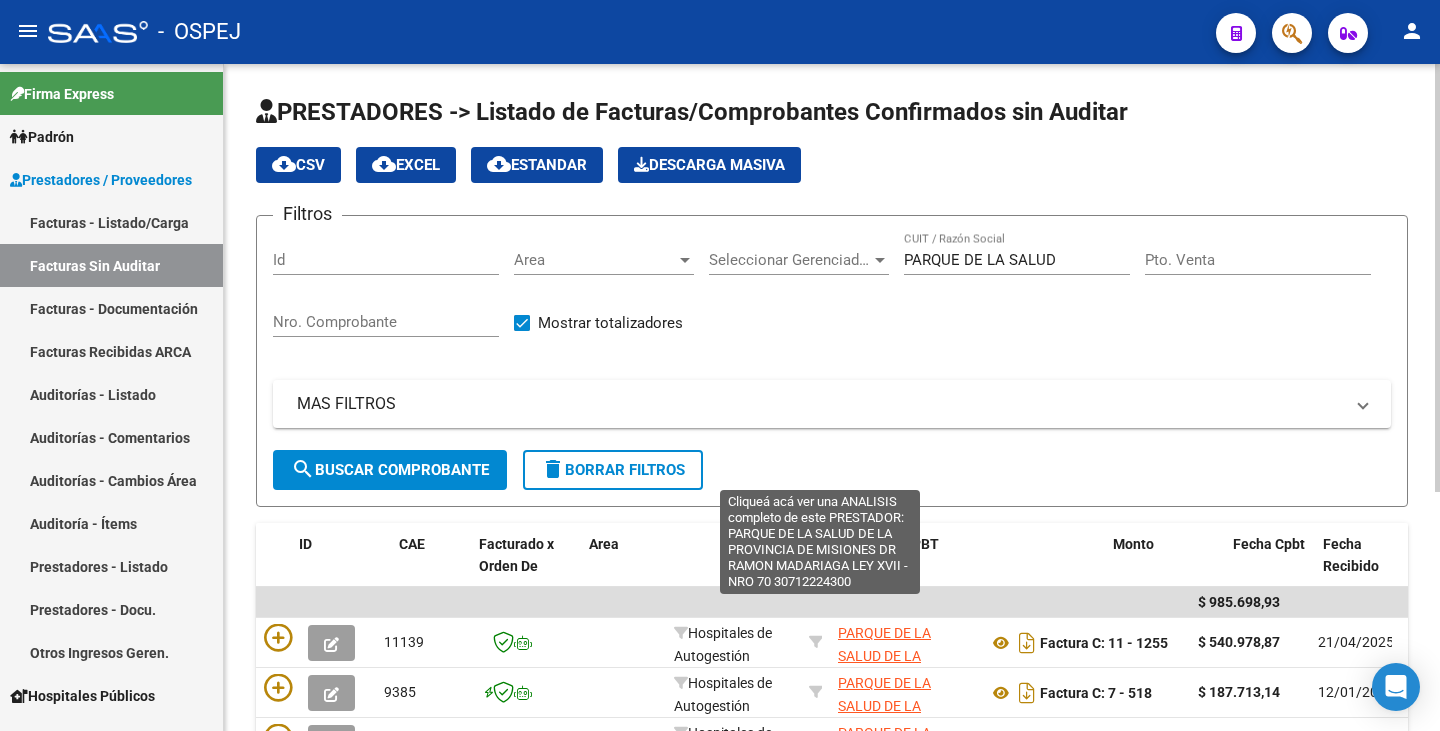 scroll, scrollTop: 0, scrollLeft: 0, axis: both 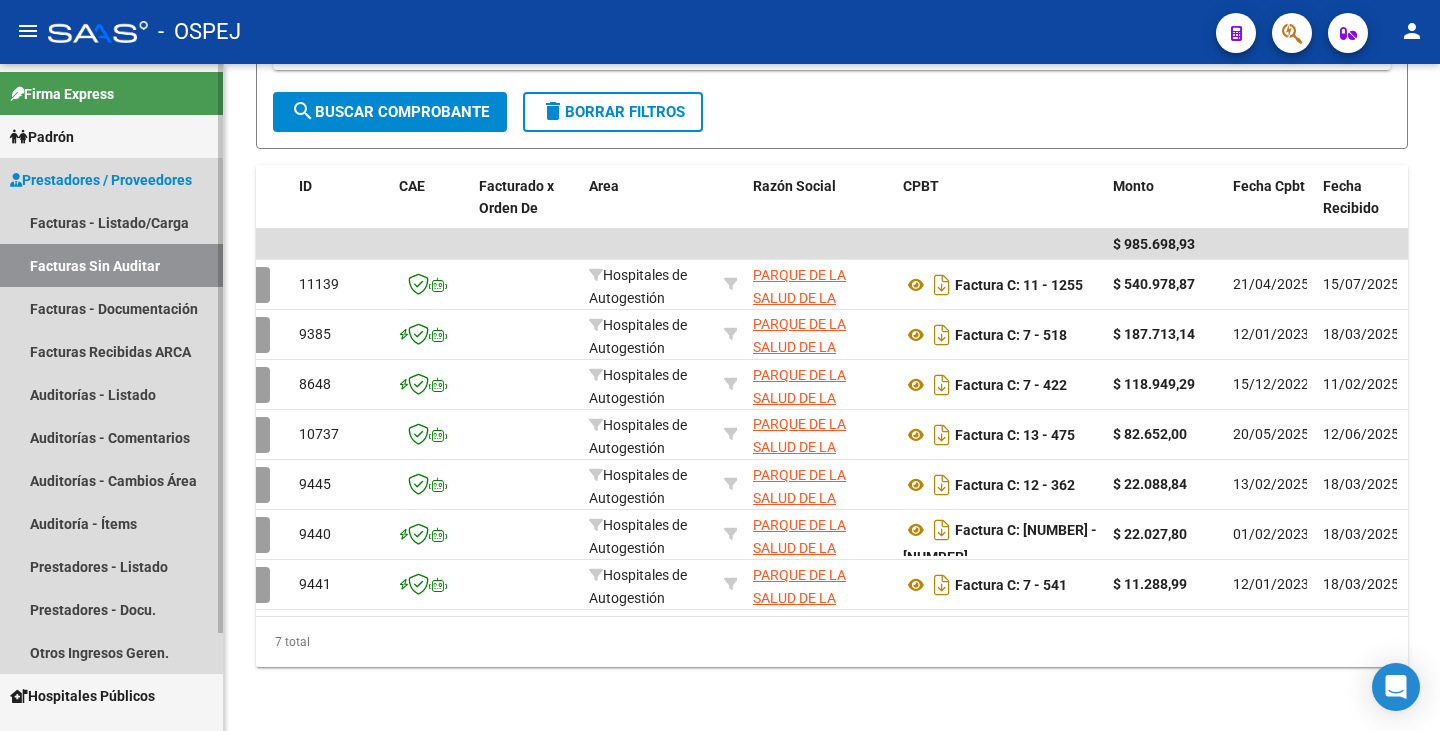 click on "Facturas Sin Auditar" at bounding box center [111, 265] 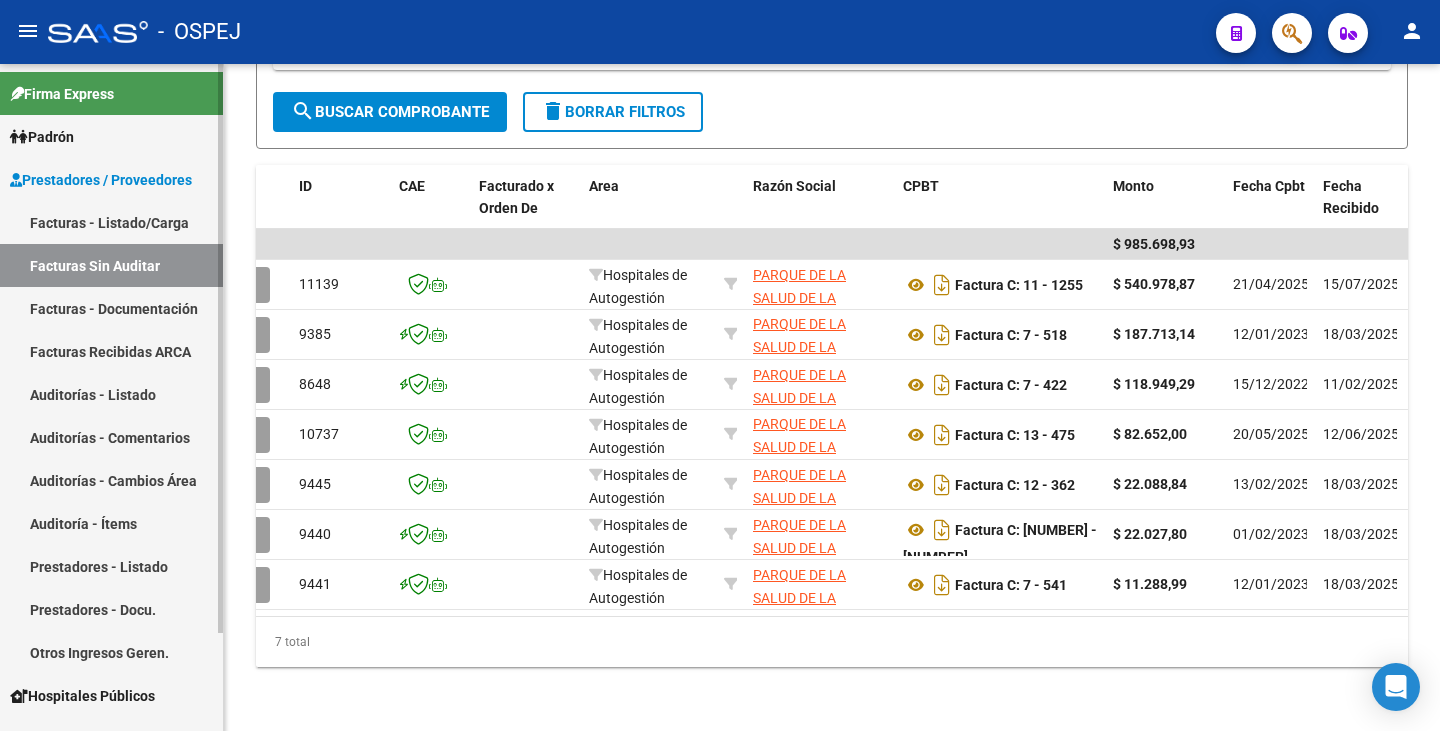 click on "Facturas - Listado/Carga" at bounding box center [111, 222] 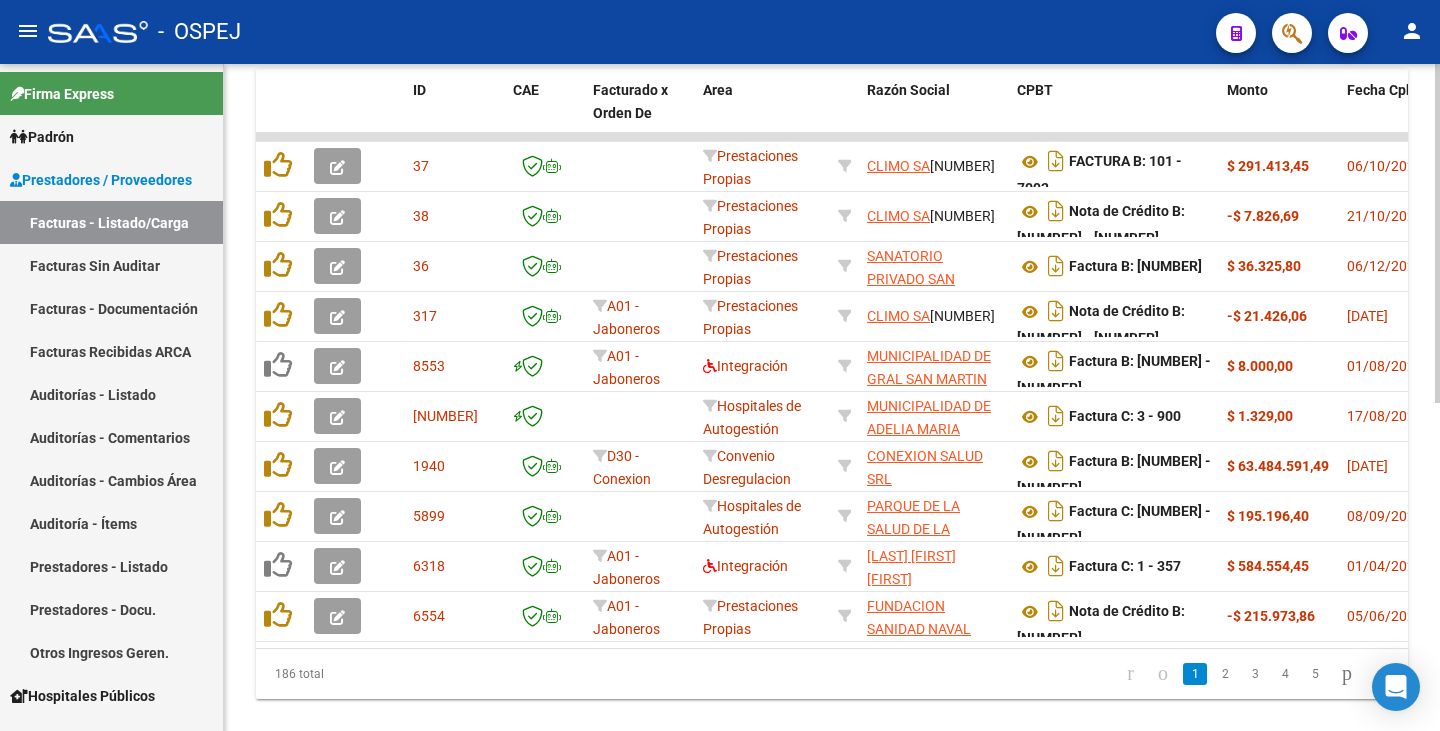 scroll, scrollTop: 600, scrollLeft: 0, axis: vertical 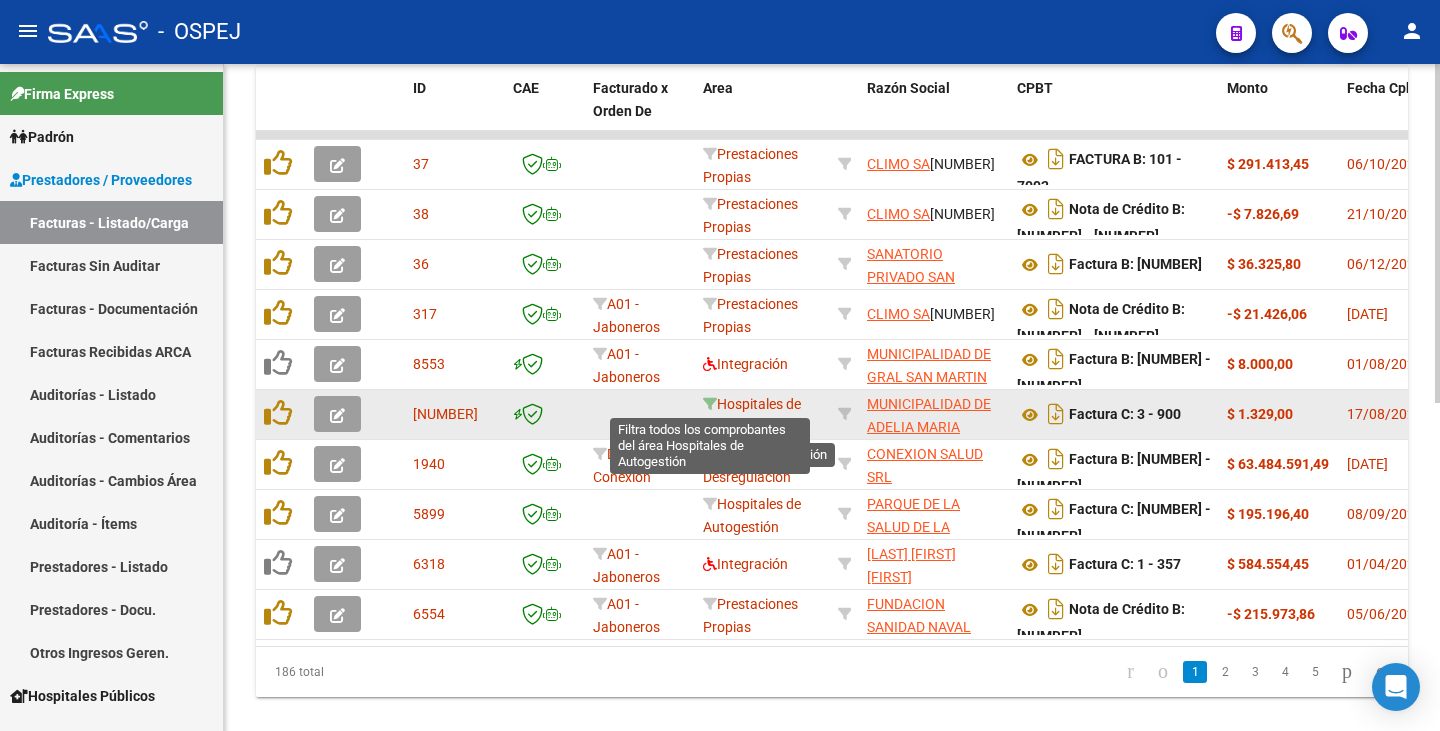 click 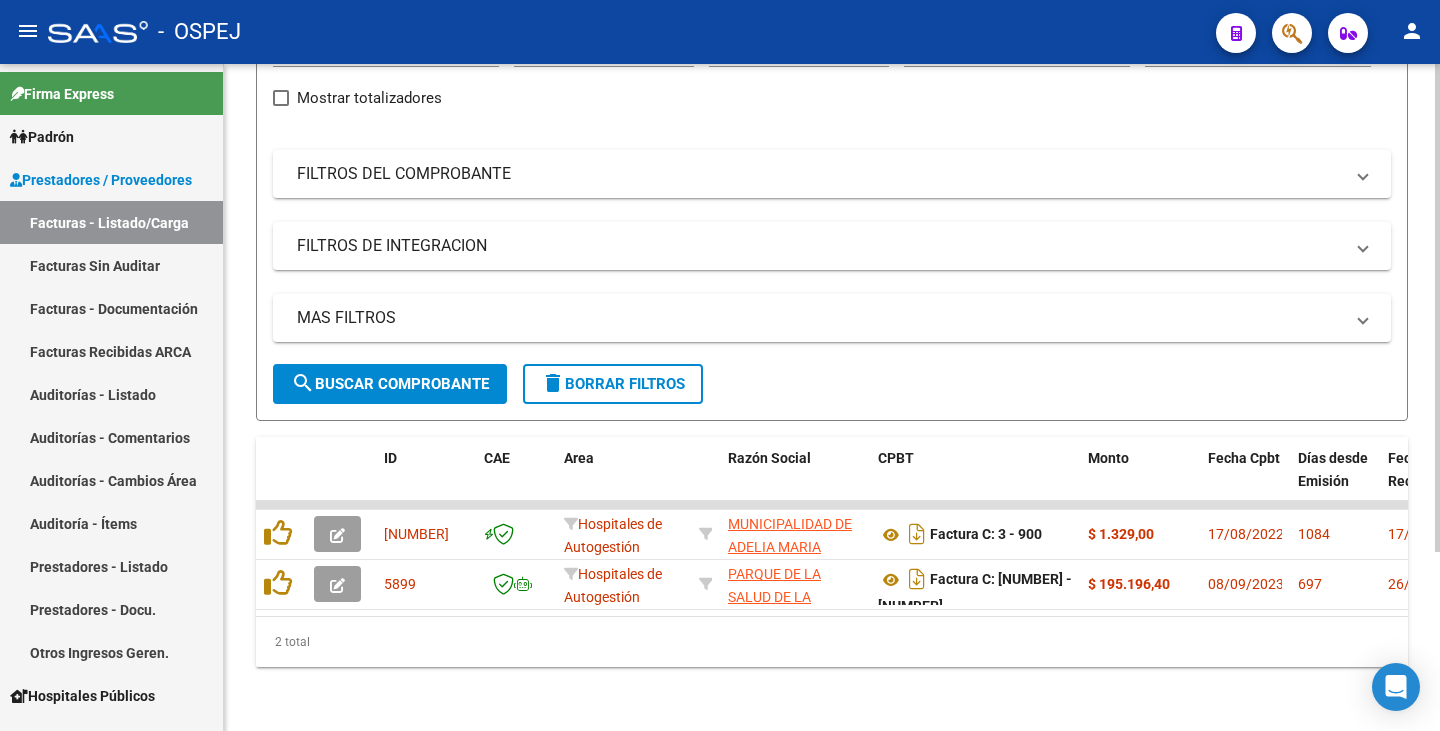 scroll, scrollTop: 245, scrollLeft: 0, axis: vertical 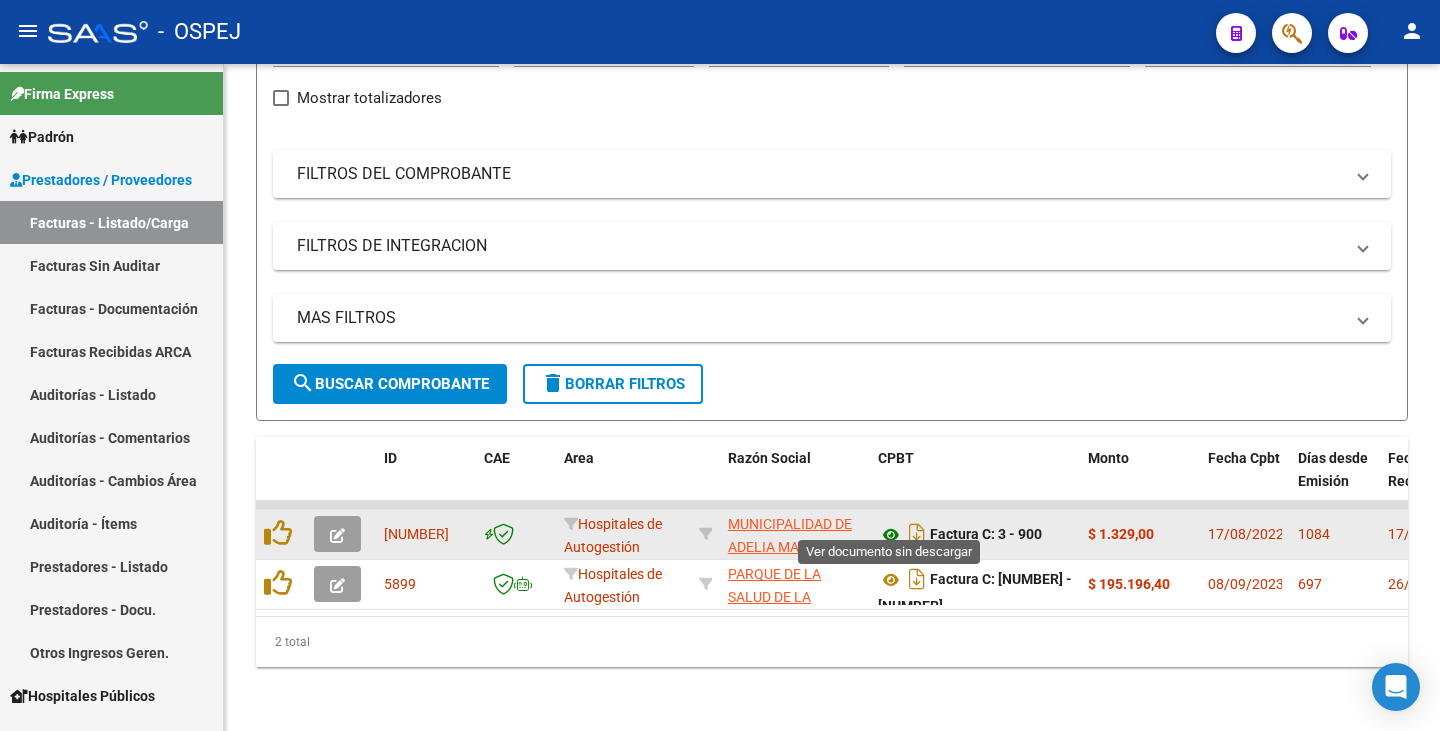 click 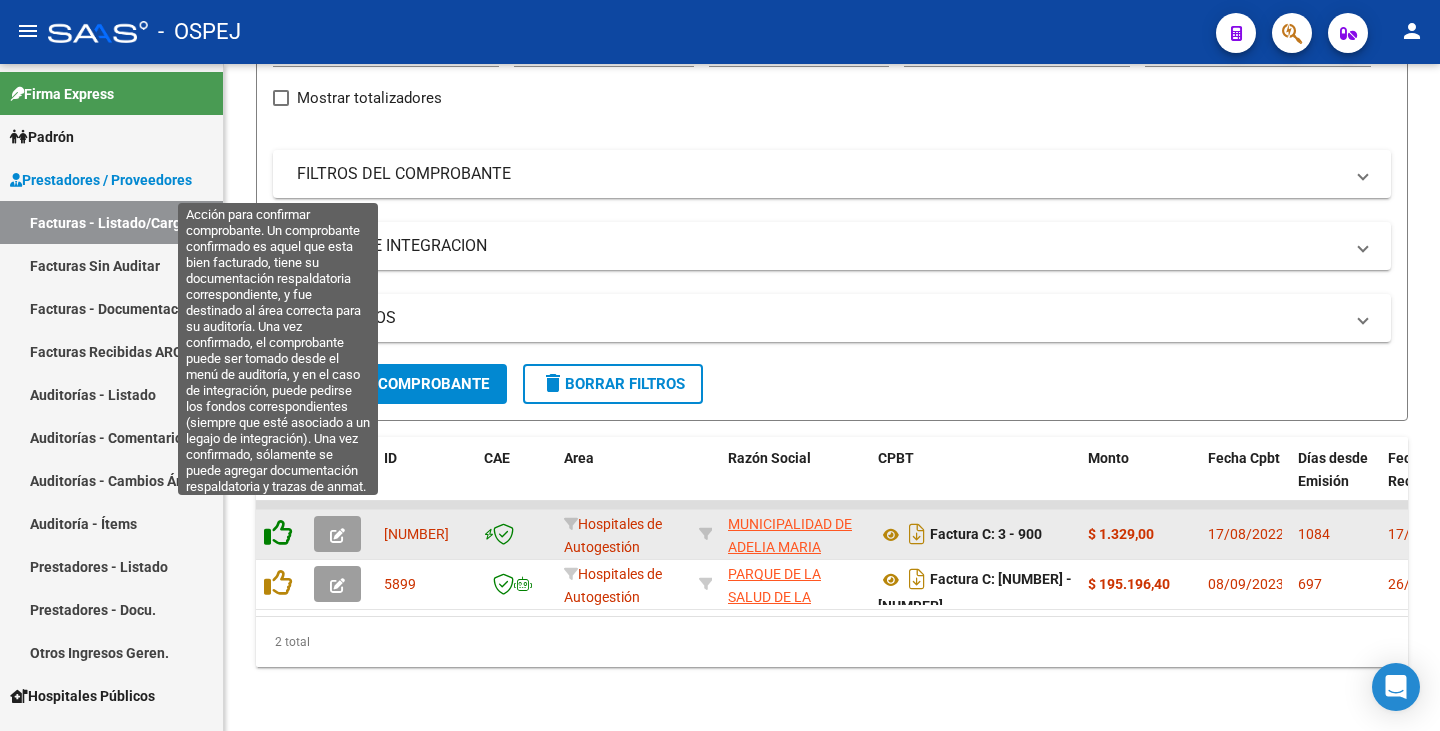 click 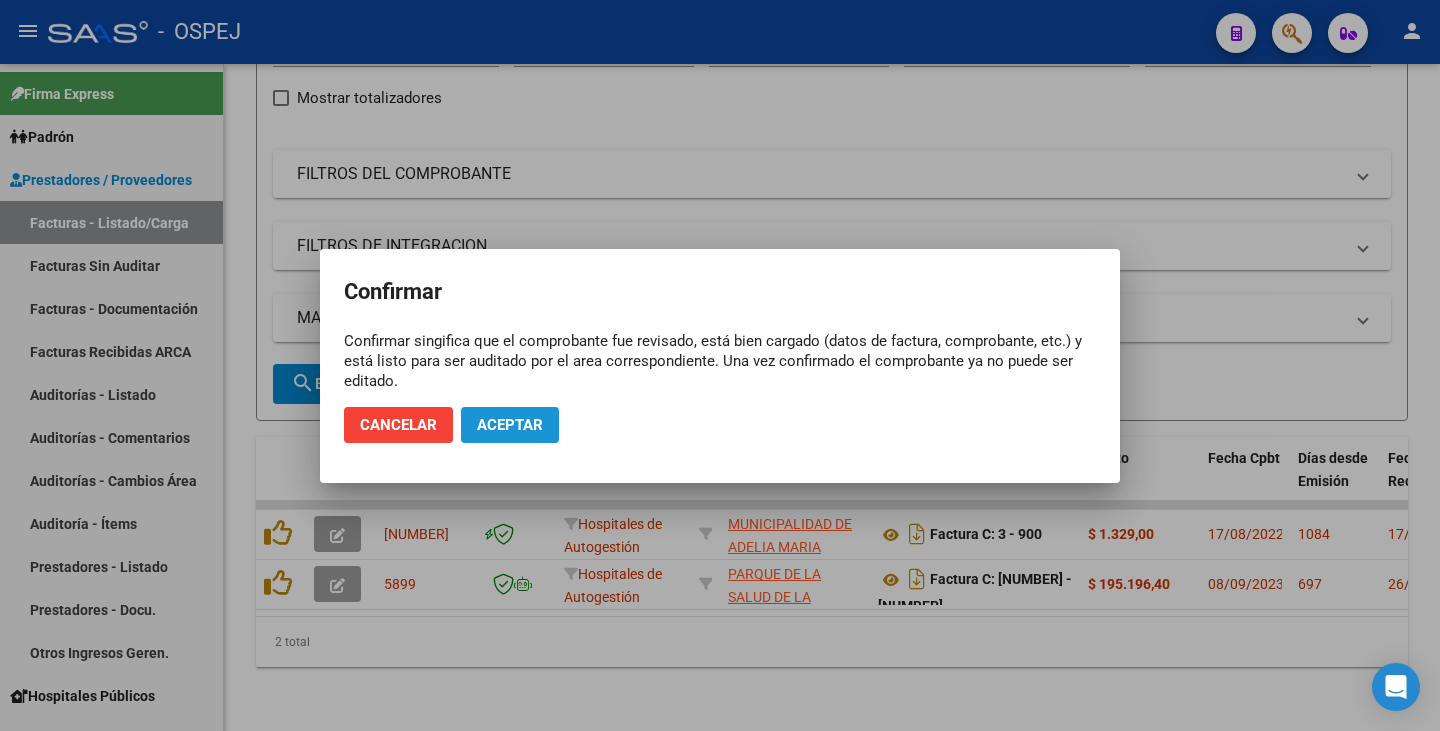 click on "Aceptar" 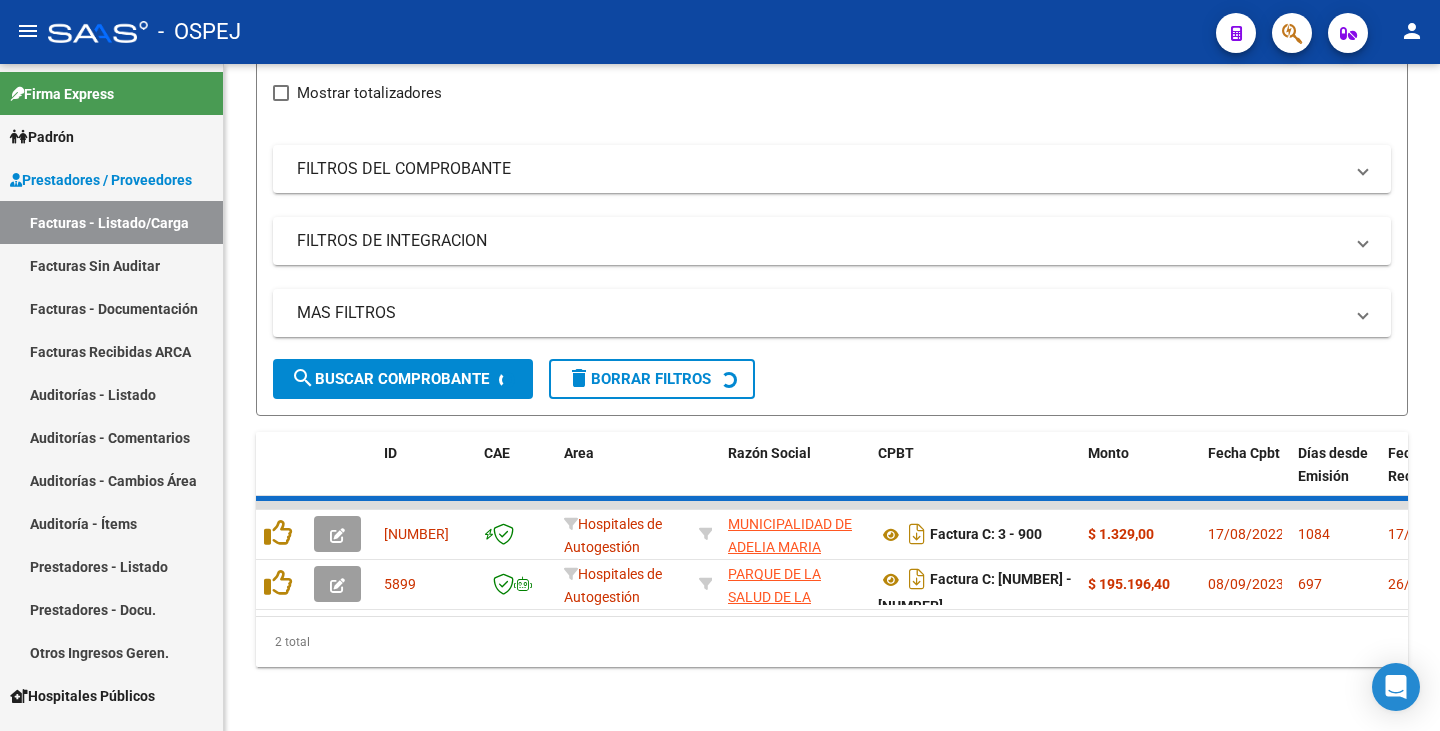 scroll, scrollTop: 195, scrollLeft: 0, axis: vertical 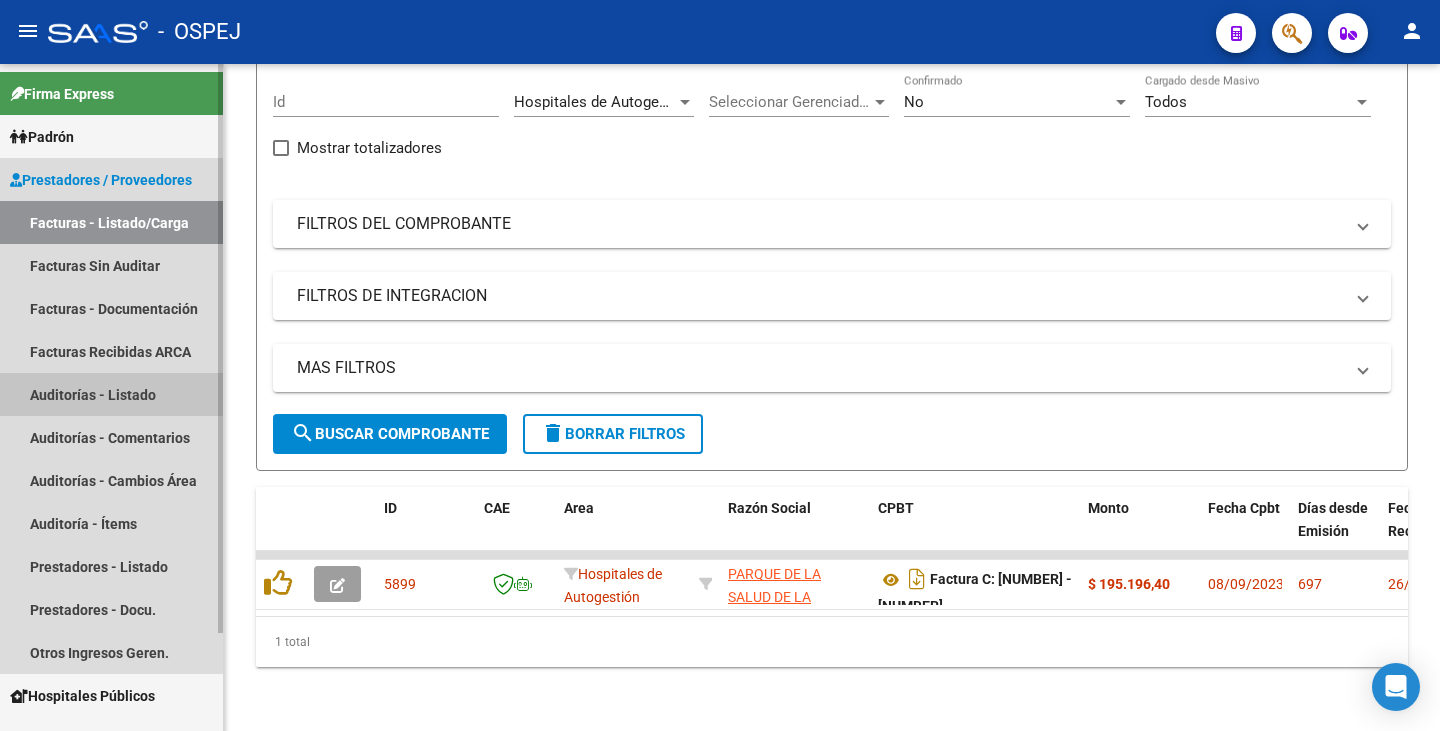 click on "Auditorías - Listado" at bounding box center [111, 394] 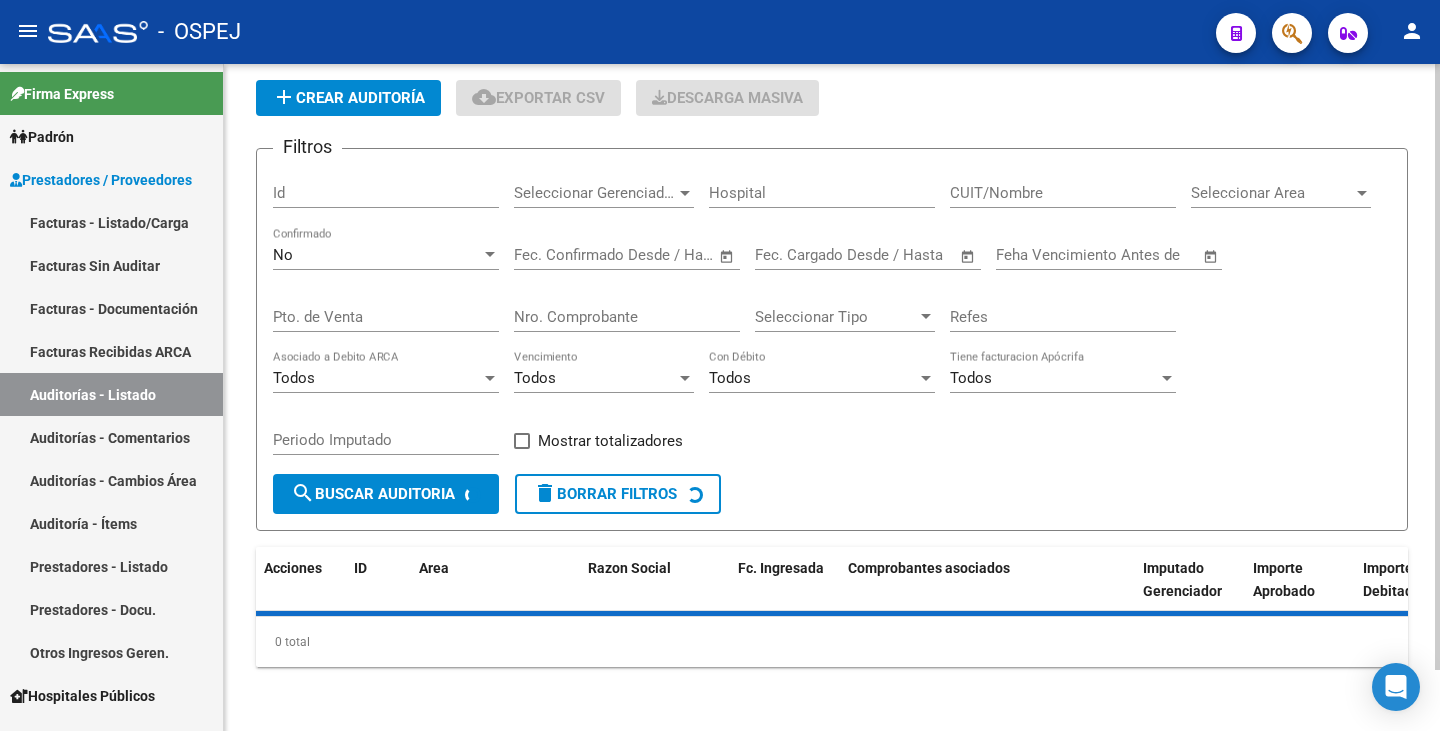 scroll, scrollTop: 0, scrollLeft: 0, axis: both 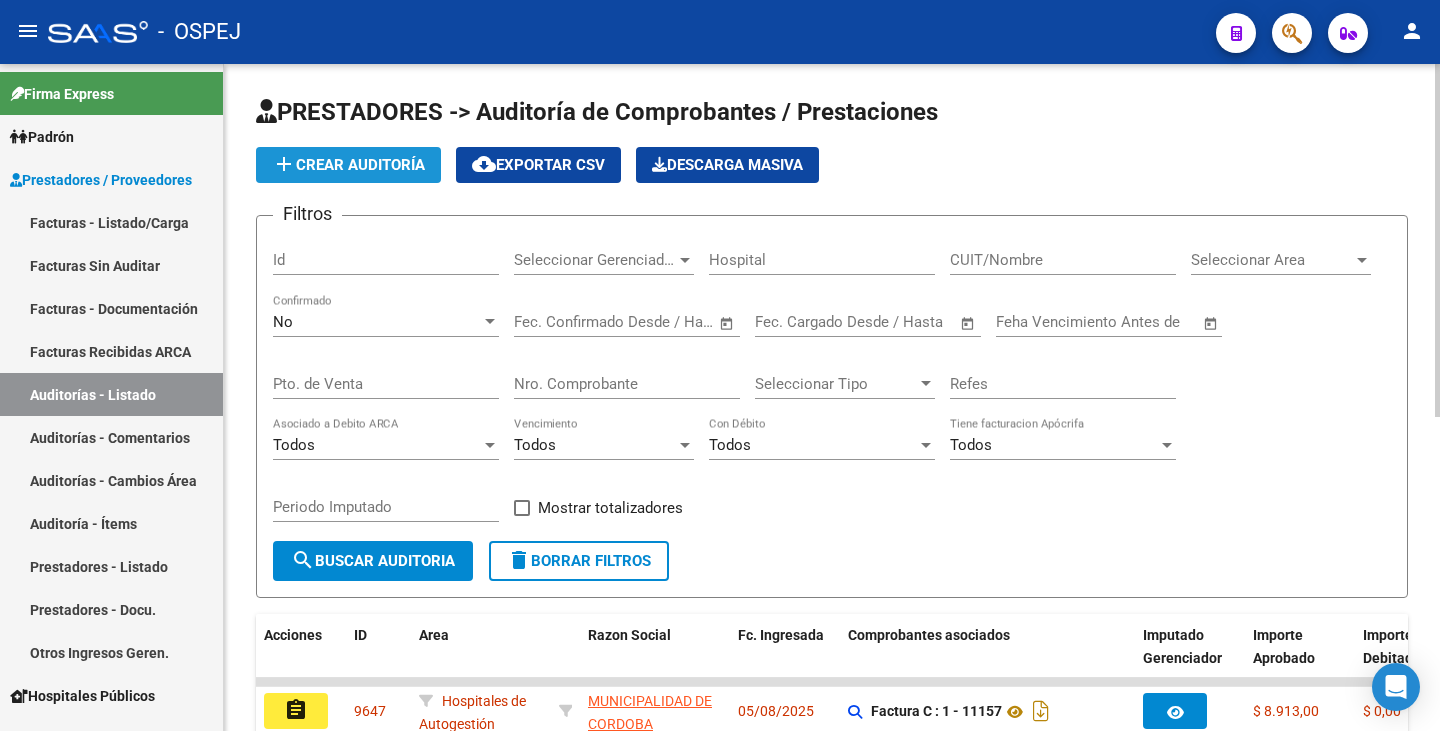 click on "add  Crear Auditoría" 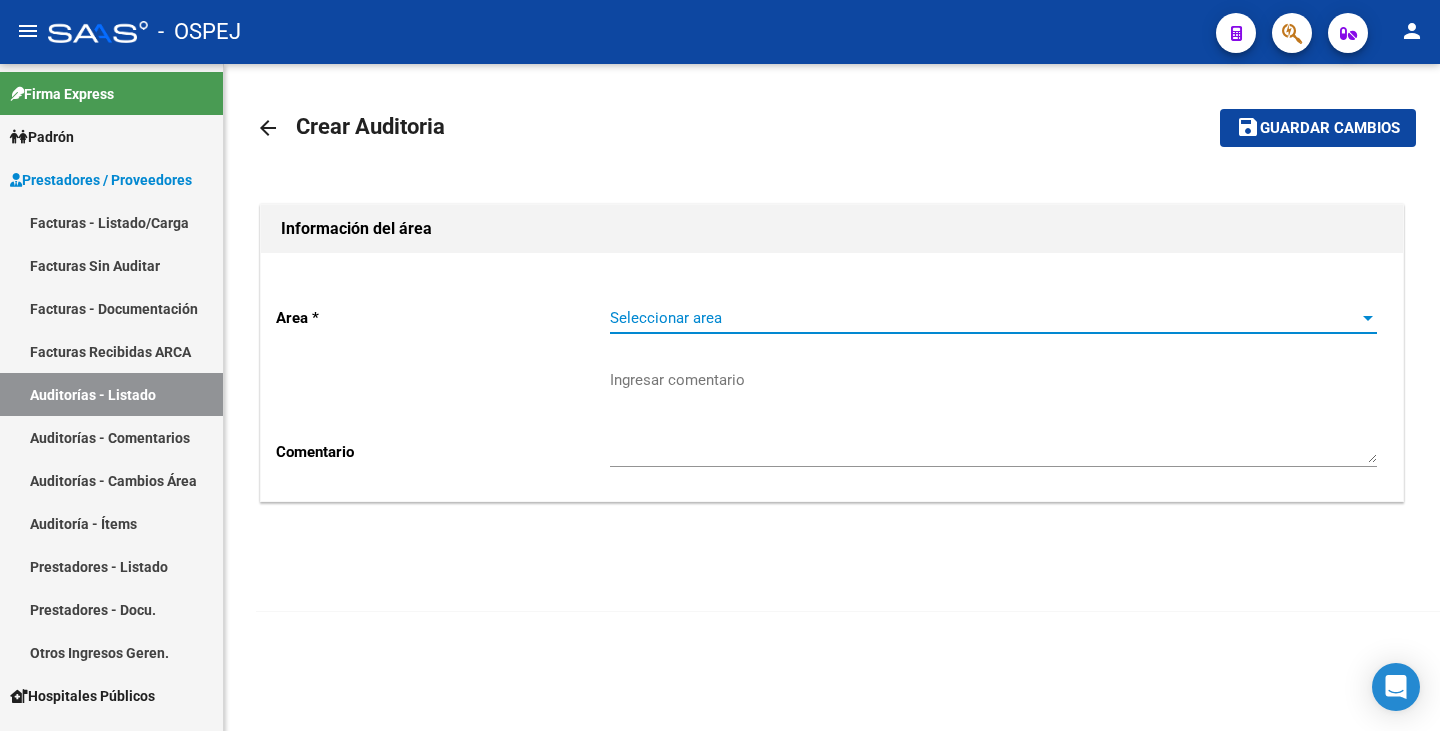 click on "Seleccionar area" at bounding box center (984, 318) 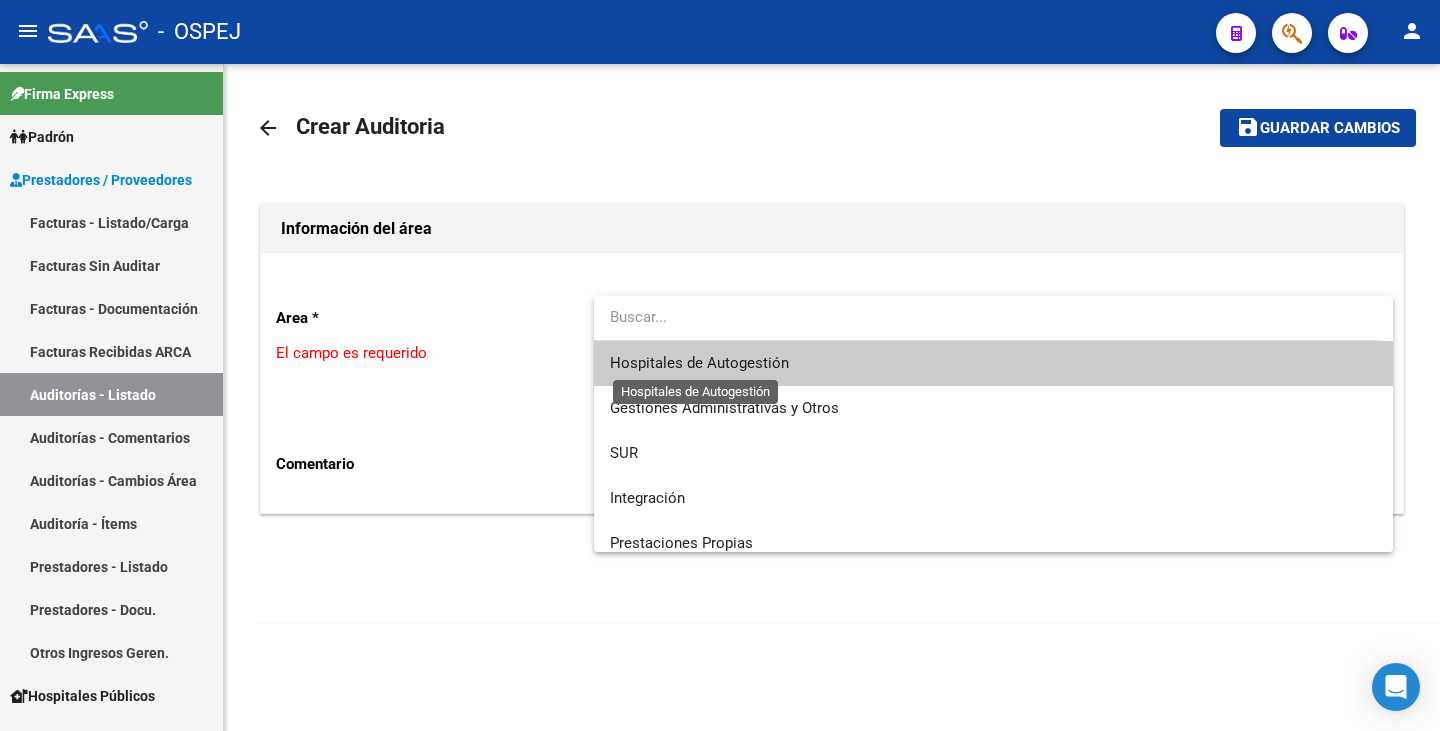 click on "Hospitales de Autogestión" at bounding box center [699, 363] 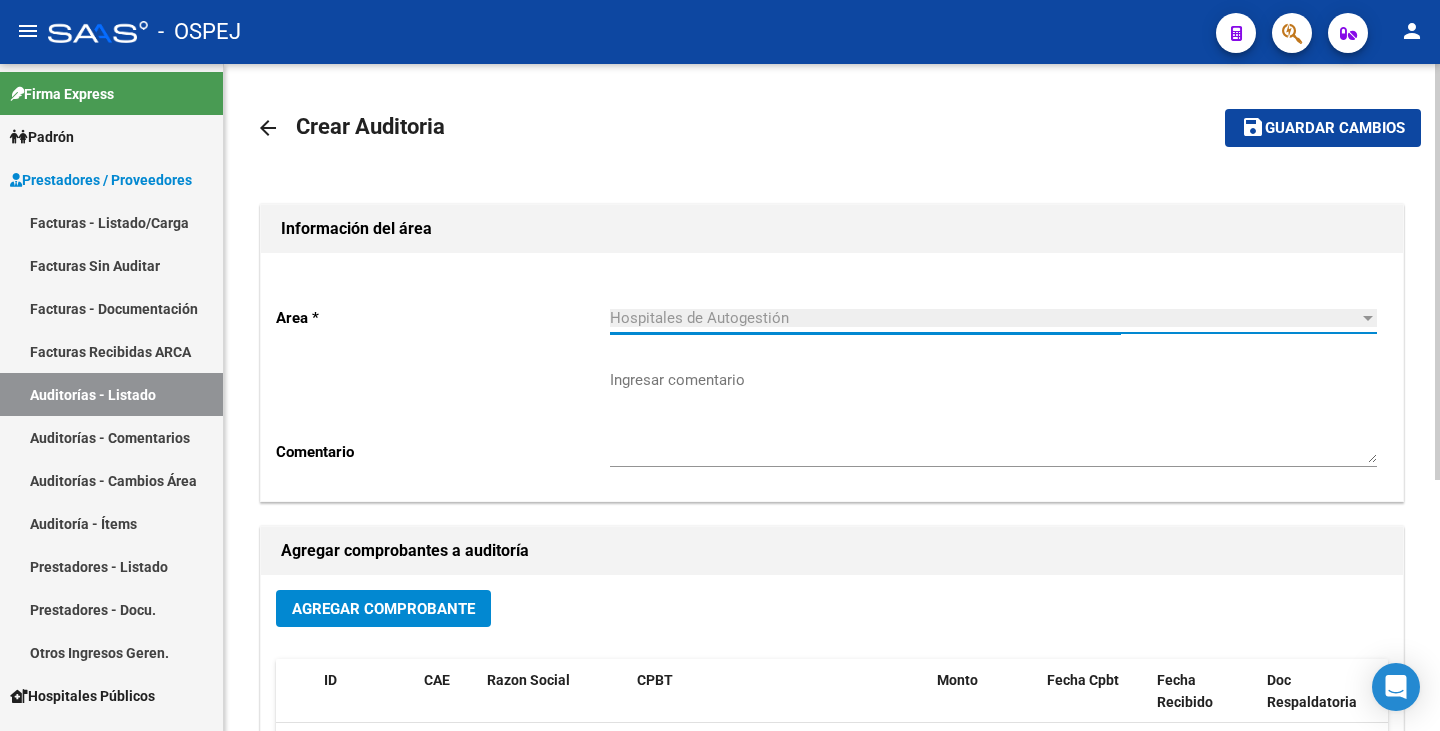 click on "Agregar Comprobante" 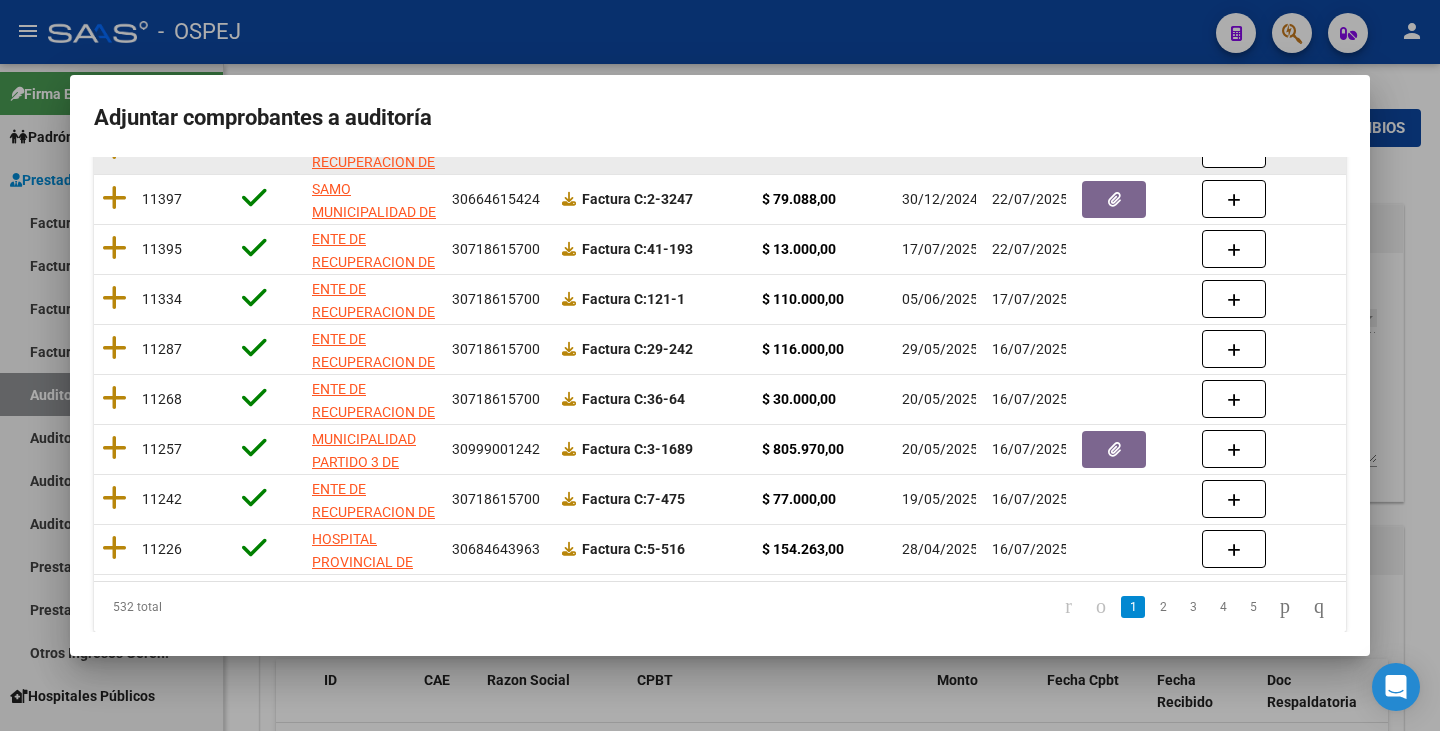 scroll, scrollTop: 398, scrollLeft: 0, axis: vertical 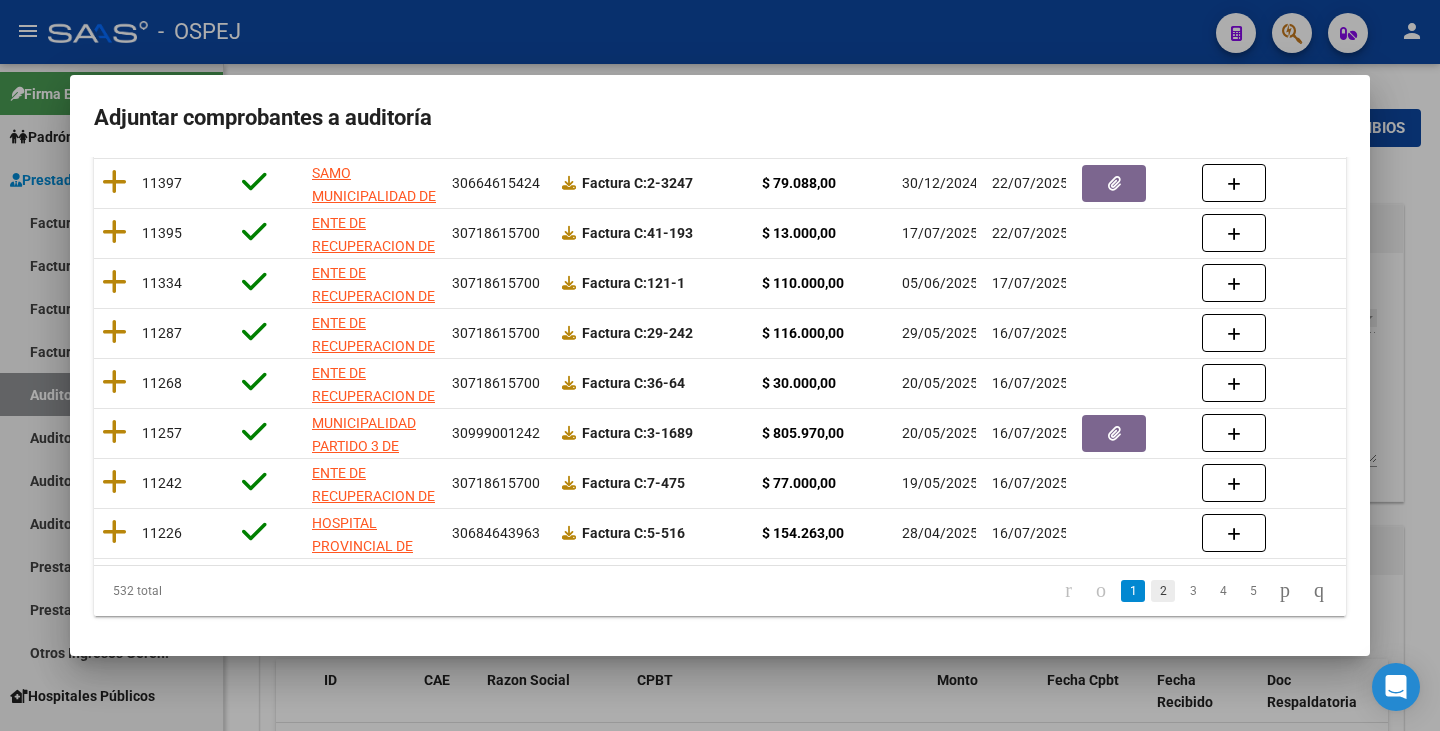 click on "2" 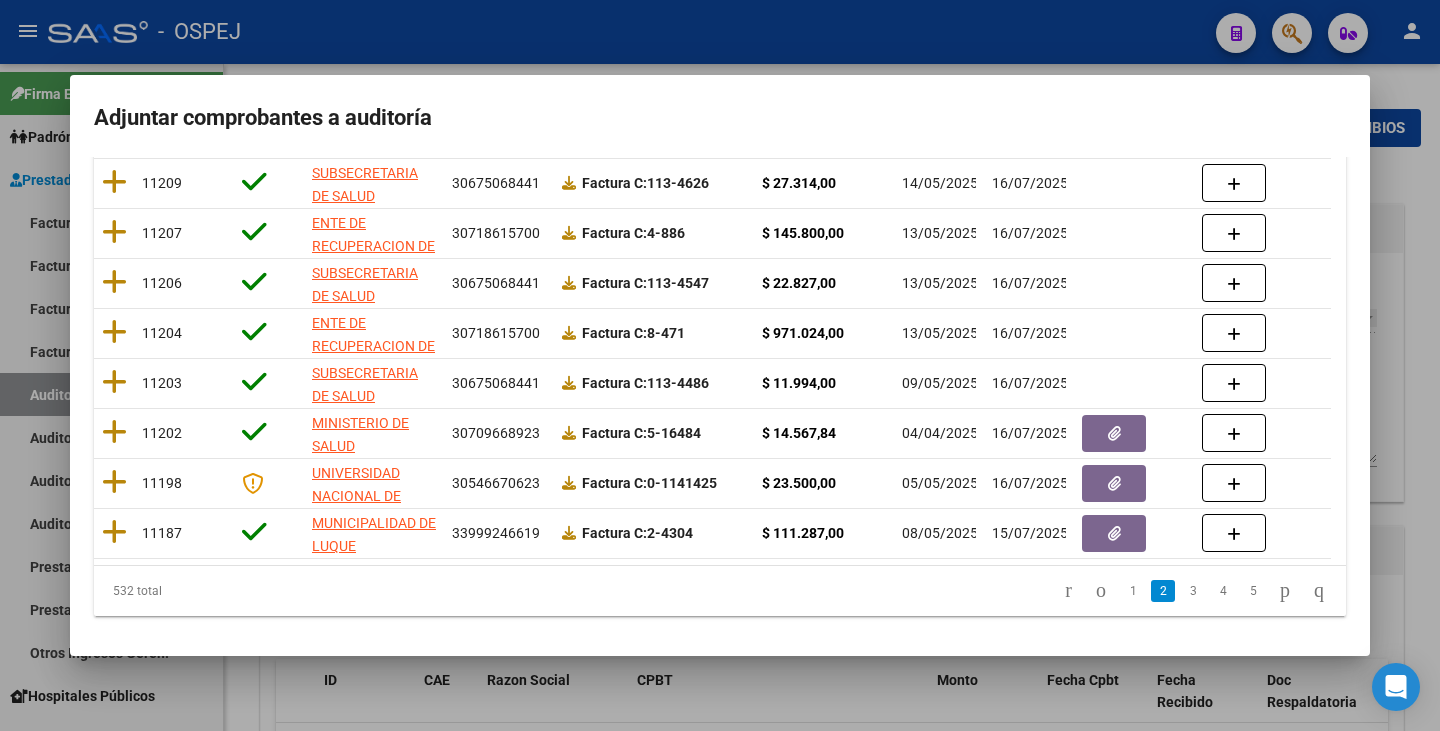 click on "Adjuntar comprobantes a auditoría Filtros id CUIT / Razon Social Pto. Venta Nro. Comprobante search  Buscar Comprobante  delete  Borrar Filtros  ID CAE Razón Social CUIT CPBT Monto Fecha Cpbt Fecha Recibido Doc Respaldatoria Doc Trazabilidad Expediente SUR Asociado Comentario Privado 11214 HOSPITAL SAN BERNARDO [NUMBER]    Factura C:  11-3511 $ 10.658,83 [DATE] [DATE]    11212 ENTE DE RECUPERACION DE FONDOS PARA EL FORTALECIMIENTO DEL SISTEMA DE SALUD DE MENDOZA (REFORSAL) O. P. [NUMBER]    Factura C:  38-266 $ 10.000,00 [DATE] [DATE]    11209 SUBSECRETARIA DE SALUD [NUMBER]    Factura C:  113-4626 $ 27.314,00 [DATE] [DATE]    11207 ENTE DE RECUPERACION DE FONDOS PARA EL FORTALECIMIENTO DEL SISTEMA DE SALUD DE MENDOZA (REFORSAL) O. P. [NUMBER]    Factura C:  4-886 $ 145.800,00 [DATE] [DATE]    11206 SUBSECRETARIA DE SALUD [NUMBER]    Factura C:  113-4547 $ 22.827,00 [DATE] [DATE]    11204 [NUMBER]    Factura C:  8-471 $ 971.024,00" at bounding box center [720, 365] 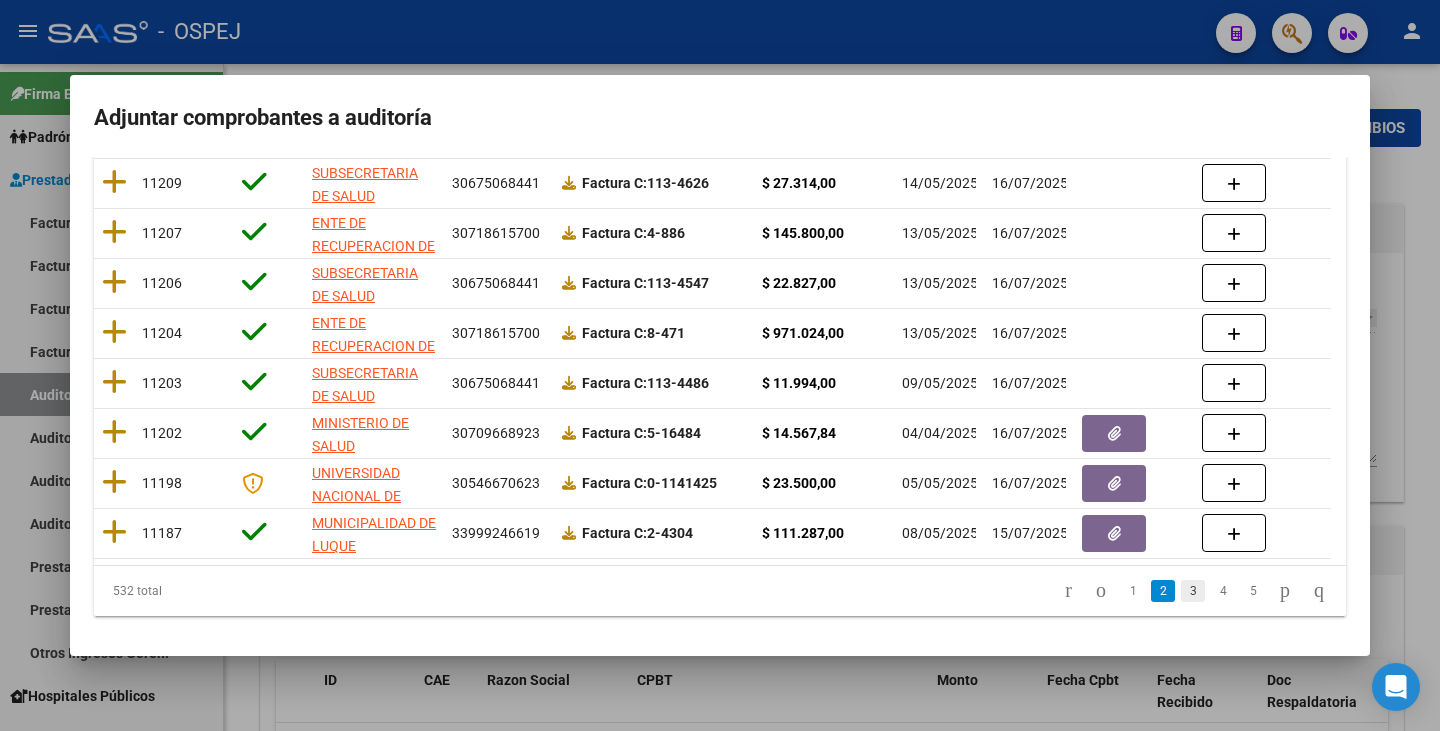 click on "3" 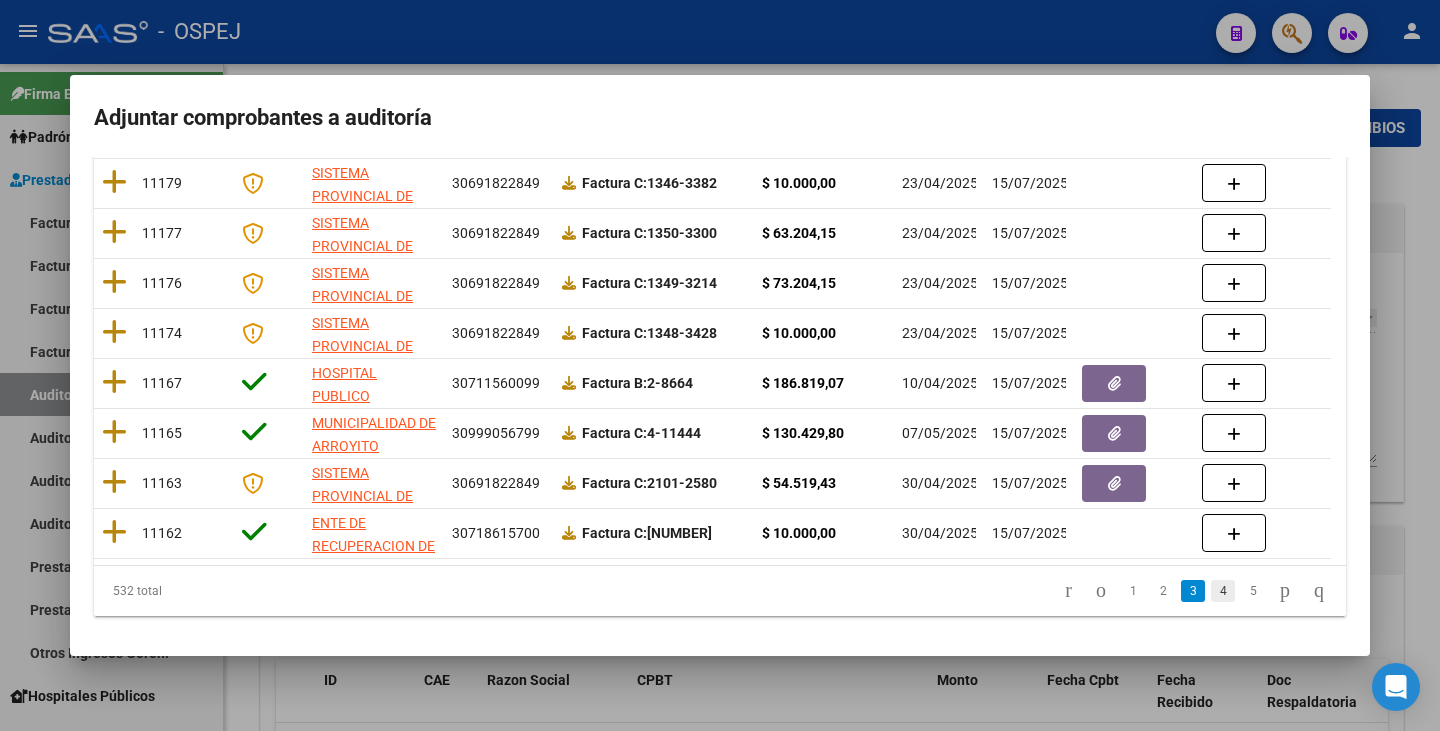 click on "4" 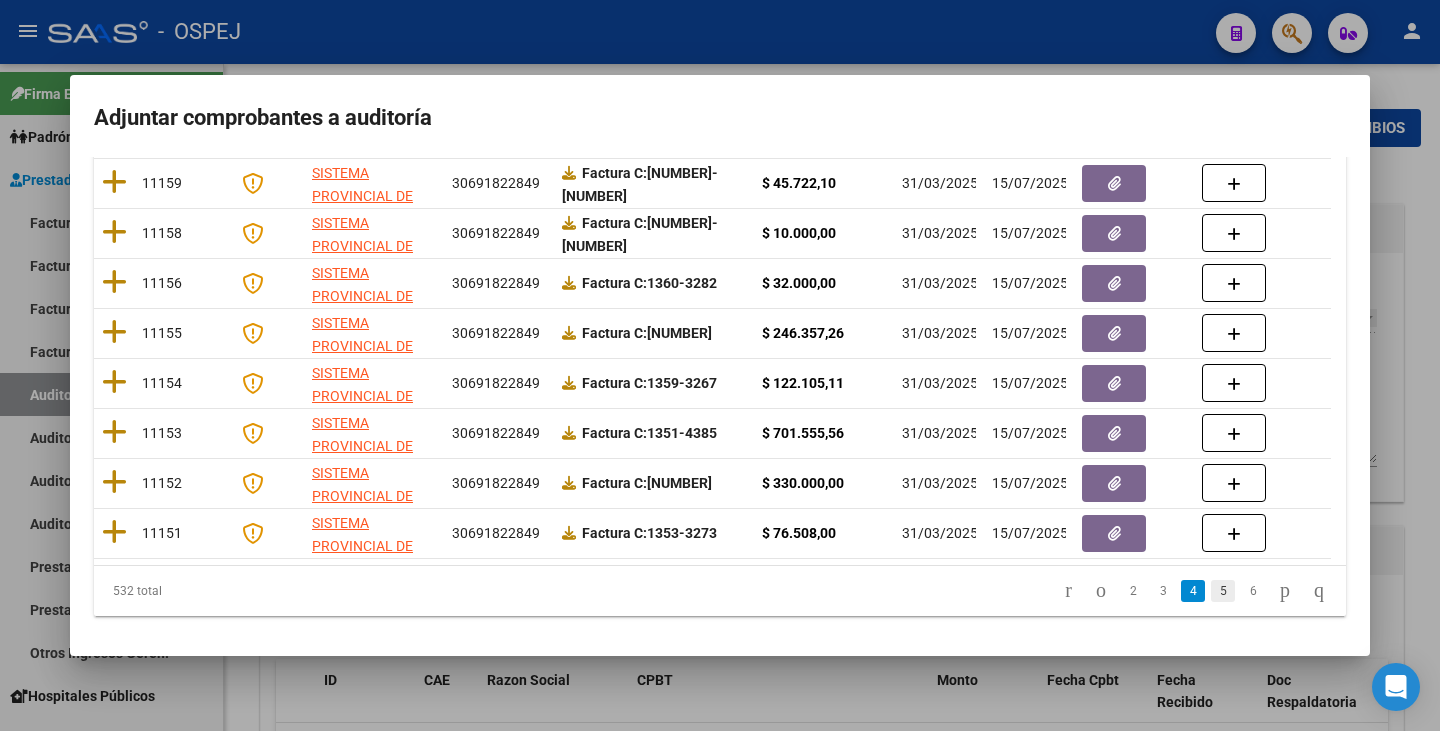 click on "5" 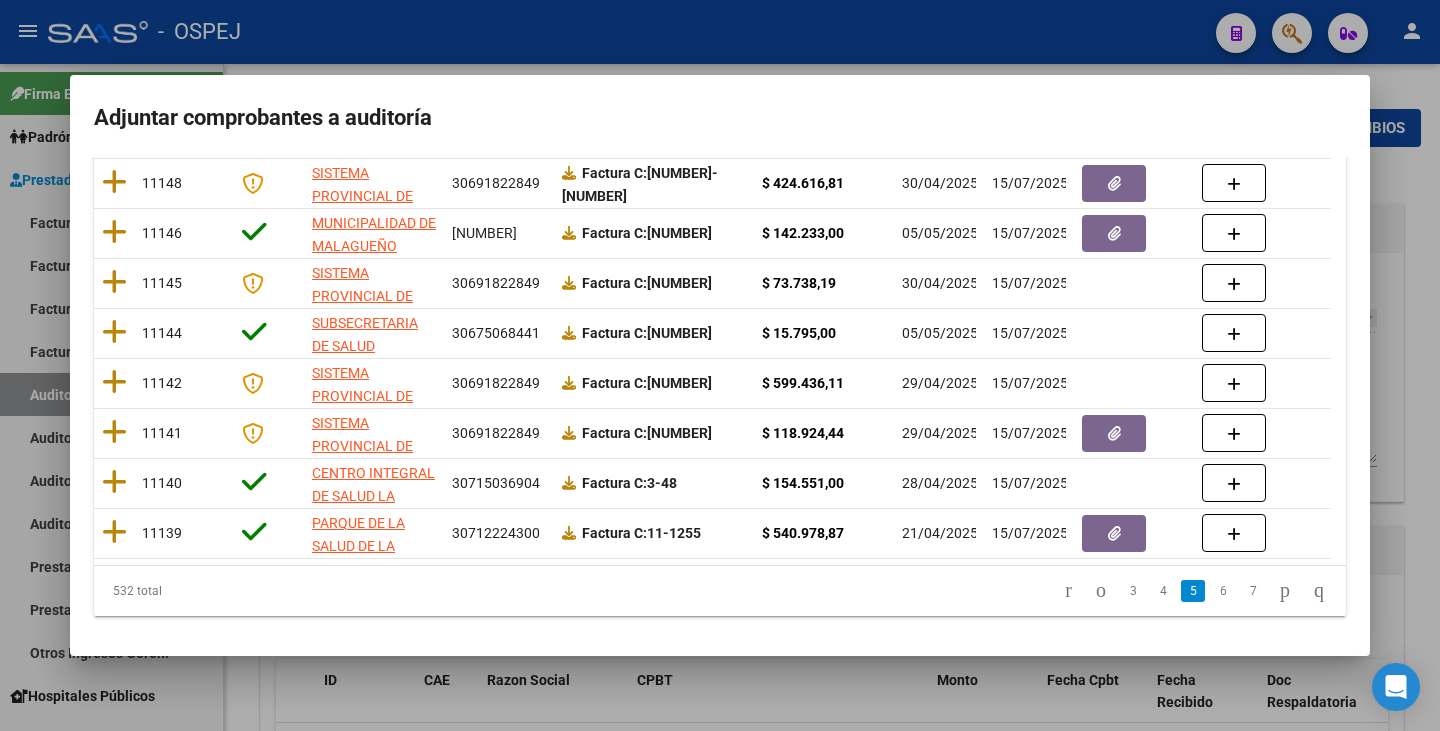 click on "6" 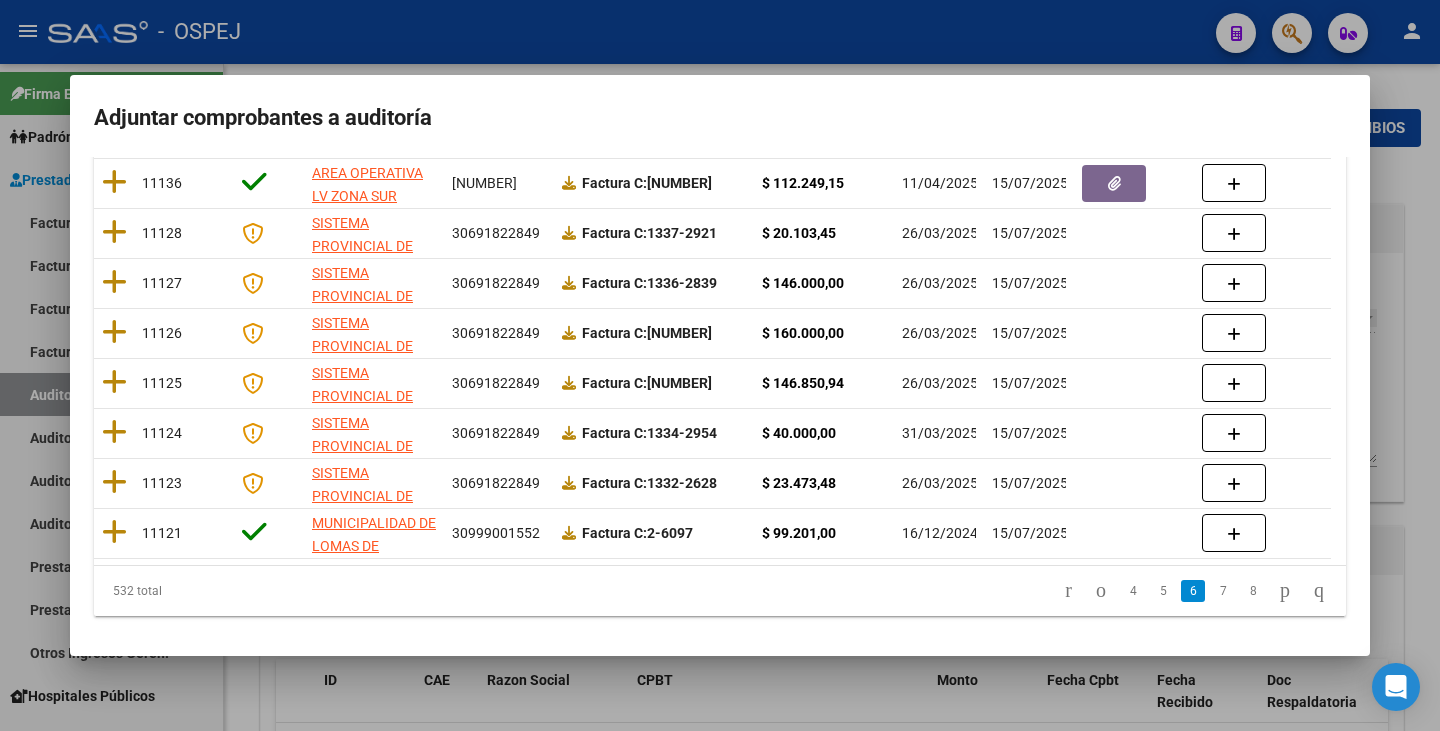 click on "7" 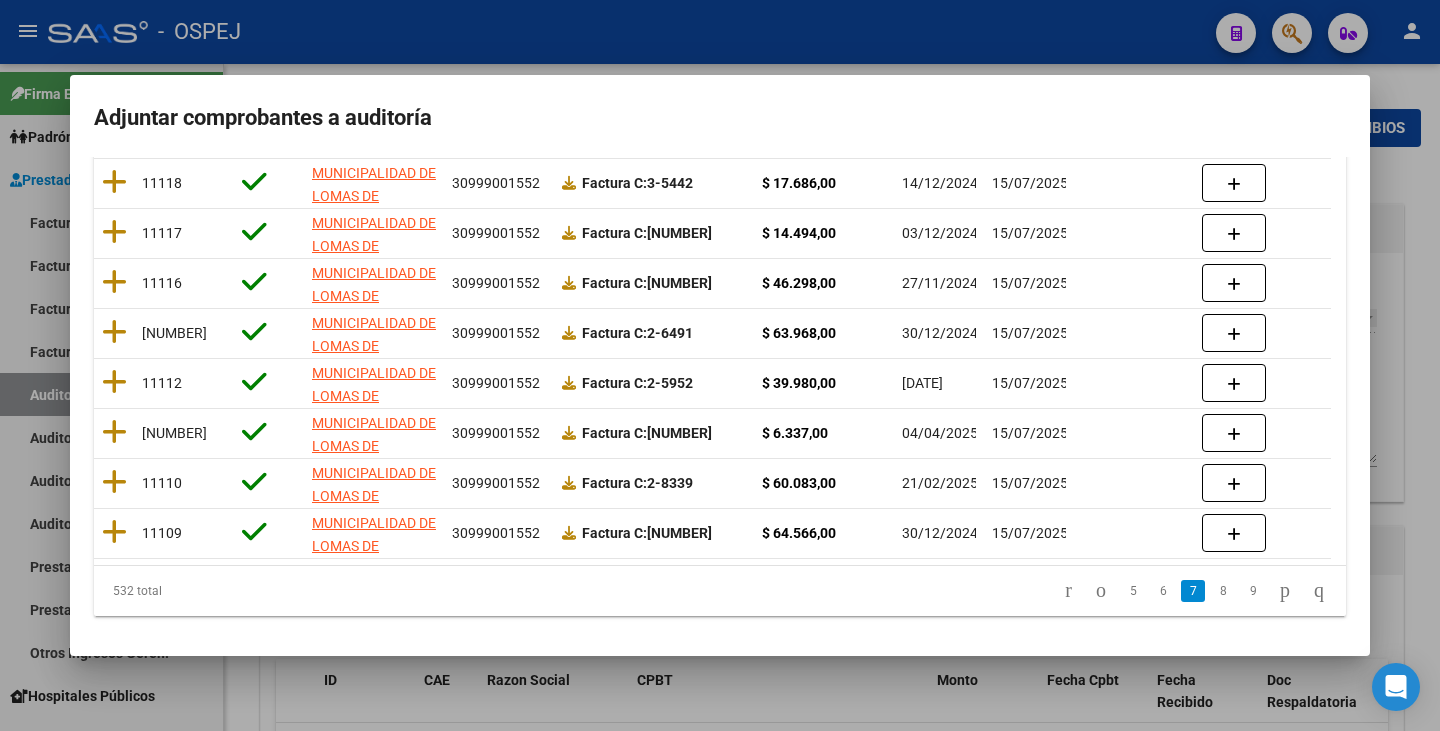 click on "8" 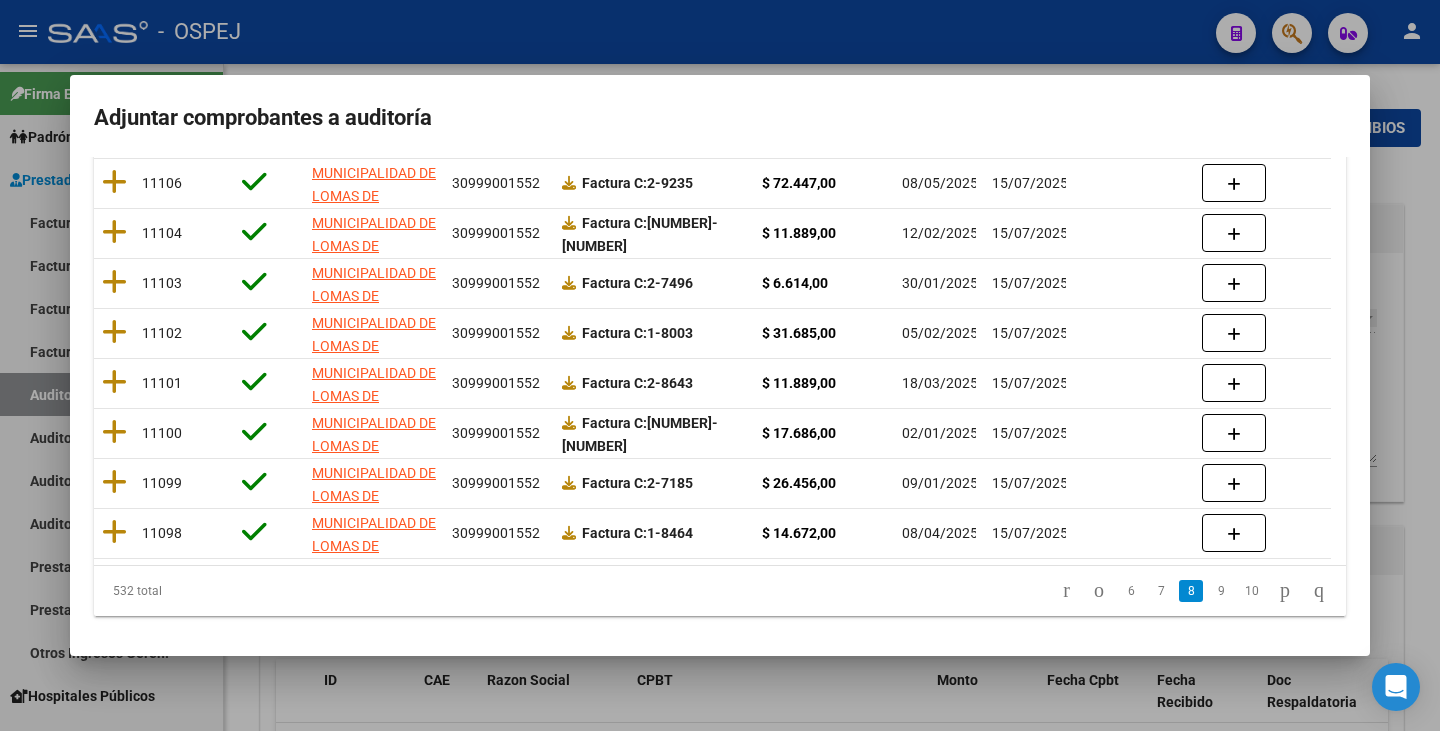 click on "9" 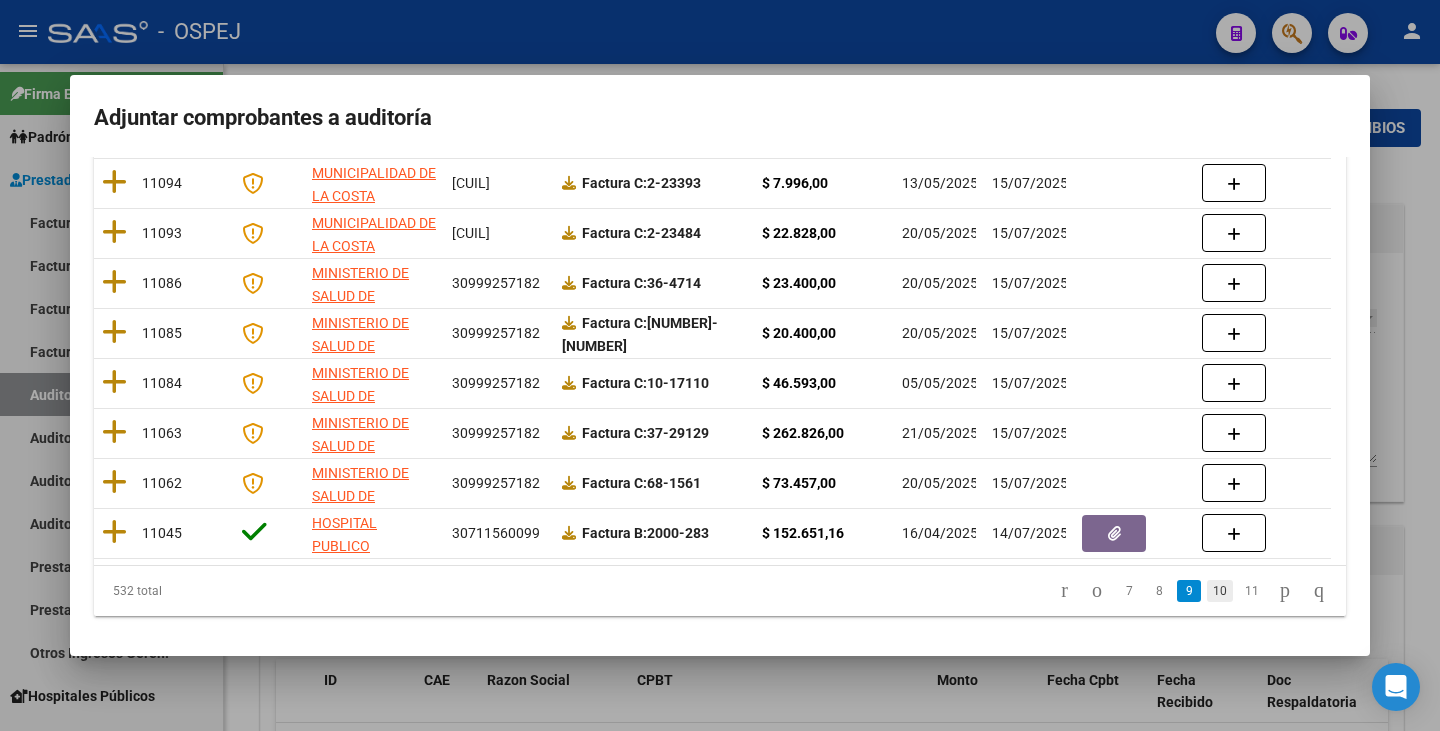 click on "10" 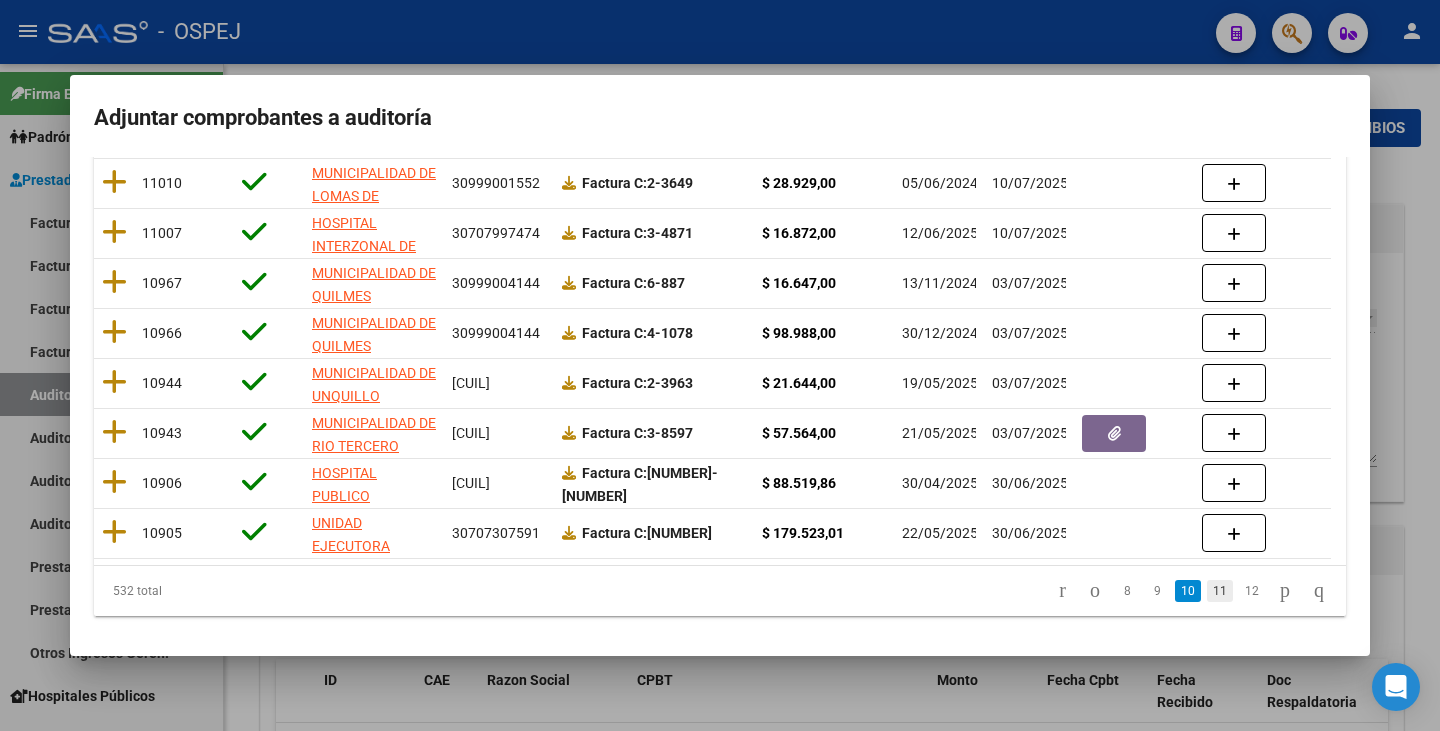 click on "11" 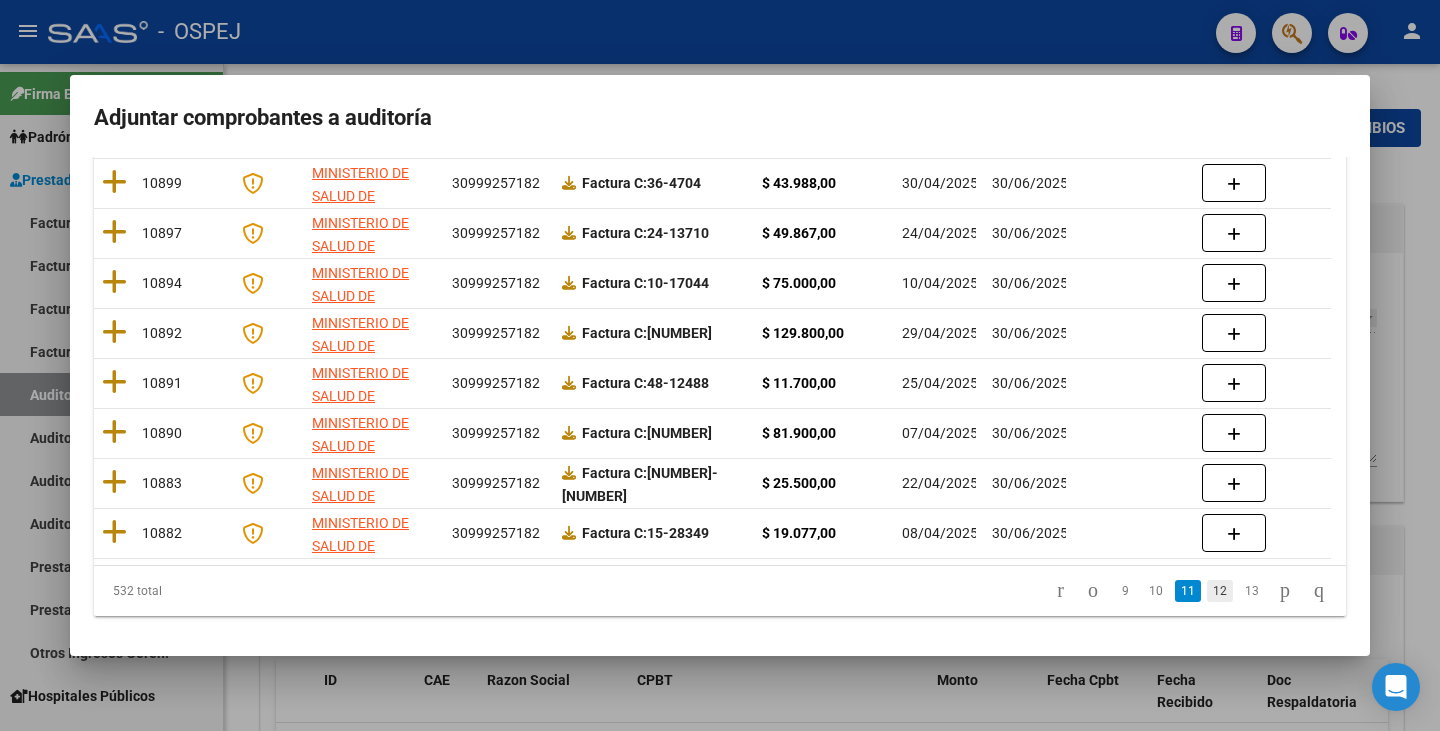 click on "12" 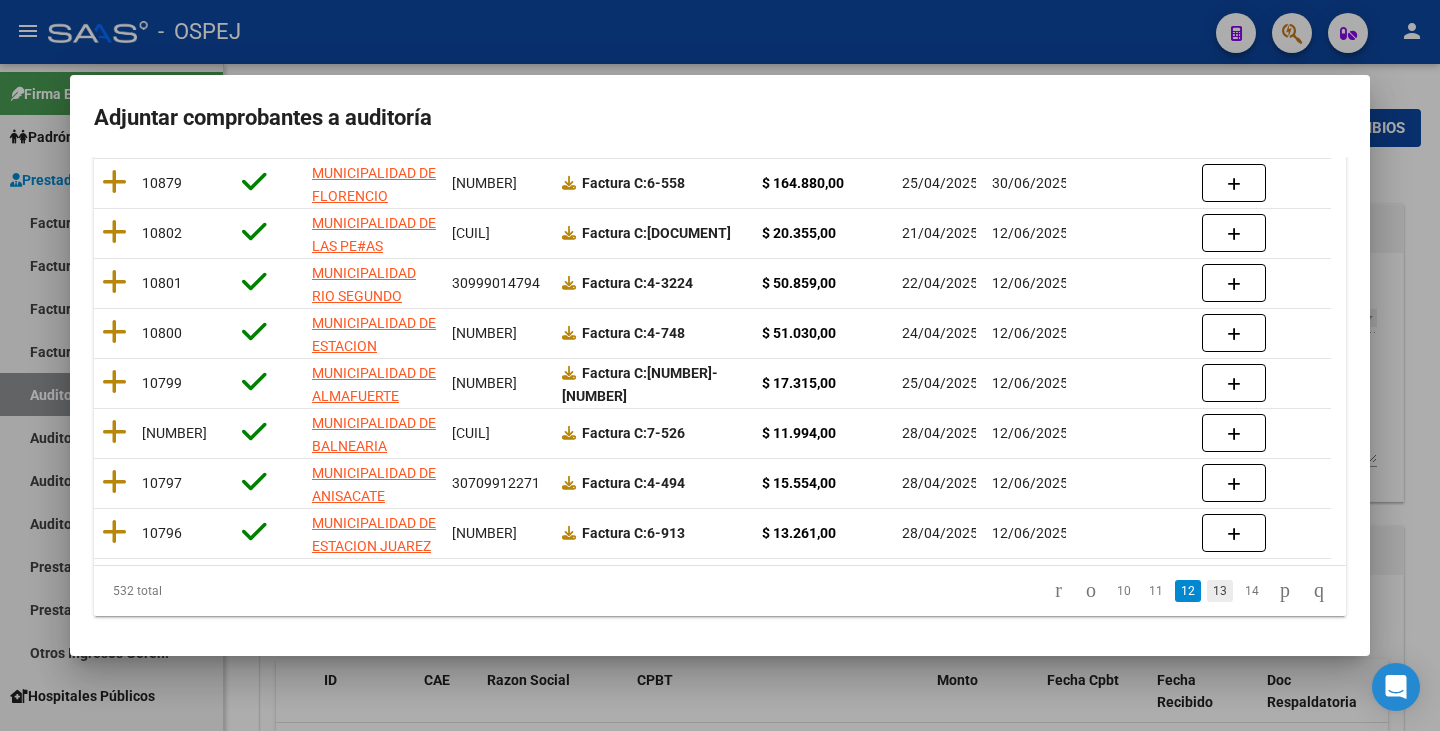 click on "13" 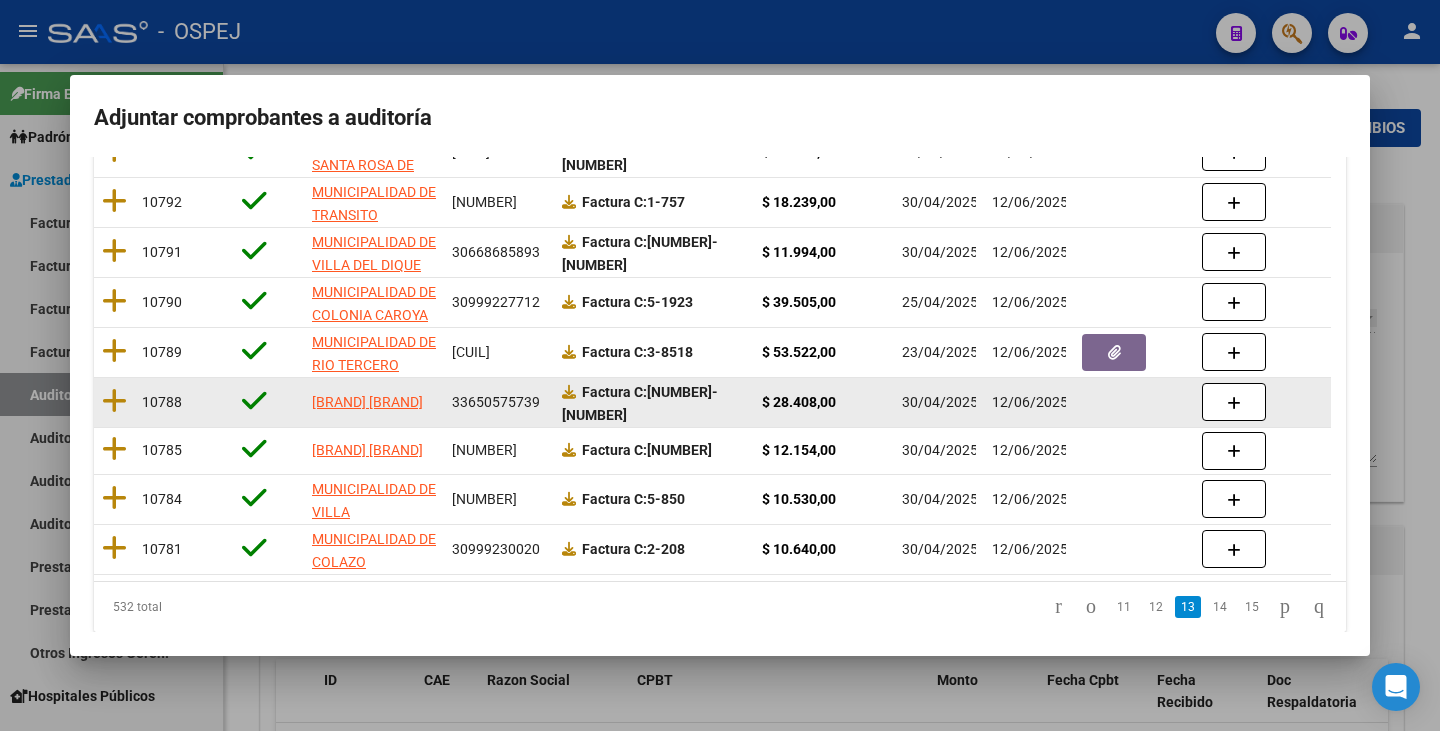 scroll, scrollTop: 398, scrollLeft: 0, axis: vertical 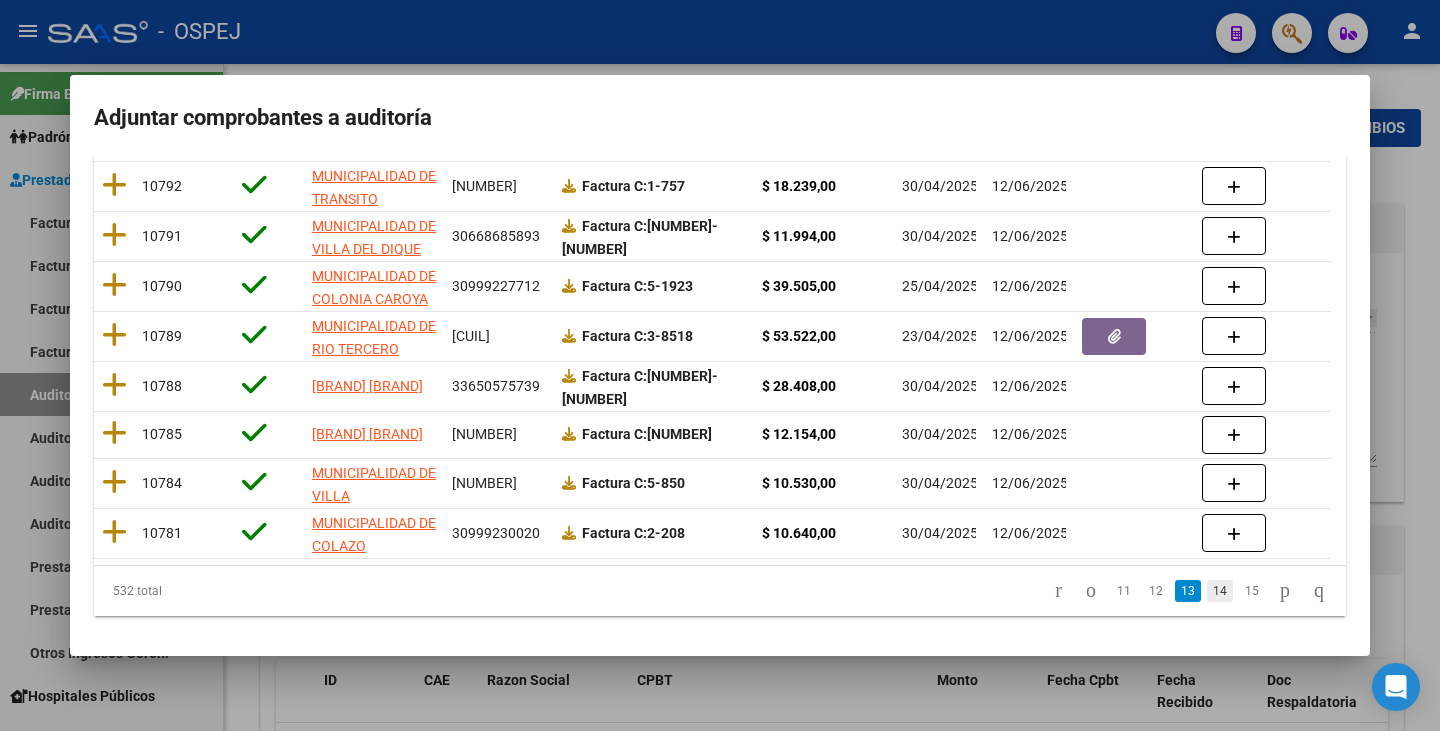 click on "14" 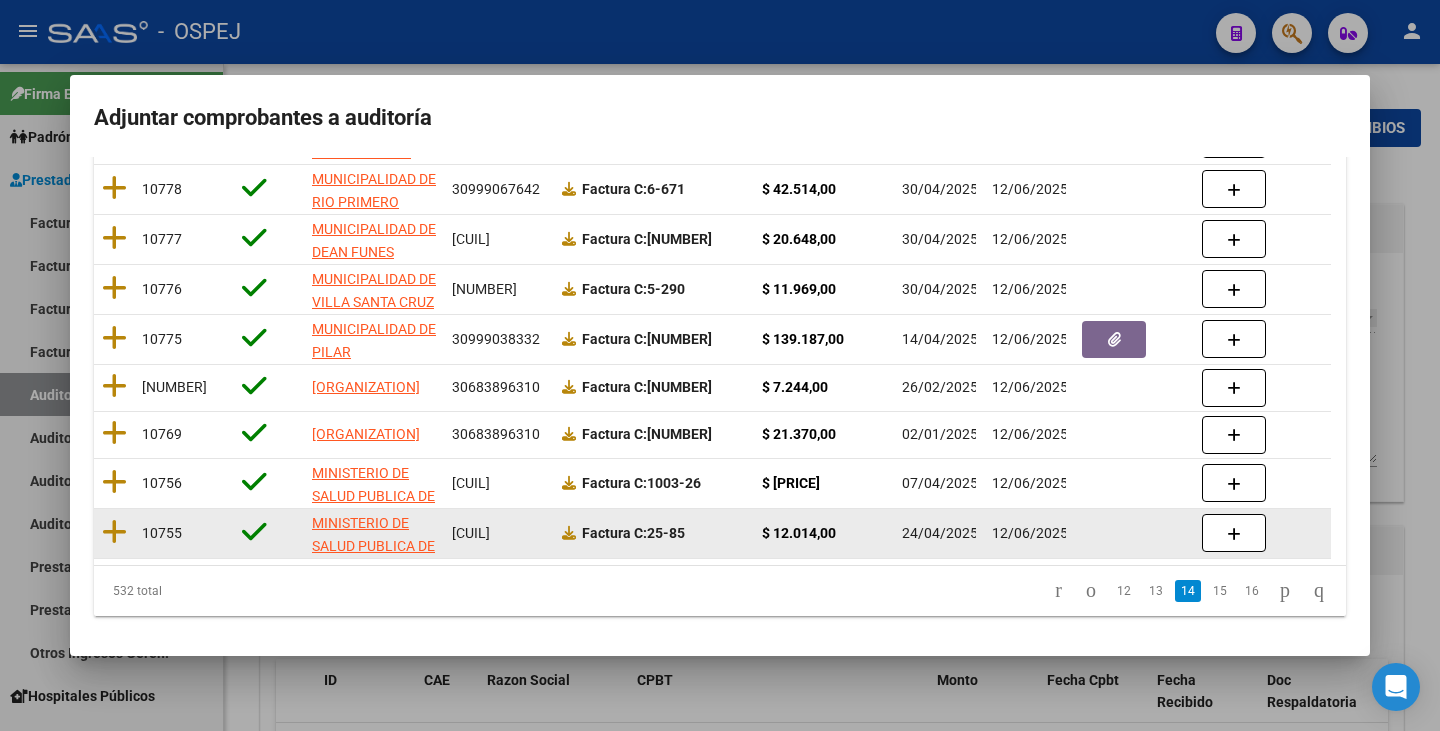 scroll, scrollTop: 398, scrollLeft: 0, axis: vertical 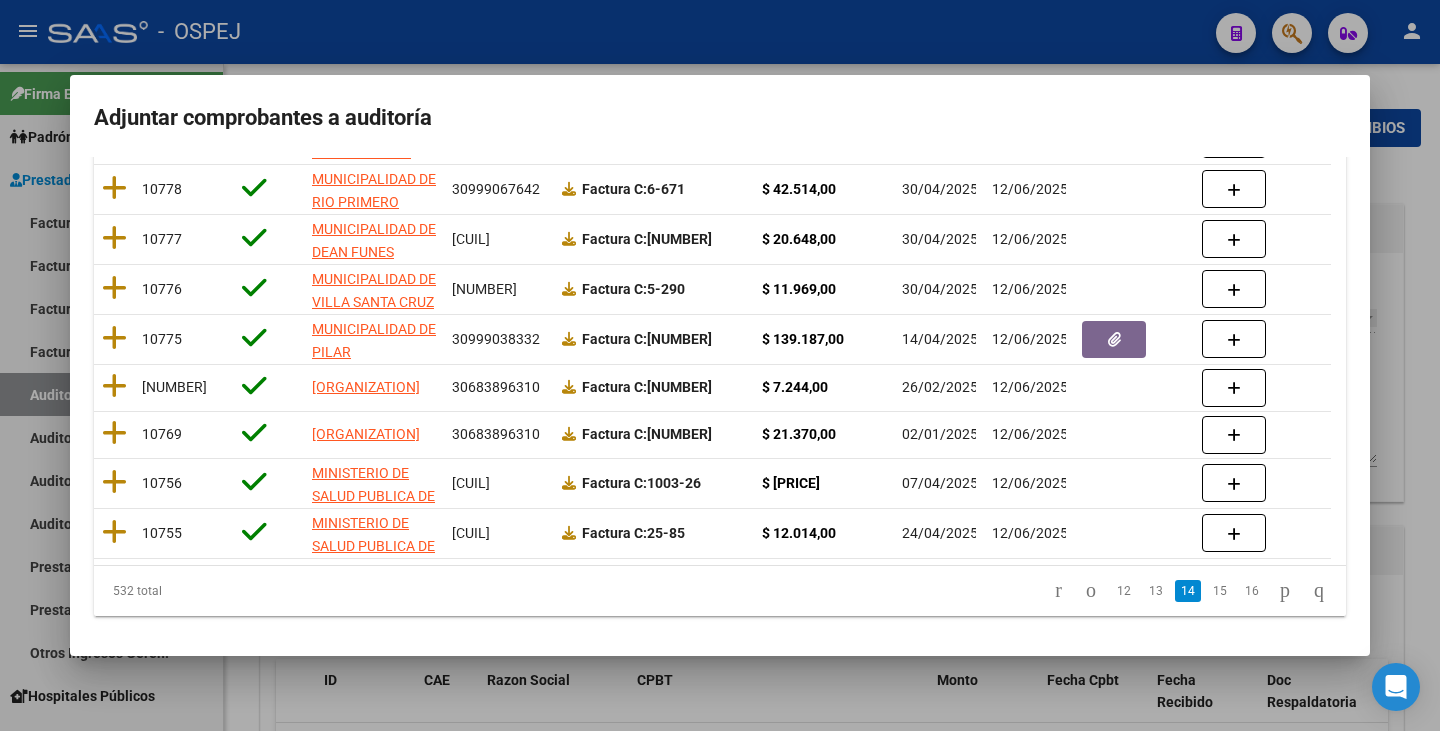 click on "15" 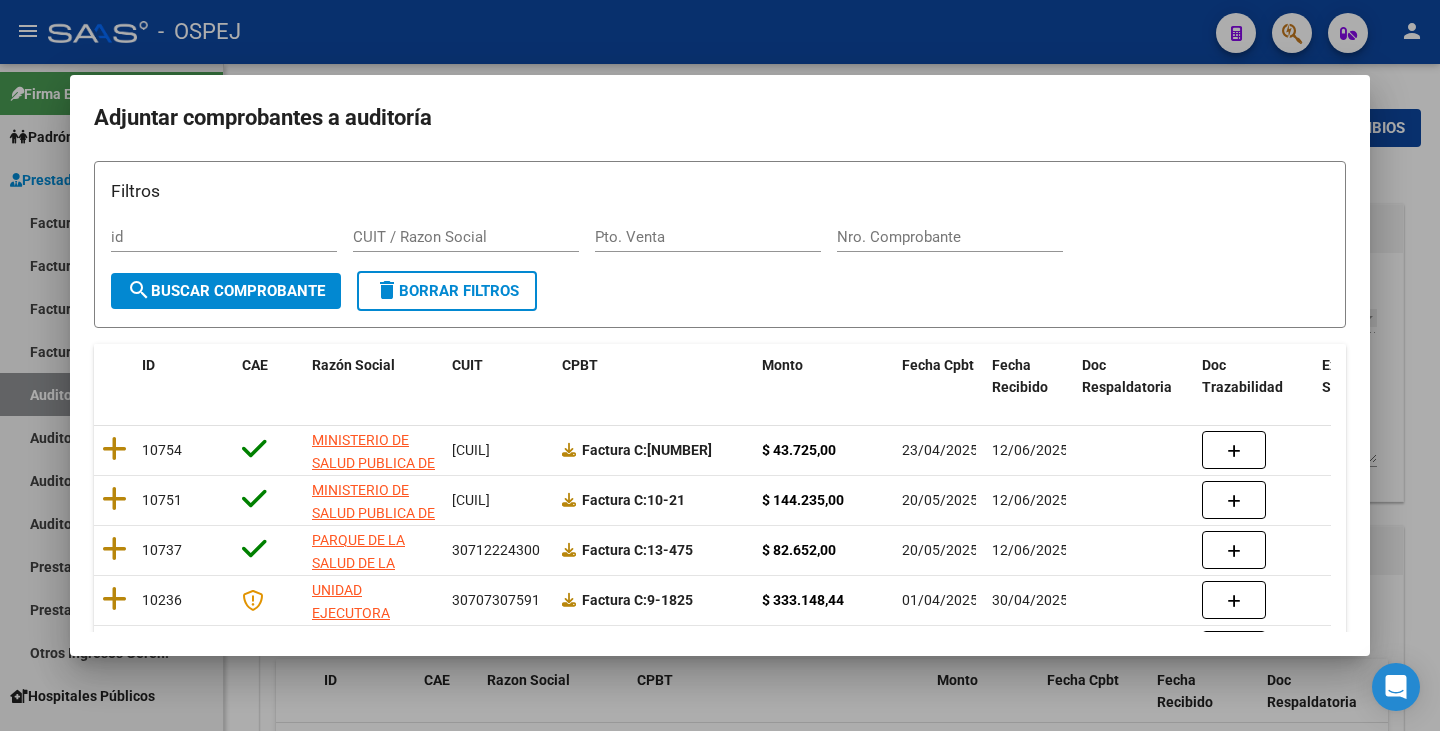 scroll, scrollTop: 0, scrollLeft: 0, axis: both 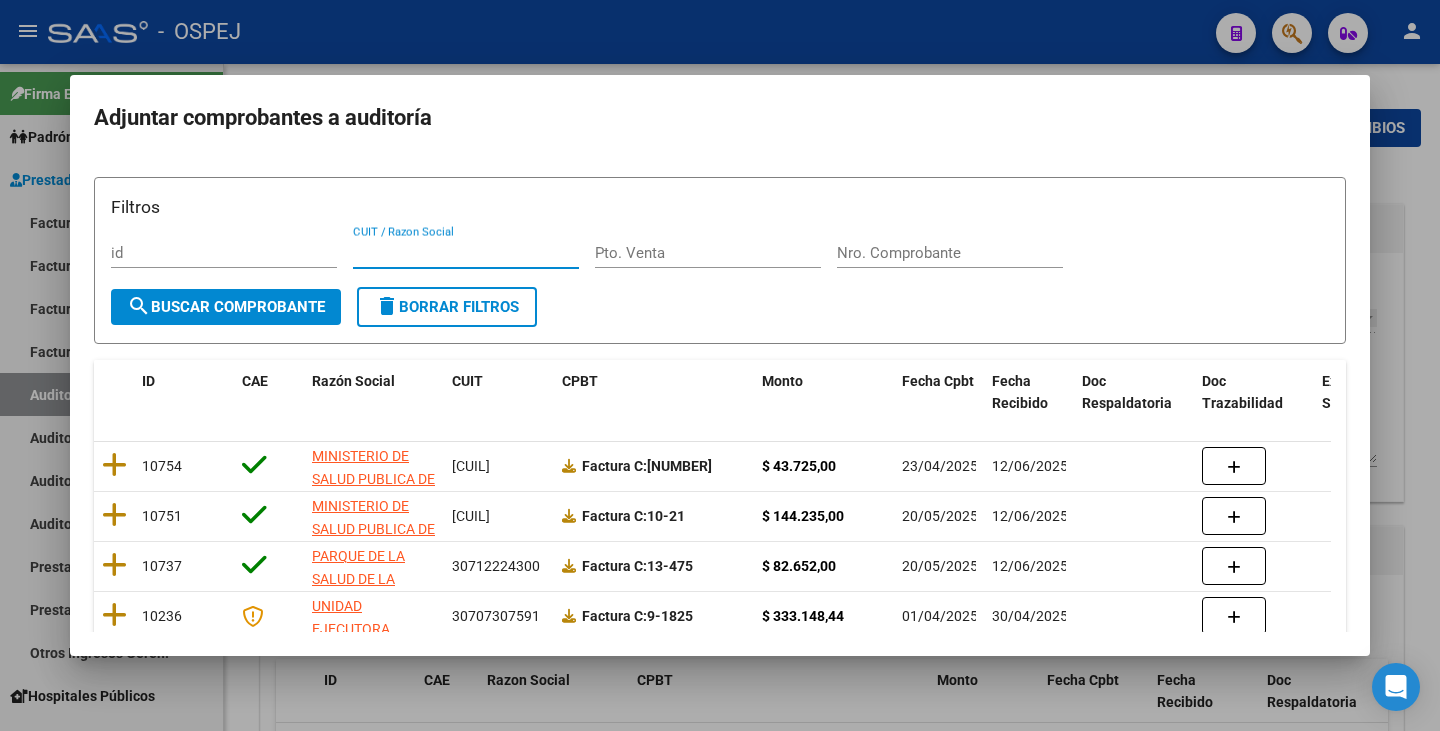click on "CUIT / Razon Social" at bounding box center (466, 253) 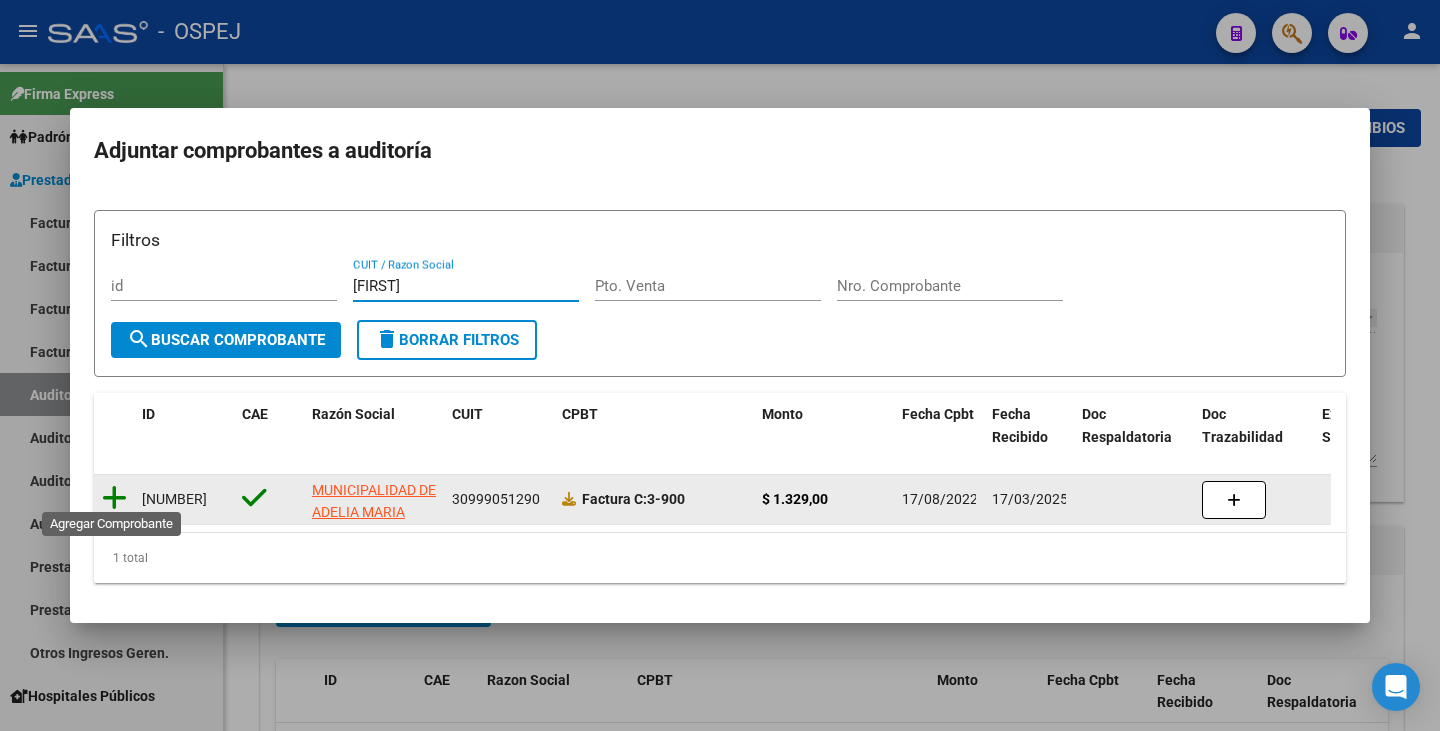 type on "[FIRST]" 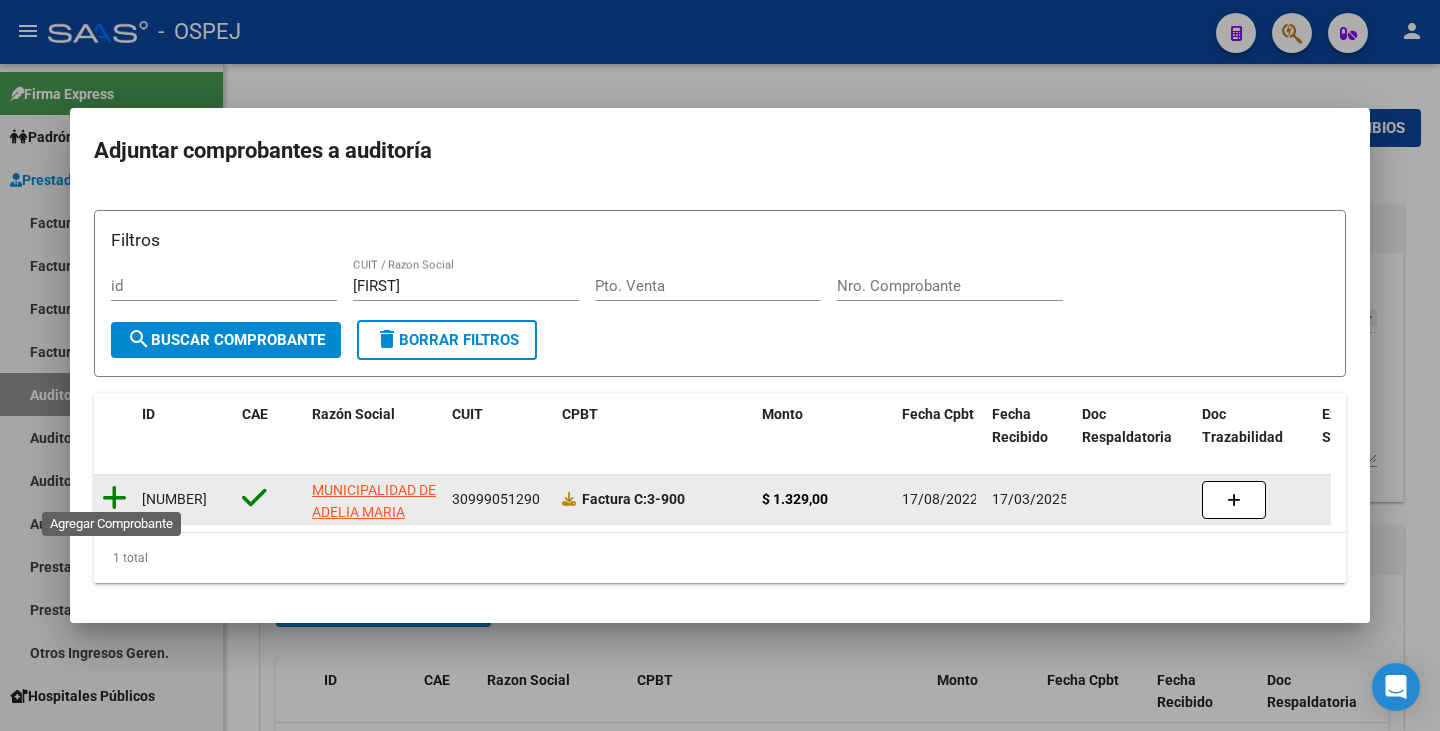 click 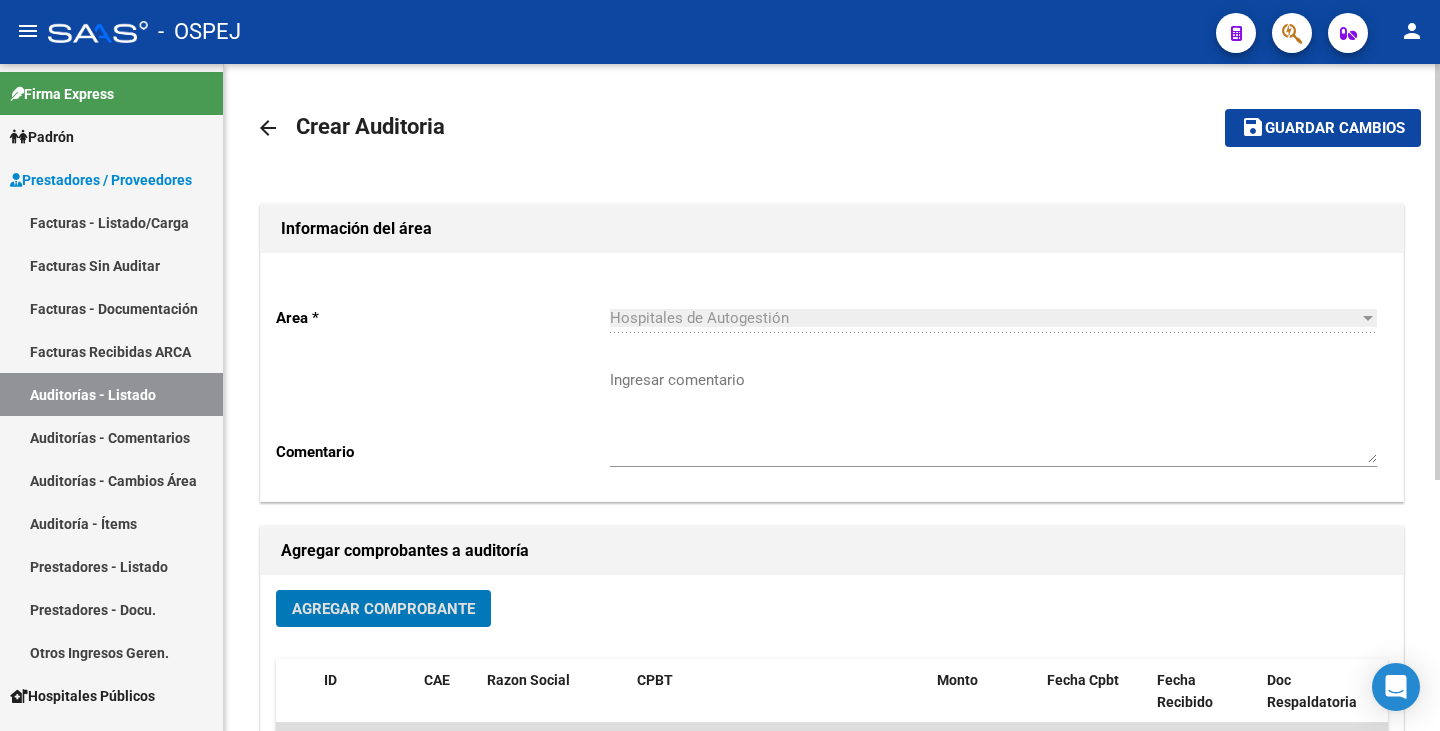 click on "save" 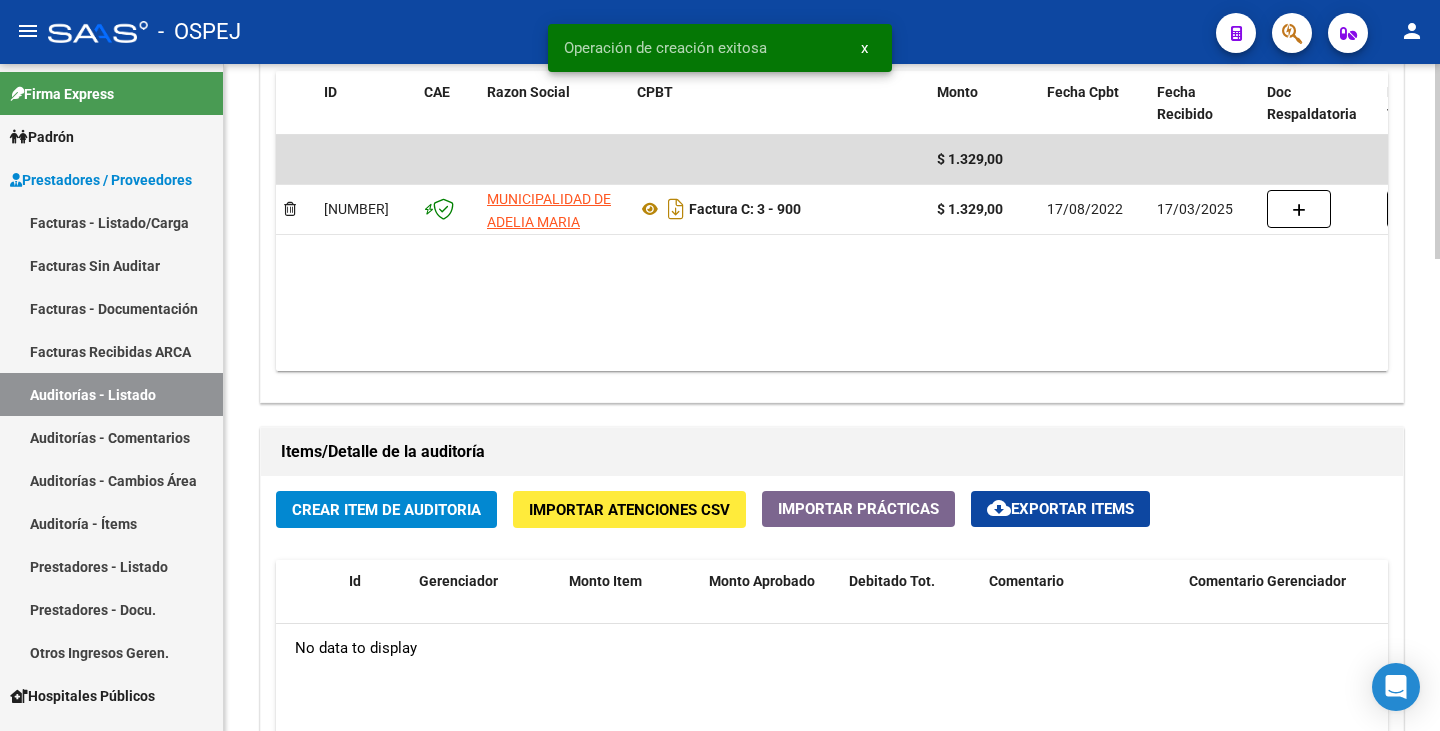 scroll, scrollTop: 1200, scrollLeft: 0, axis: vertical 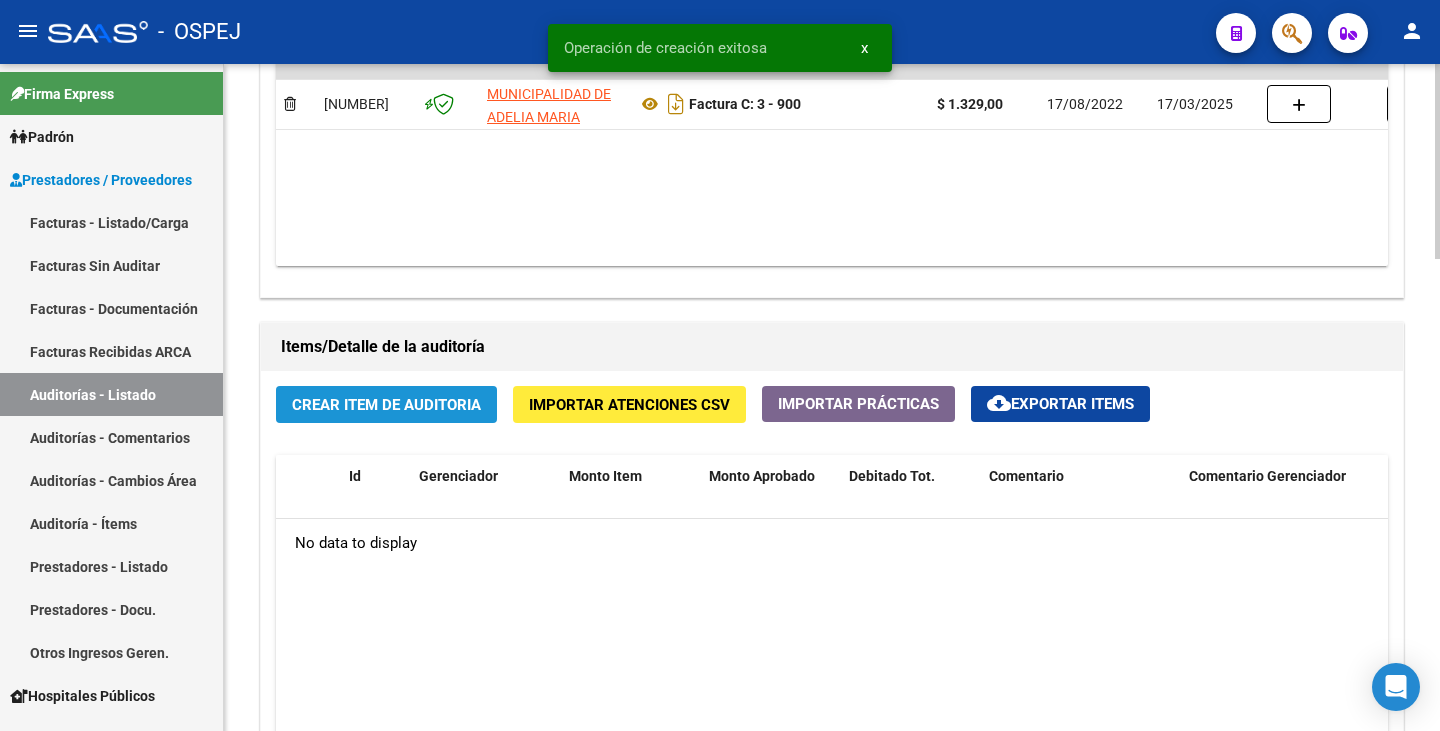 click on "Crear Item de Auditoria" 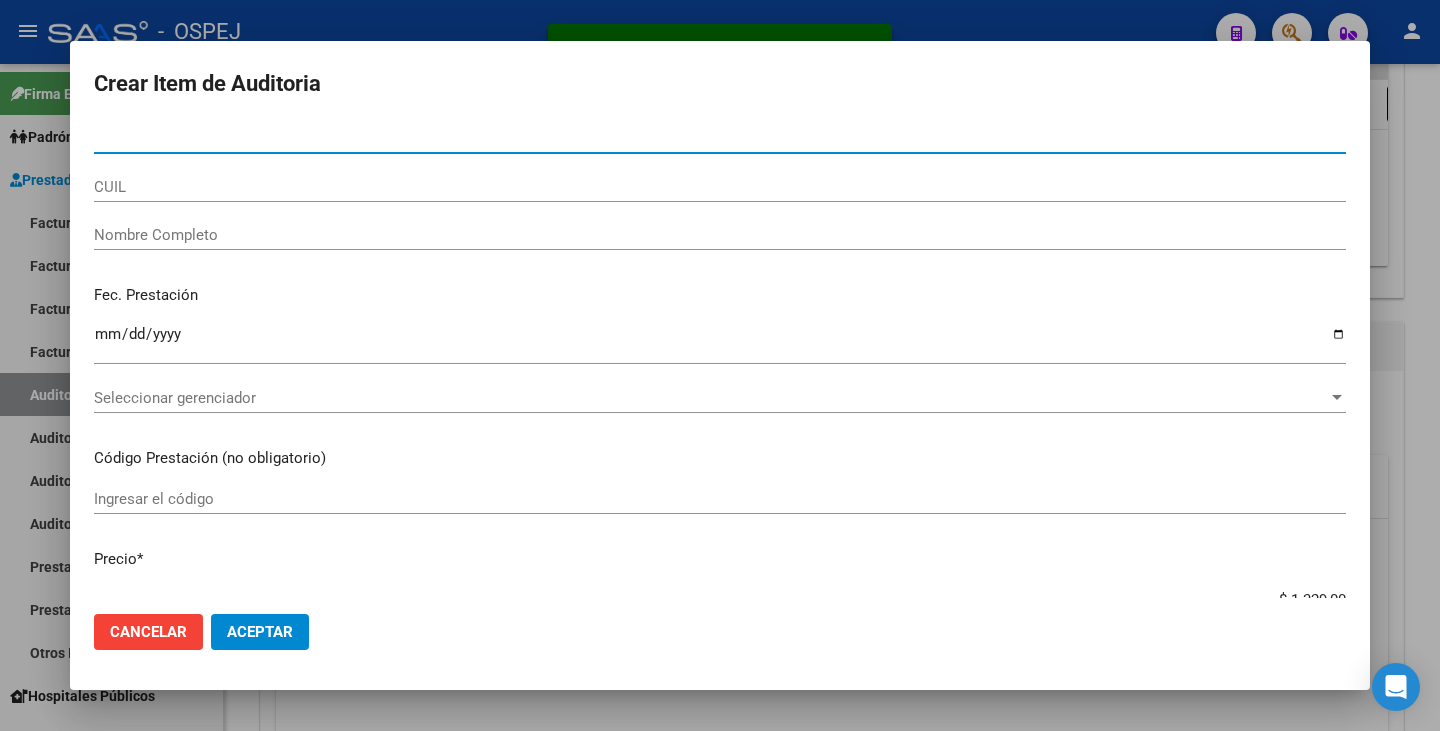paste on "[NUMBER]" 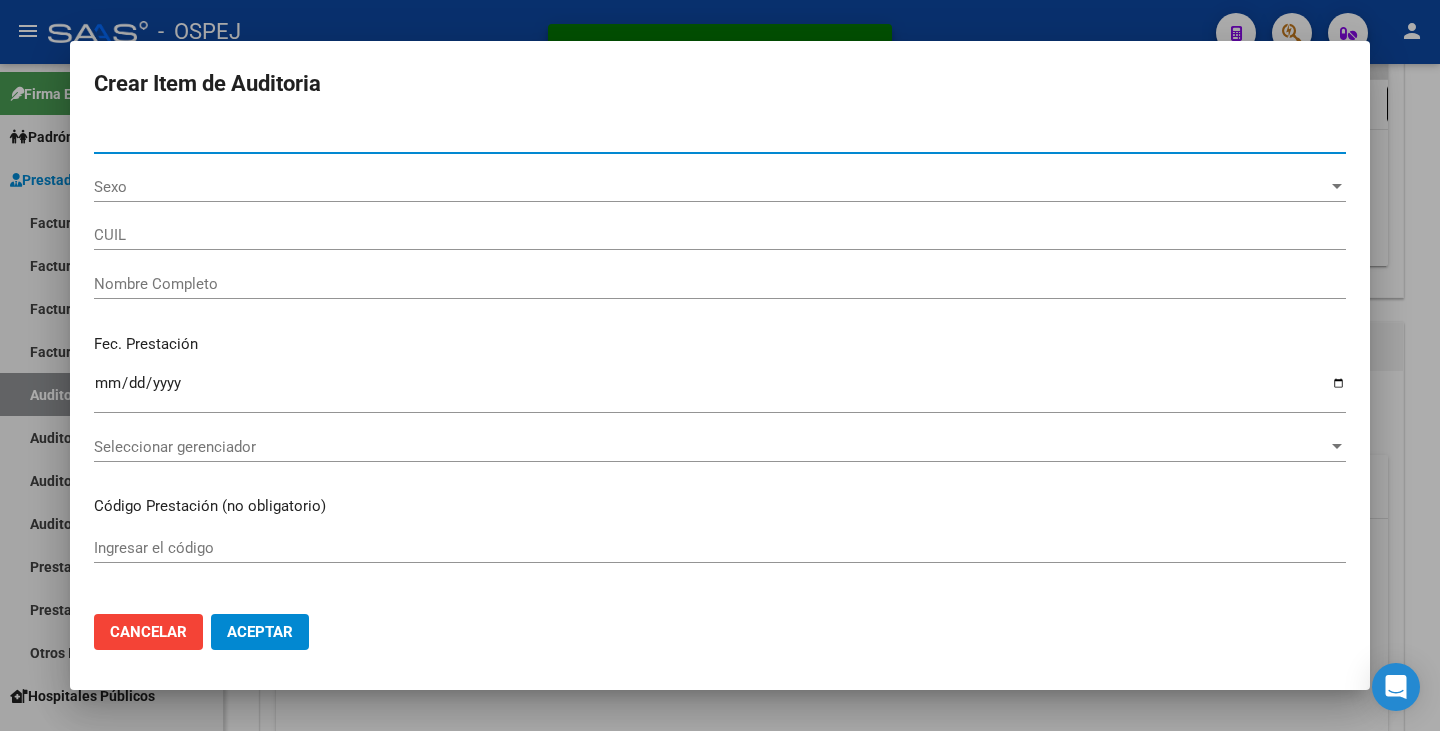 type on "[CUIL]" 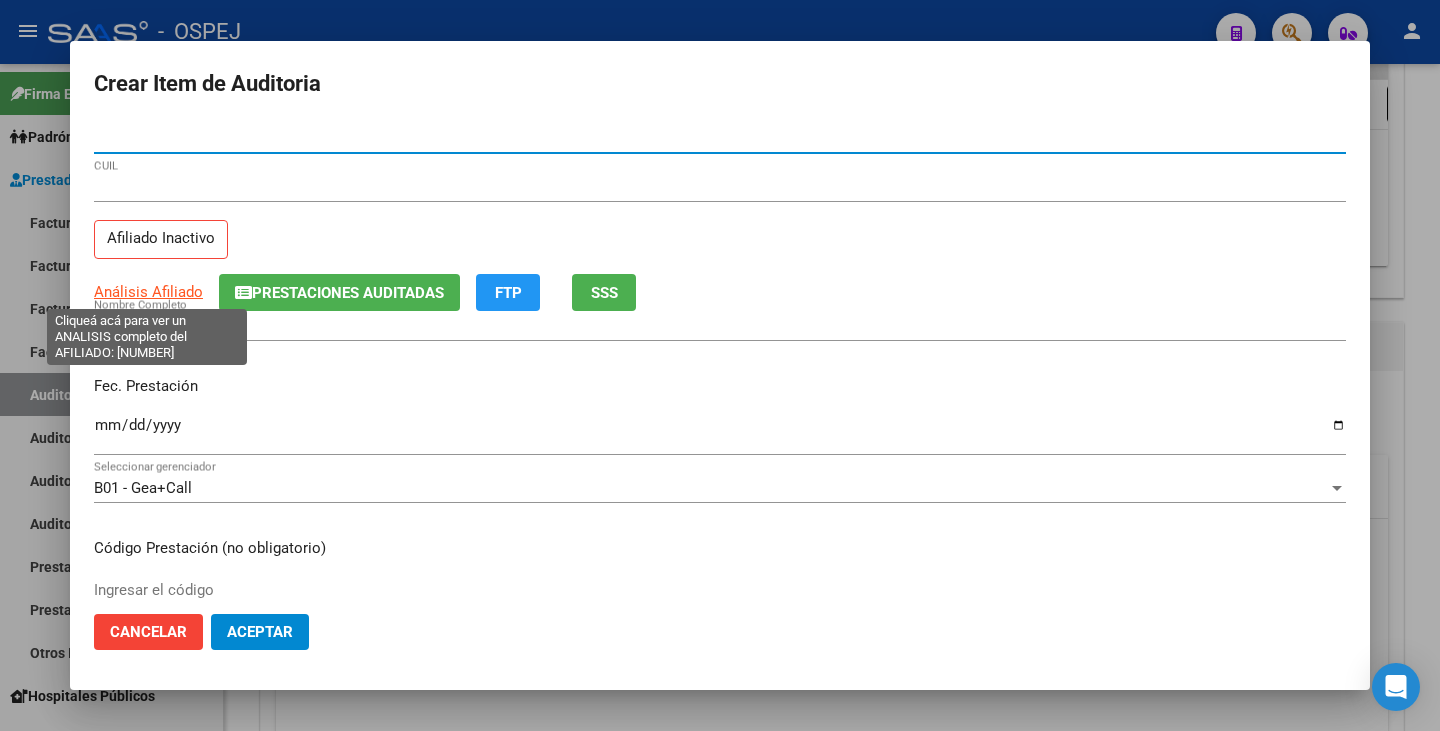 type on "[NUMBER]" 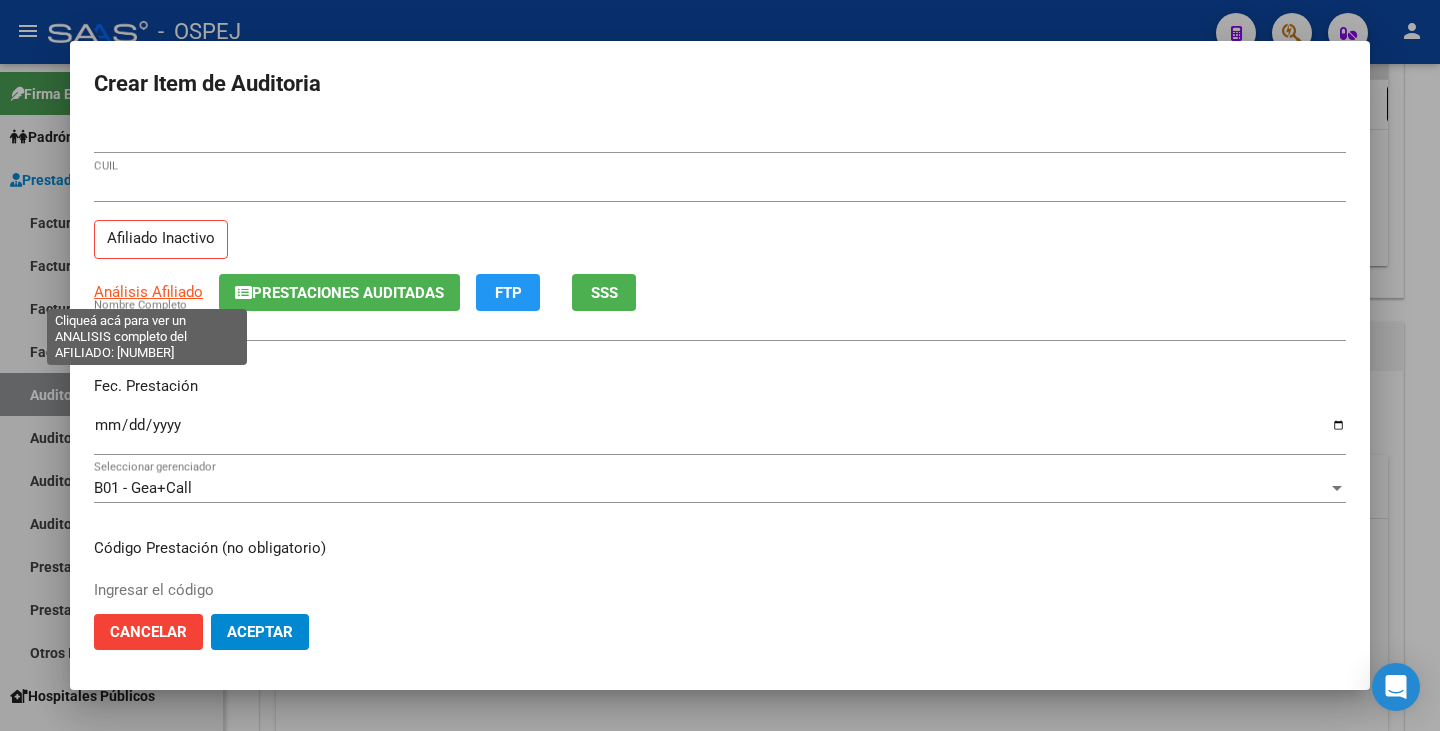click on "Análisis Afiliado" at bounding box center (148, 292) 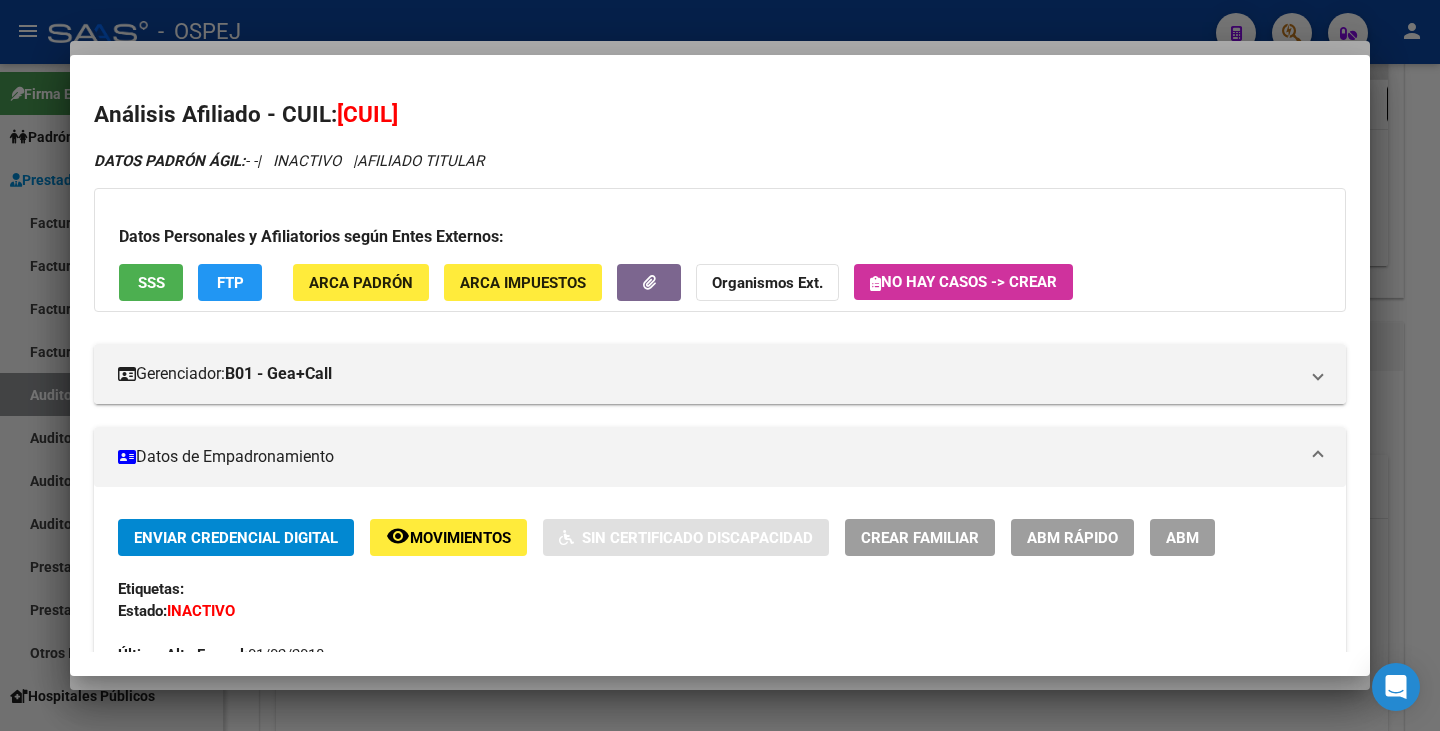 click on "ABM Rápido" 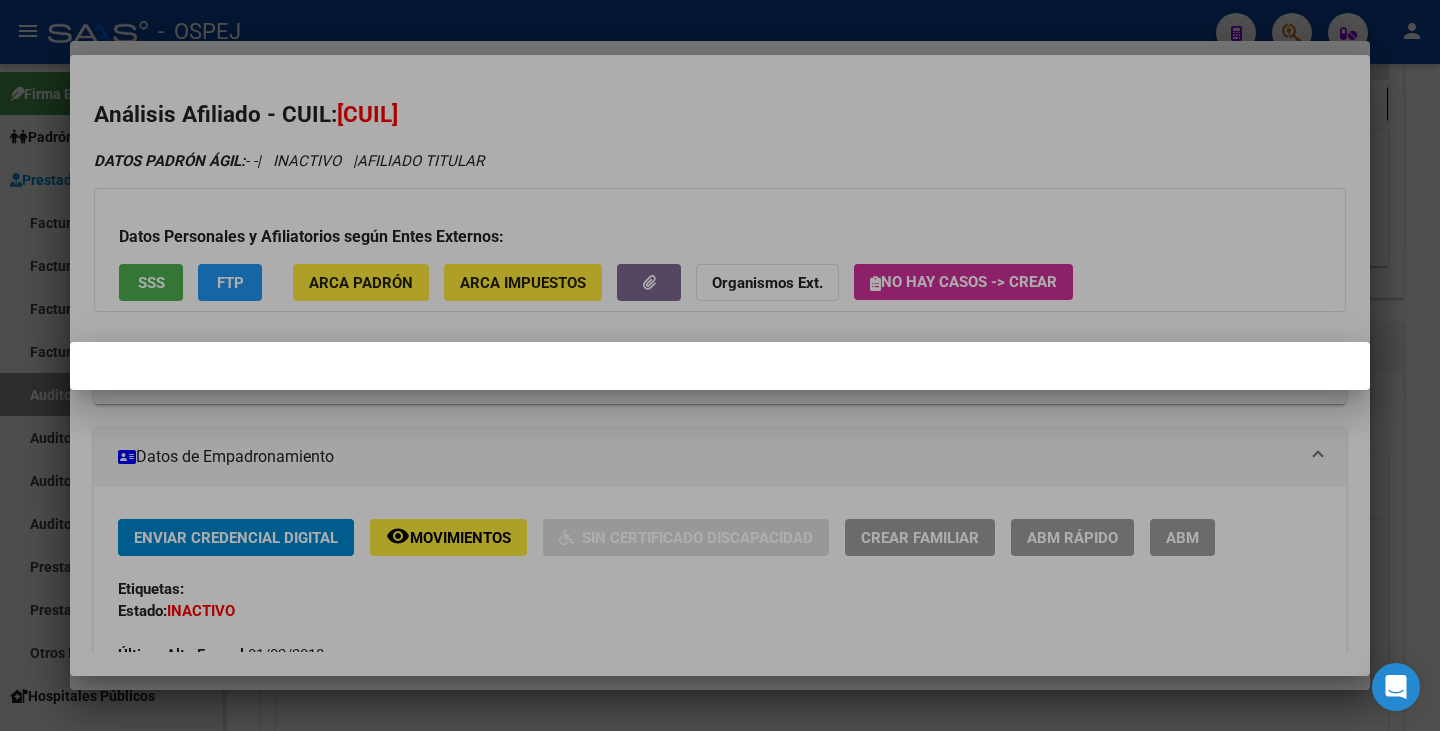 click at bounding box center [720, 365] 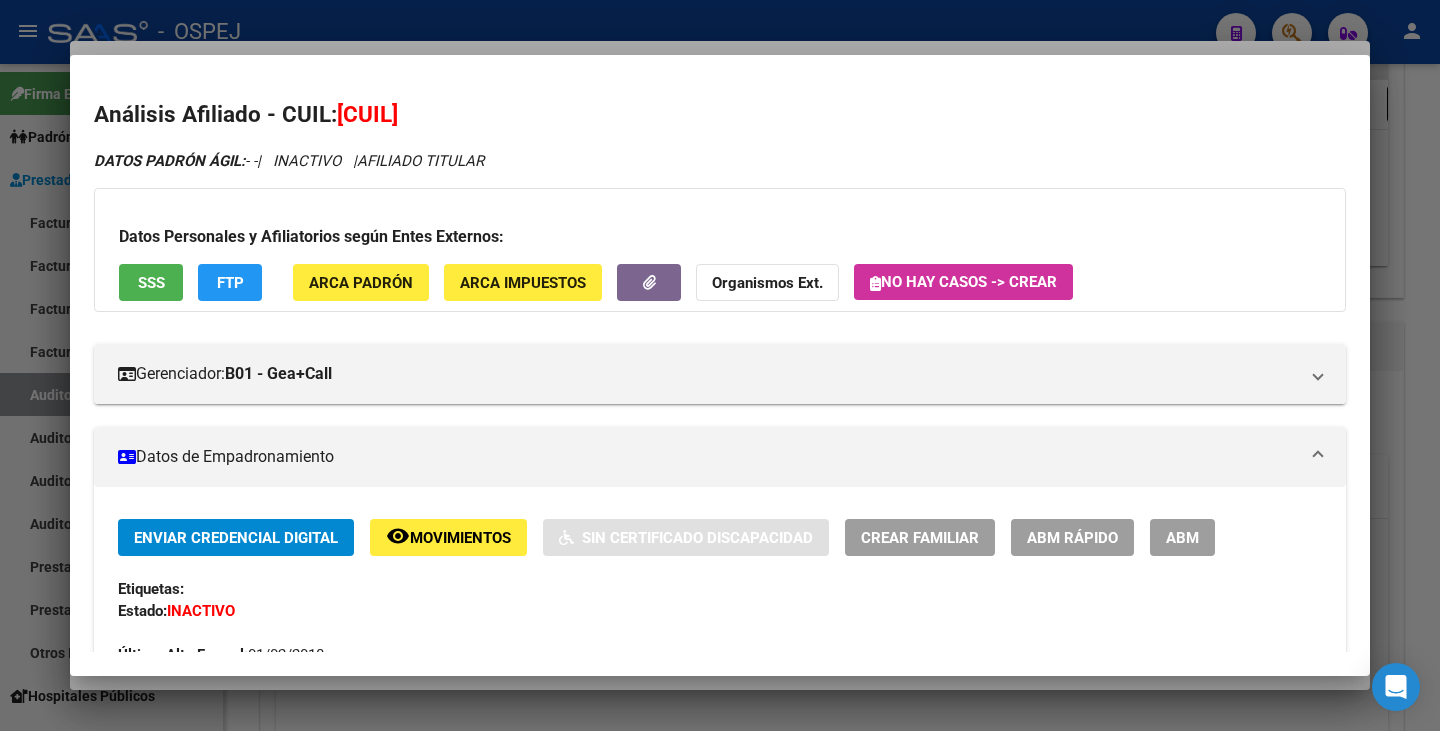 click on "ABM Rápido" 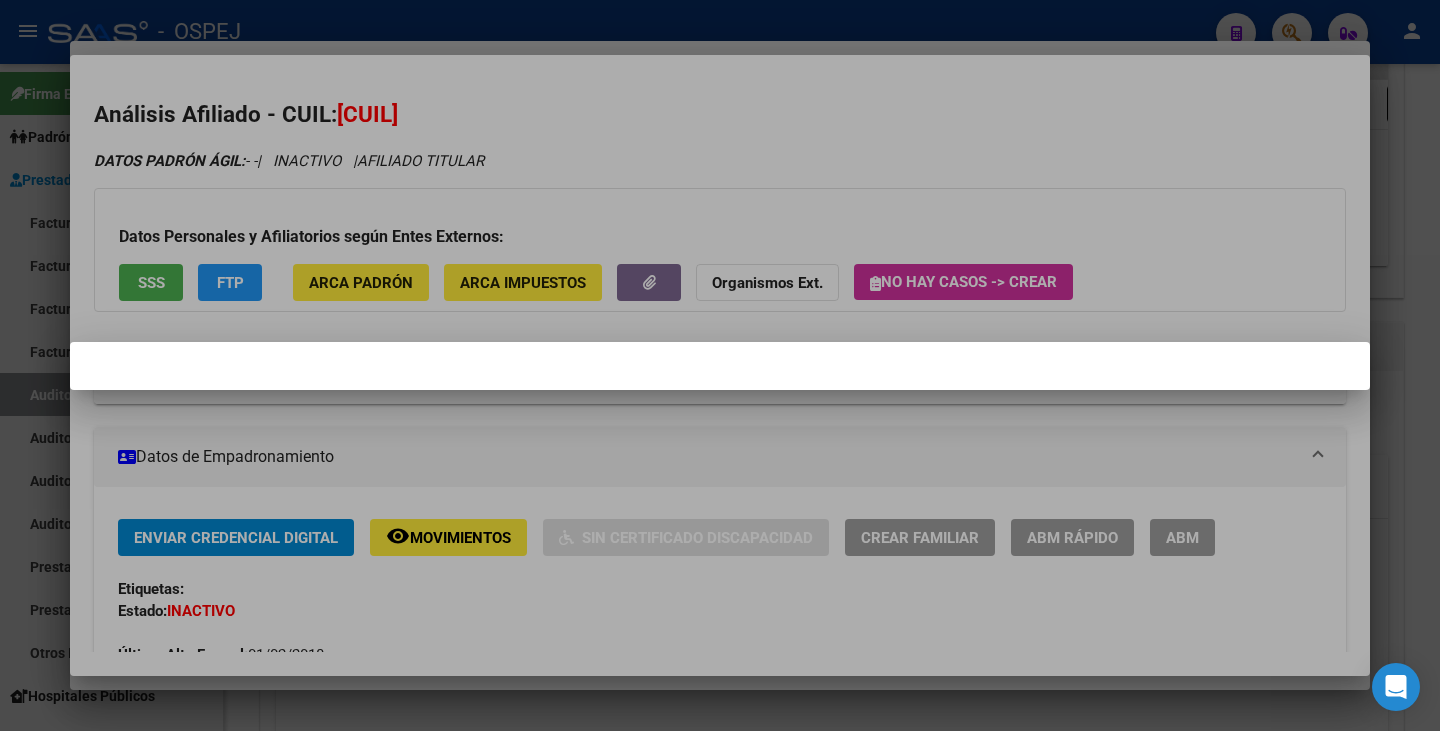 click at bounding box center [720, 365] 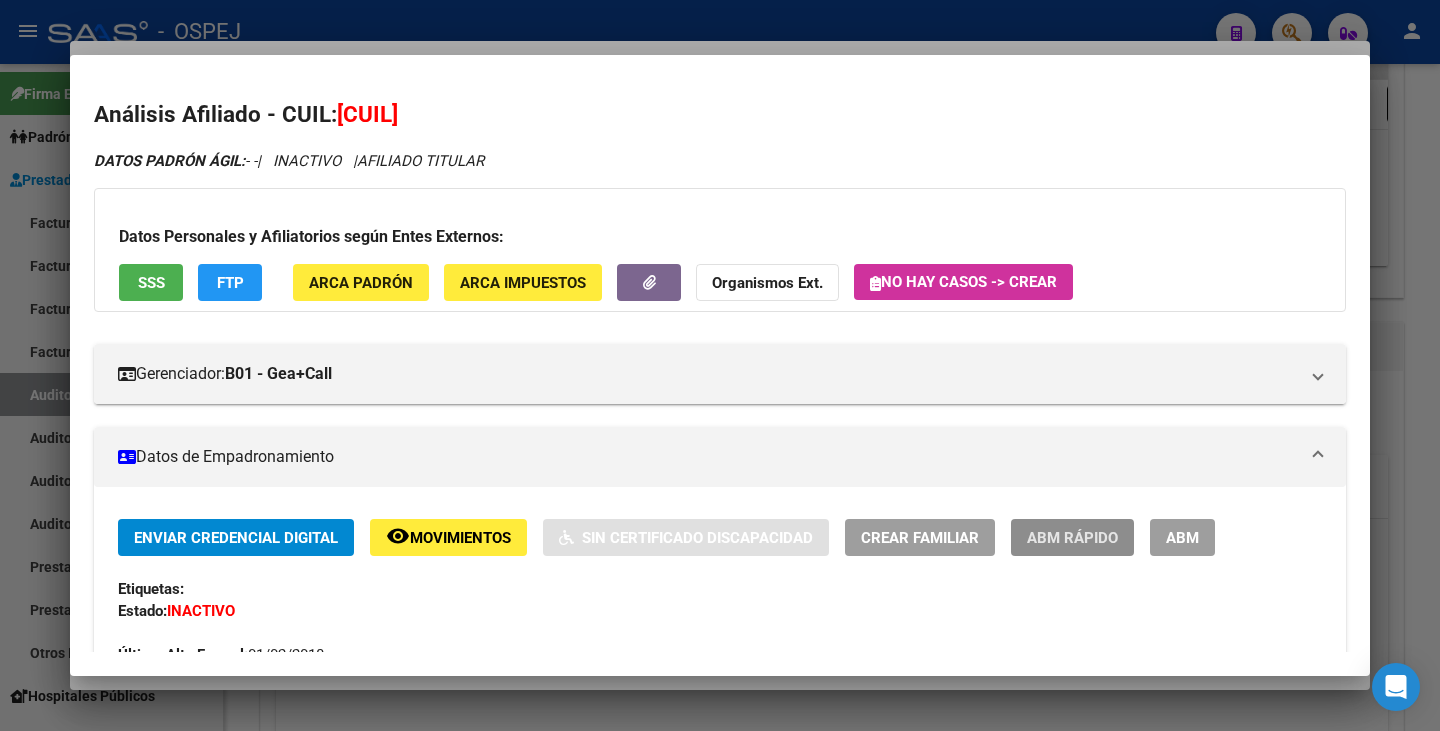click on "ABM Rápido" 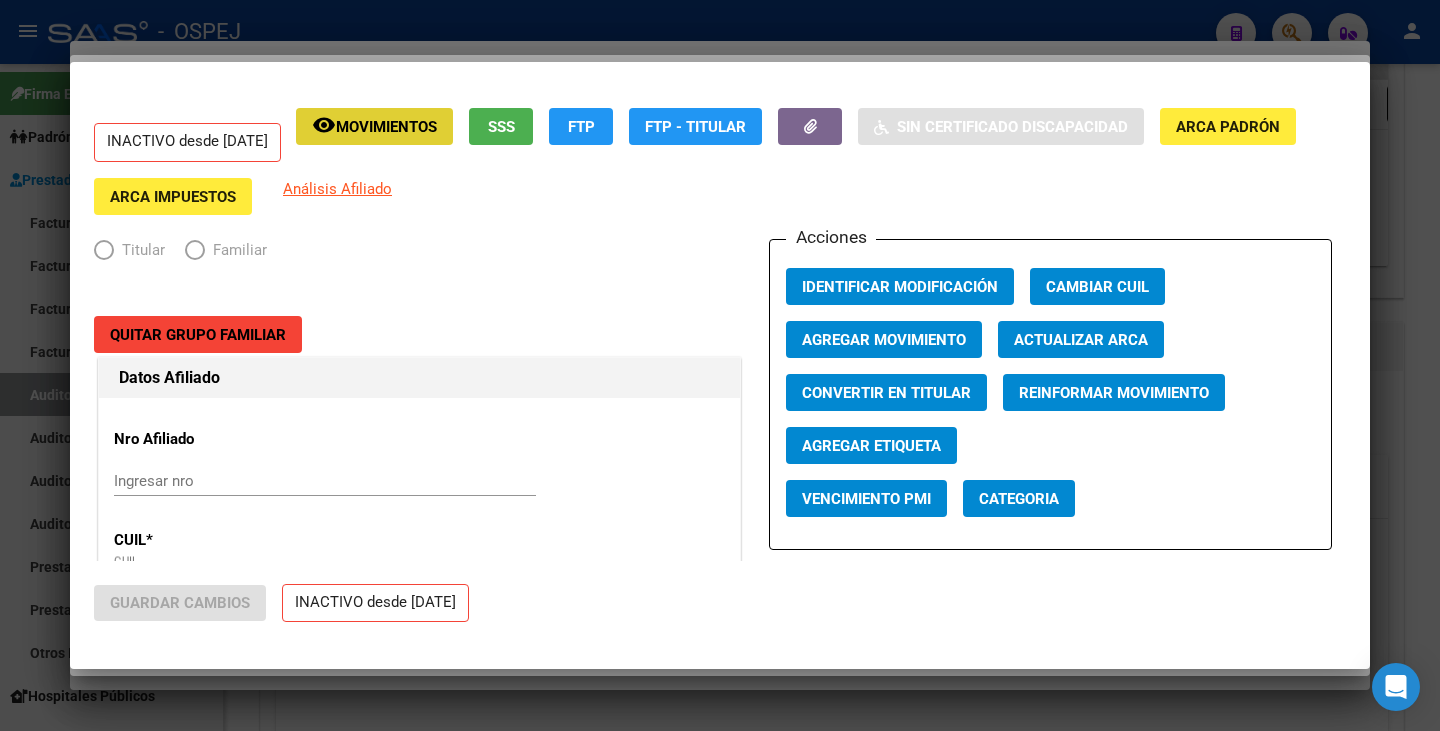 radio on "true" 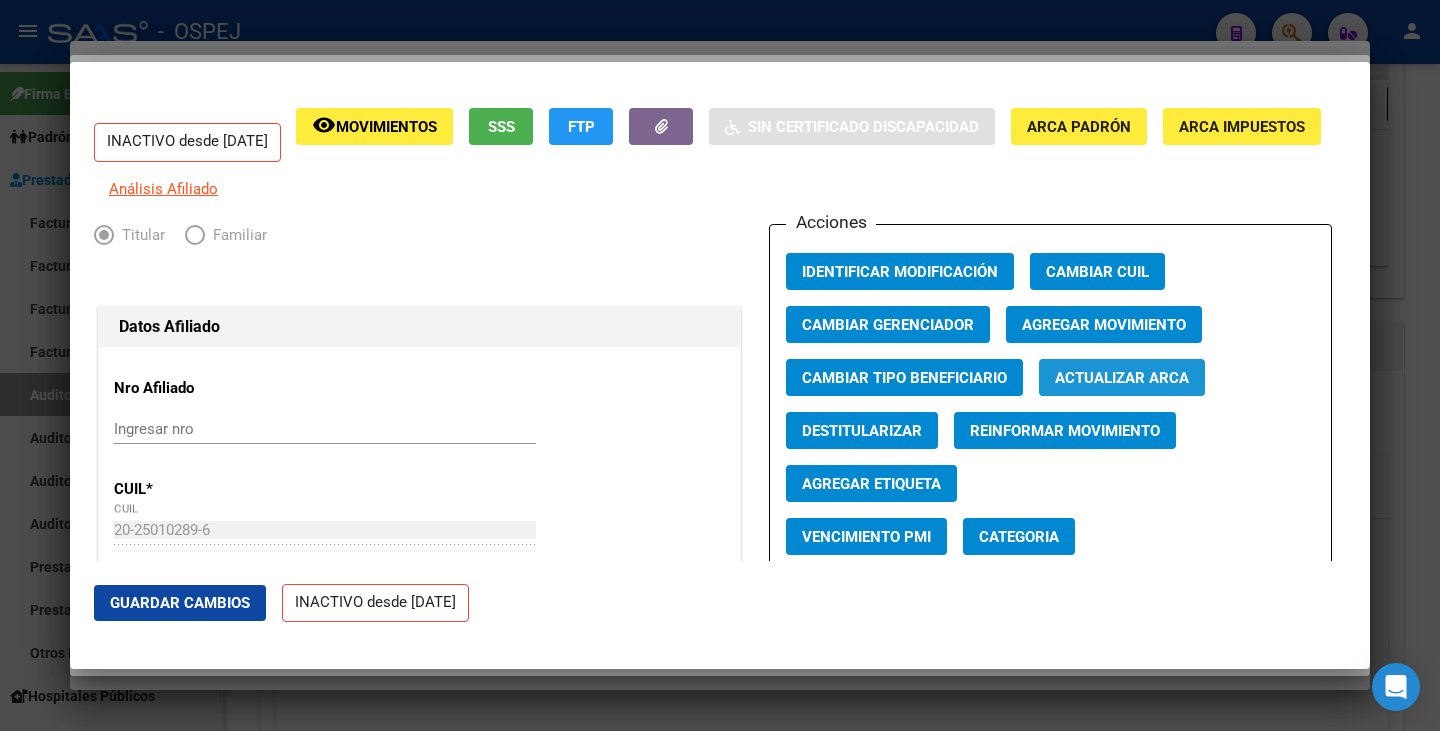 click on "Actualizar ARCA" at bounding box center [1122, 378] 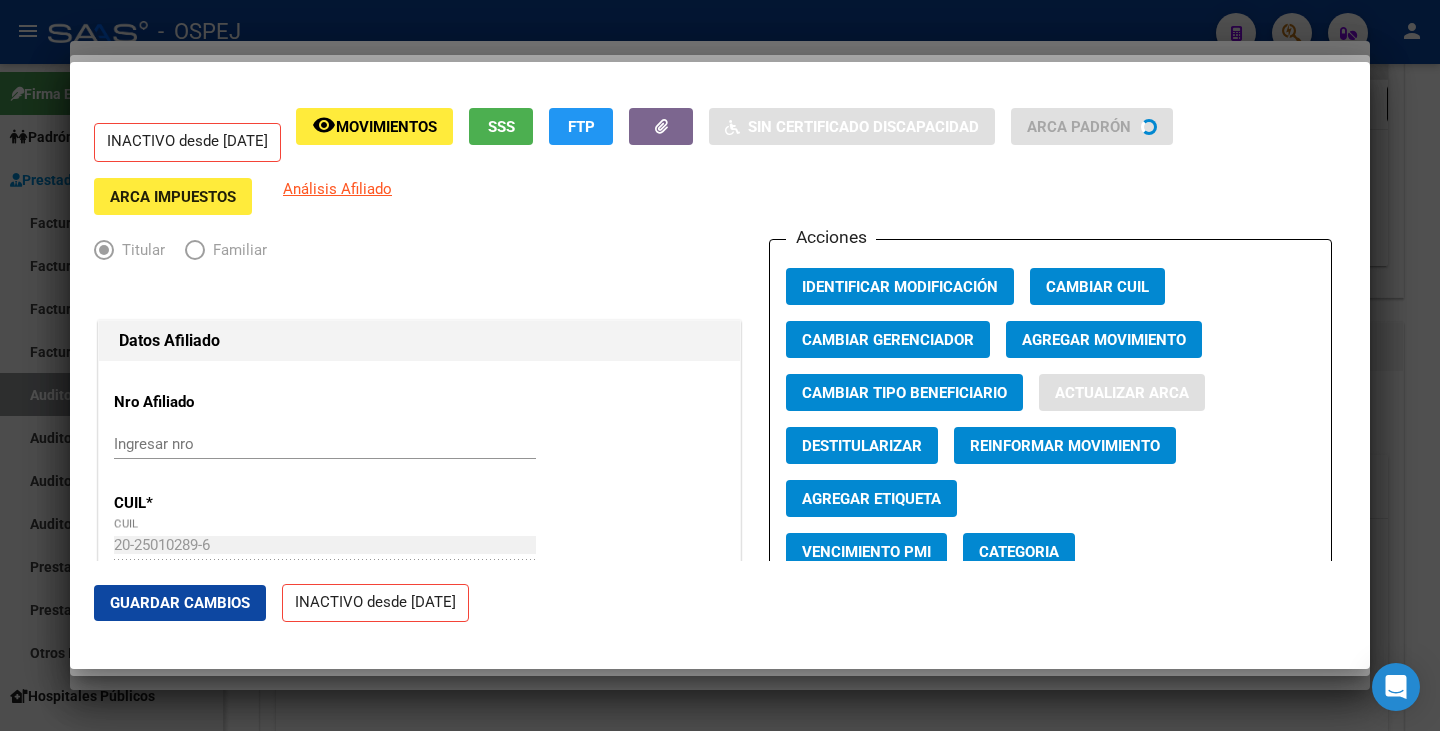 type on "LOPEZ" 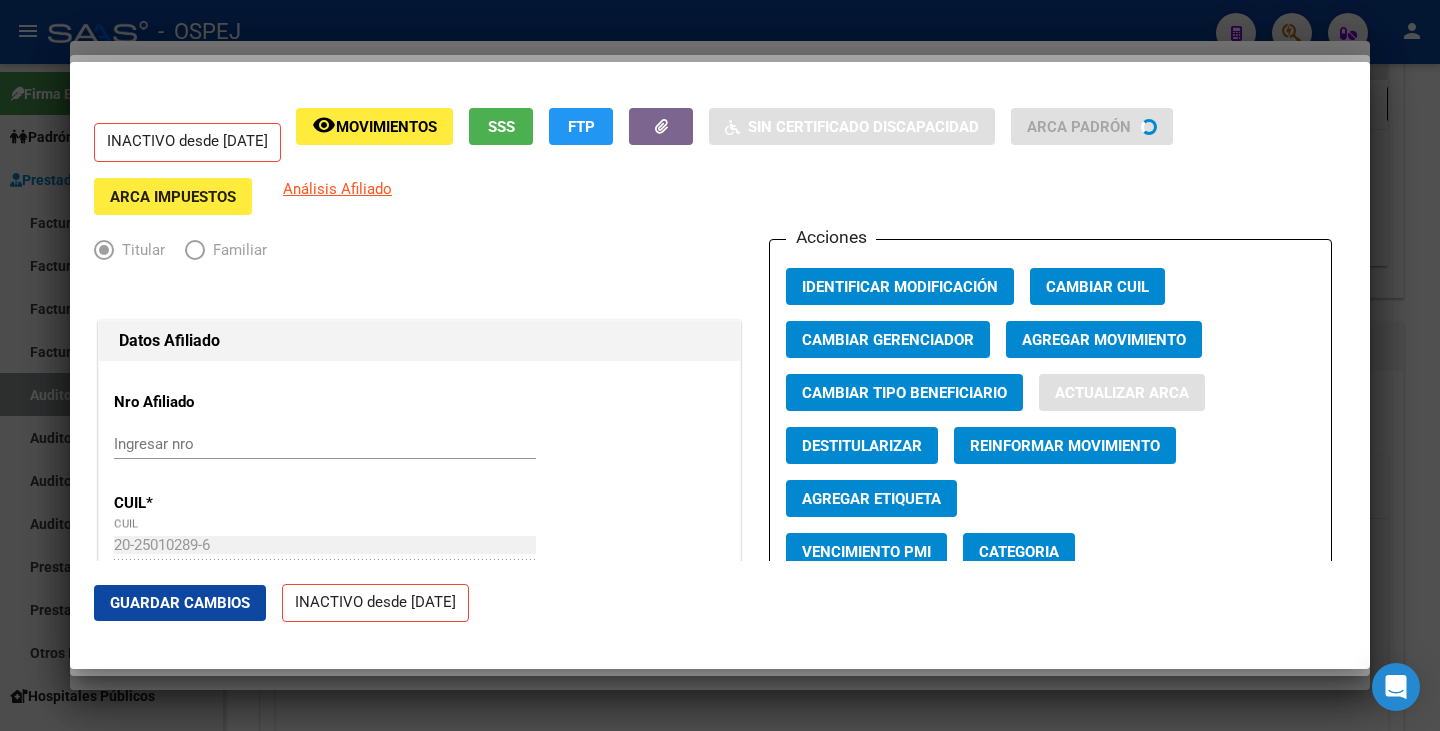 type on "CARLOS ALBERTO" 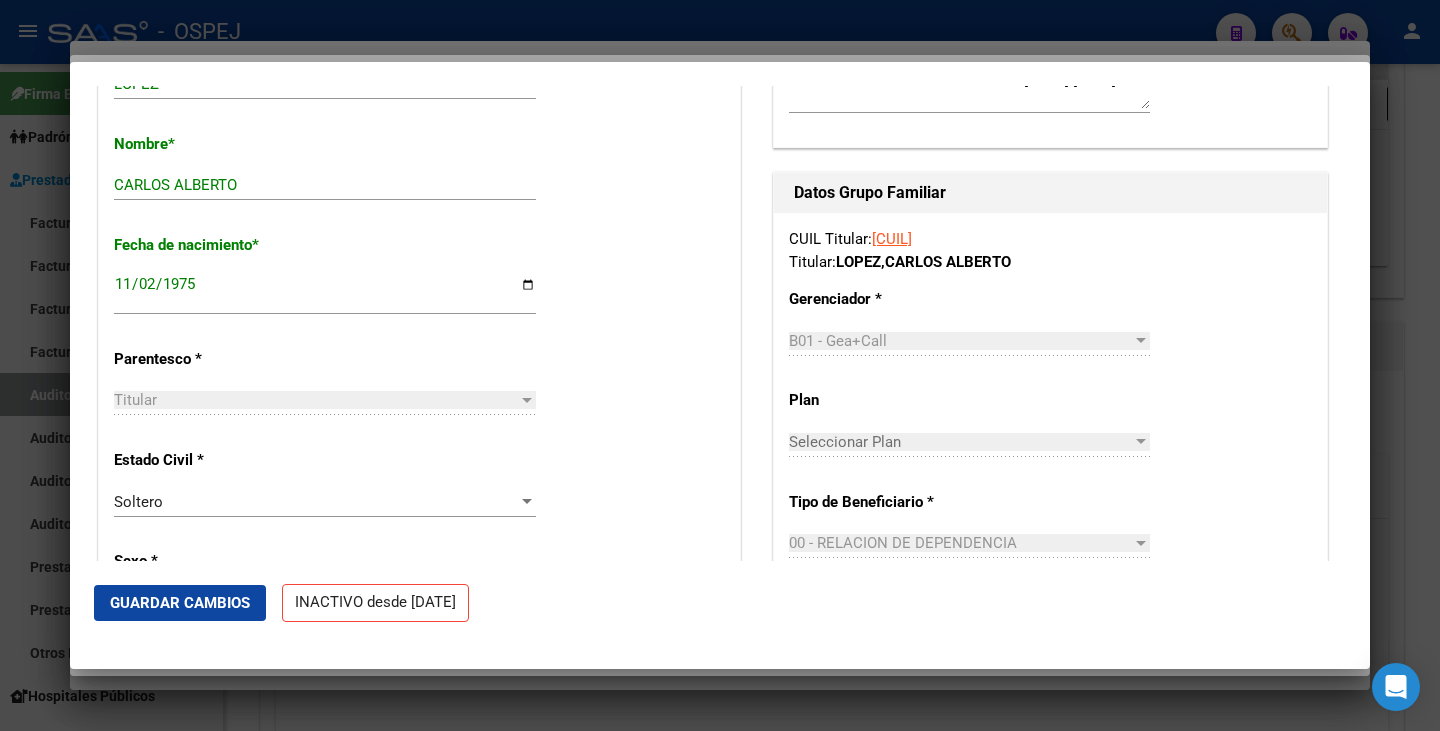 scroll, scrollTop: 800, scrollLeft: 0, axis: vertical 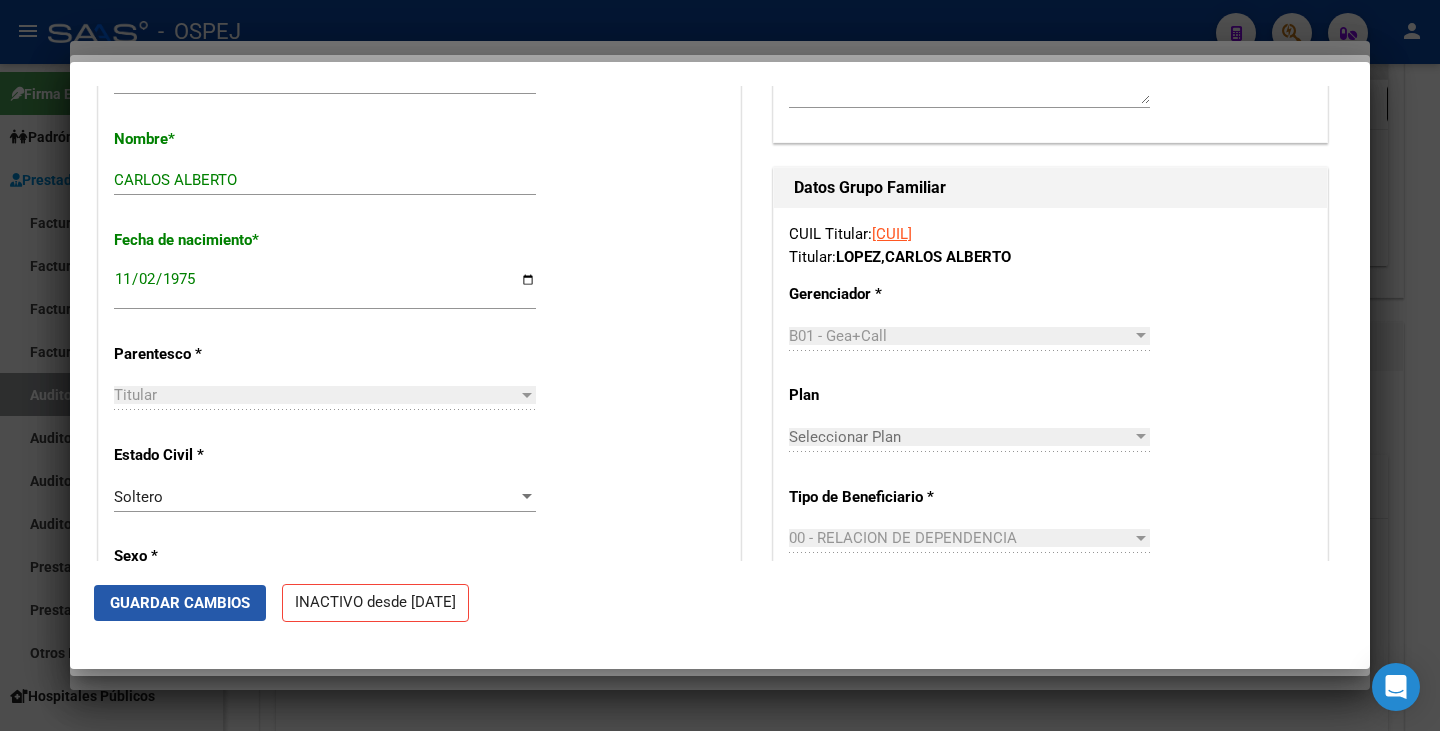 click on "Guardar Cambios" 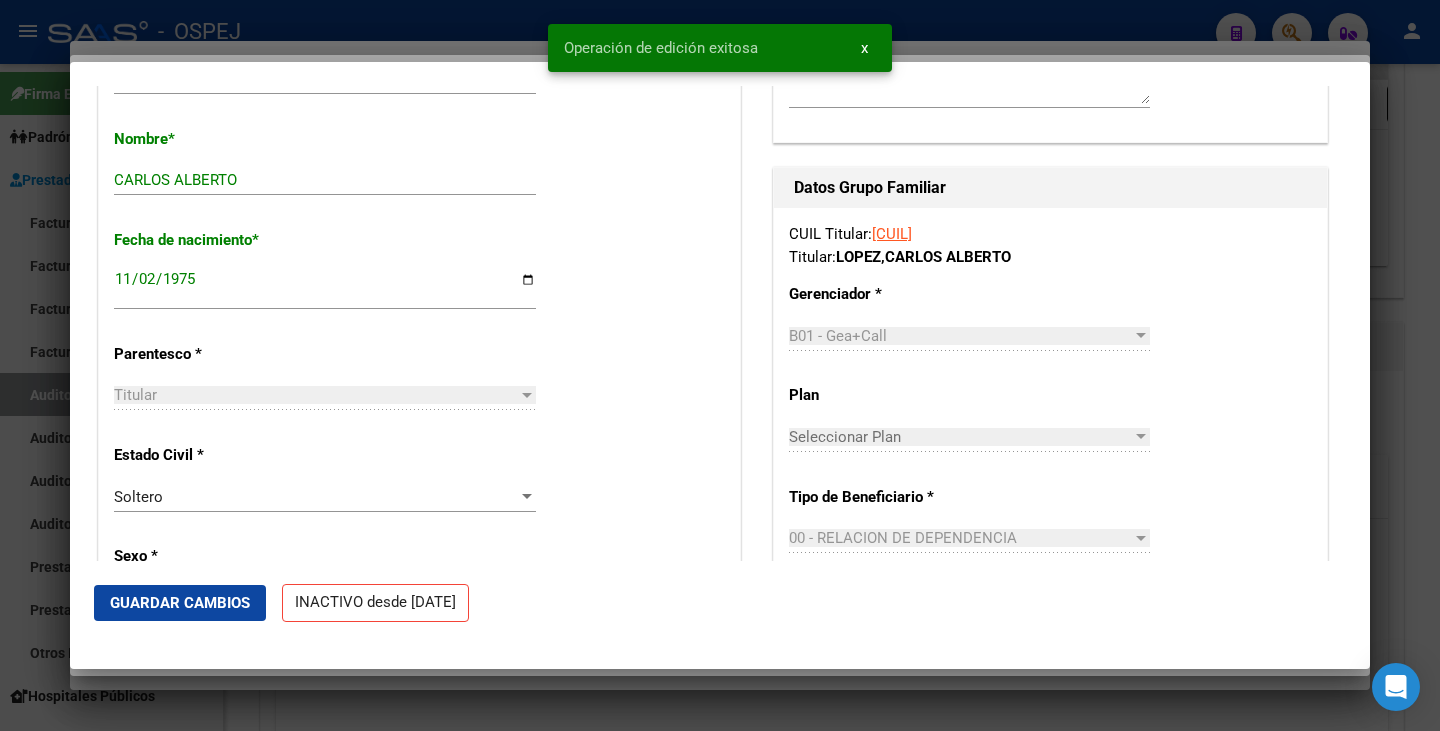 click at bounding box center [720, 365] 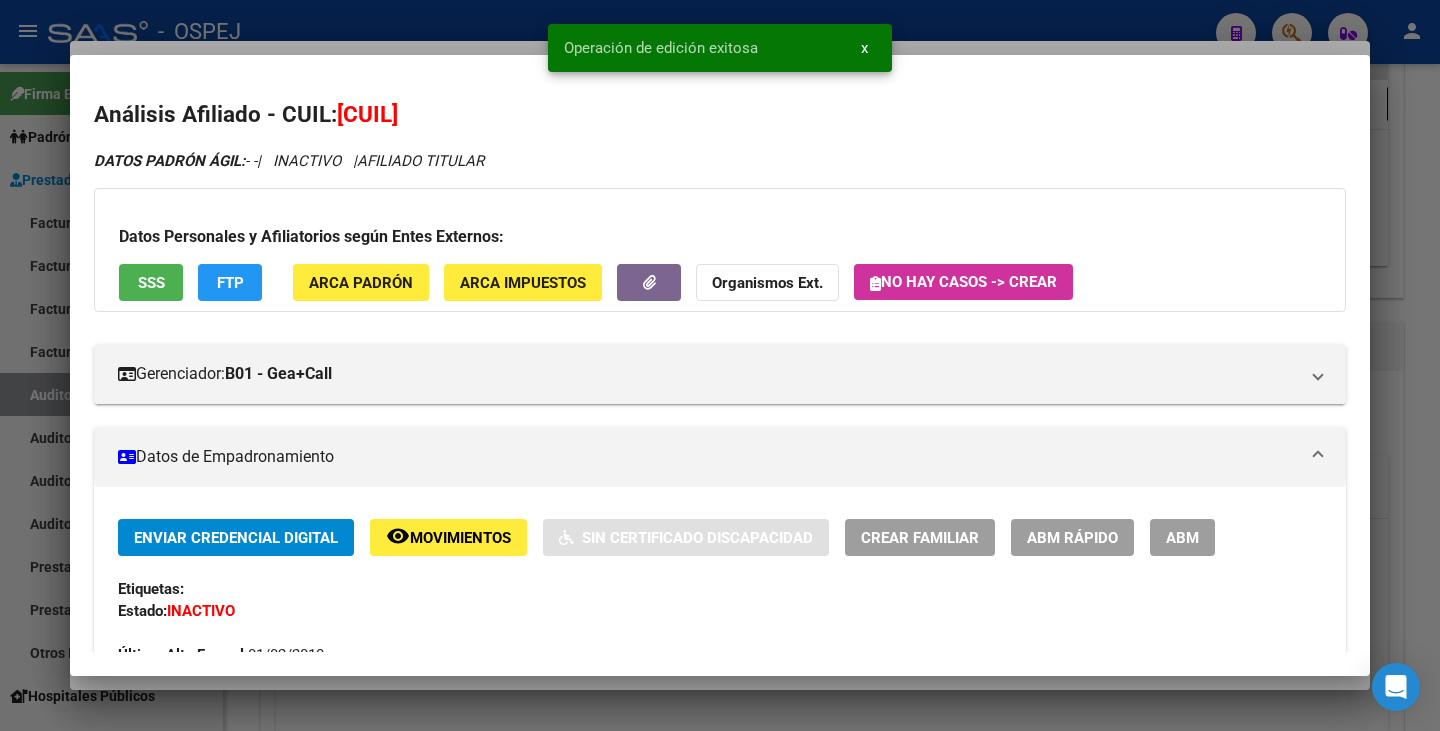 click at bounding box center [720, 365] 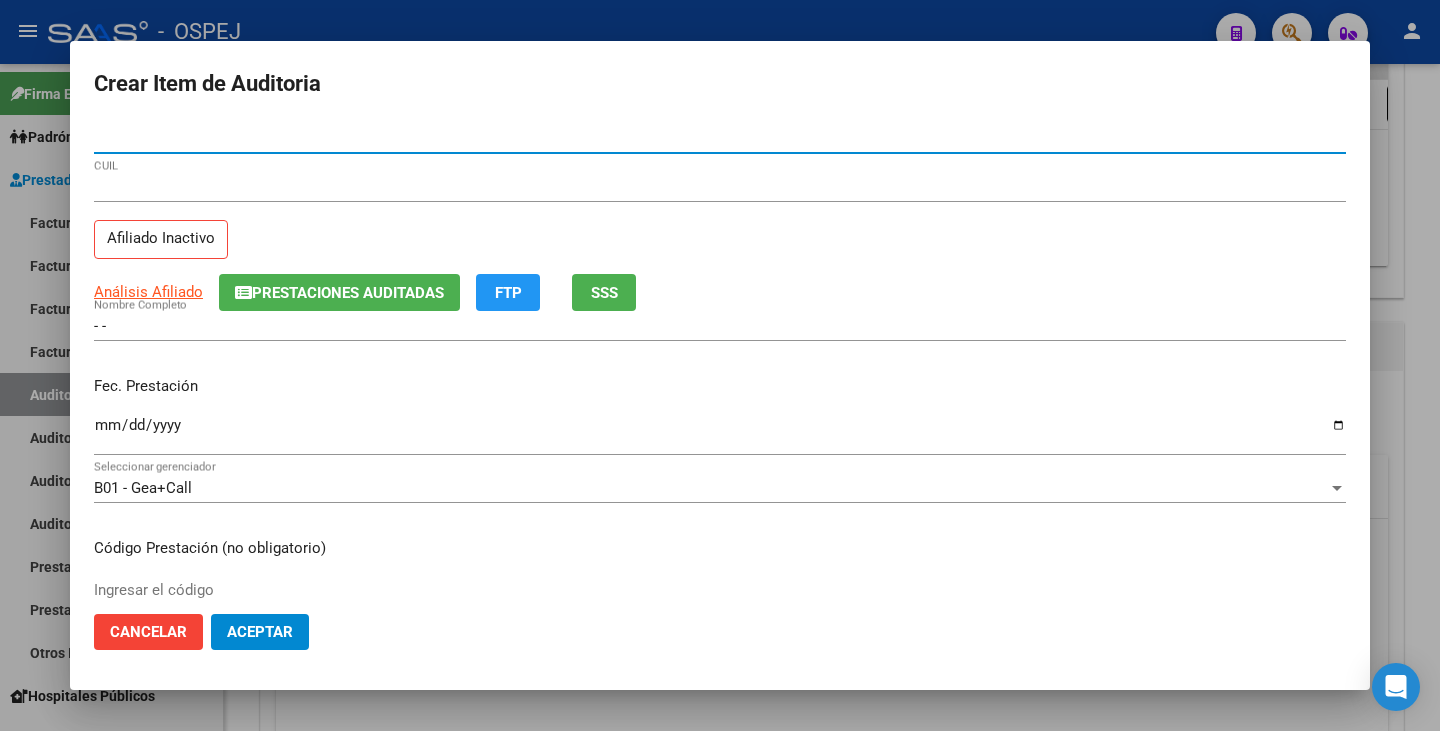 drag, startPoint x: 164, startPoint y: 132, endPoint x: 71, endPoint y: 112, distance: 95.12623 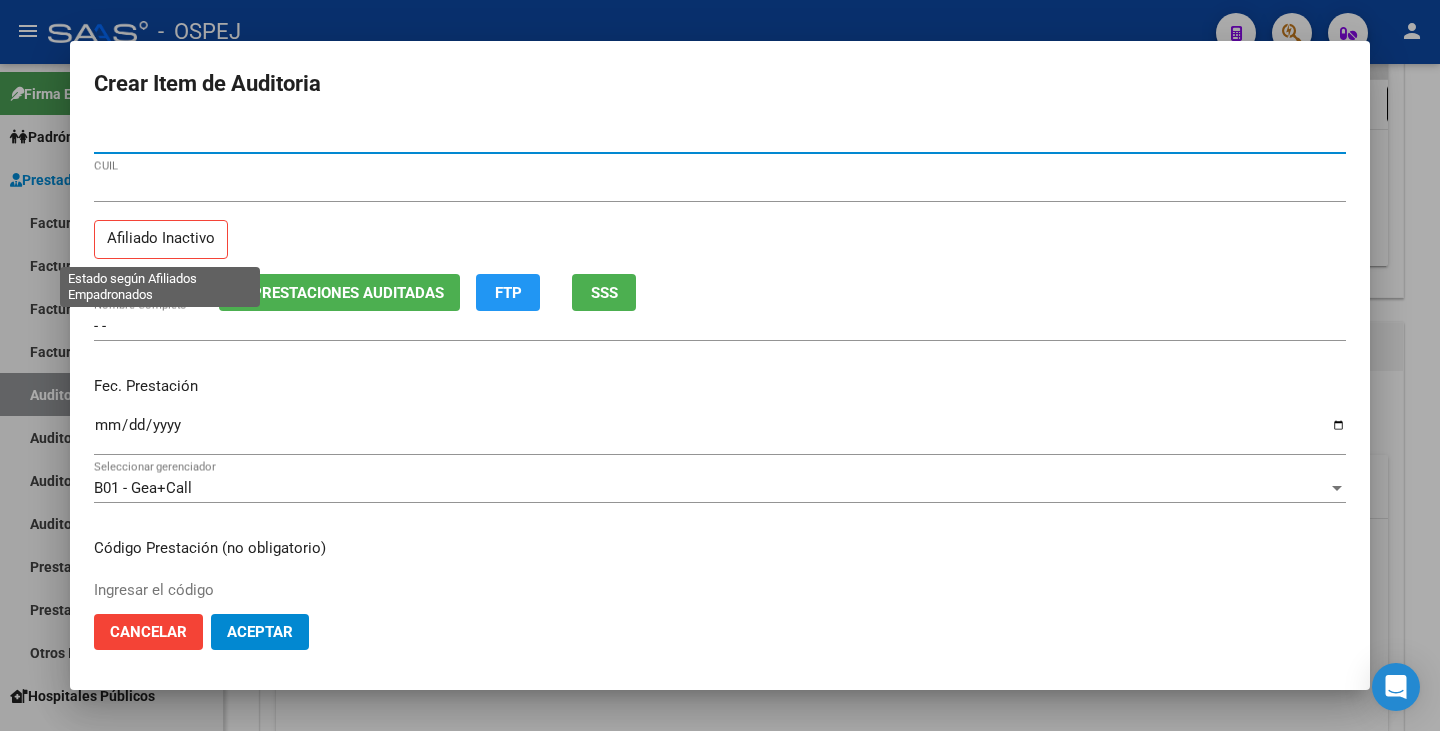 type 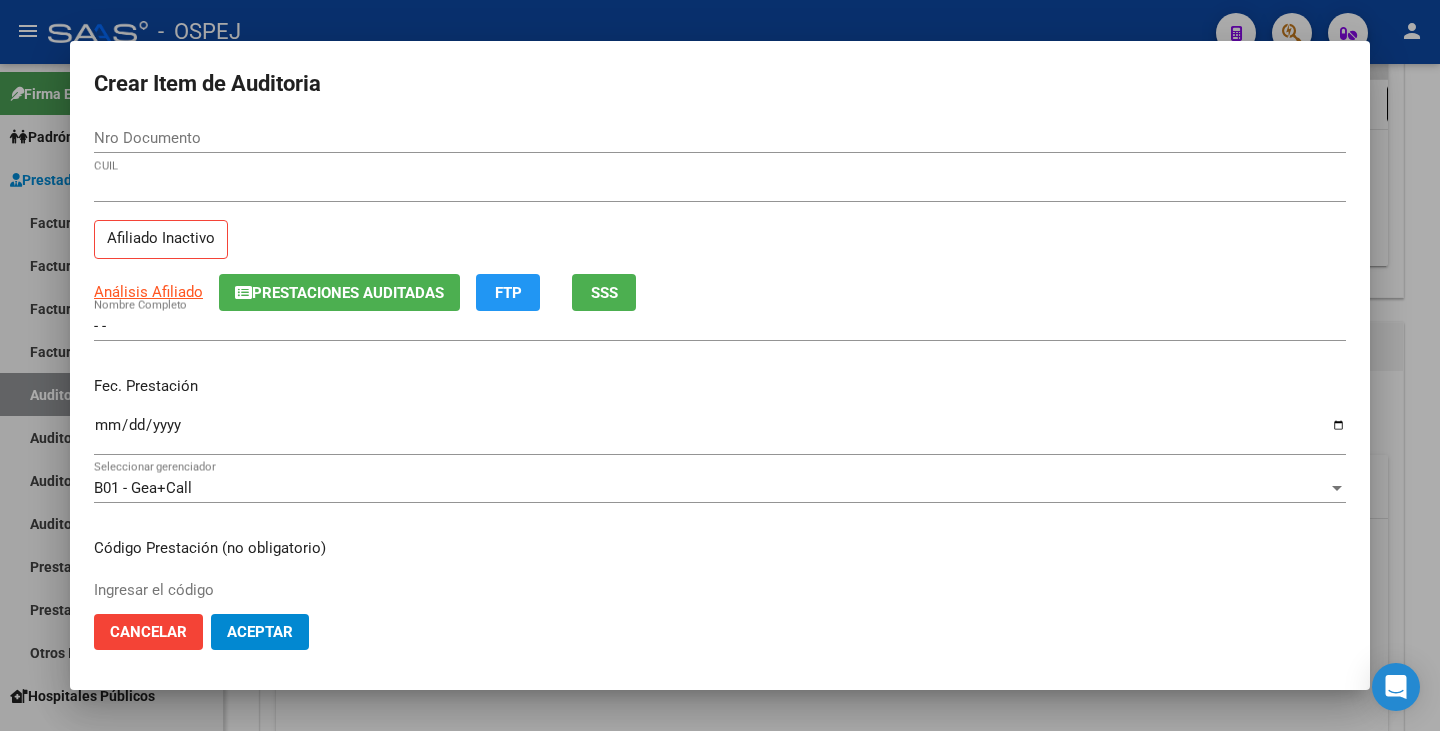 drag, startPoint x: 32, startPoint y: 333, endPoint x: 59, endPoint y: 311, distance: 34.828148 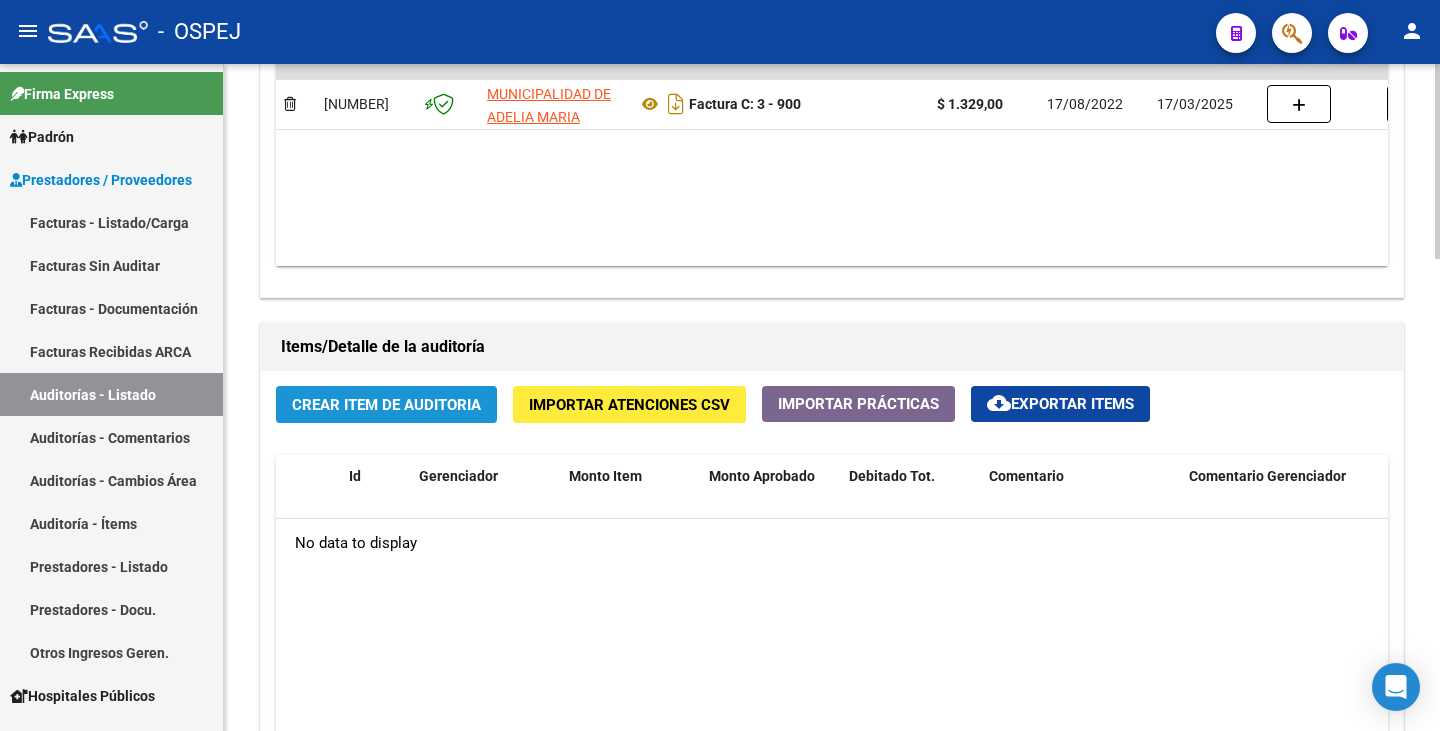click on "Crear Item de Auditoria" 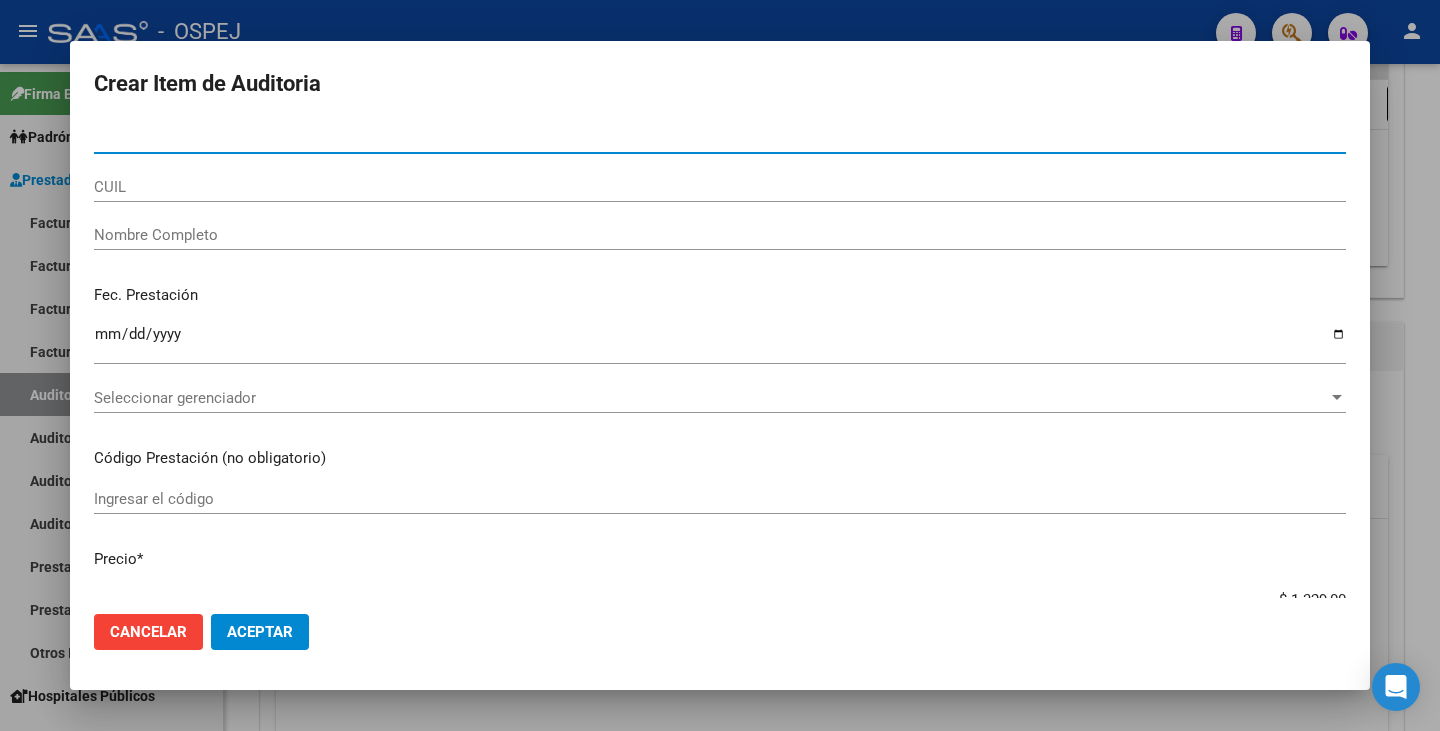 paste on "[NUMBER]" 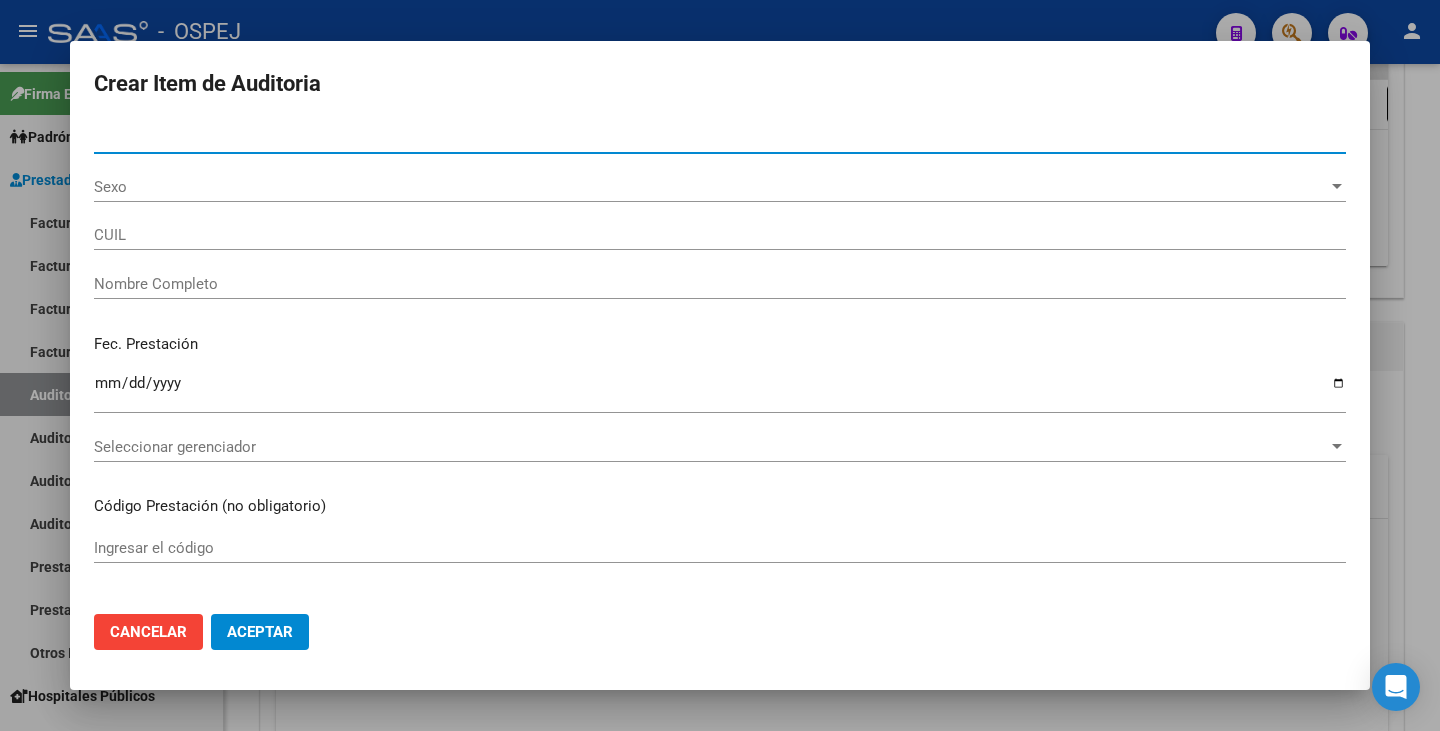 type on "[CUIL]" 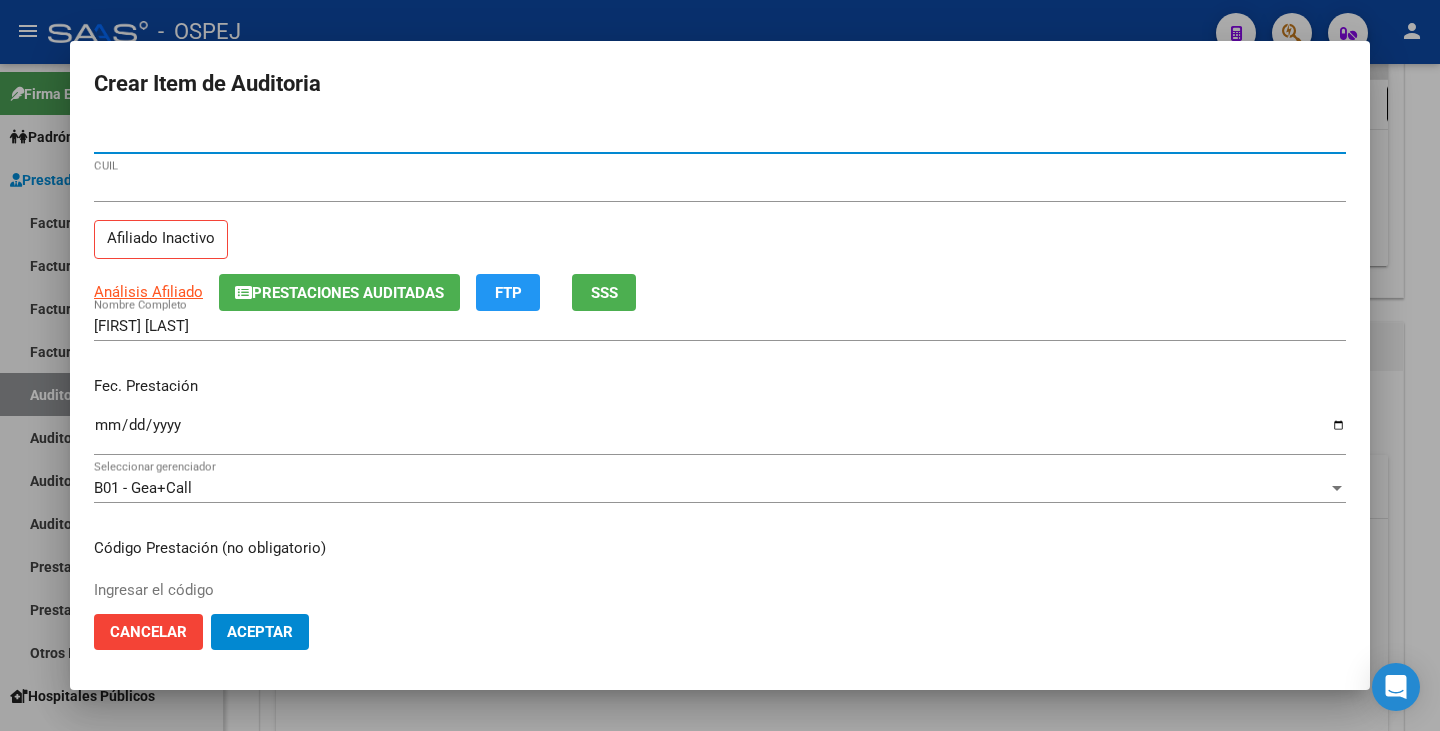 type on "[NUMBER]" 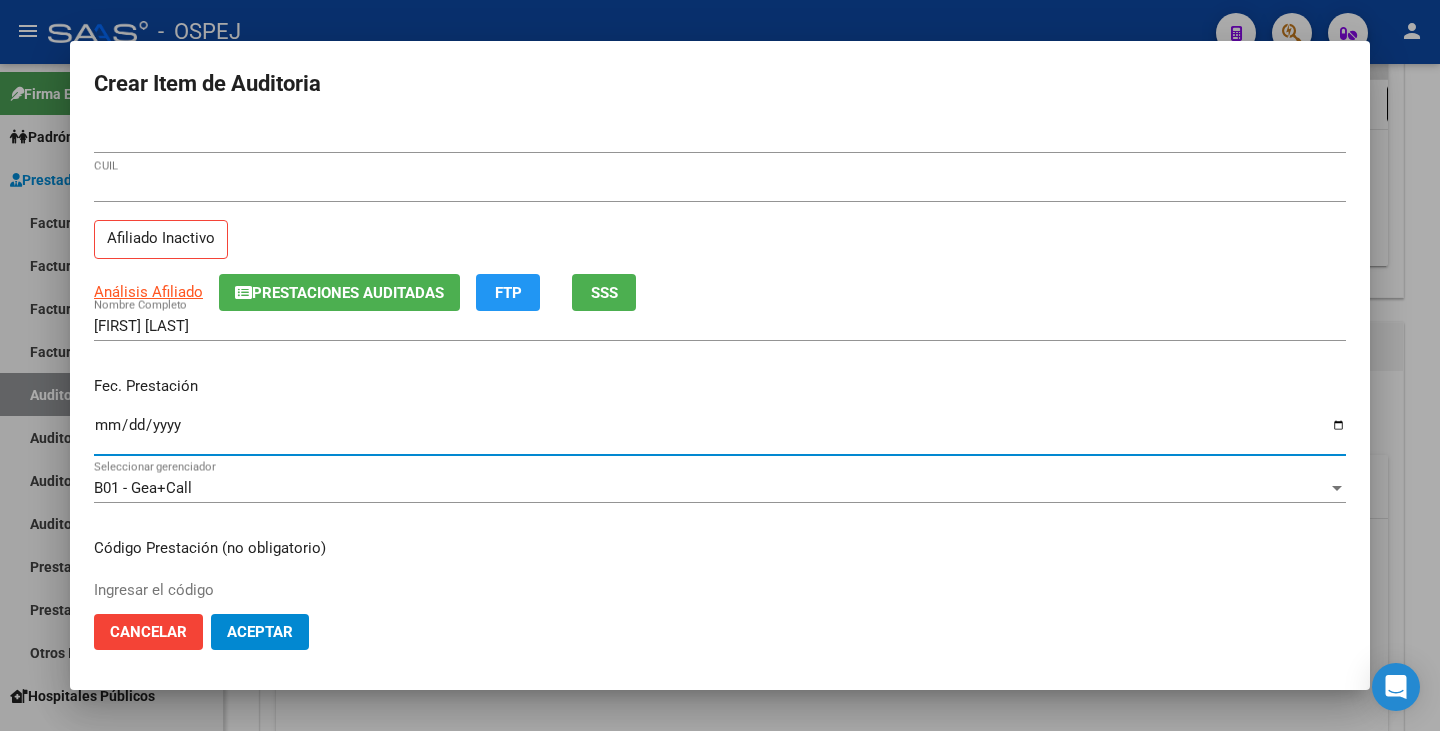 click on "Ingresar la fecha" at bounding box center [720, 433] 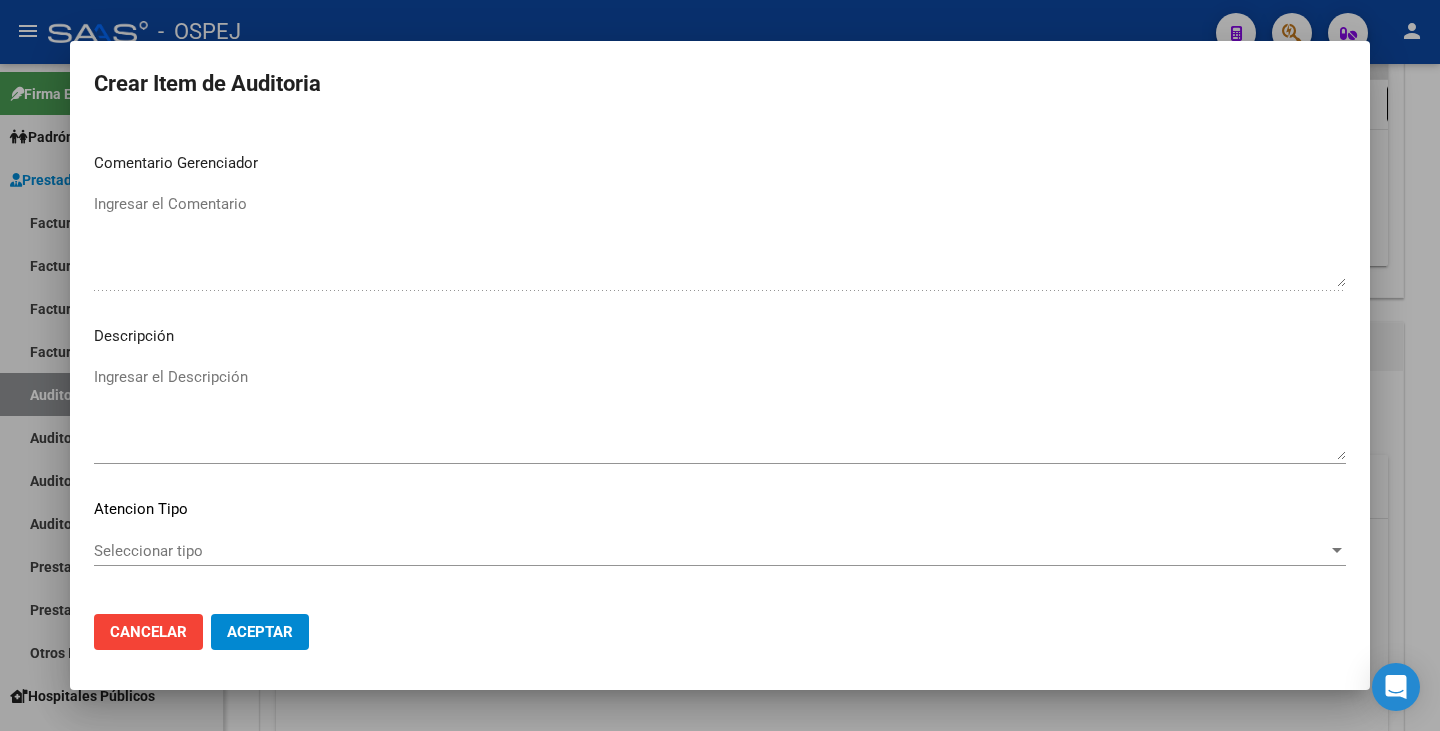 scroll, scrollTop: 1153, scrollLeft: 0, axis: vertical 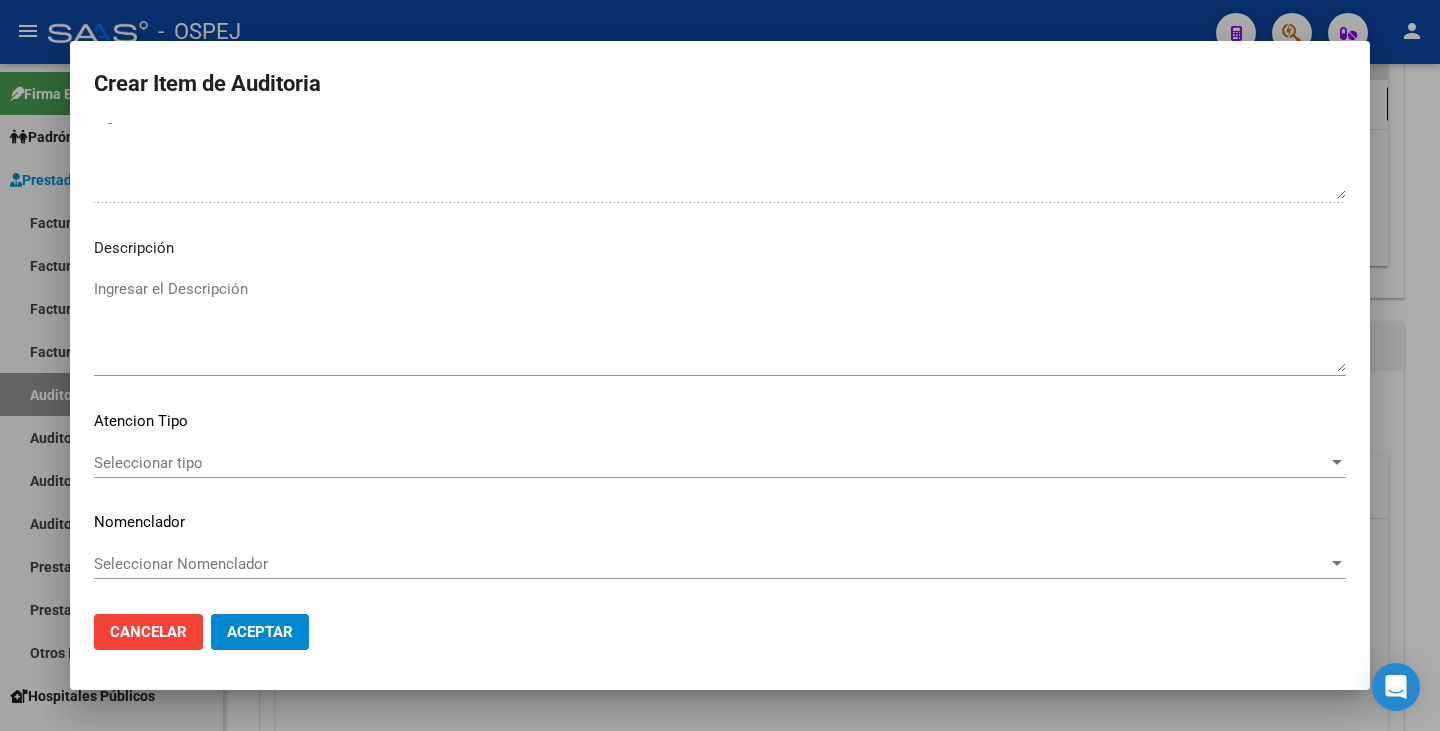 click on "Seleccionar tipo" at bounding box center [711, 463] 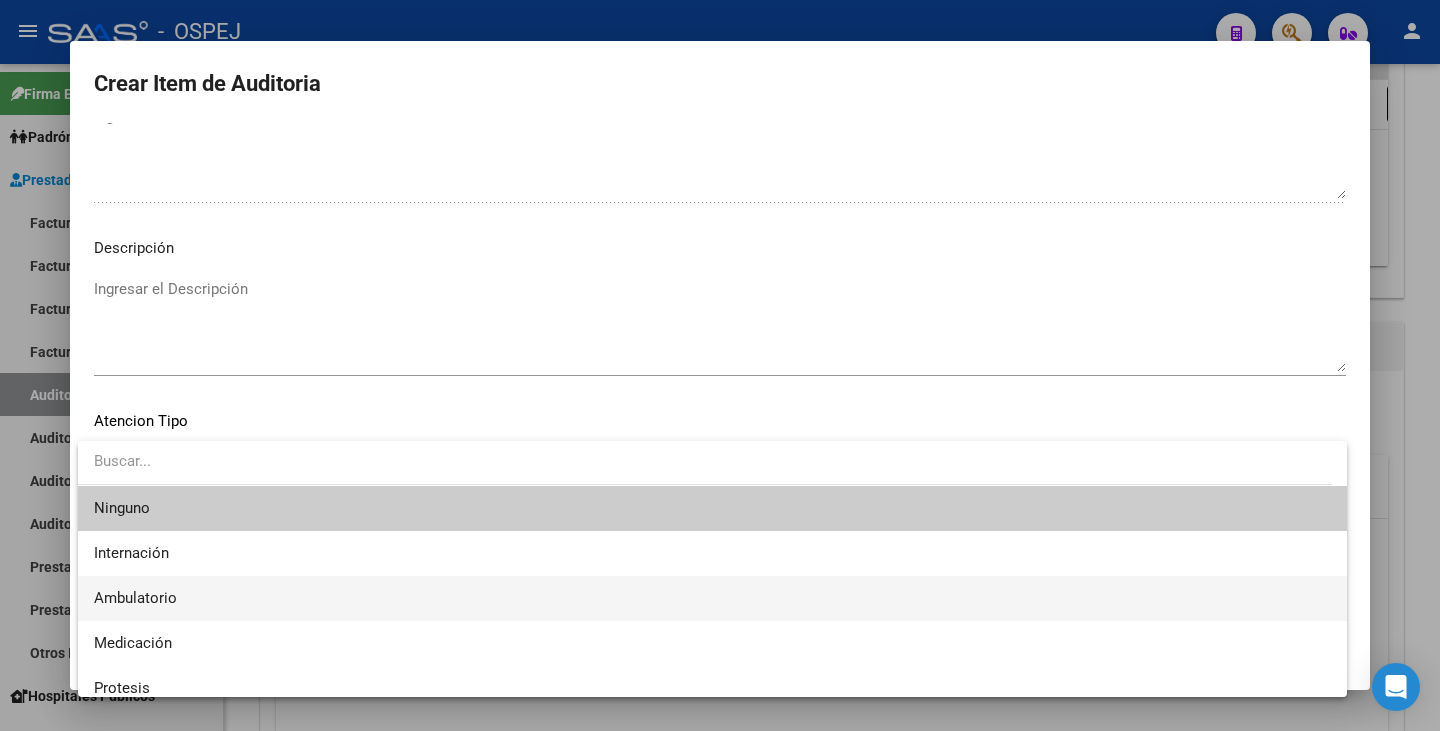 click on "Ambulatorio" at bounding box center [712, 598] 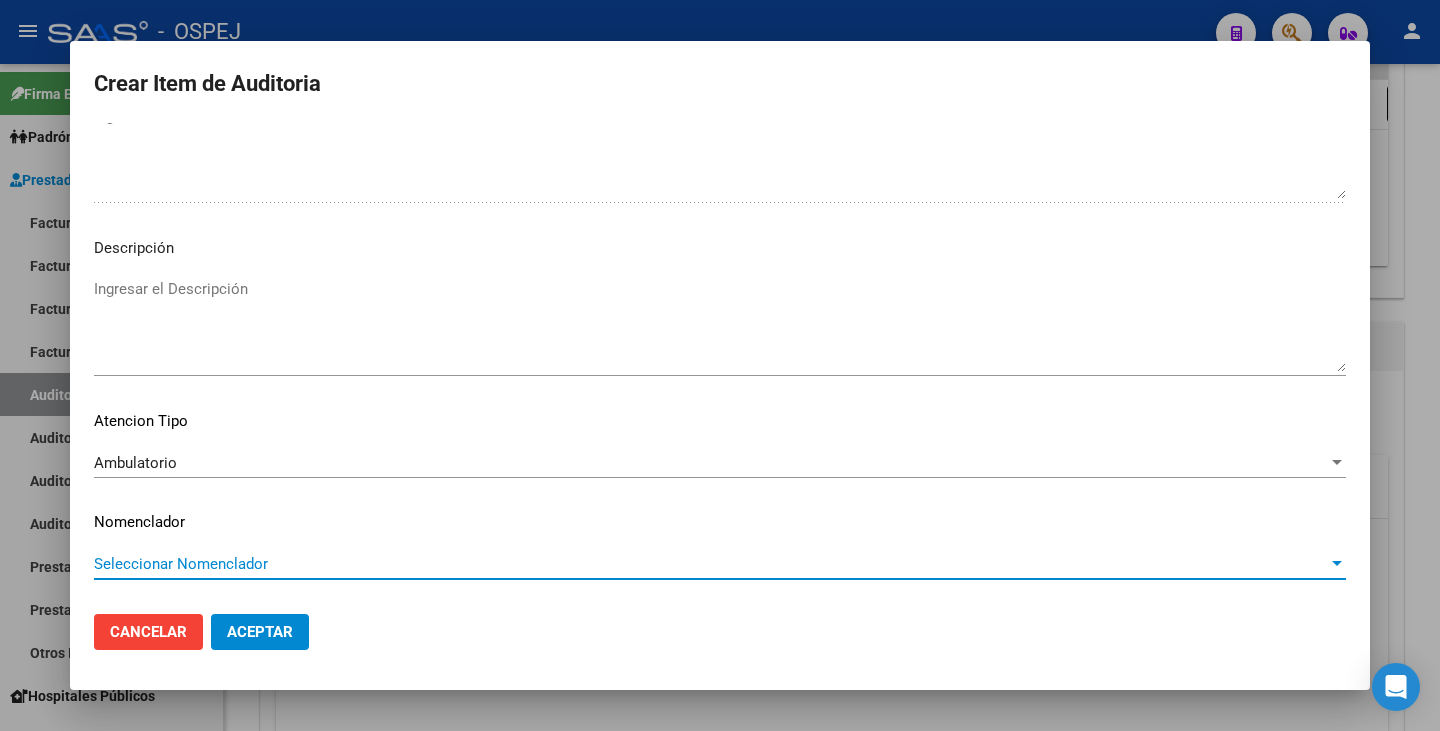click on "Seleccionar Nomenclador" at bounding box center [711, 564] 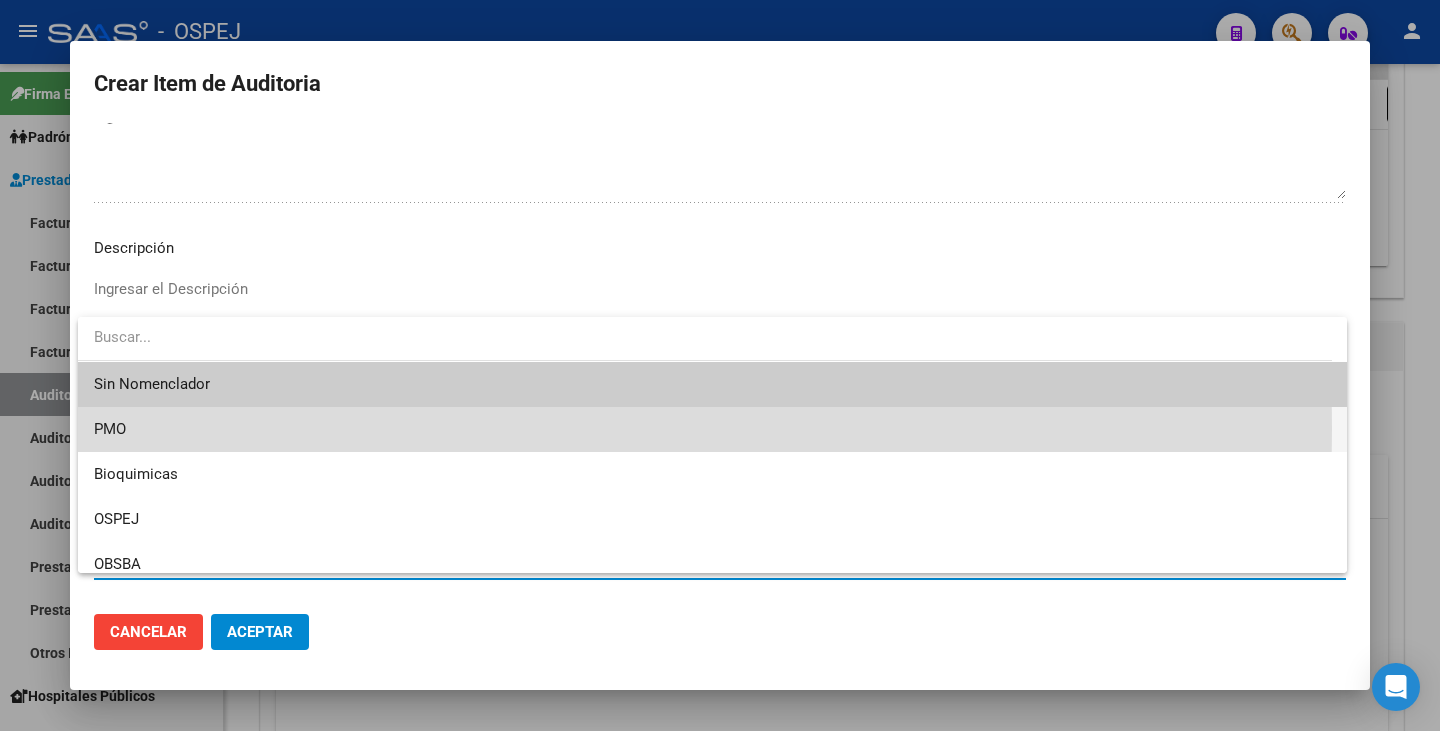 click on "PMO" at bounding box center [712, 429] 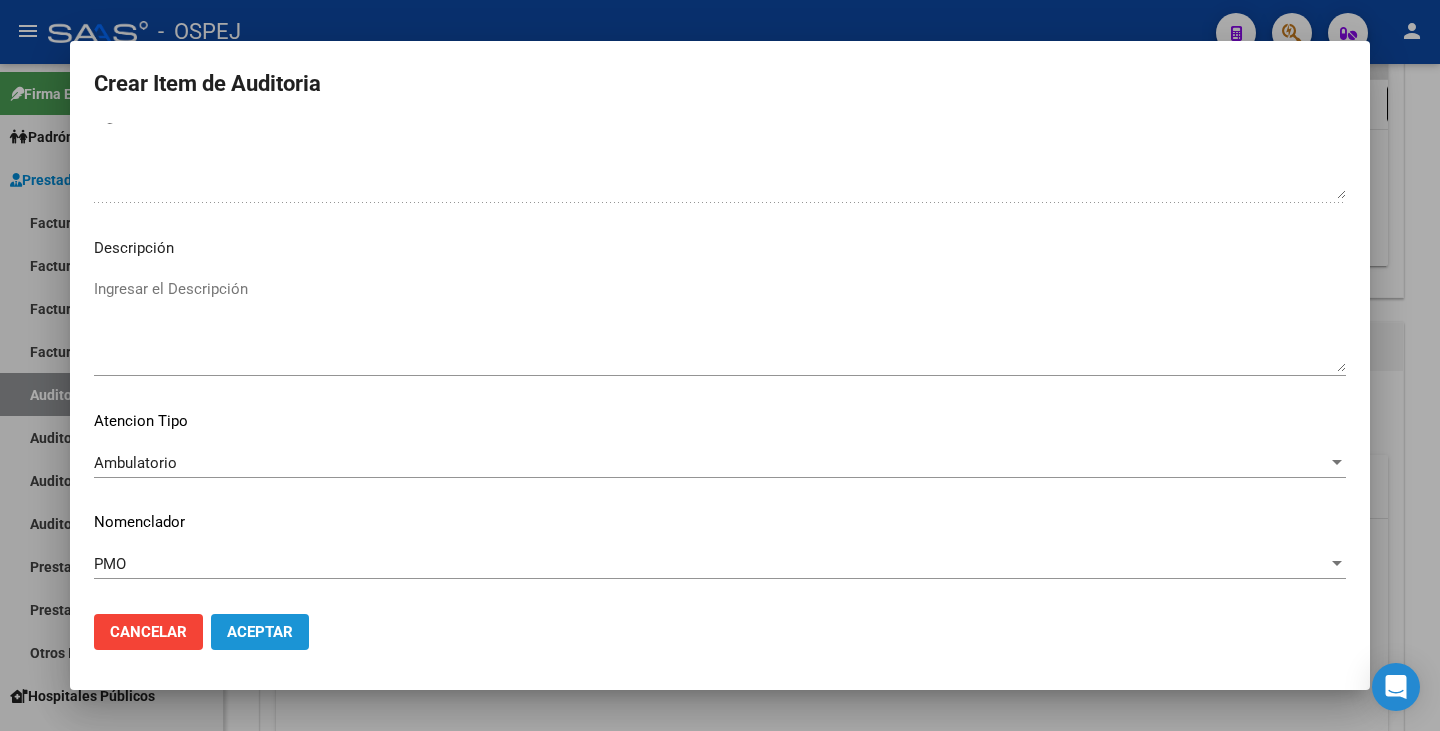 click on "Aceptar" 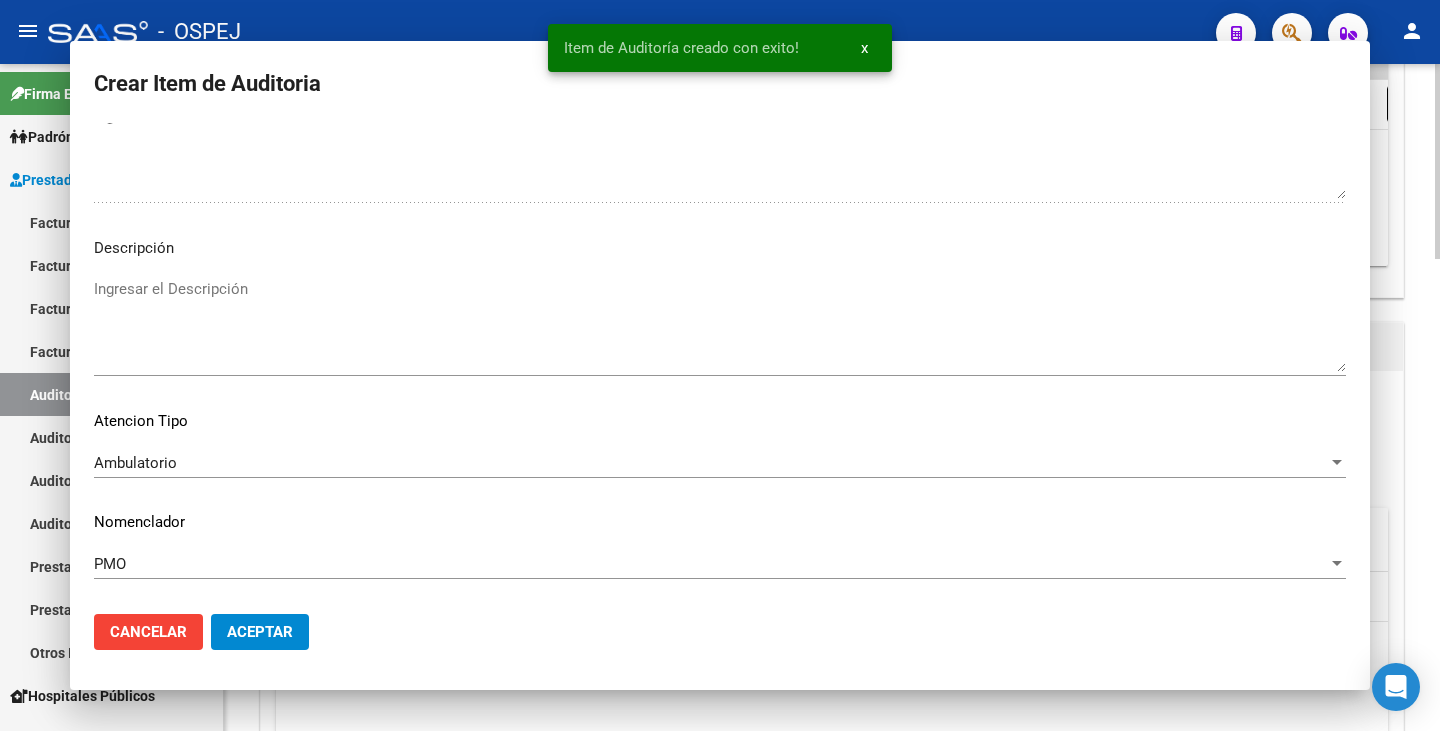scroll, scrollTop: 0, scrollLeft: 0, axis: both 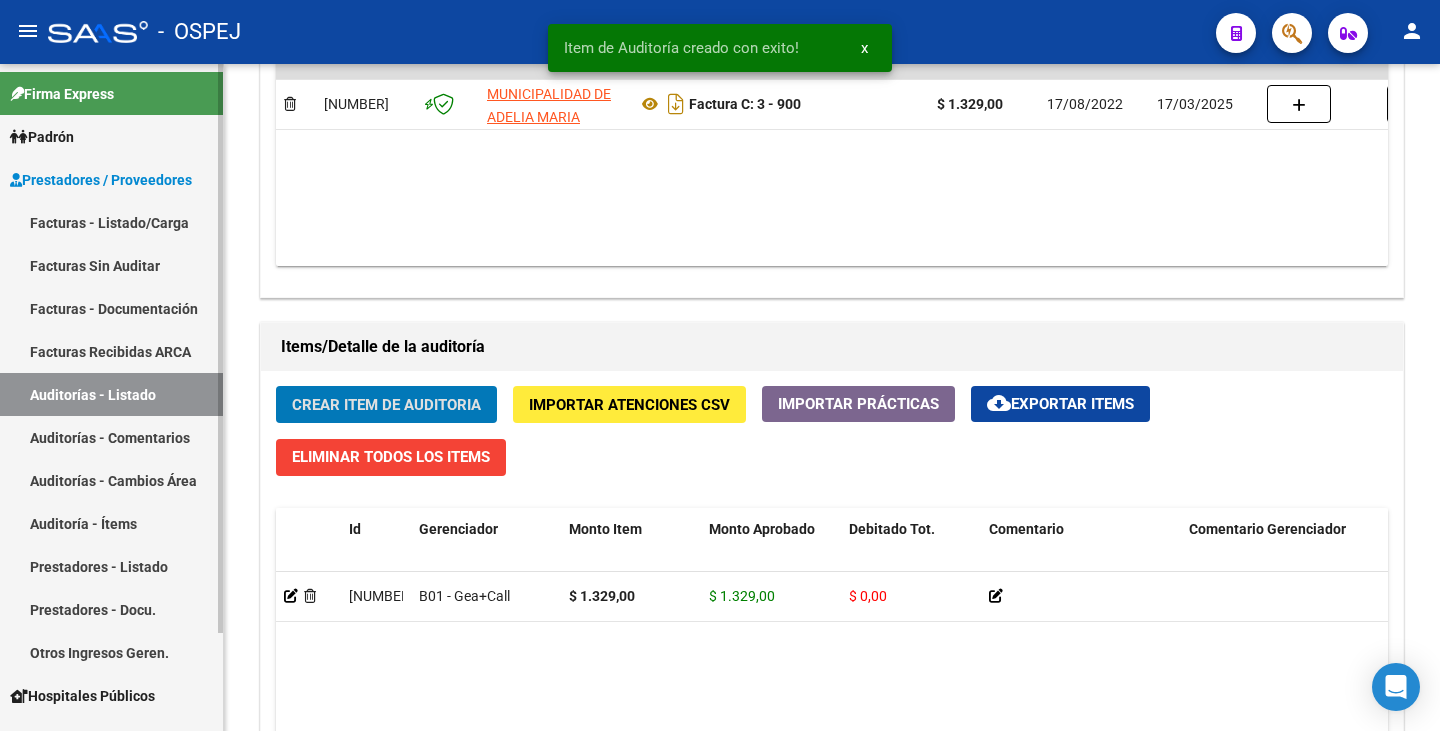 click on "Facturas - Listado/Carga" at bounding box center (111, 222) 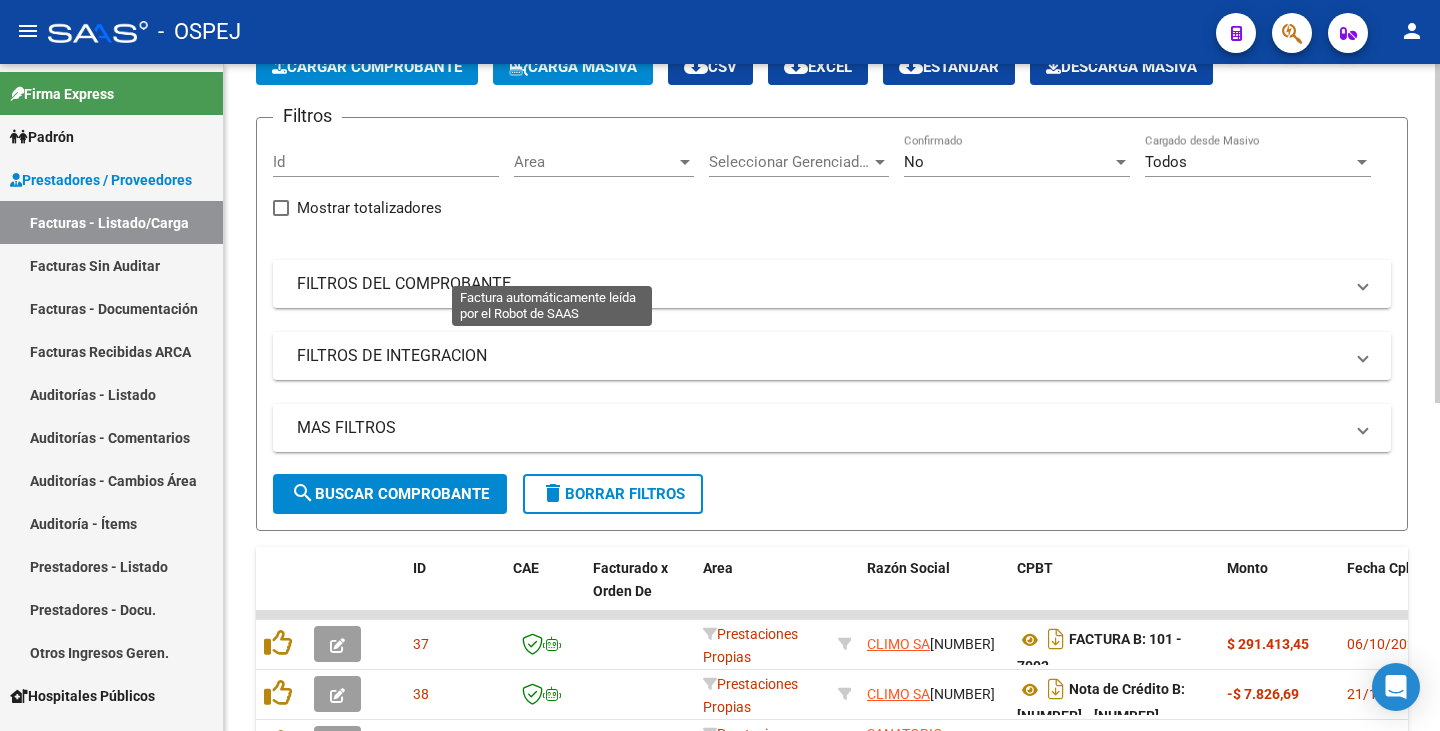 scroll, scrollTop: 645, scrollLeft: 0, axis: vertical 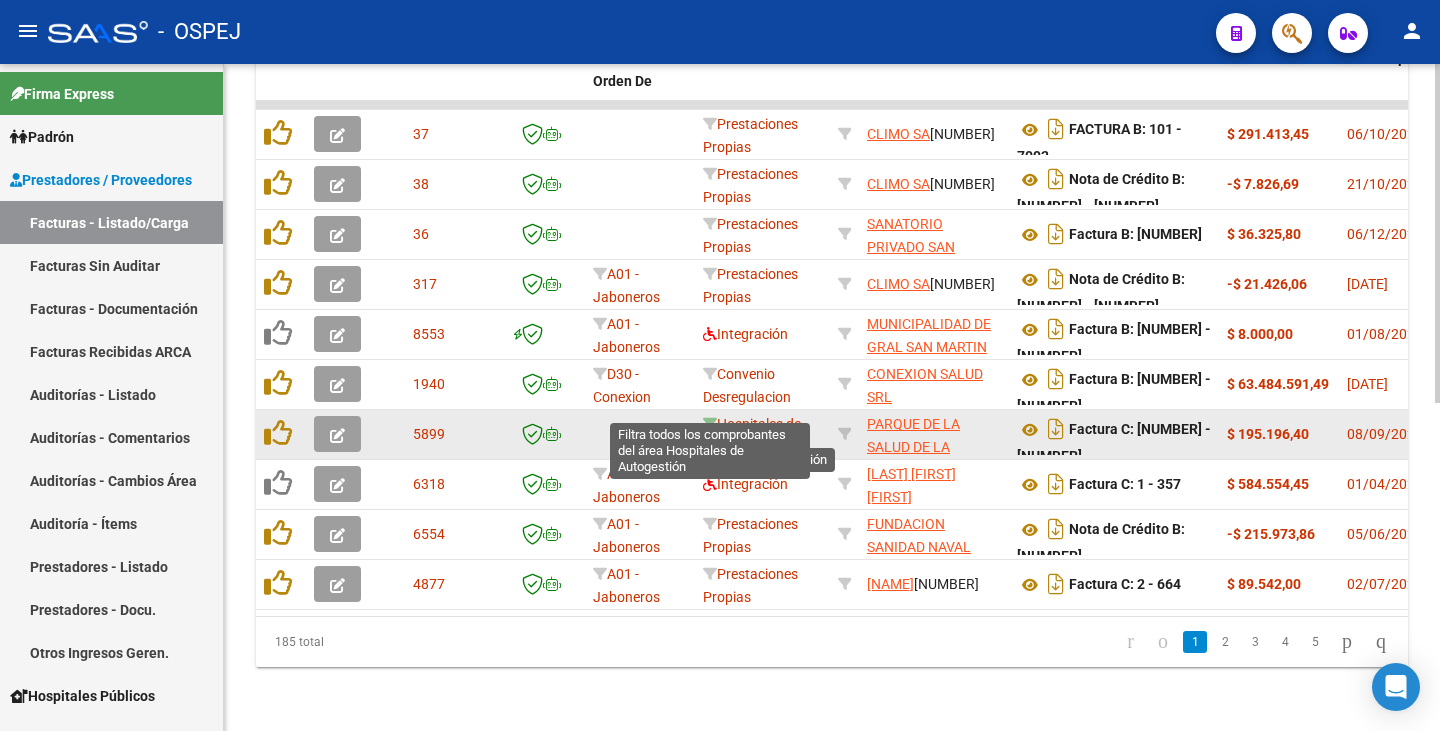 click 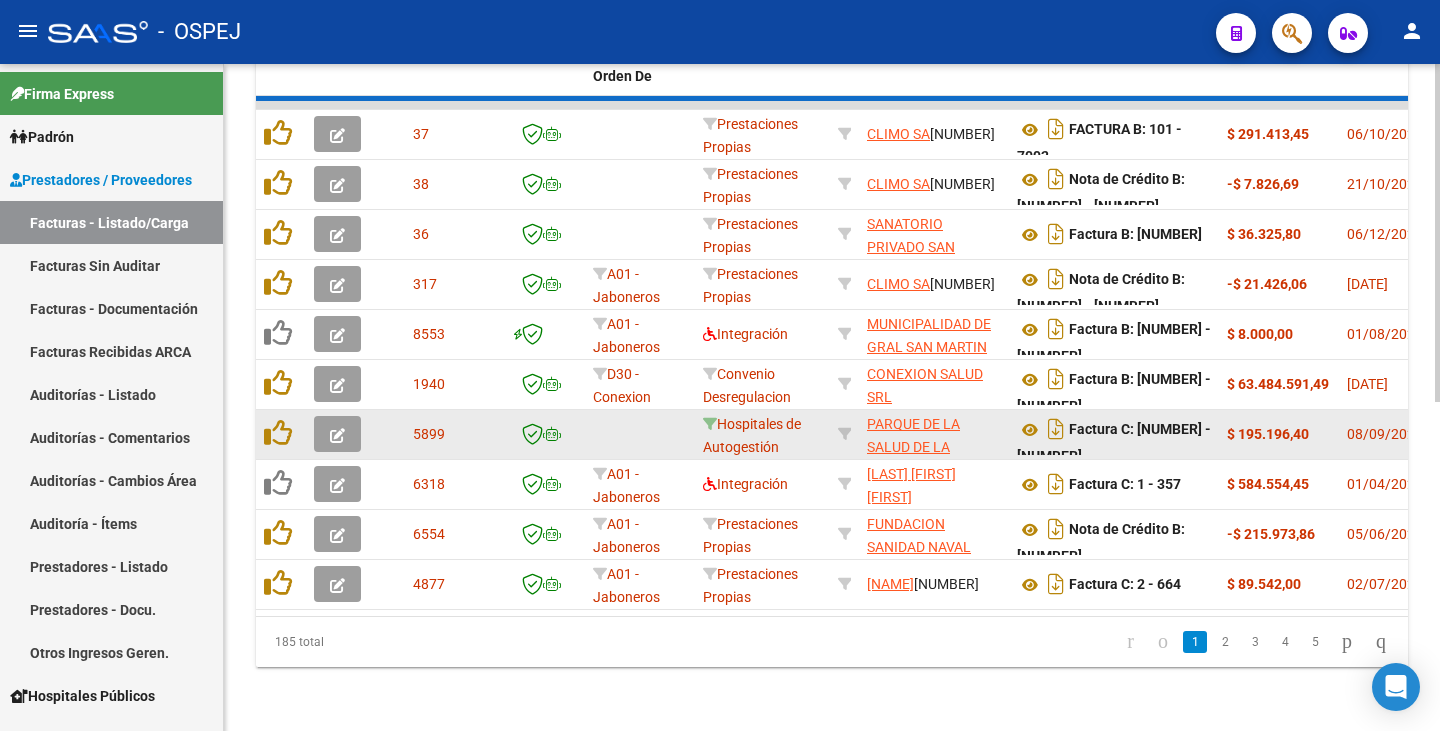 scroll, scrollTop: 195, scrollLeft: 0, axis: vertical 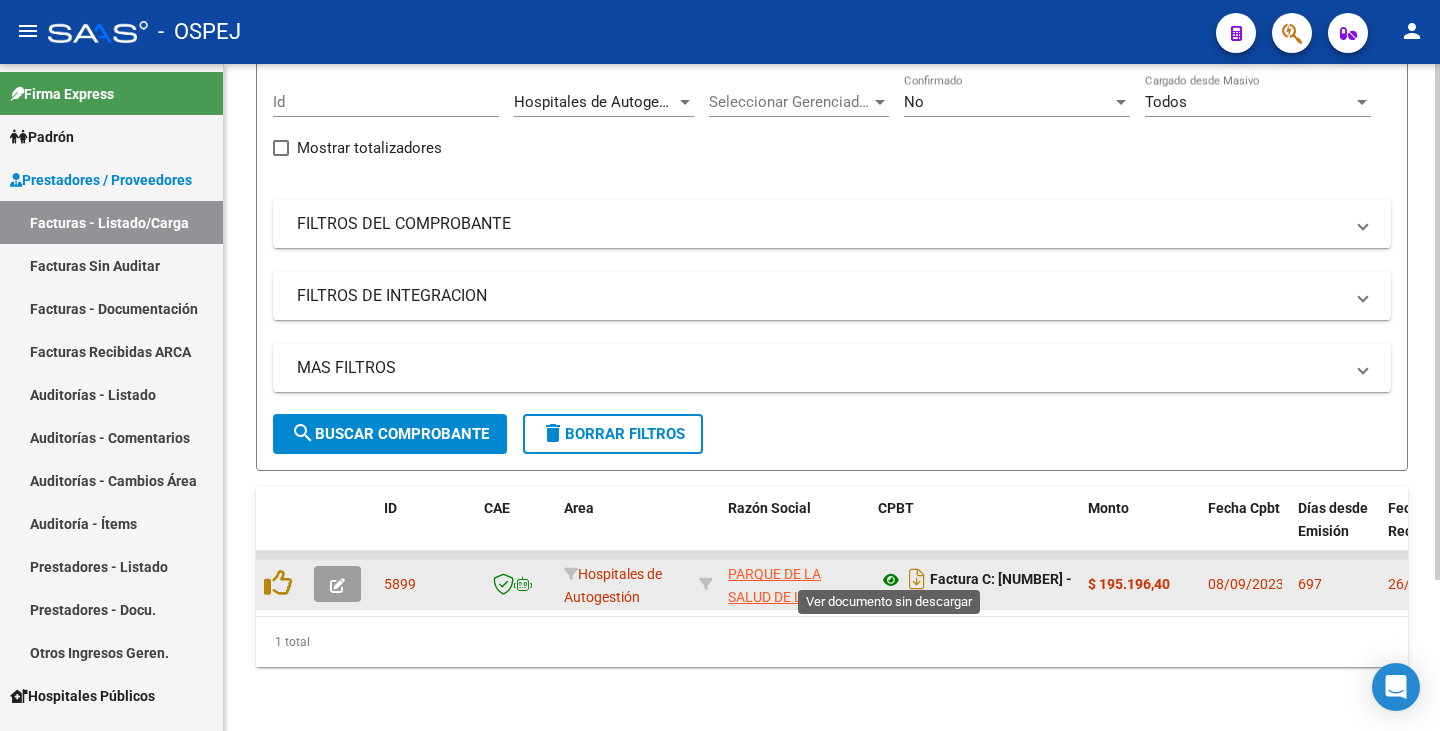 click 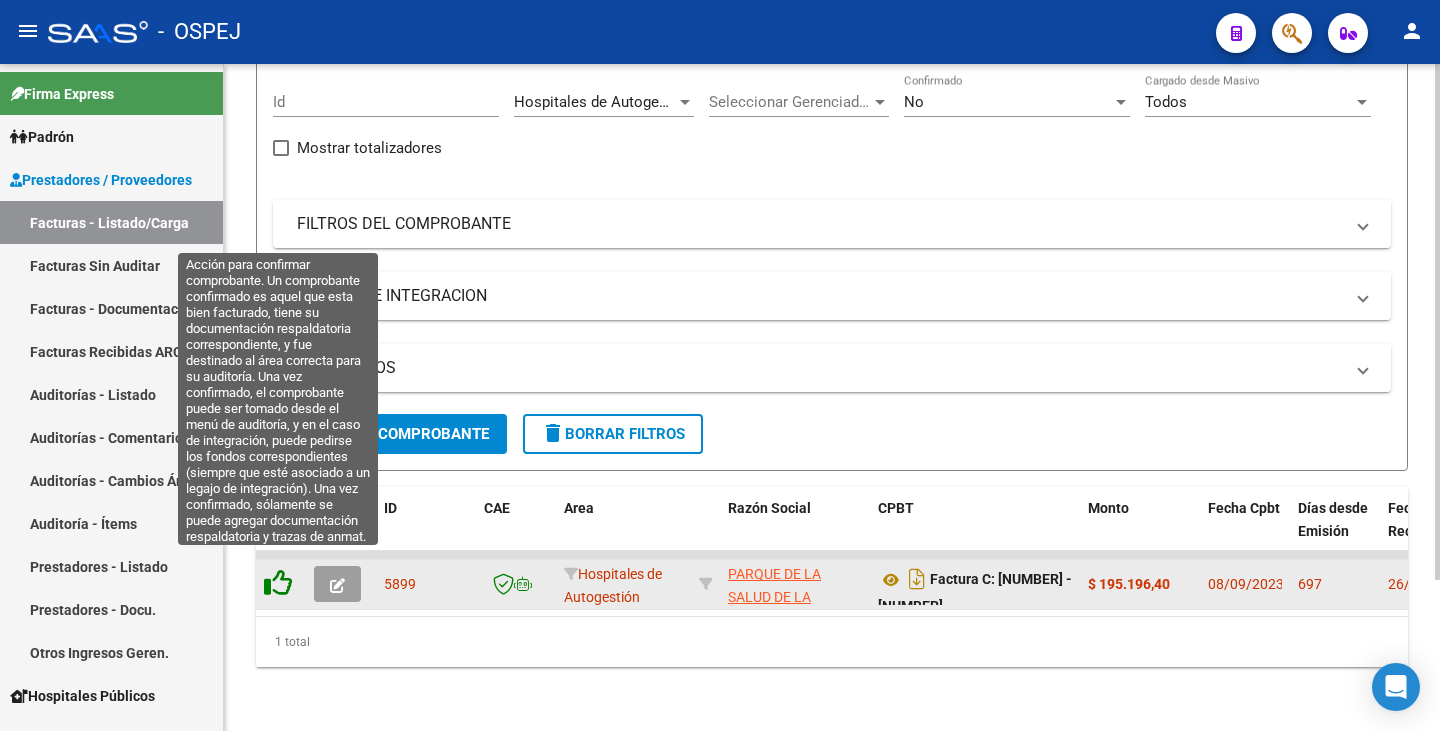 click 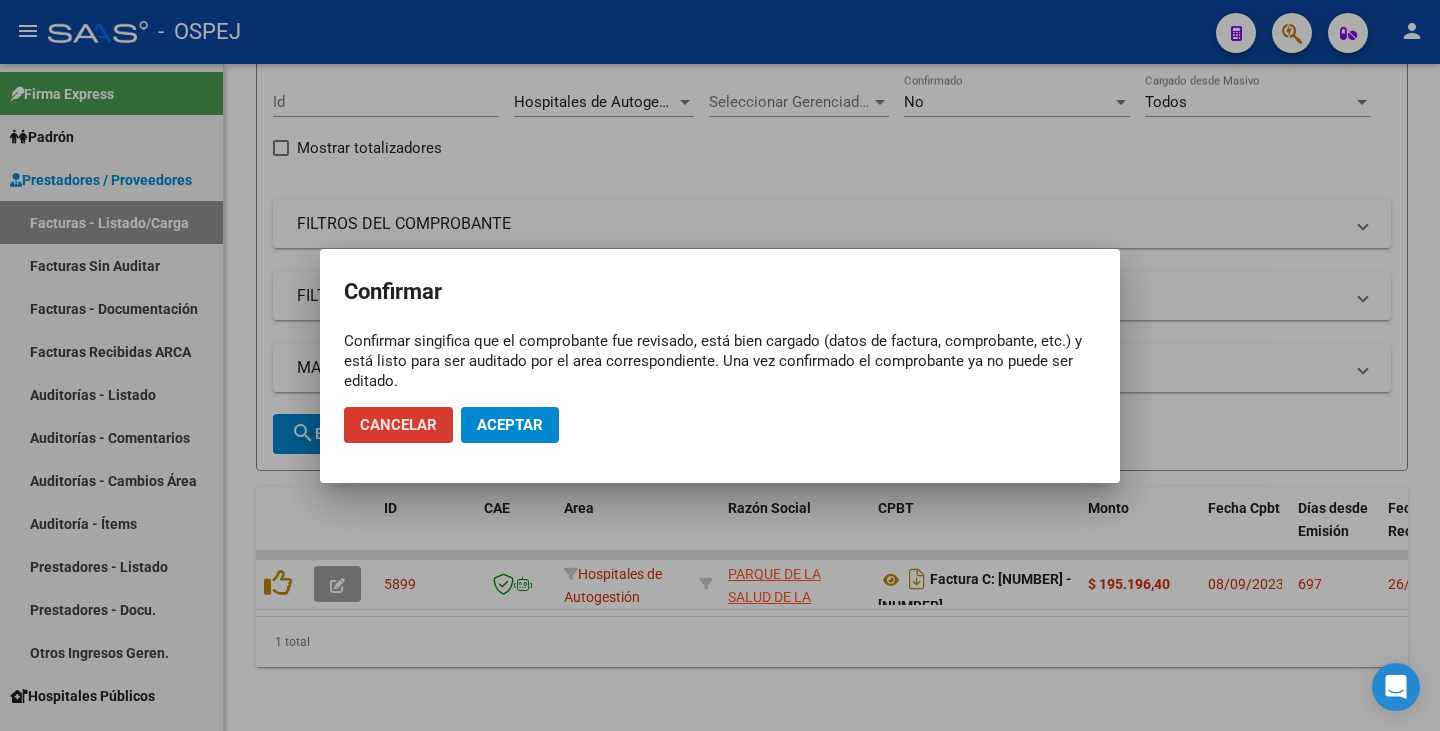 click on "Aceptar" 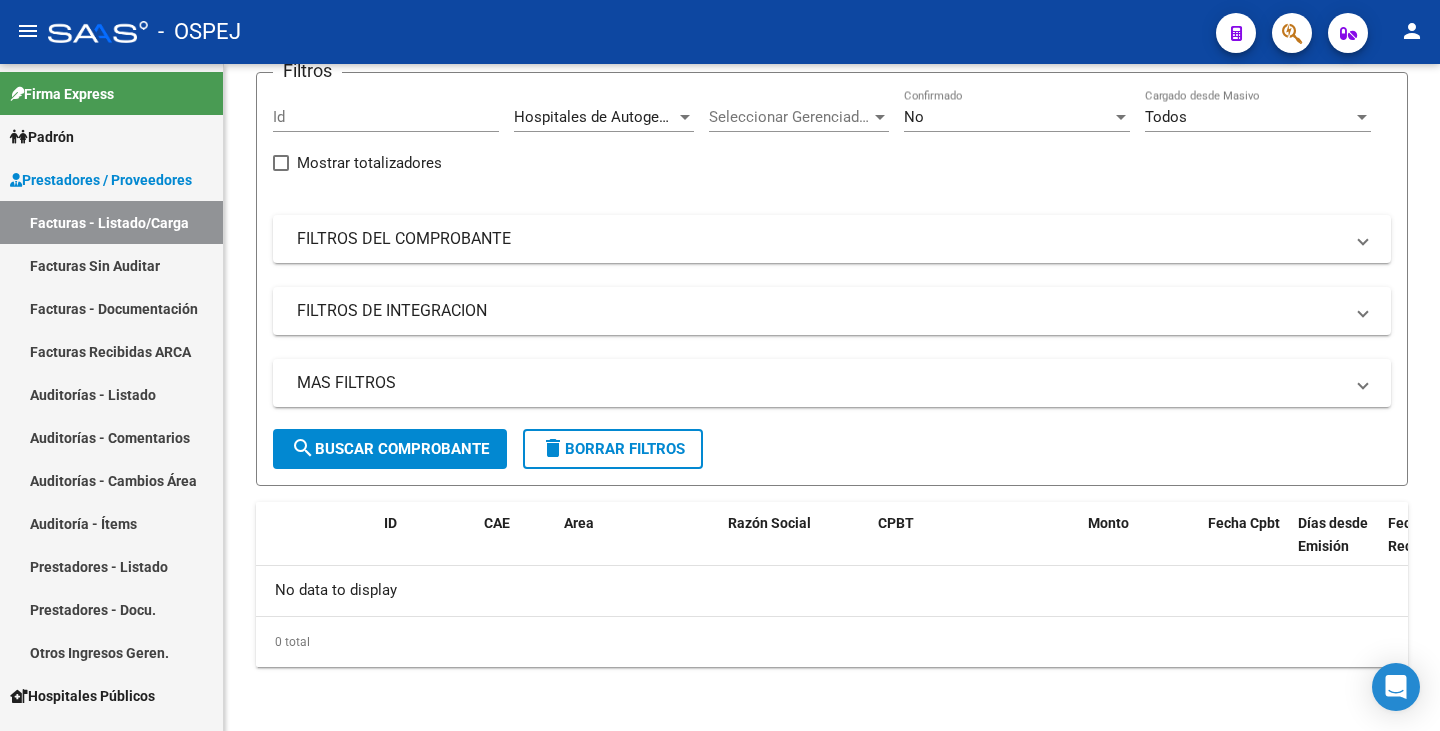scroll, scrollTop: 165, scrollLeft: 0, axis: vertical 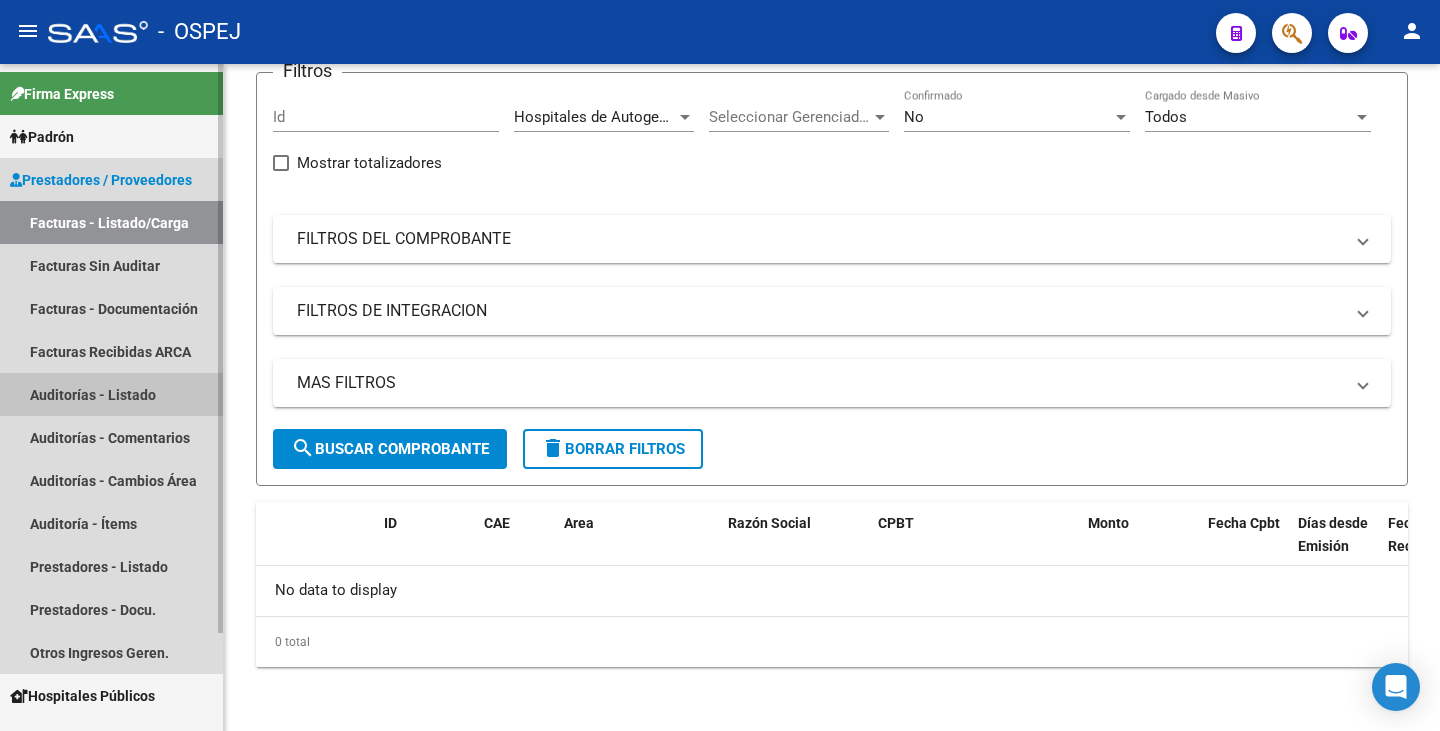 click on "Auditorías - Listado" at bounding box center (111, 394) 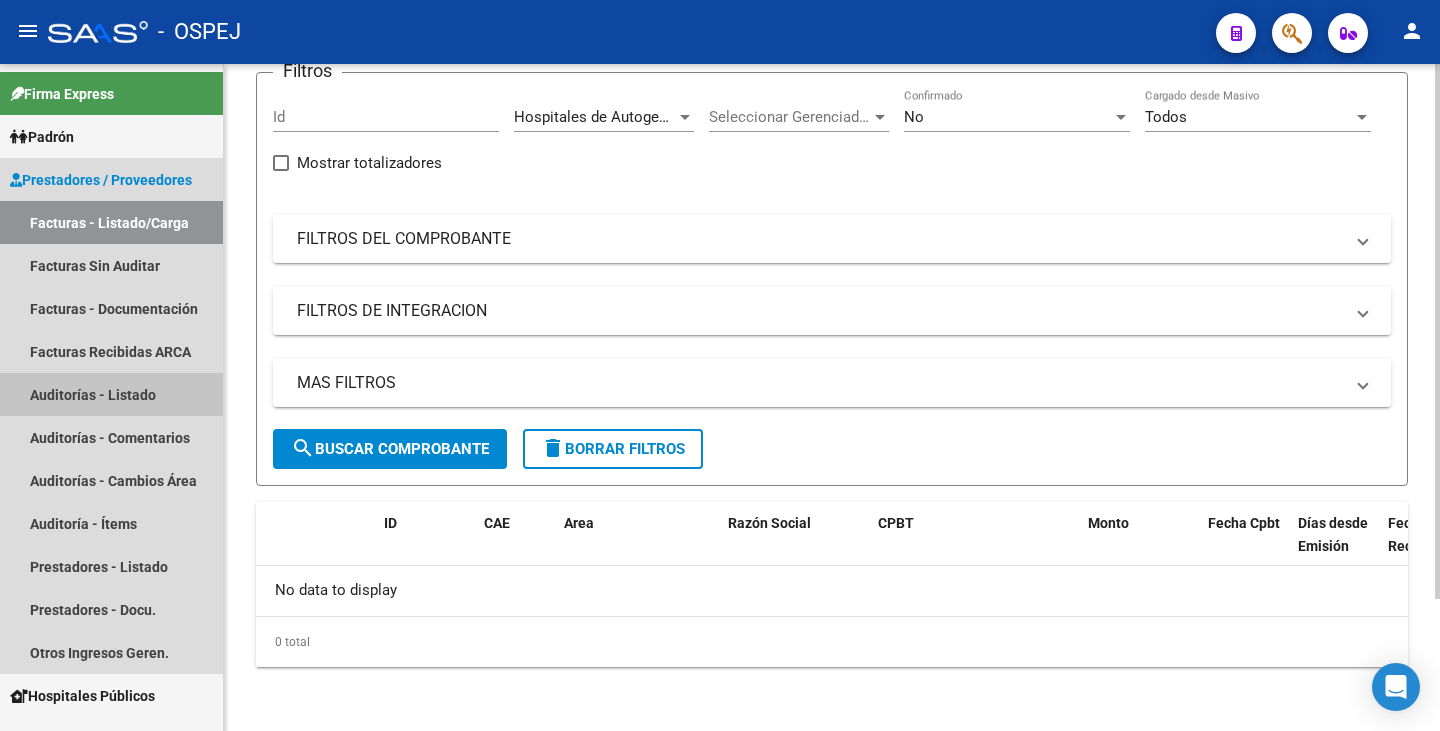 scroll, scrollTop: 0, scrollLeft: 0, axis: both 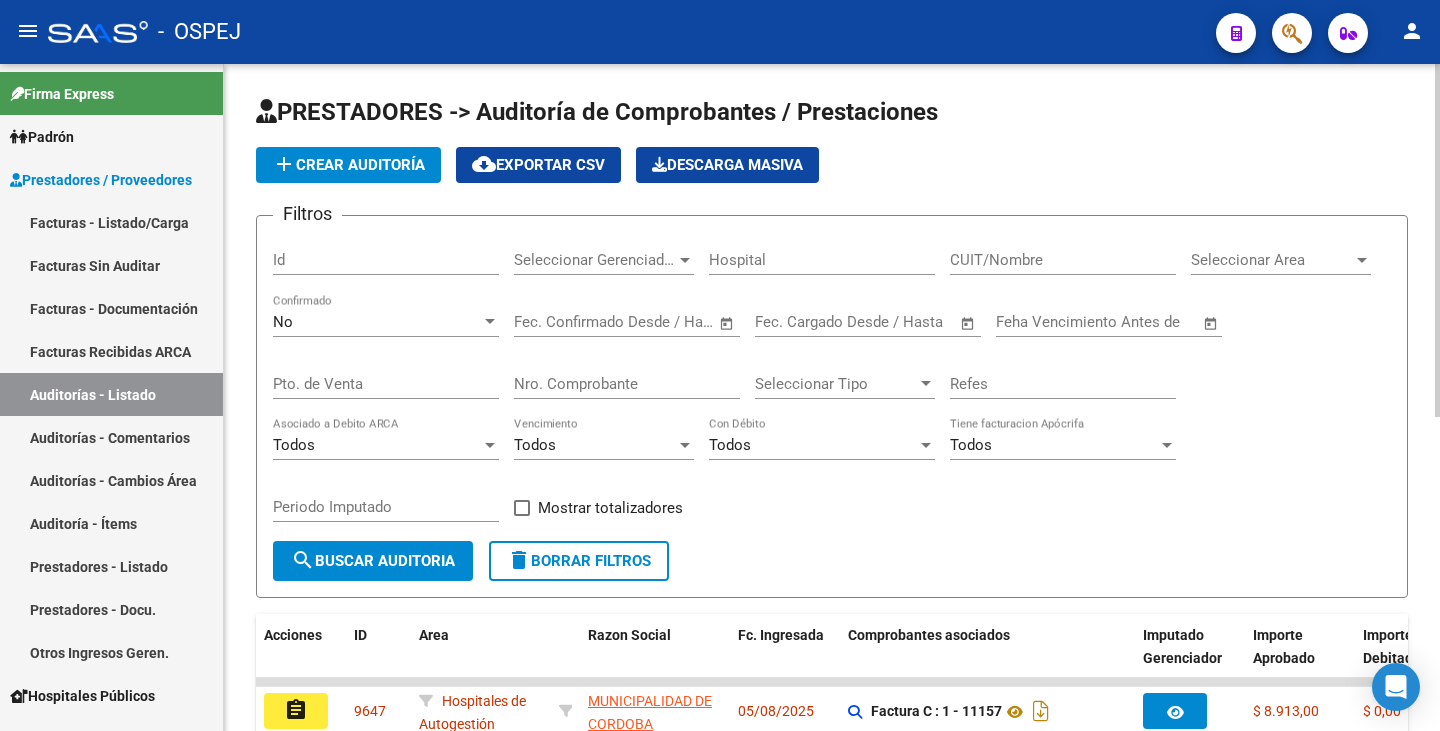 click on "add  Crear Auditoría" 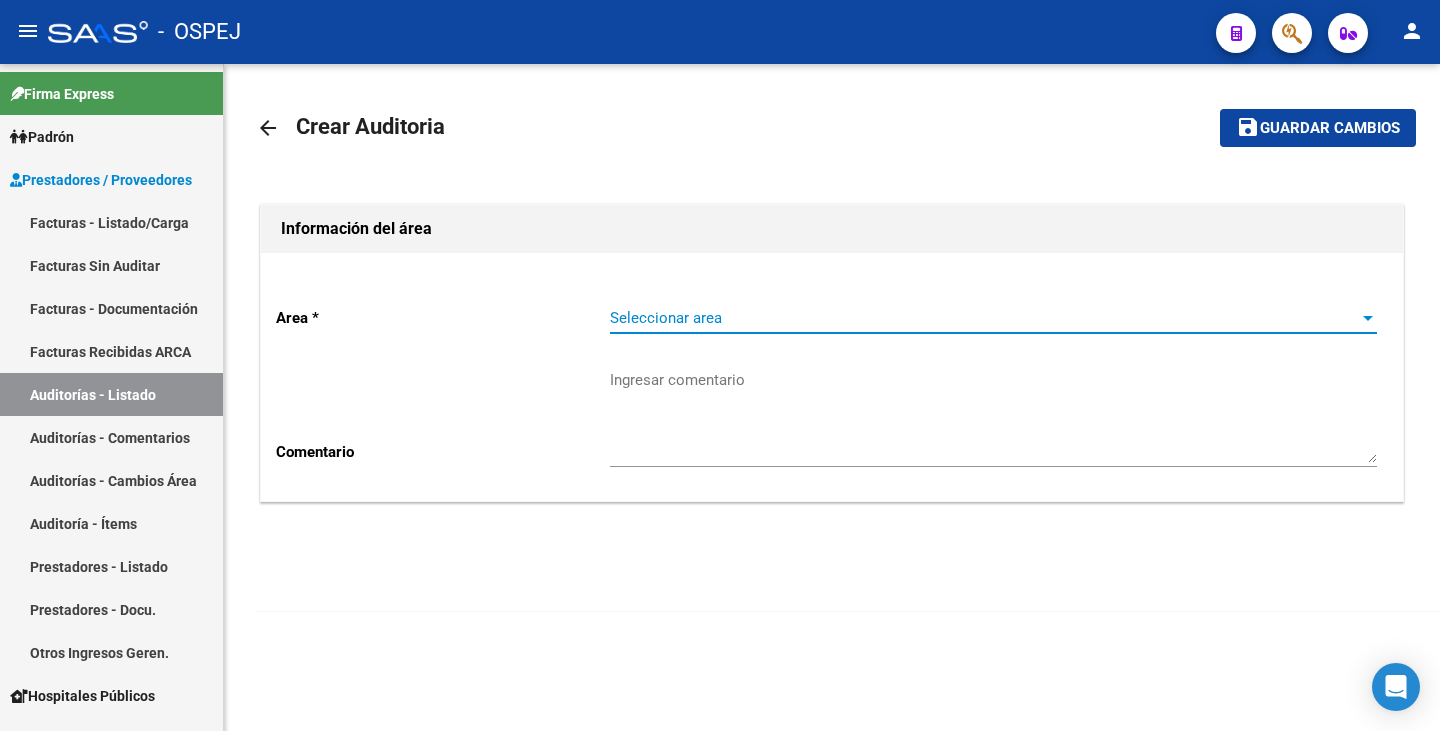 click on "Seleccionar area" at bounding box center [984, 318] 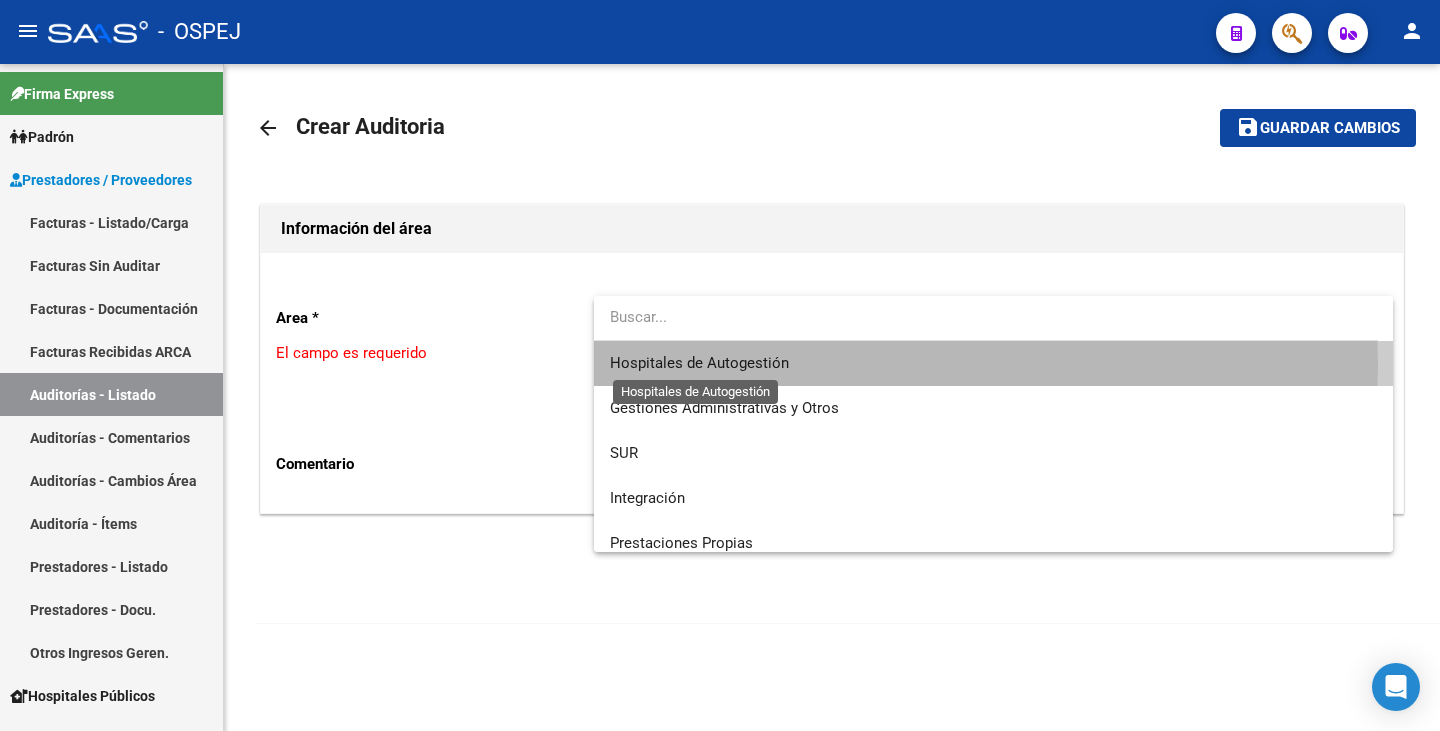 click on "Hospitales de Autogestión" at bounding box center [699, 363] 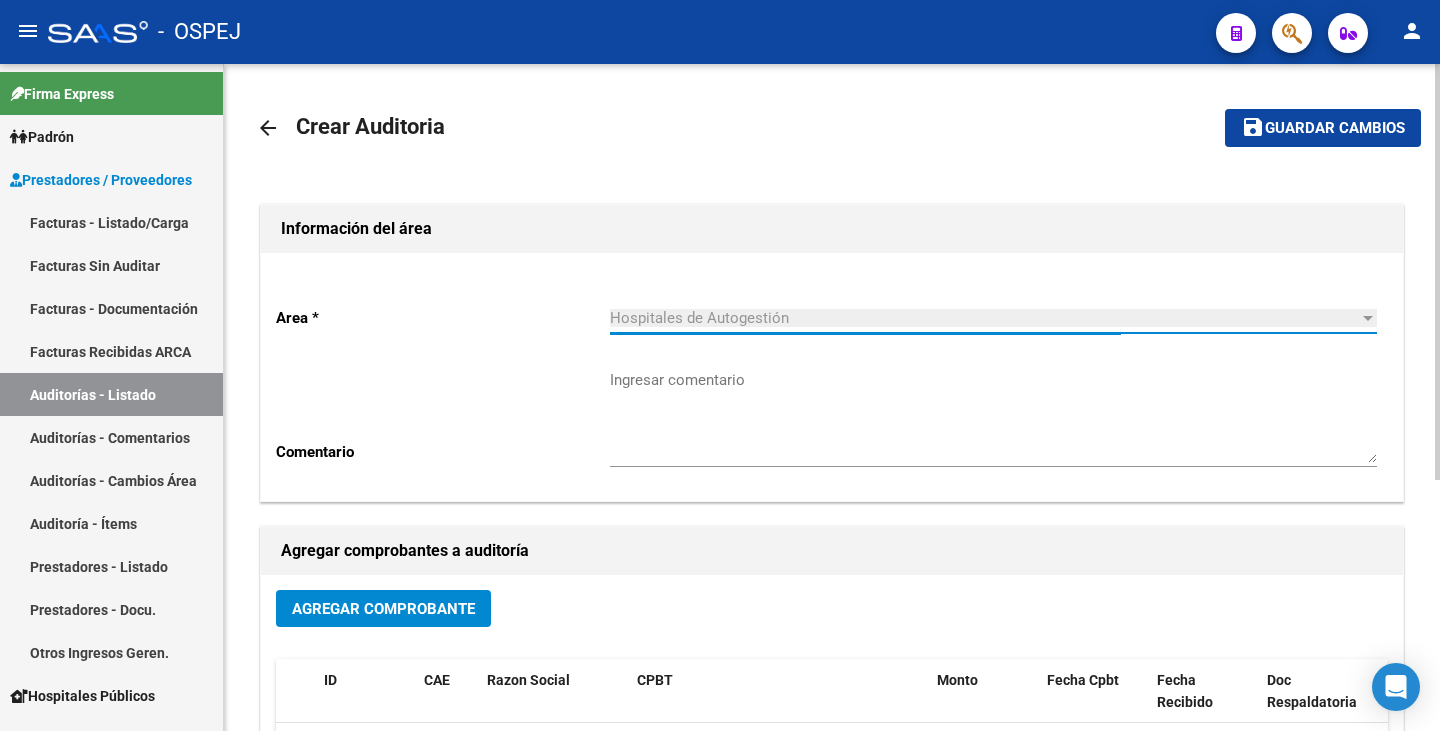 click on "Agregar Comprobante" 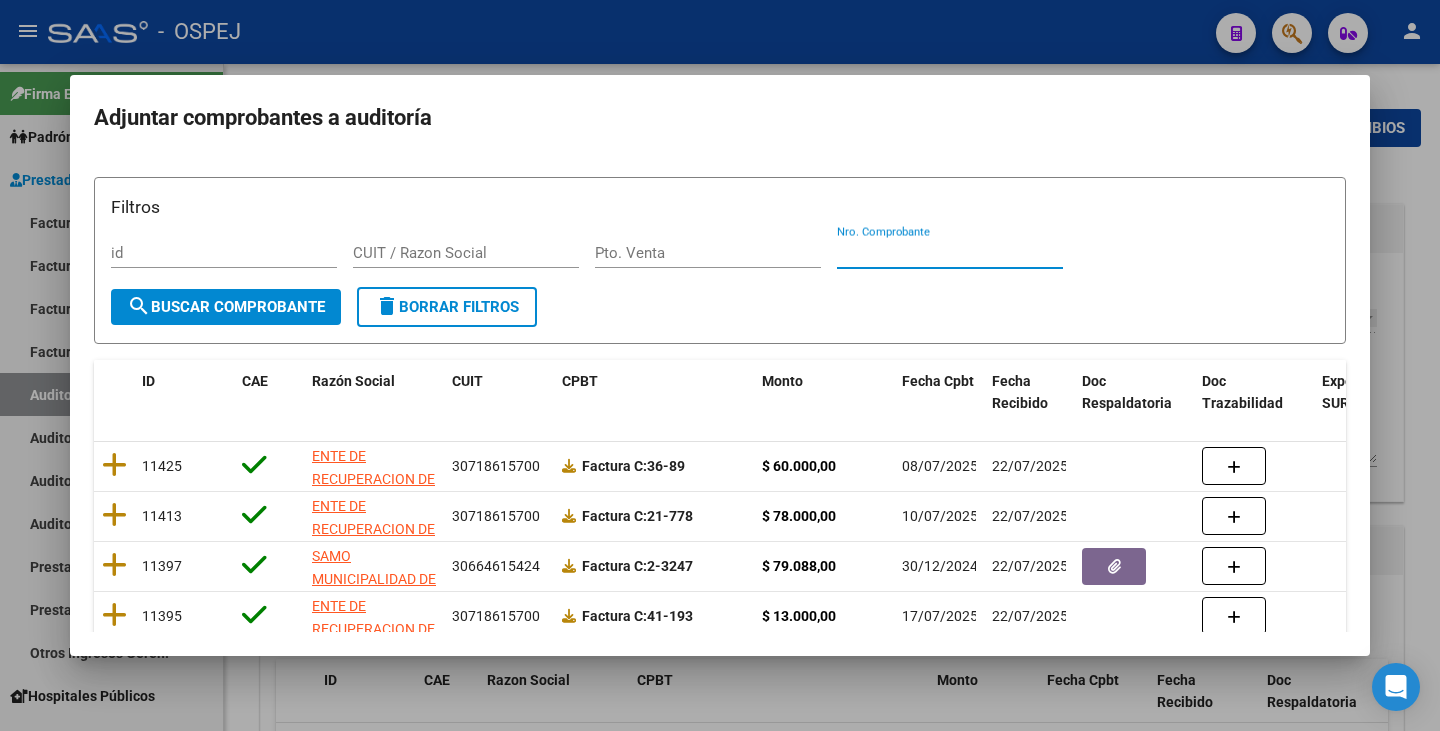 click on "Nro. Comprobante" at bounding box center (950, 253) 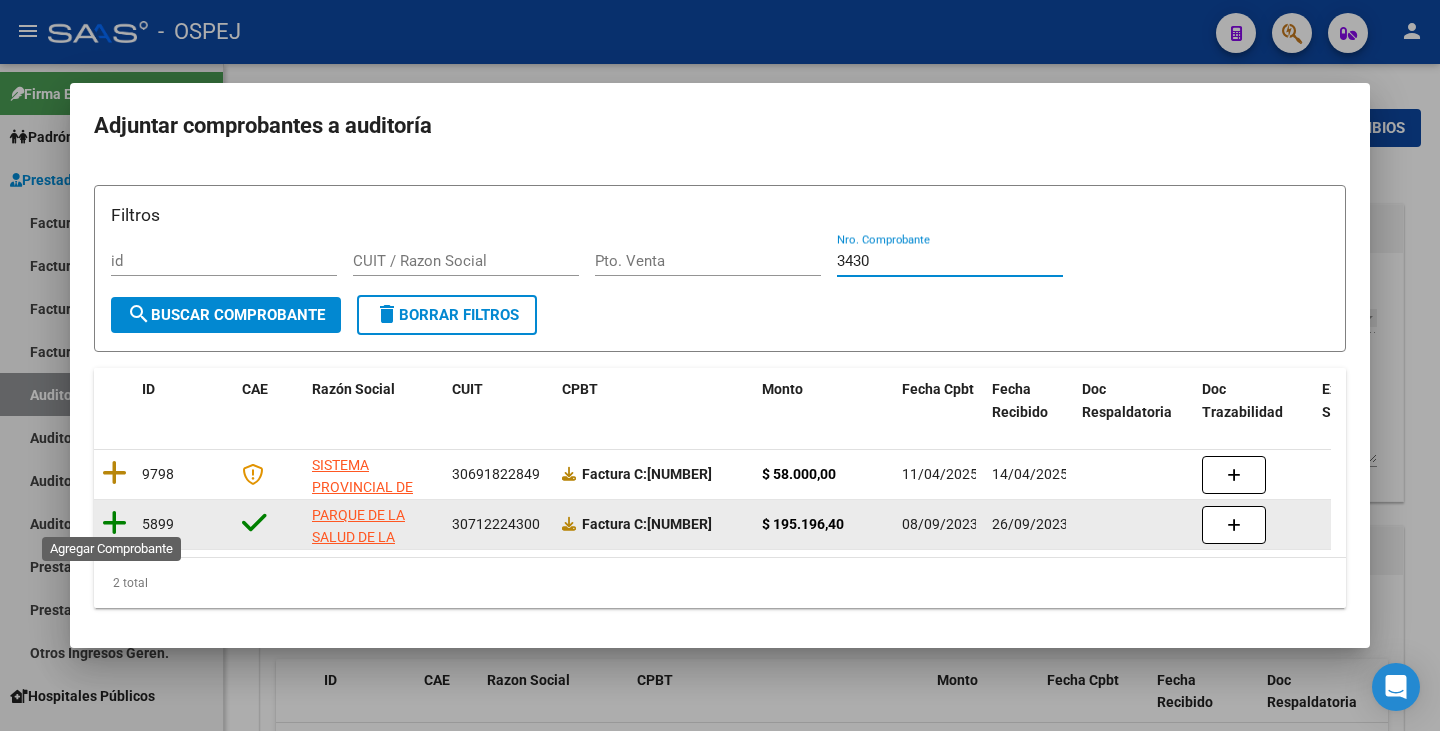 type on "3430" 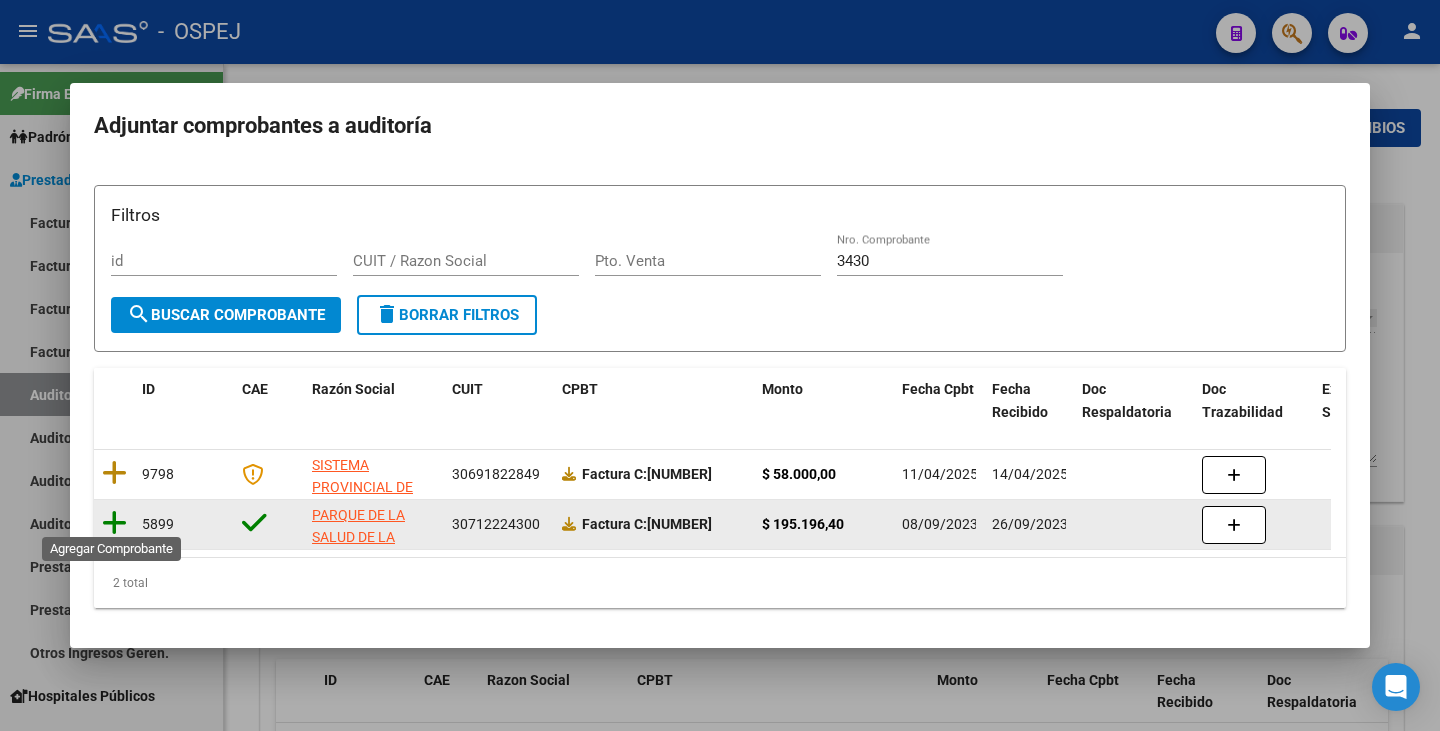 click 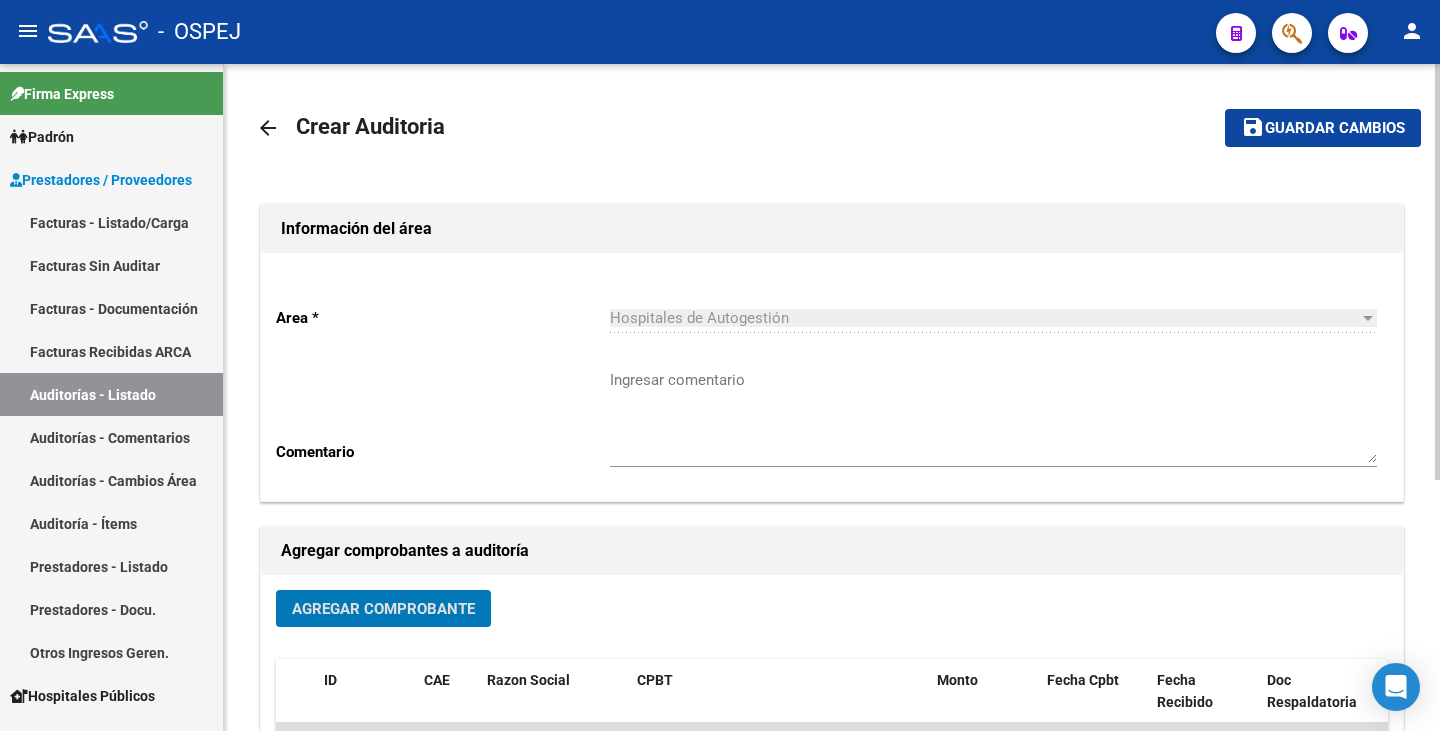 click on "save Guardar cambios" 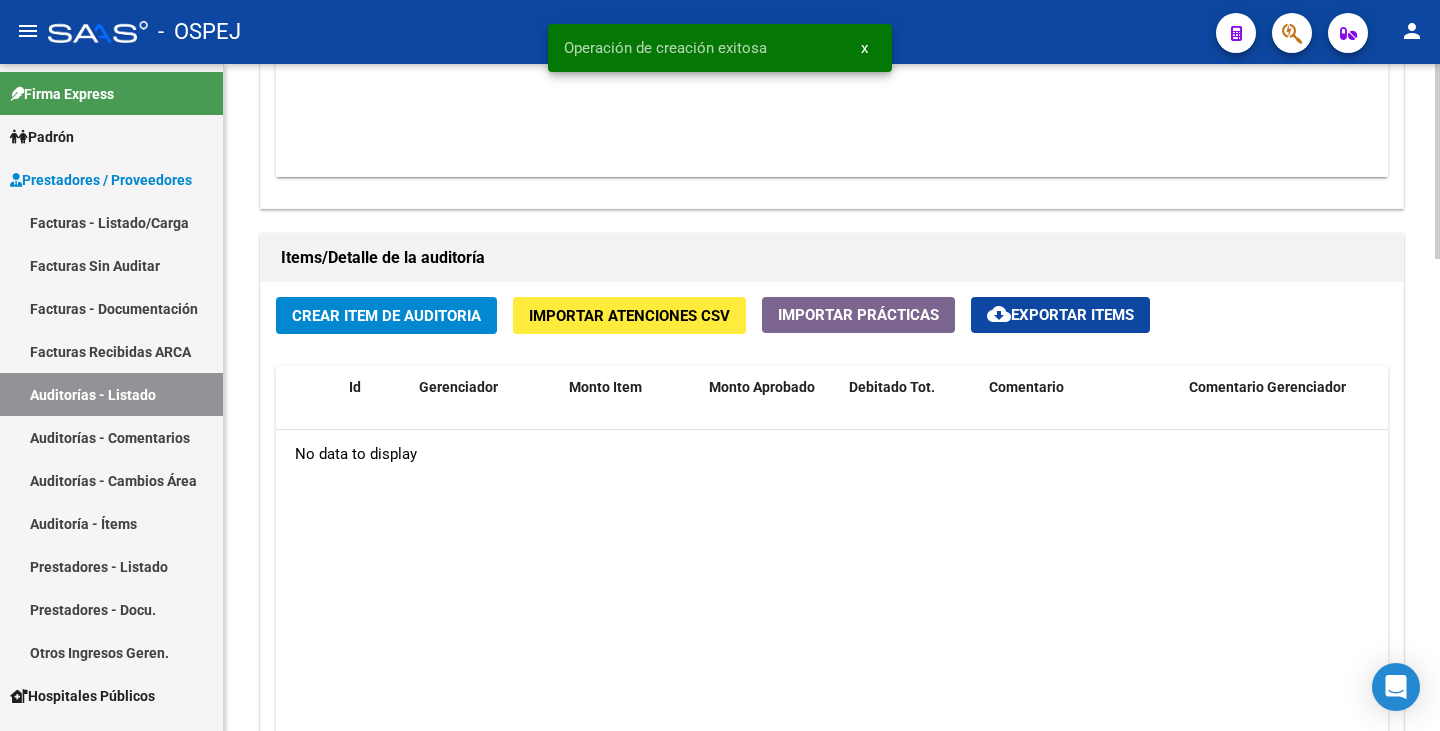 scroll, scrollTop: 1300, scrollLeft: 0, axis: vertical 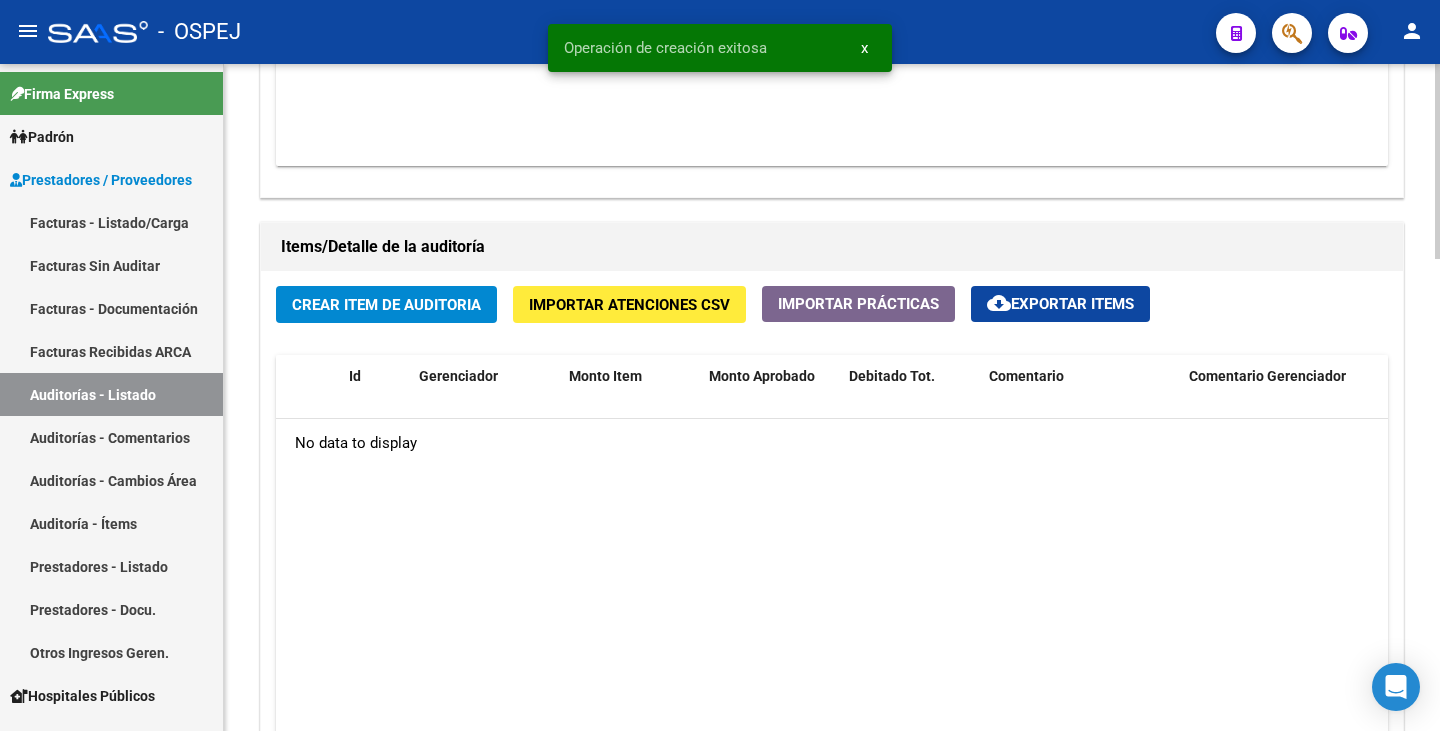 click on "Crear Item de Auditoria" 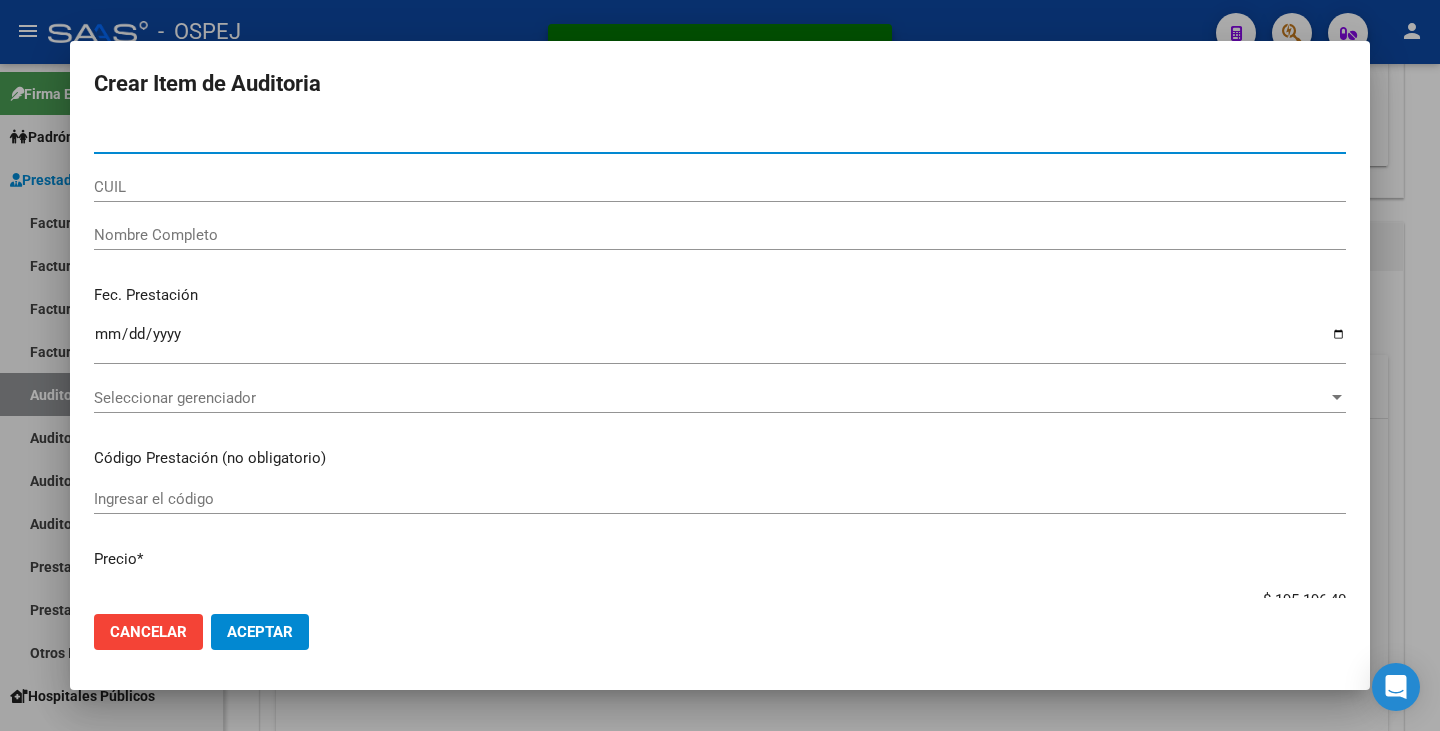 paste on "[NUMBER]" 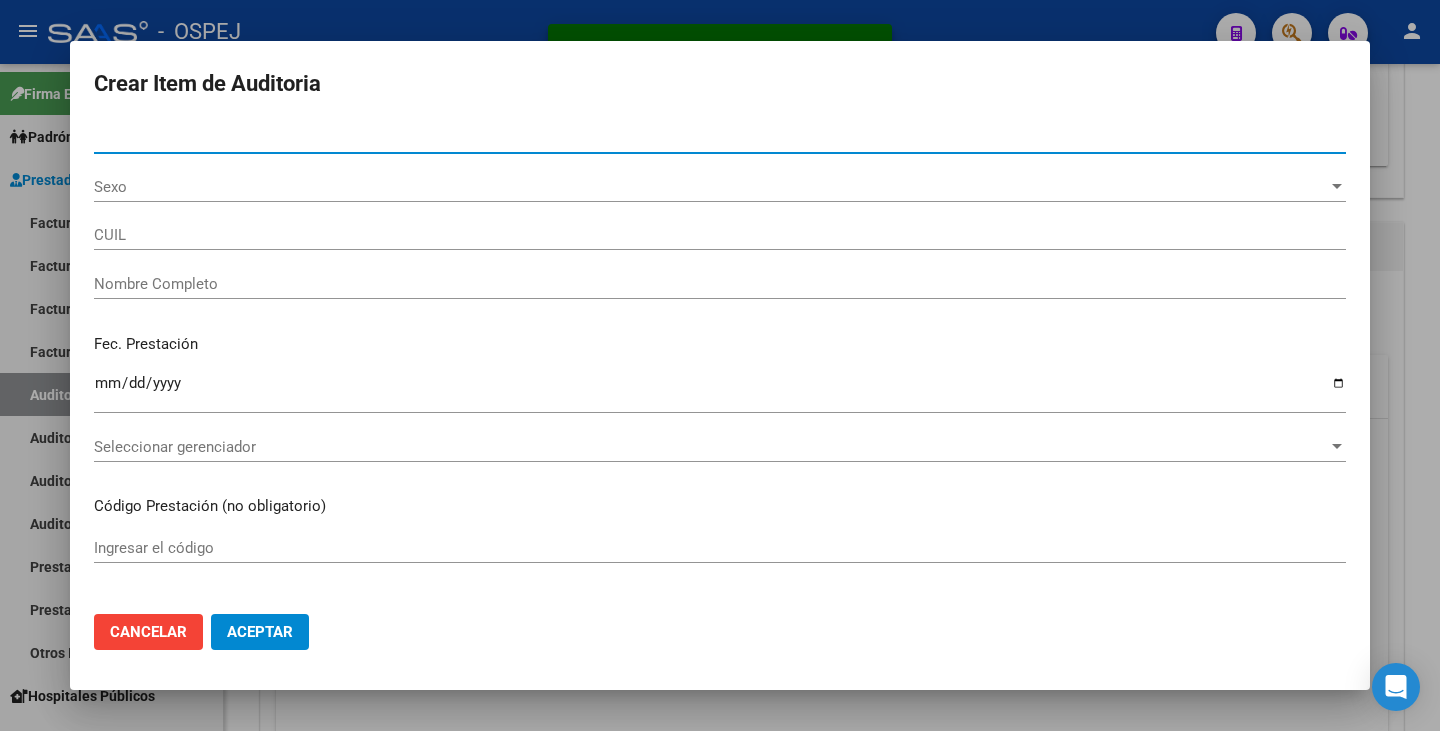 type on "20467304535" 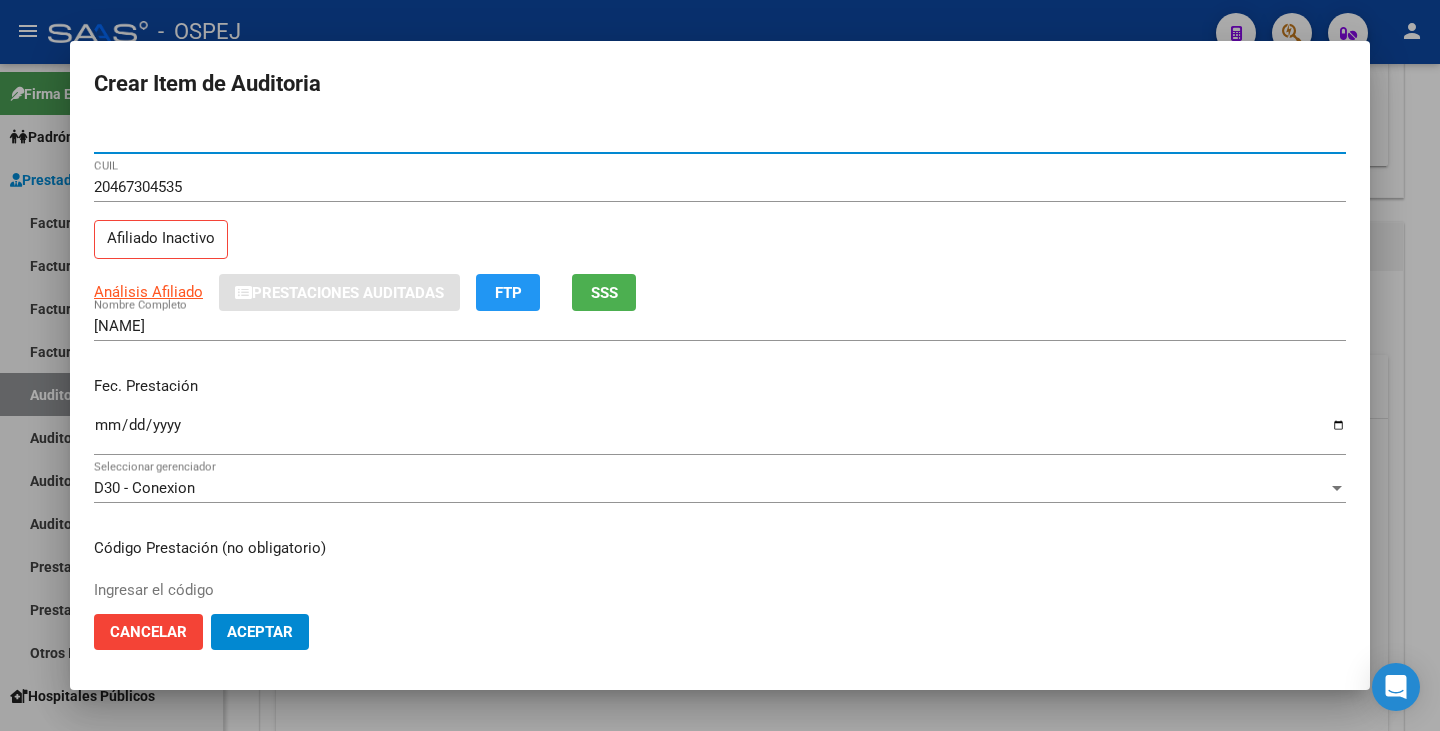 type on "[NUMBER]" 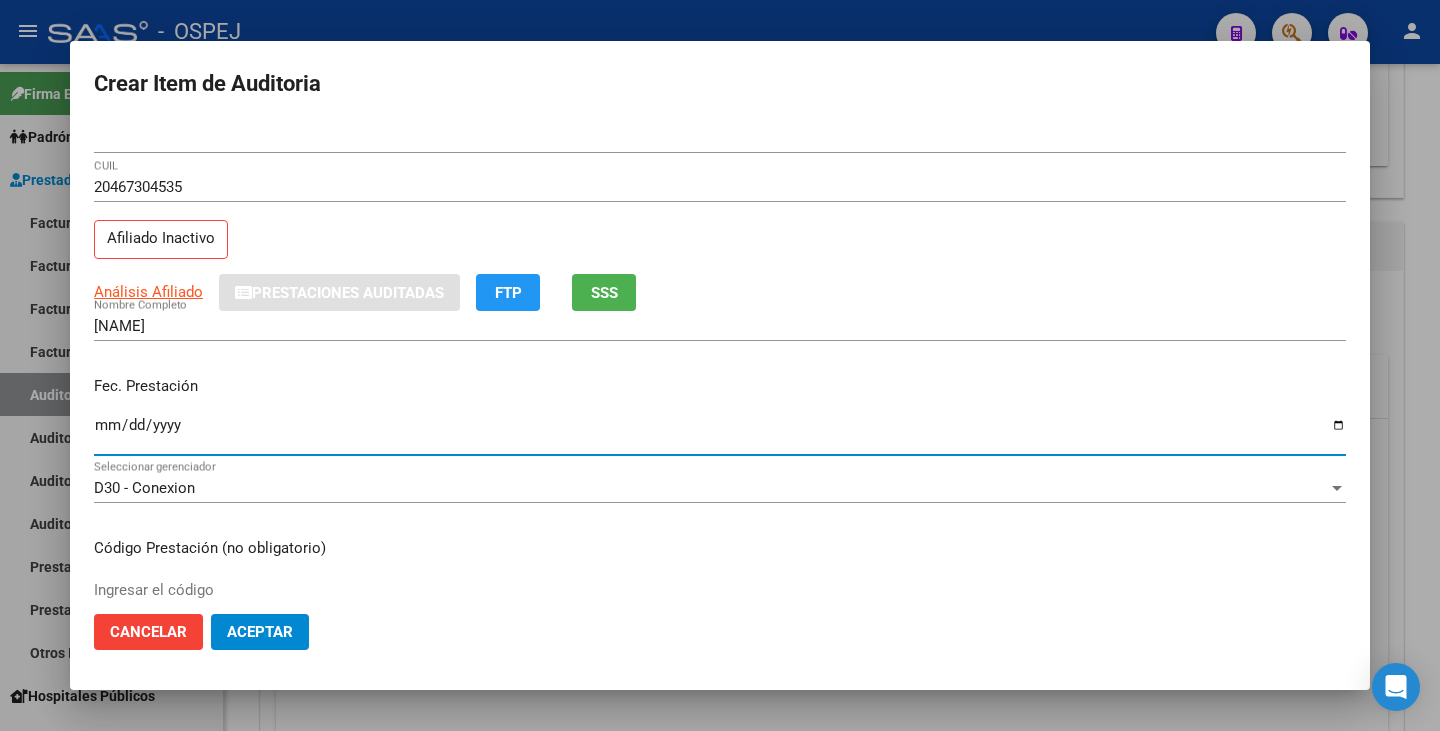 click on "Ingresar la fecha" at bounding box center (720, 433) 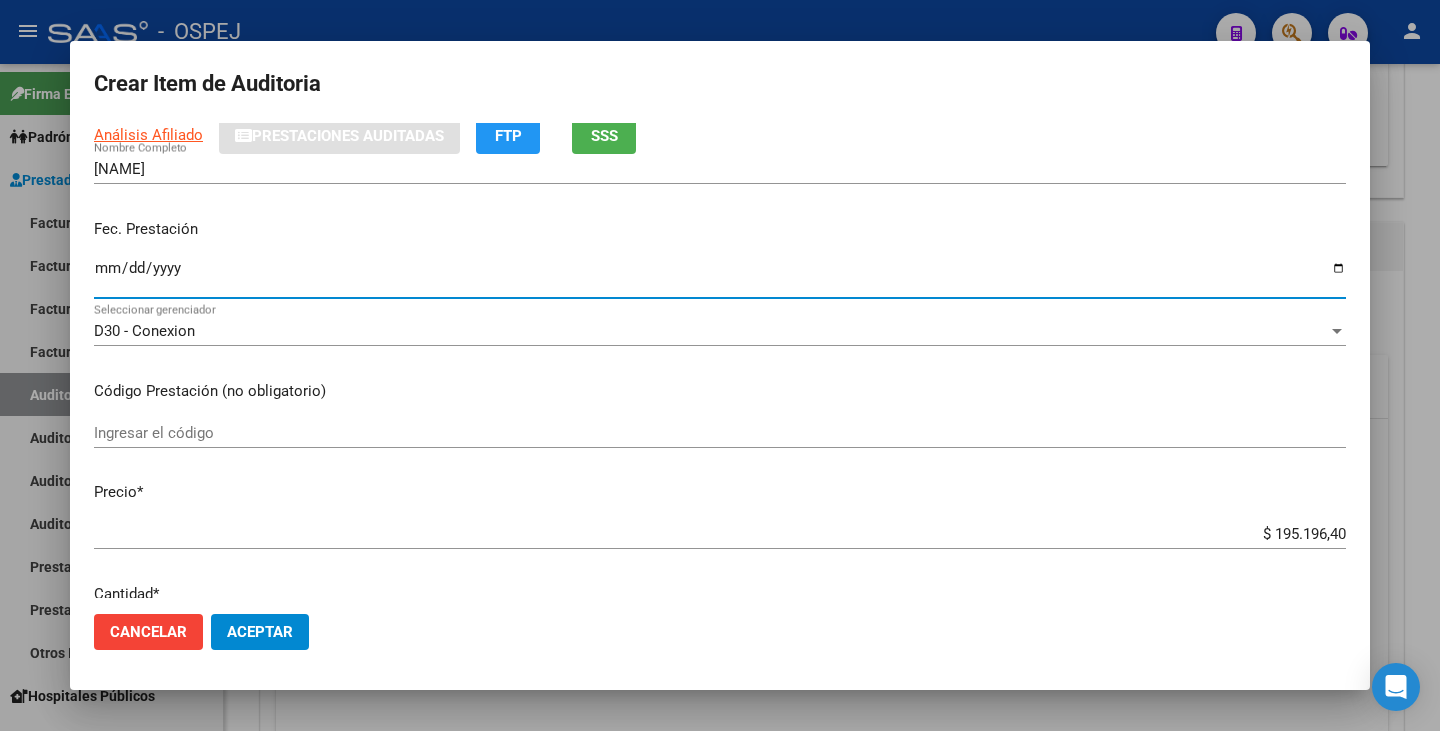 scroll, scrollTop: 400, scrollLeft: 0, axis: vertical 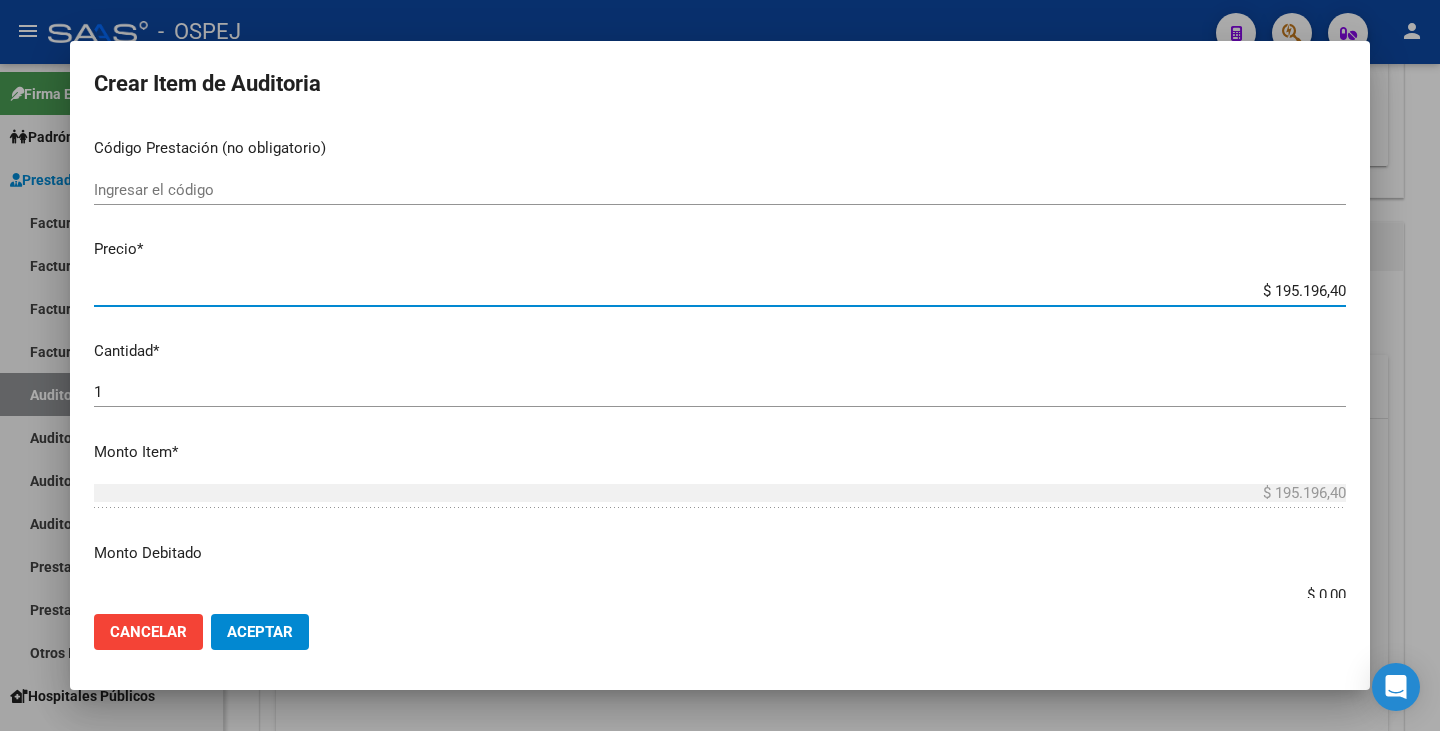 drag, startPoint x: 1329, startPoint y: 290, endPoint x: 1187, endPoint y: 311, distance: 143.54442 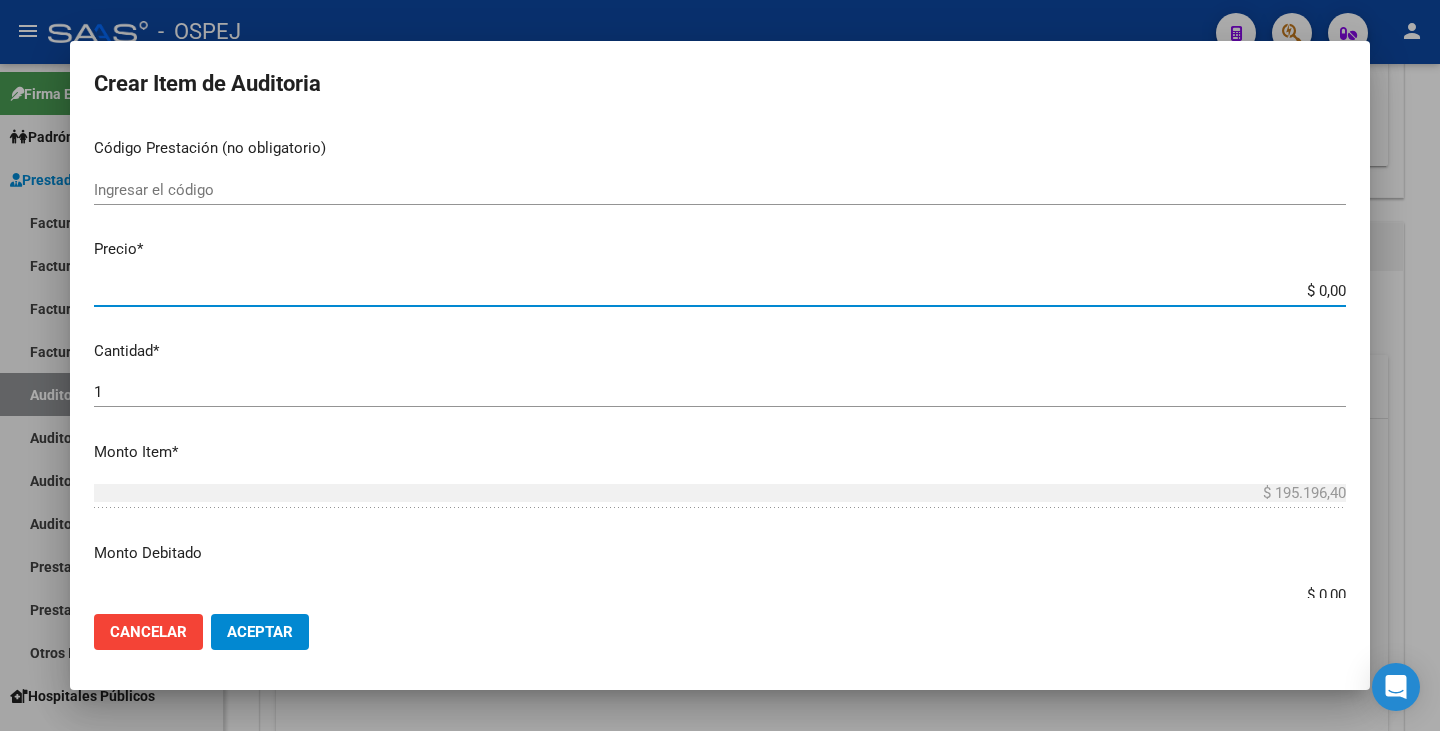 paste on "149602.40" 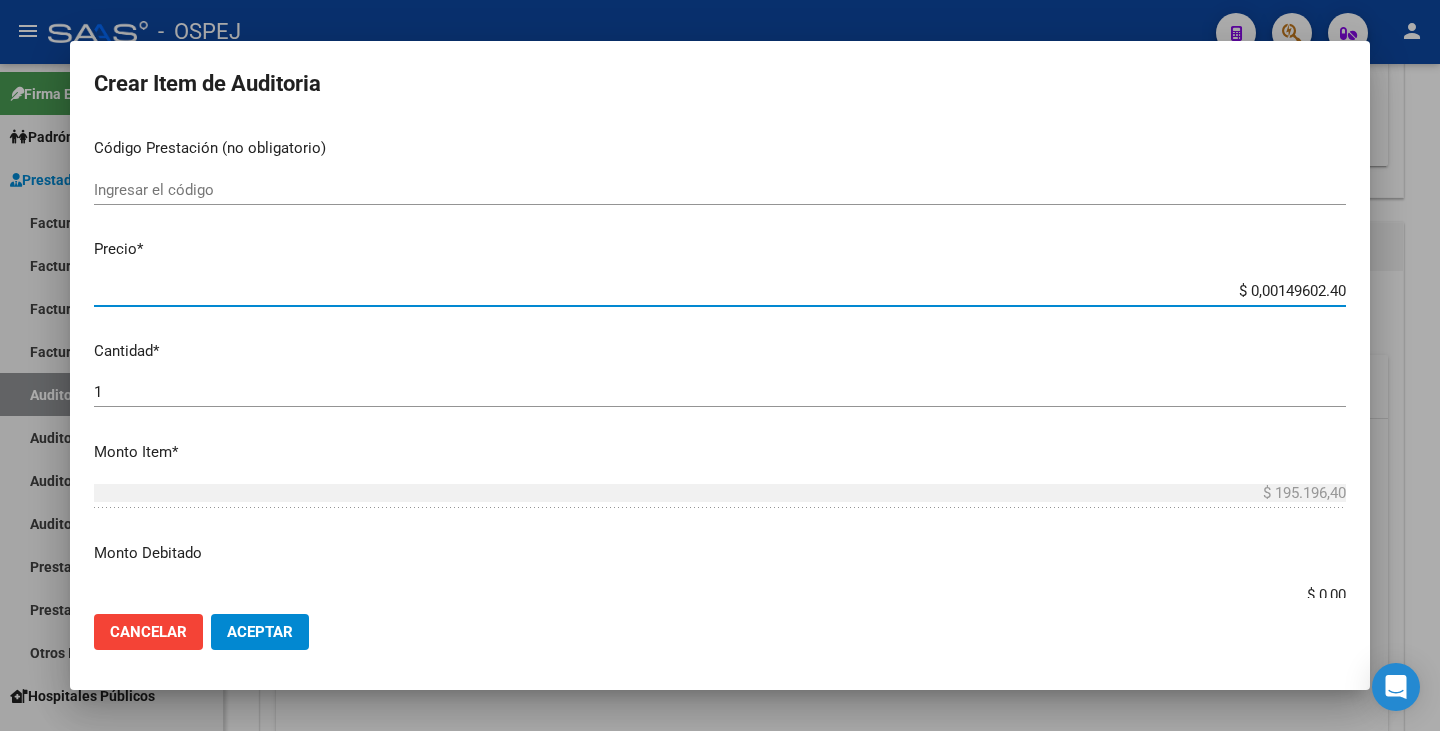 type on "$ 149.602,40" 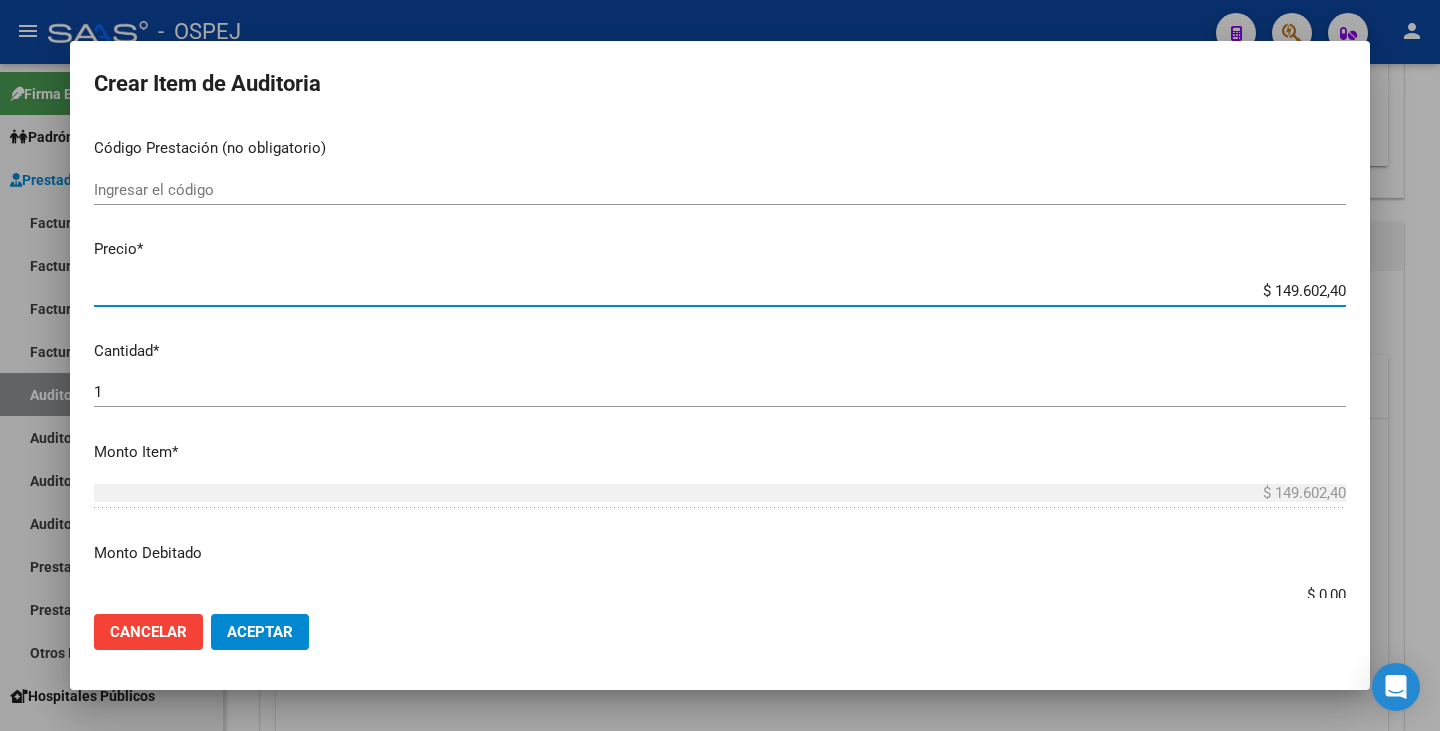type on "$ 149.602,40" 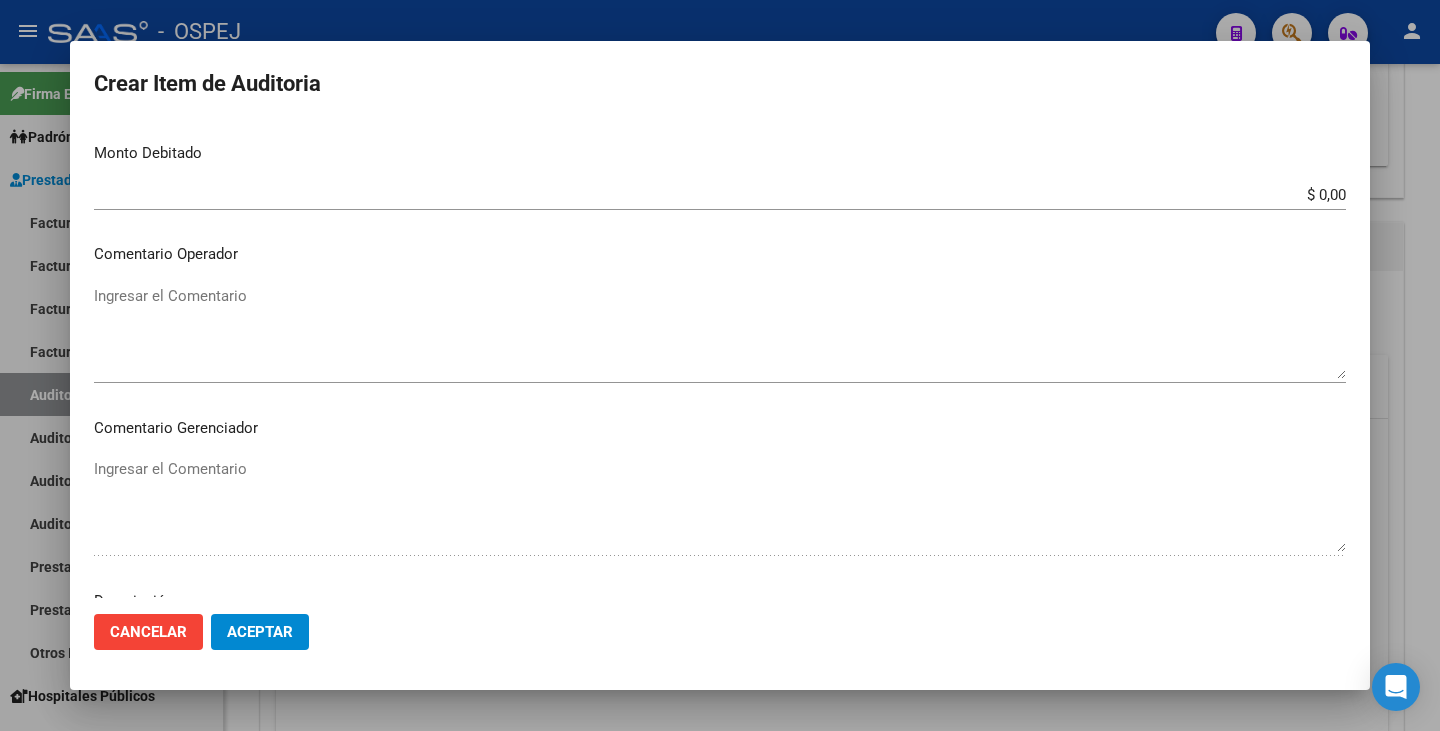 scroll, scrollTop: 1153, scrollLeft: 0, axis: vertical 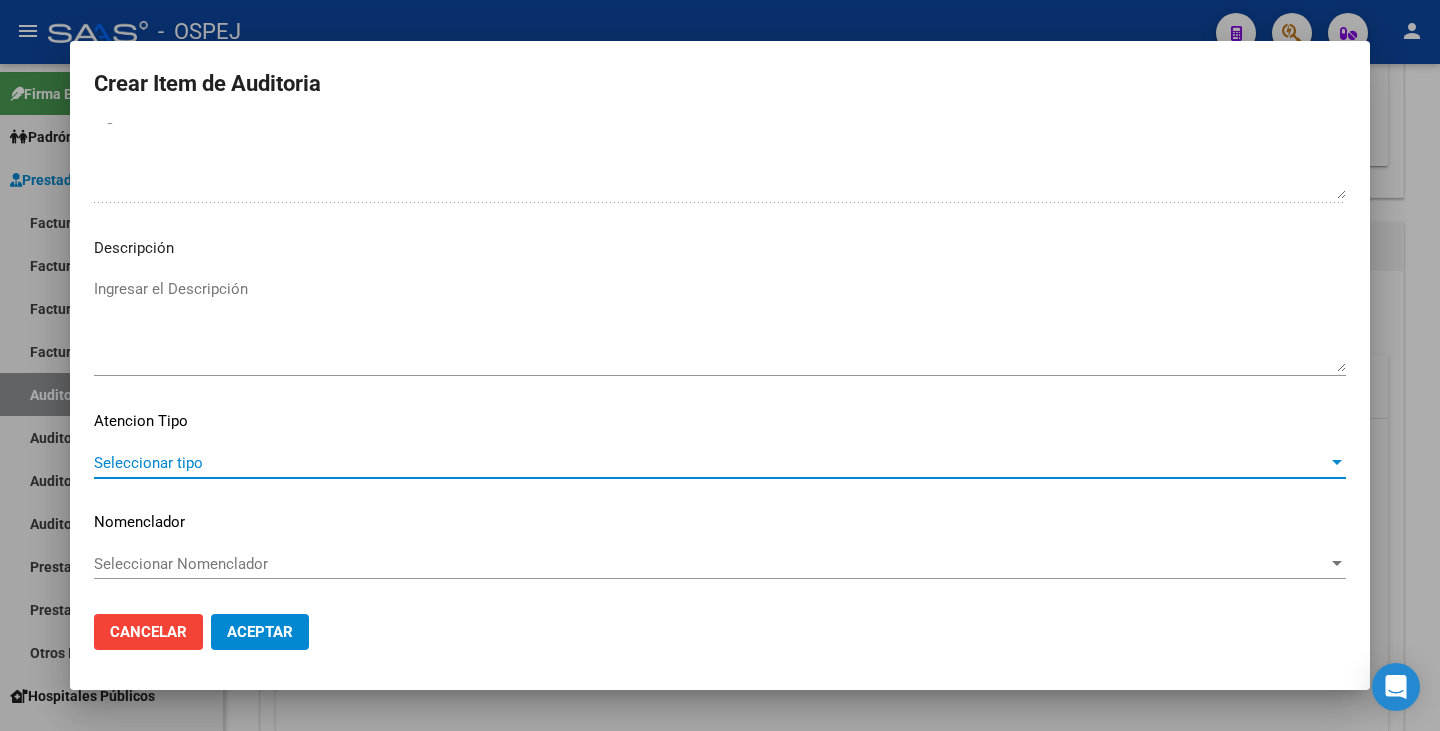 click on "Seleccionar tipo" at bounding box center (711, 463) 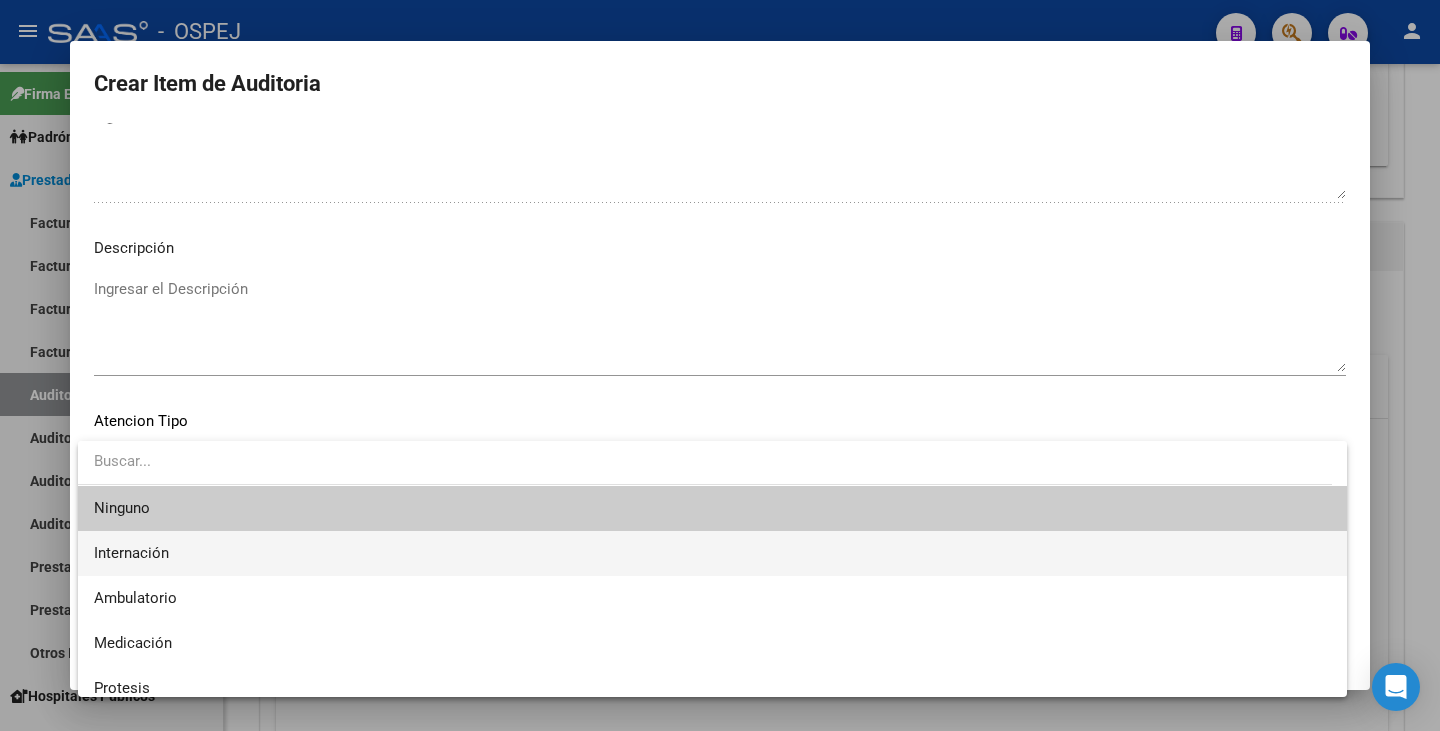 click on "Internación" at bounding box center (712, 553) 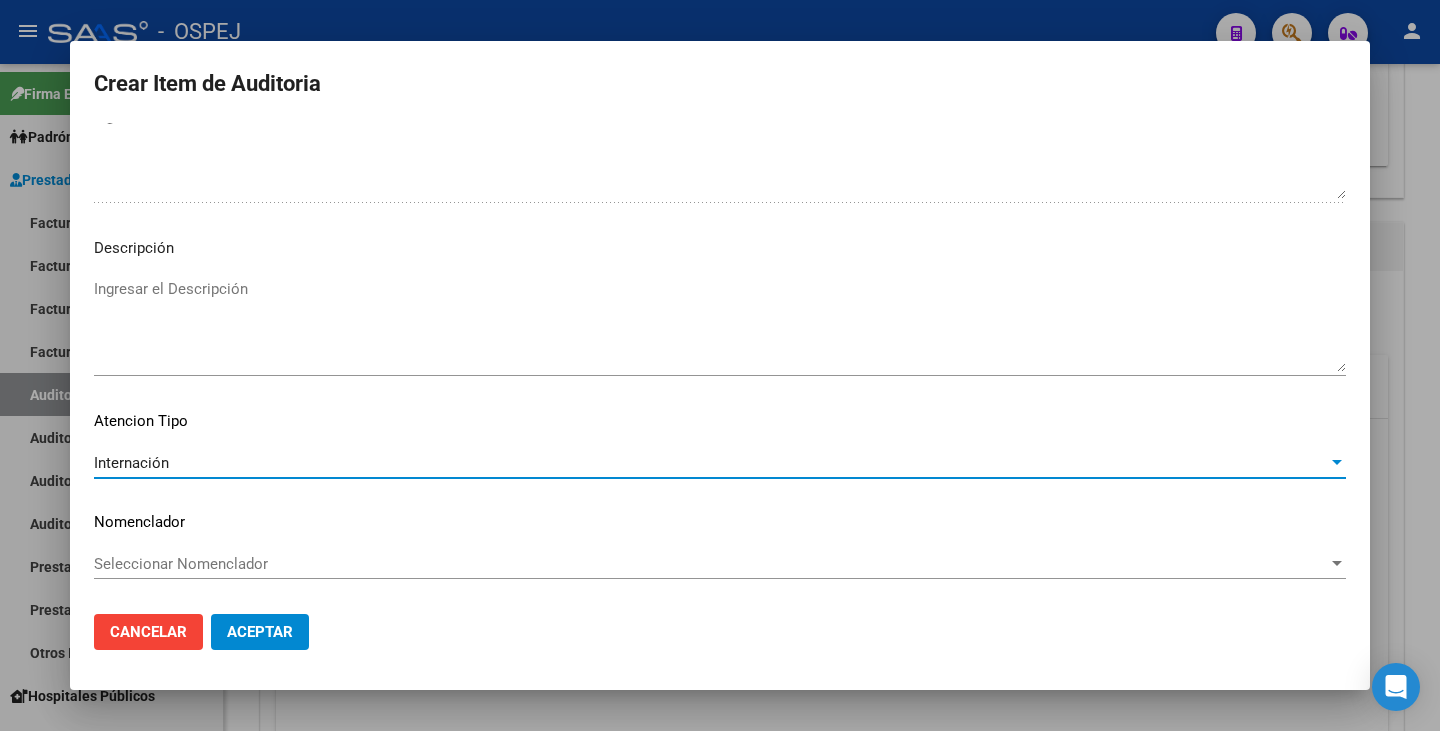 click on "Seleccionar Nomenclador" at bounding box center [711, 564] 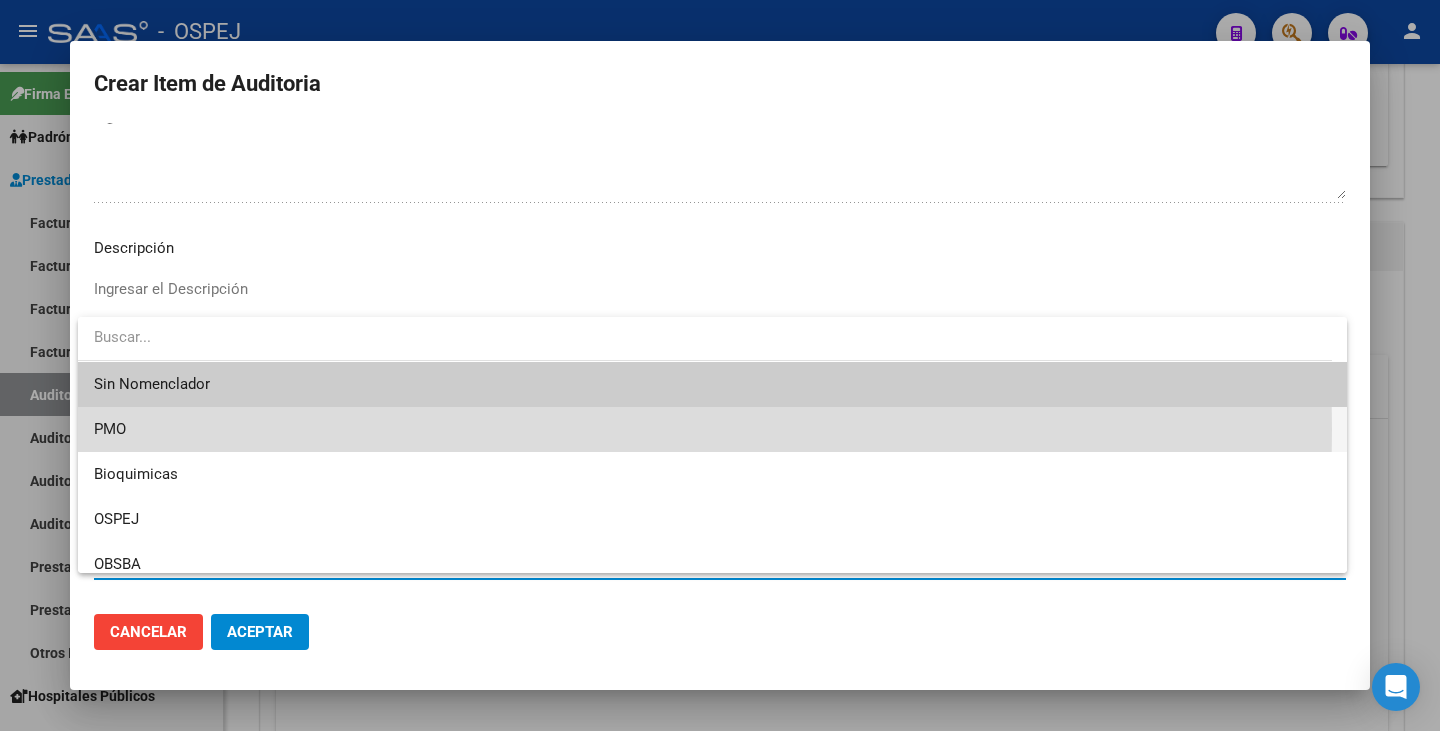 click on "PMO" at bounding box center [712, 429] 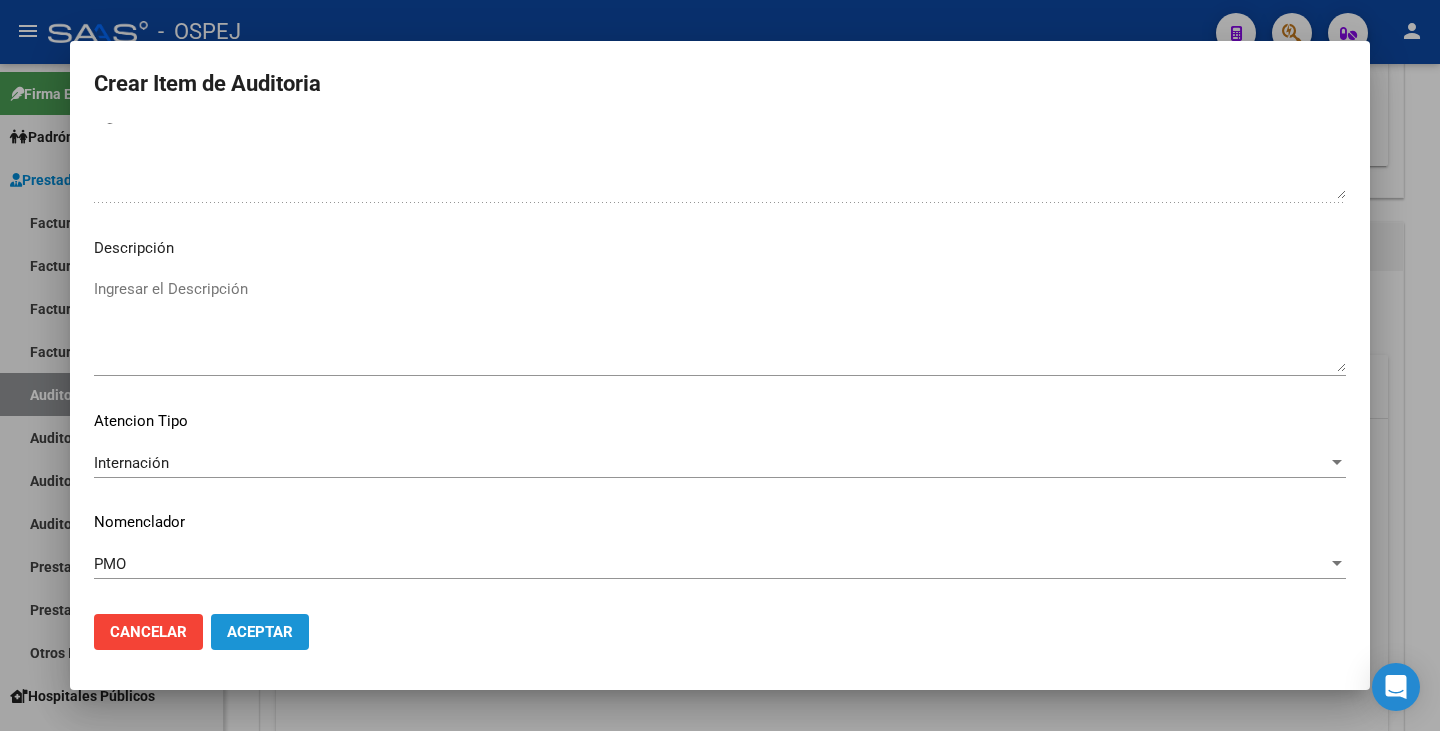 click on "Aceptar" 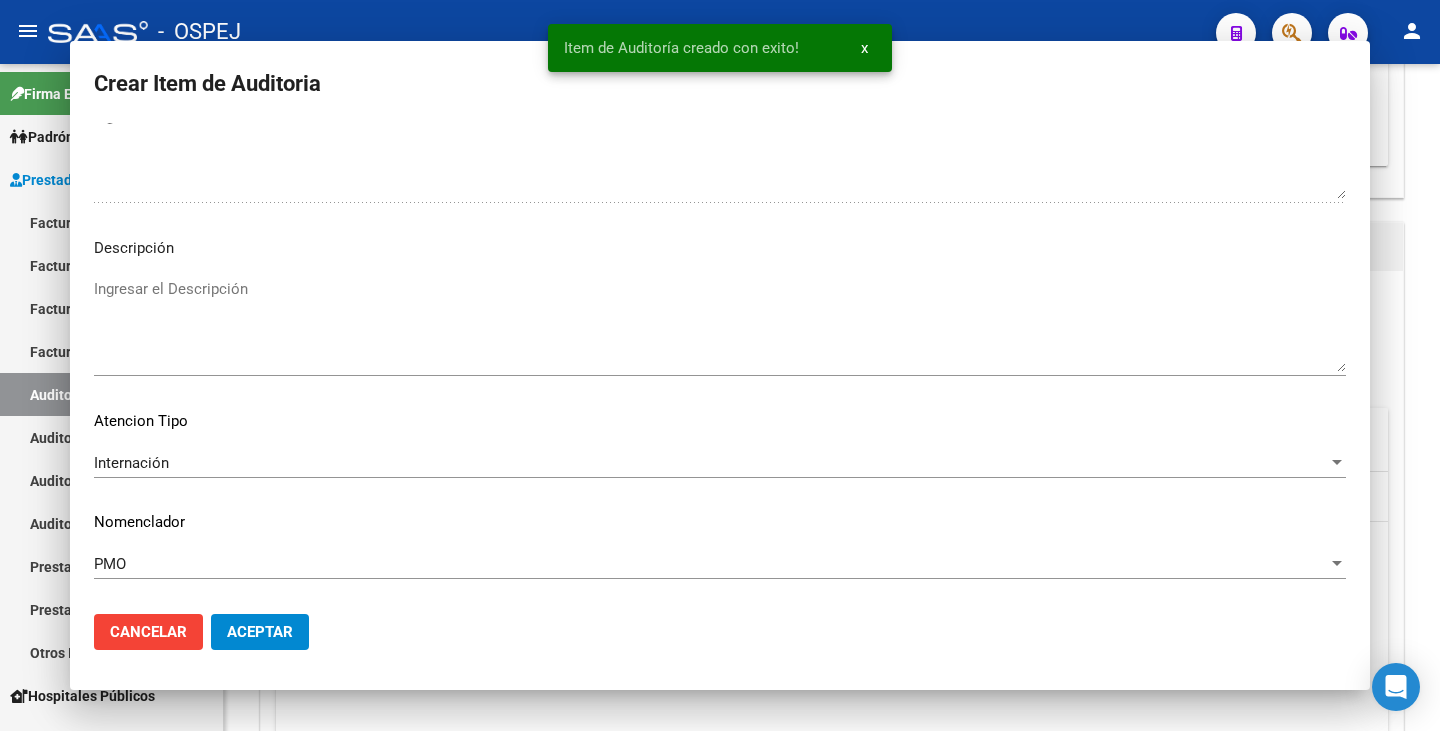 scroll, scrollTop: 0, scrollLeft: 0, axis: both 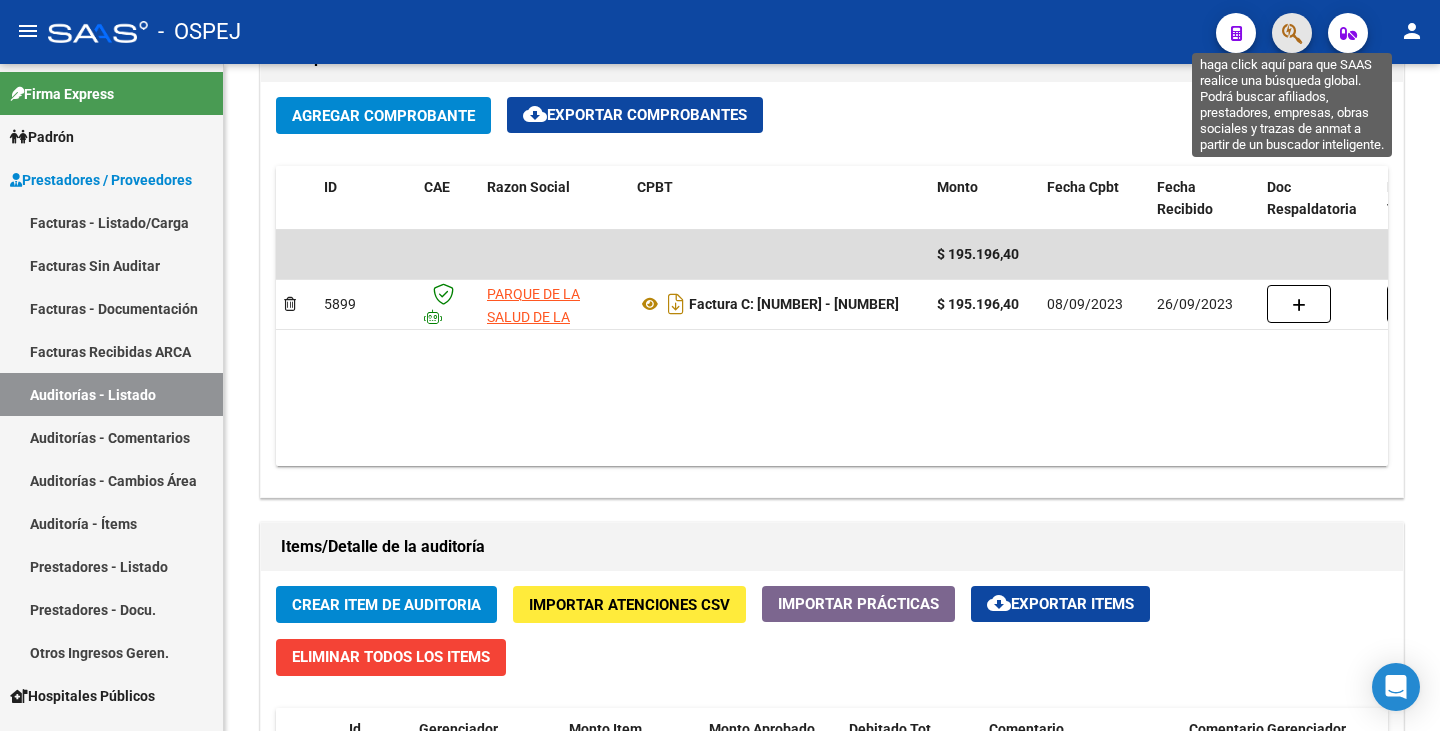 click 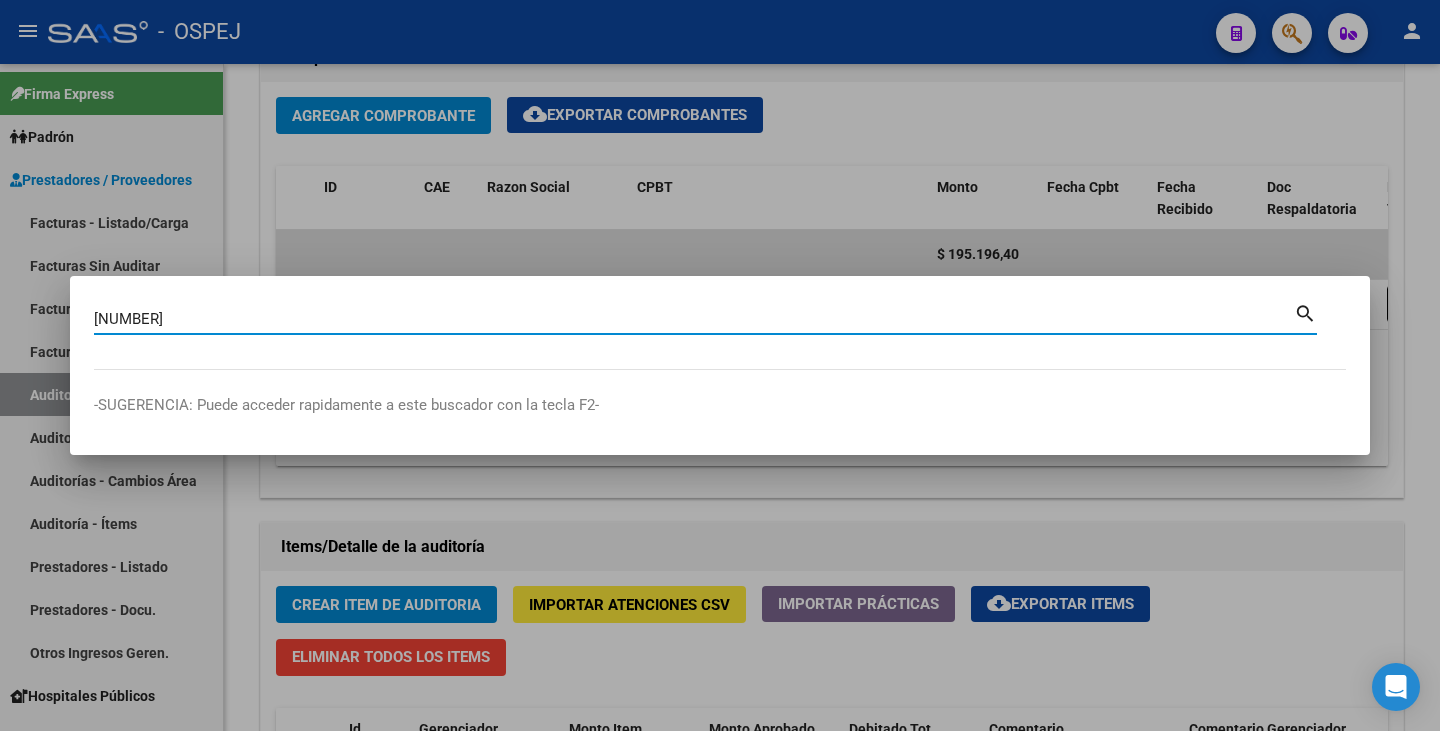 type on "[NUMBER]" 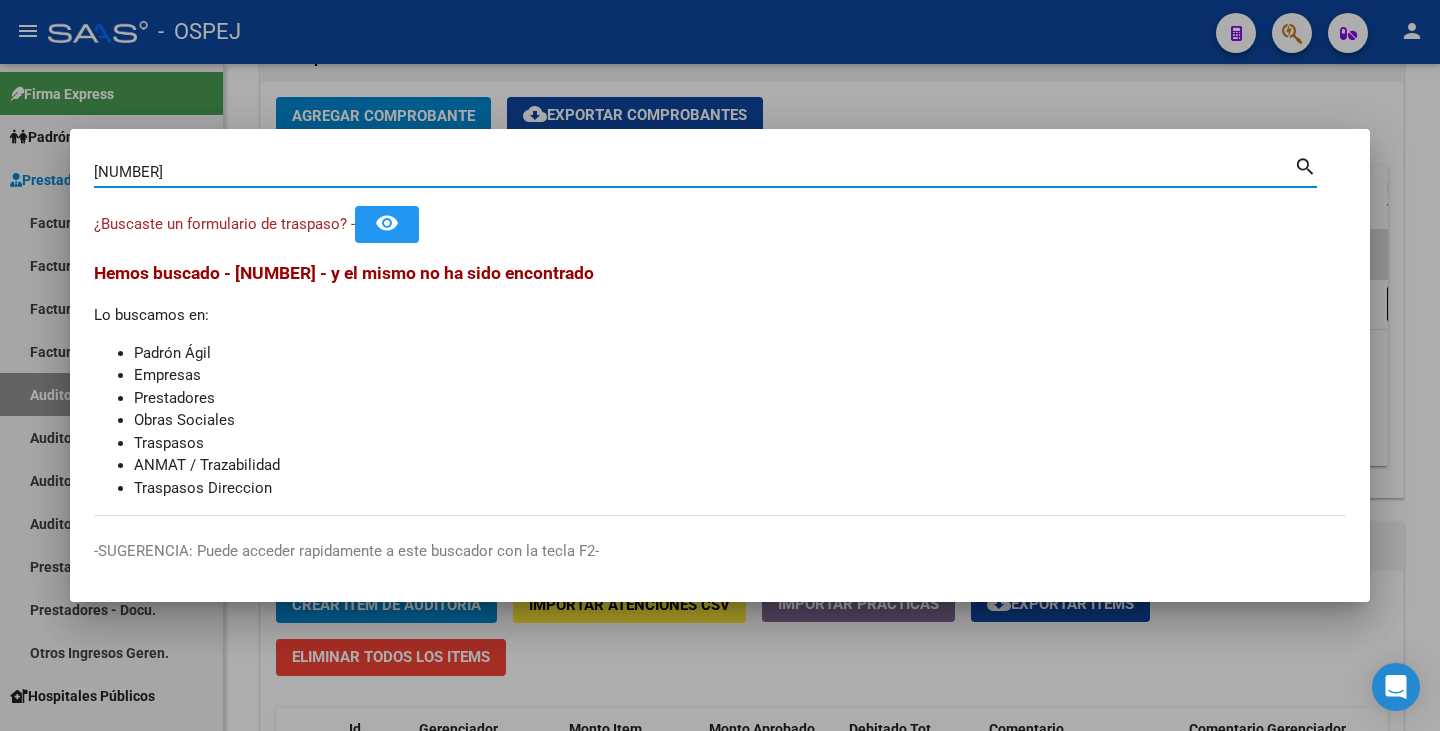 click at bounding box center [720, 365] 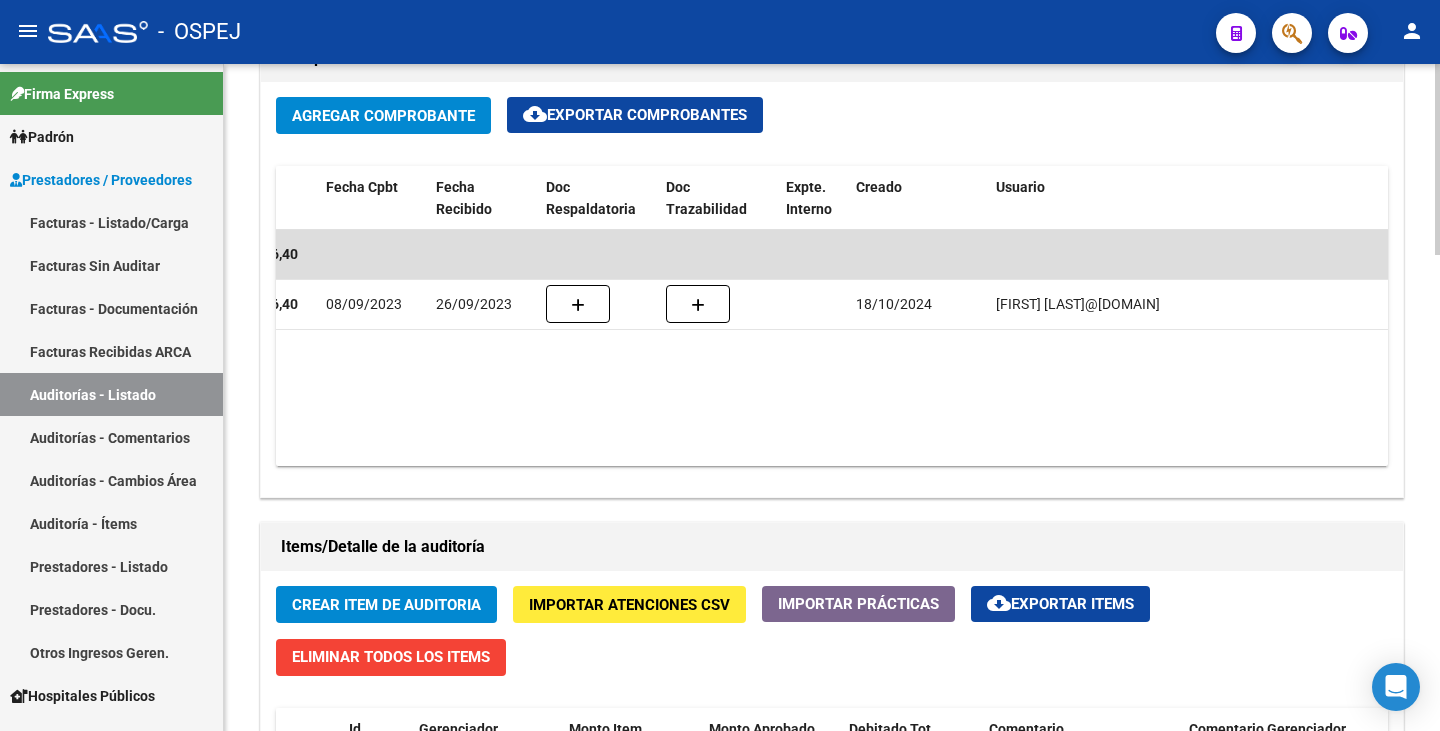 scroll, scrollTop: 0, scrollLeft: 0, axis: both 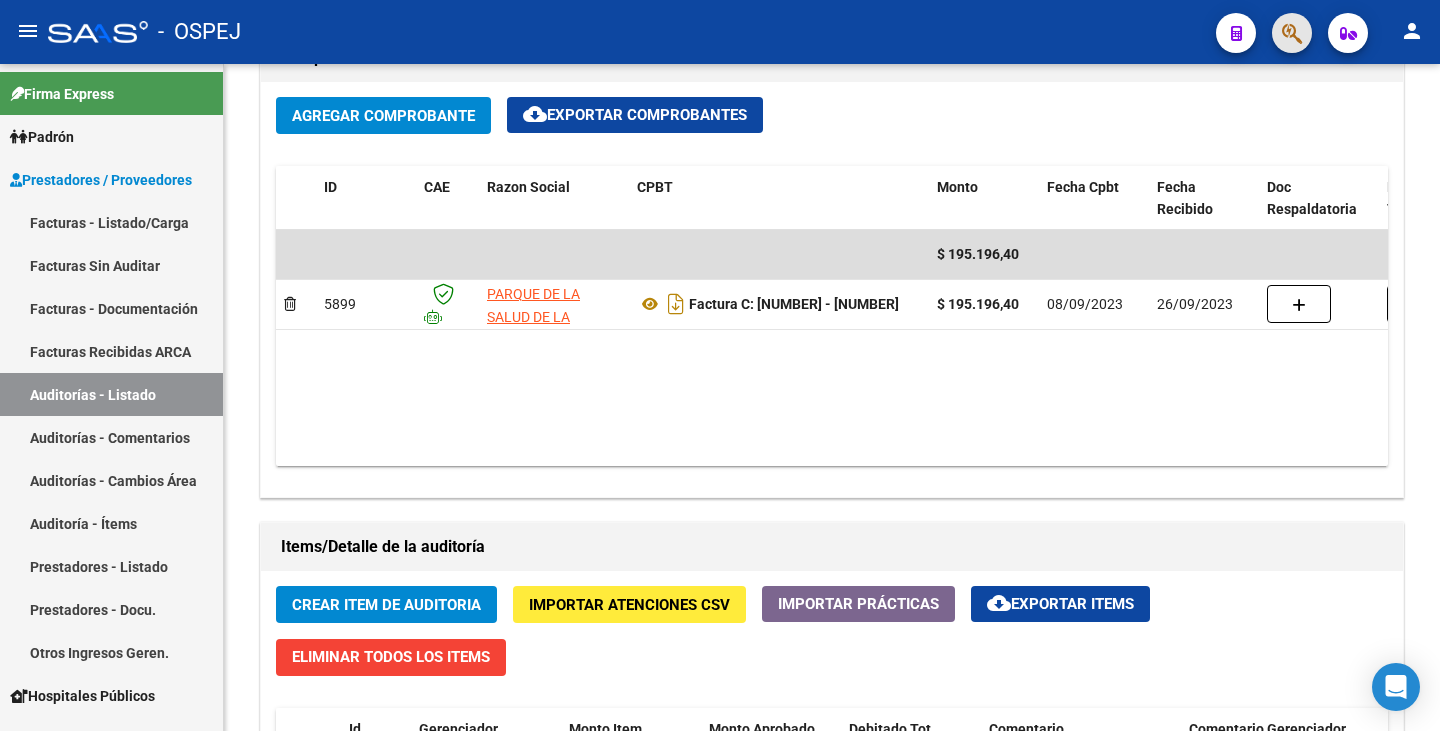 click 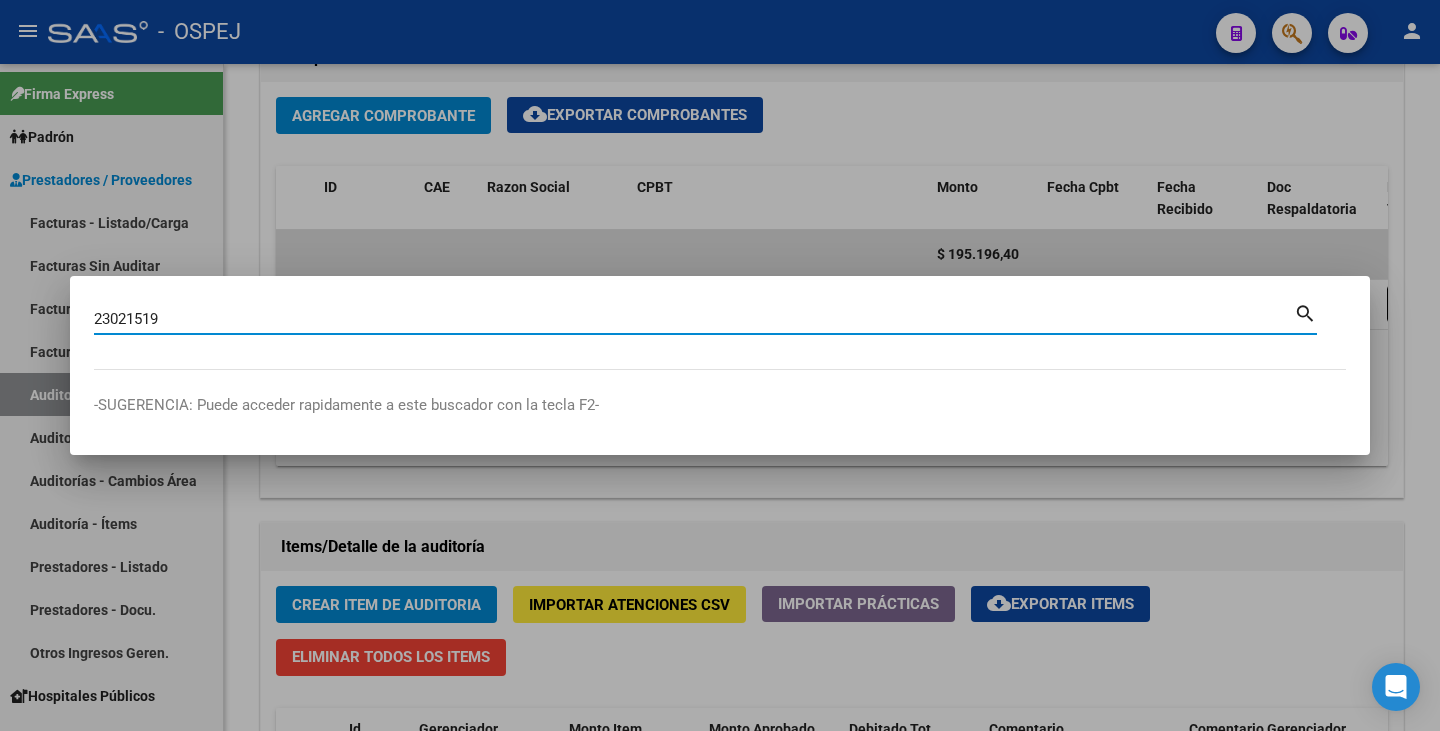 type on "23021519" 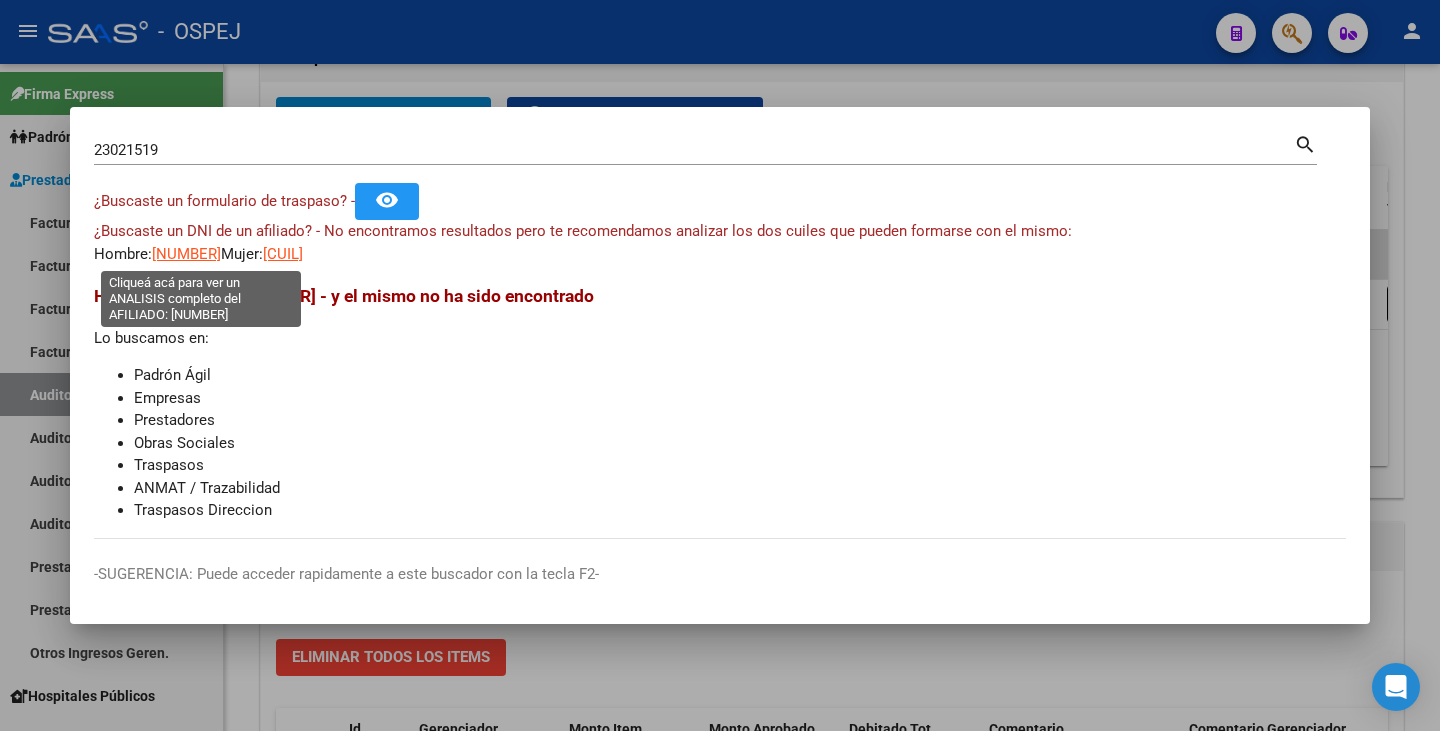 click on "[NUMBER]" at bounding box center (186, 254) 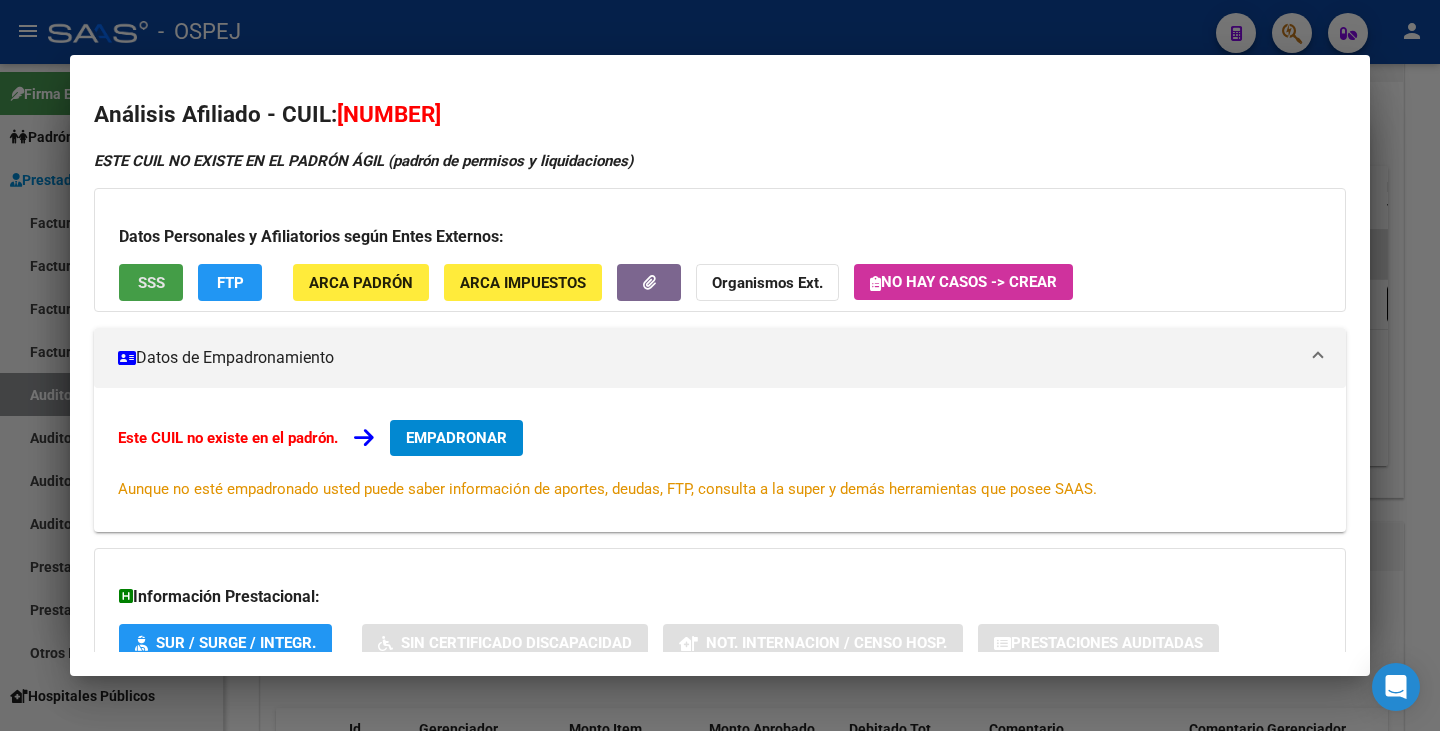 click on "SSS" at bounding box center (151, 283) 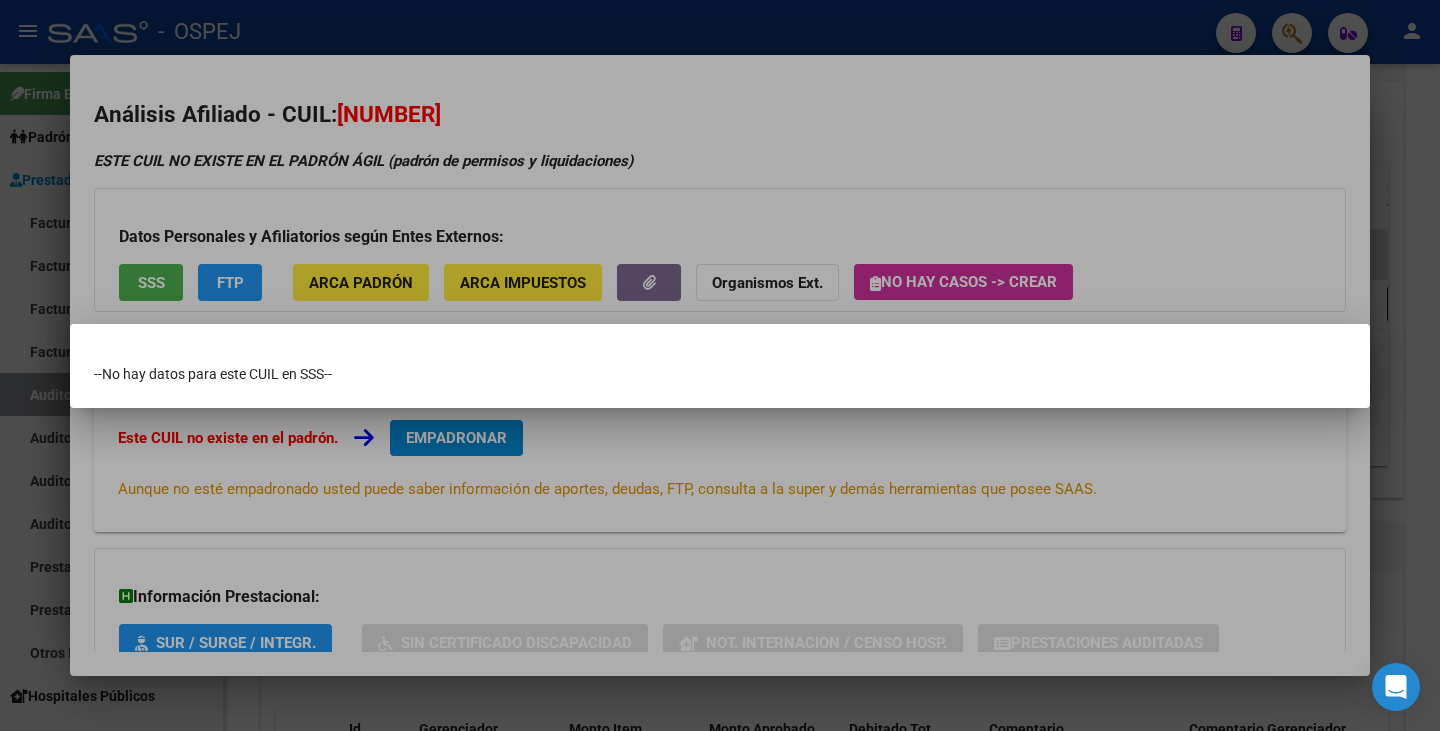 click at bounding box center (720, 365) 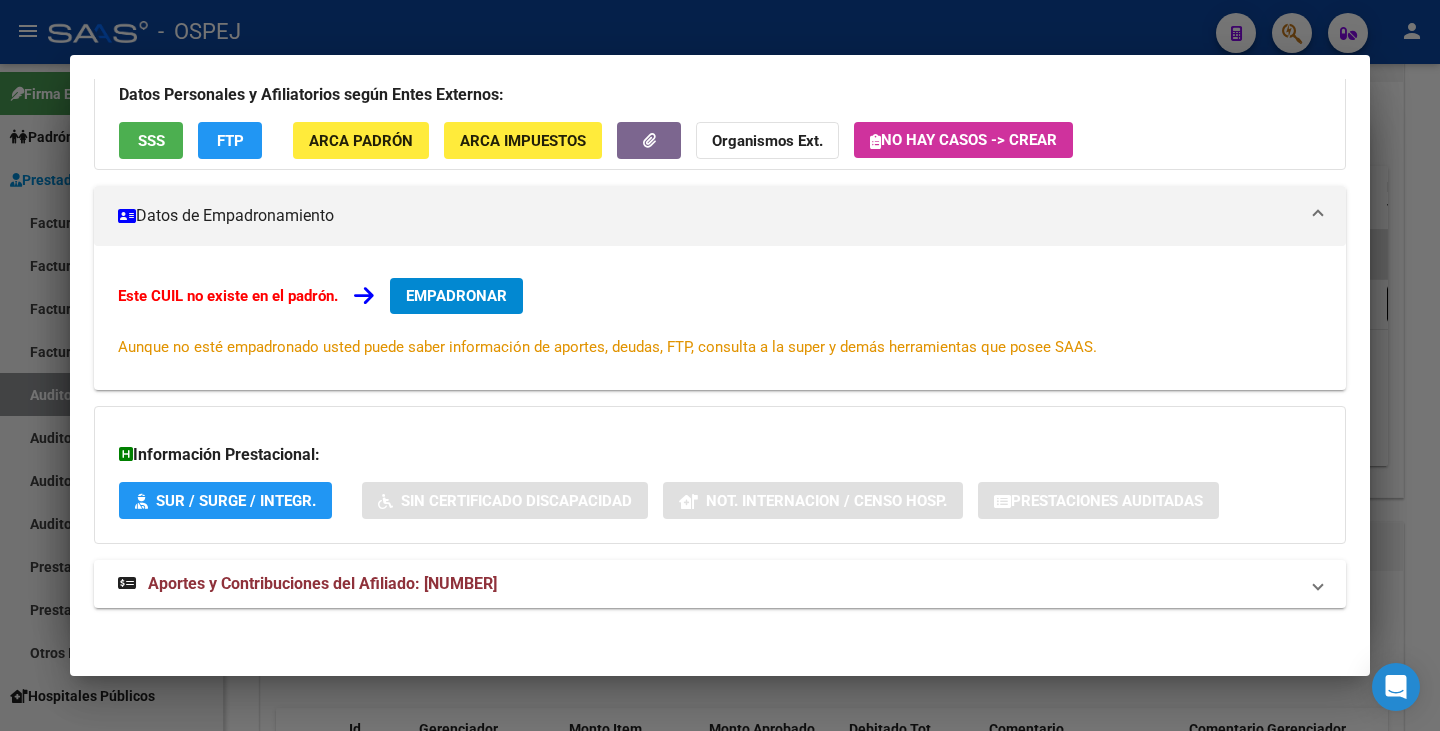 scroll, scrollTop: 143, scrollLeft: 0, axis: vertical 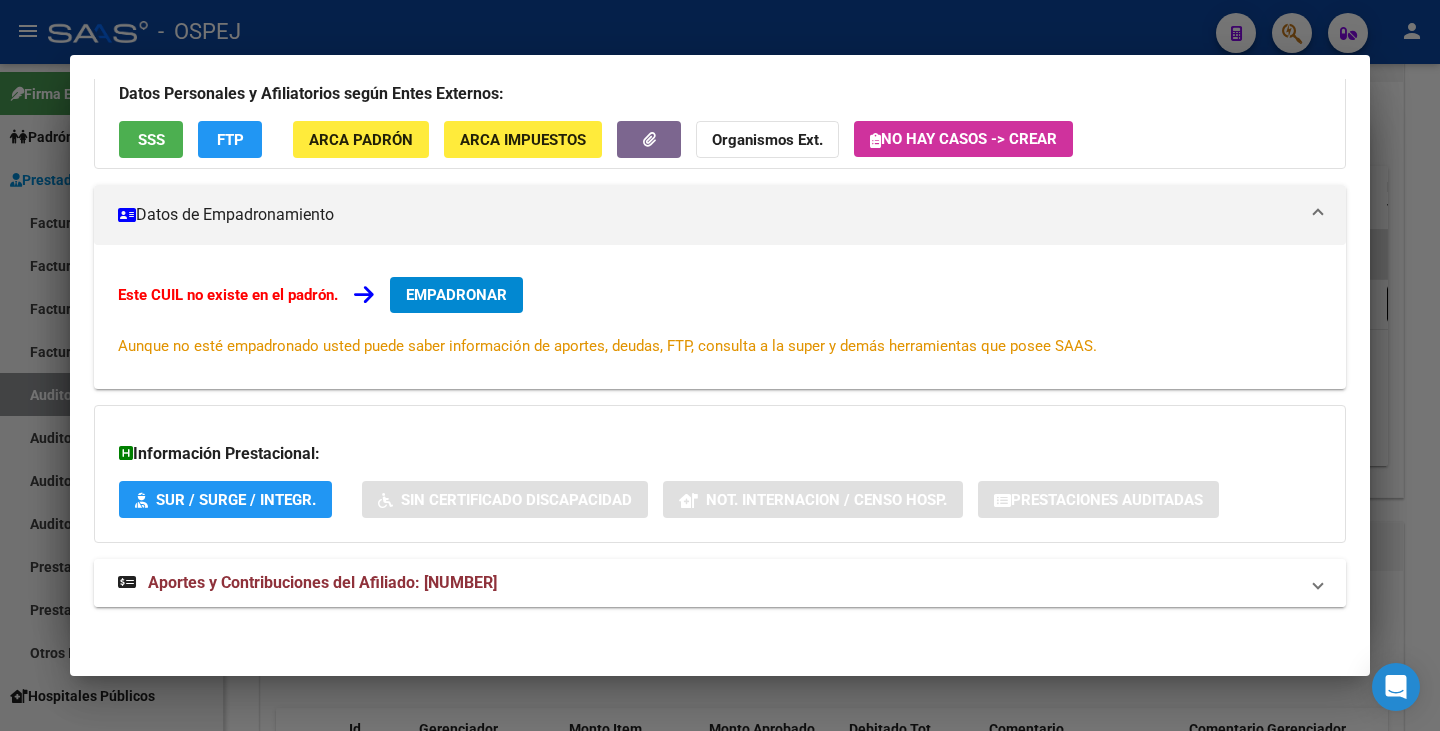 click on "Aportes y Contribuciones del Afiliado: [NUMBER]" at bounding box center [322, 582] 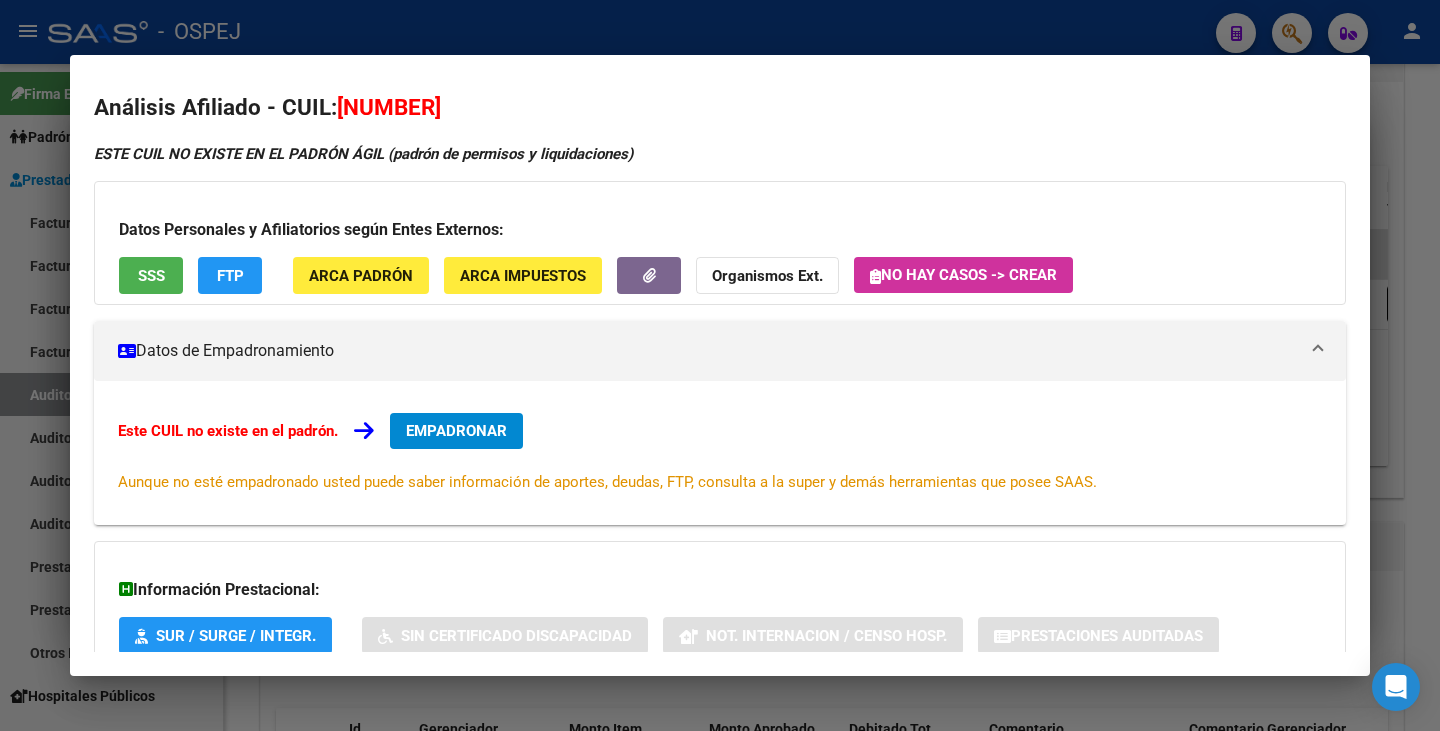 scroll, scrollTop: 0, scrollLeft: 0, axis: both 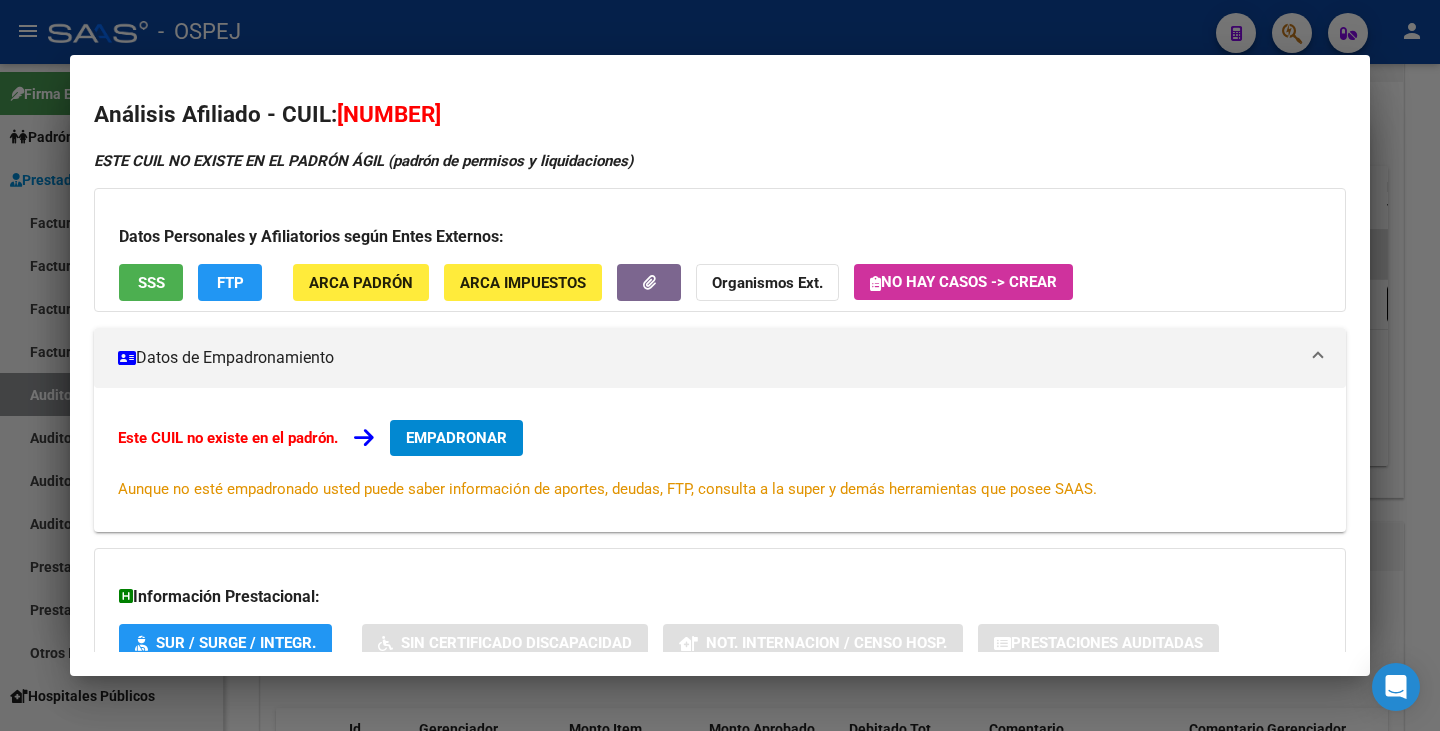 click at bounding box center [720, 365] 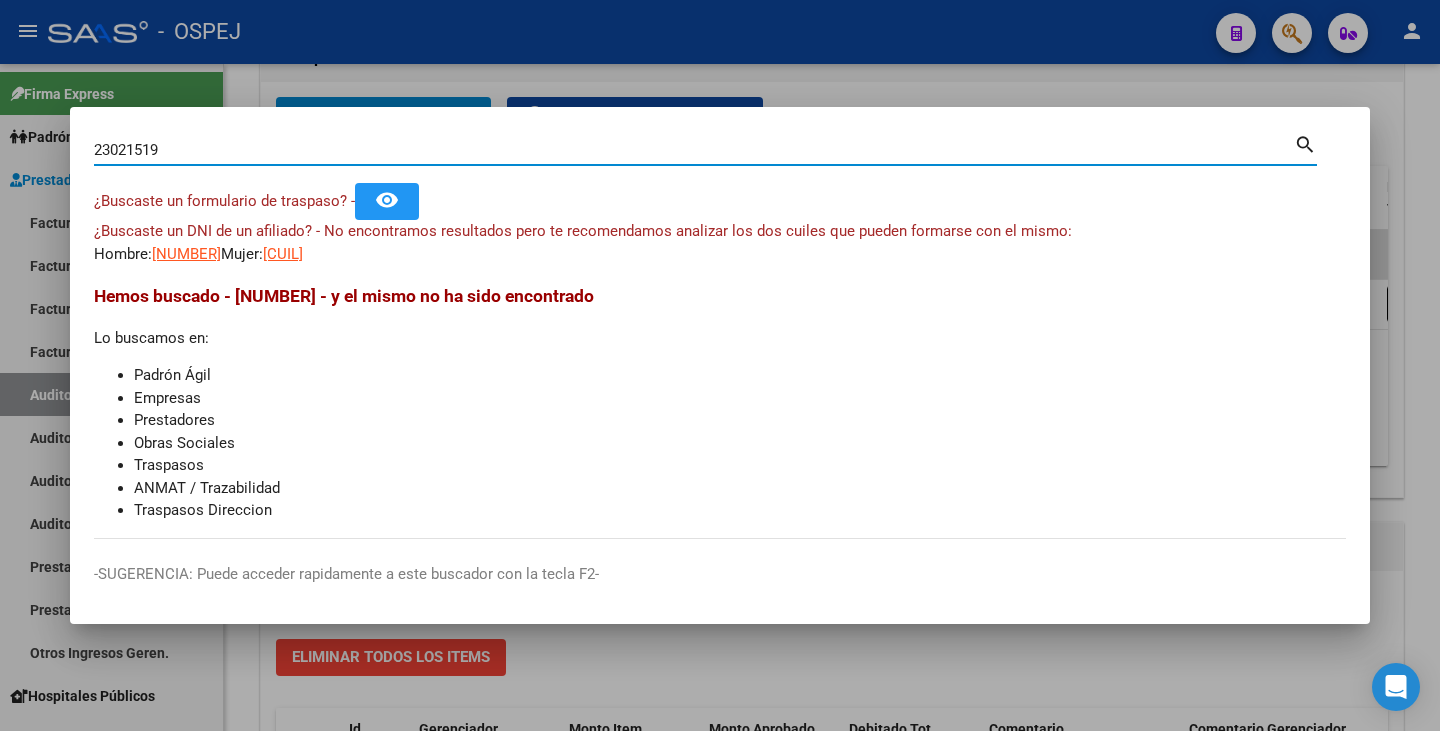 drag, startPoint x: 275, startPoint y: 149, endPoint x: 0, endPoint y: 103, distance: 278.82074 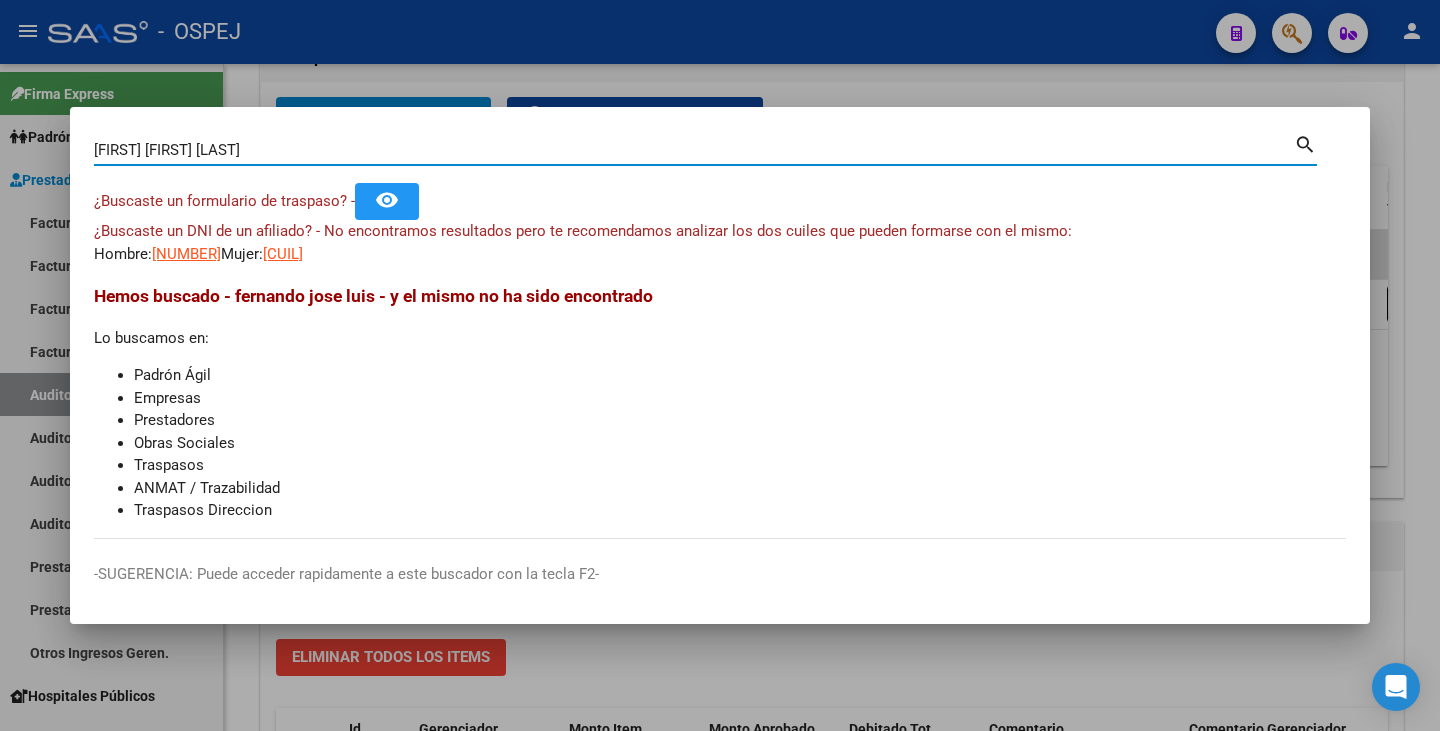 type on "[FIRST] [FIRST] [LAST]" 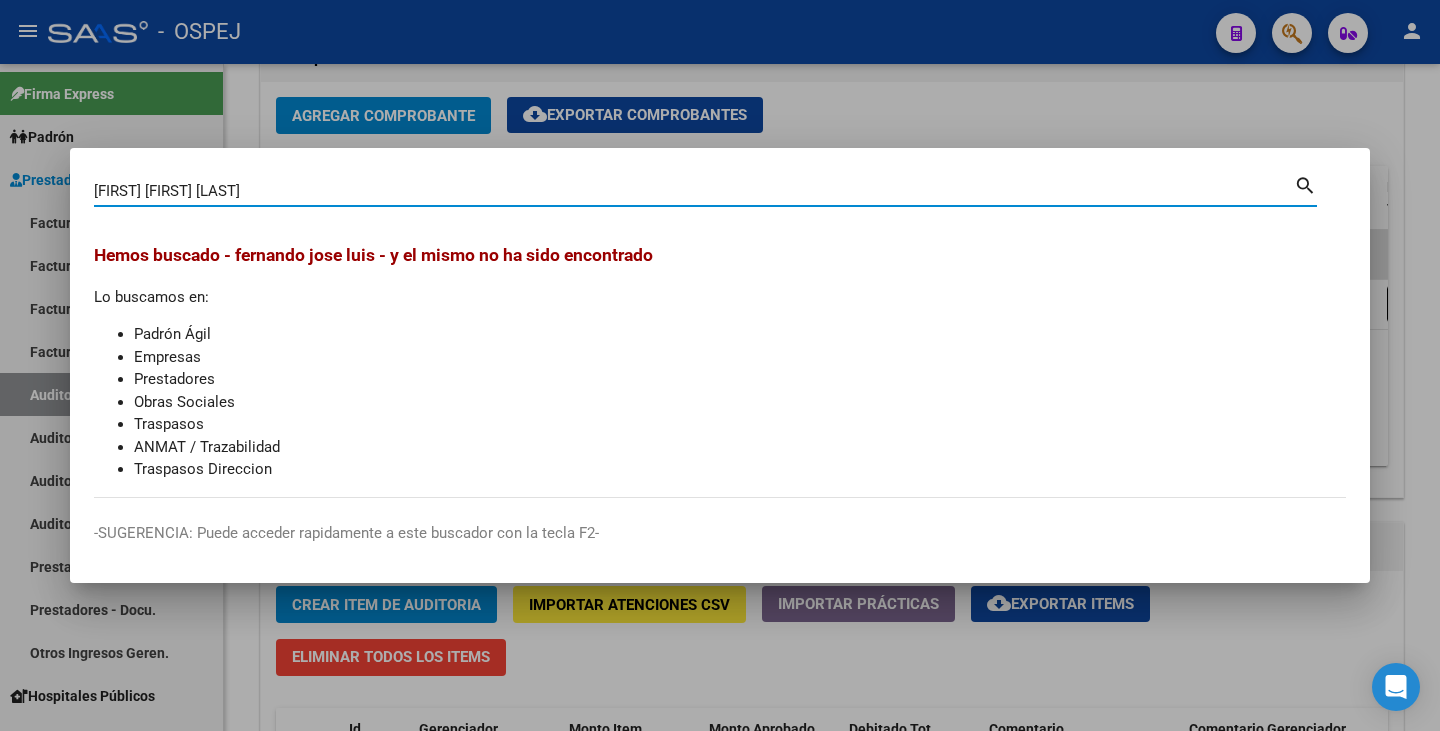 drag, startPoint x: 260, startPoint y: 195, endPoint x: 10, endPoint y: 160, distance: 252.43811 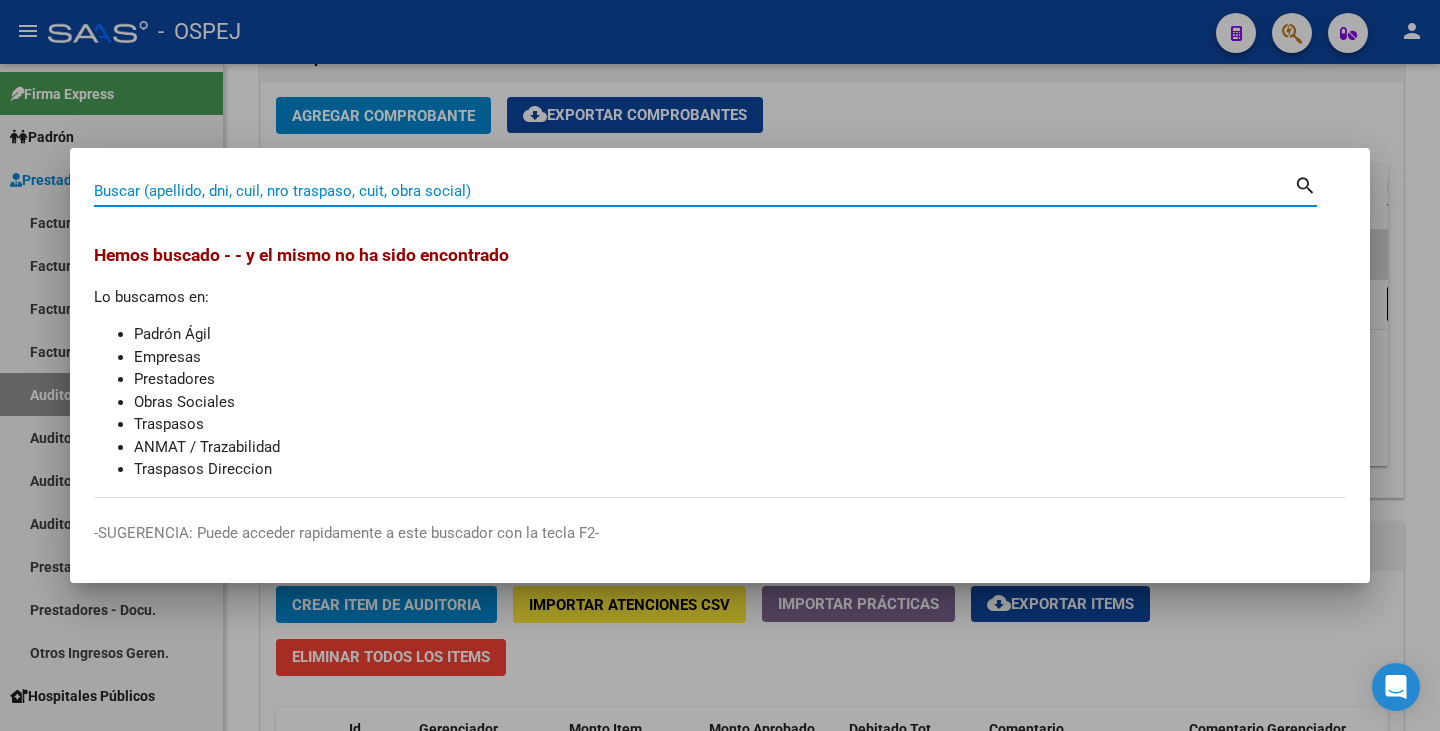 paste on "[NUMBER]" 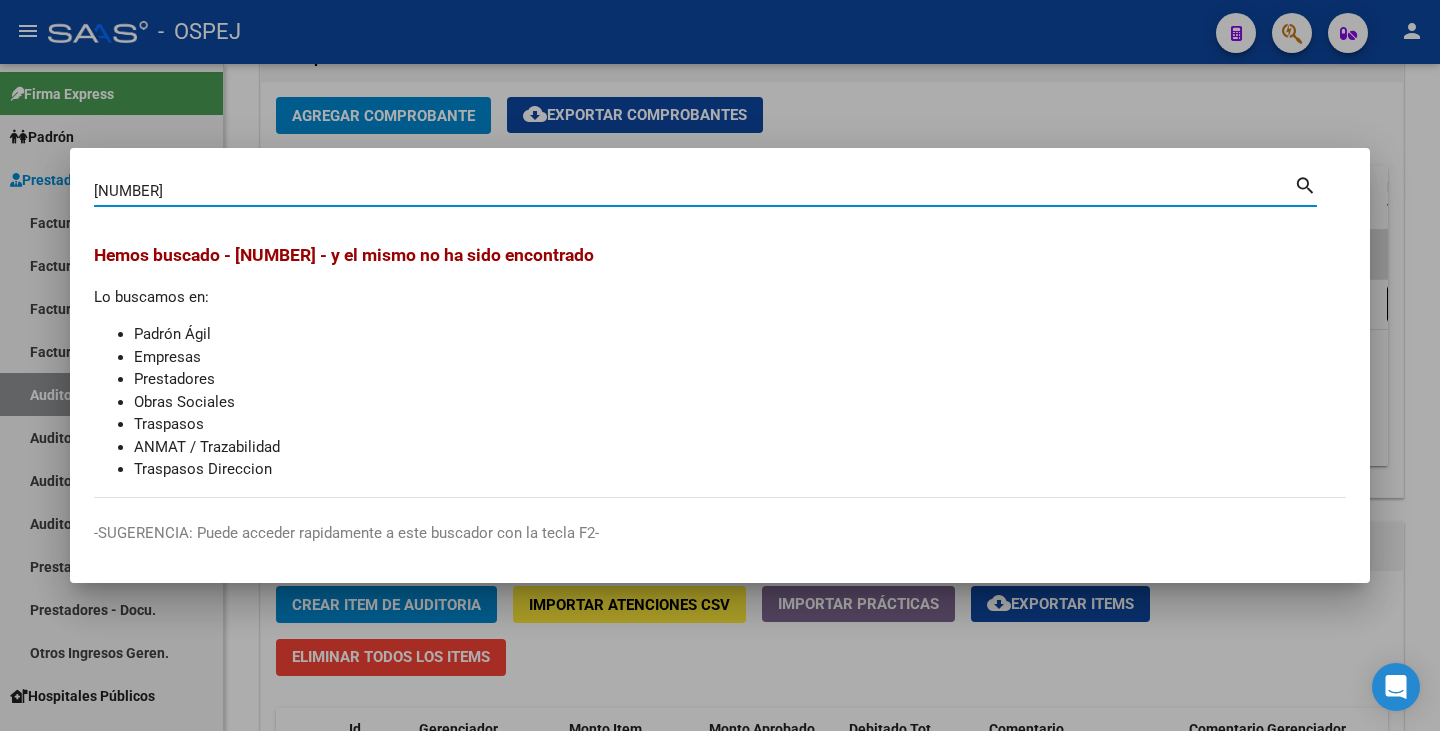type on "[NUMBER]" 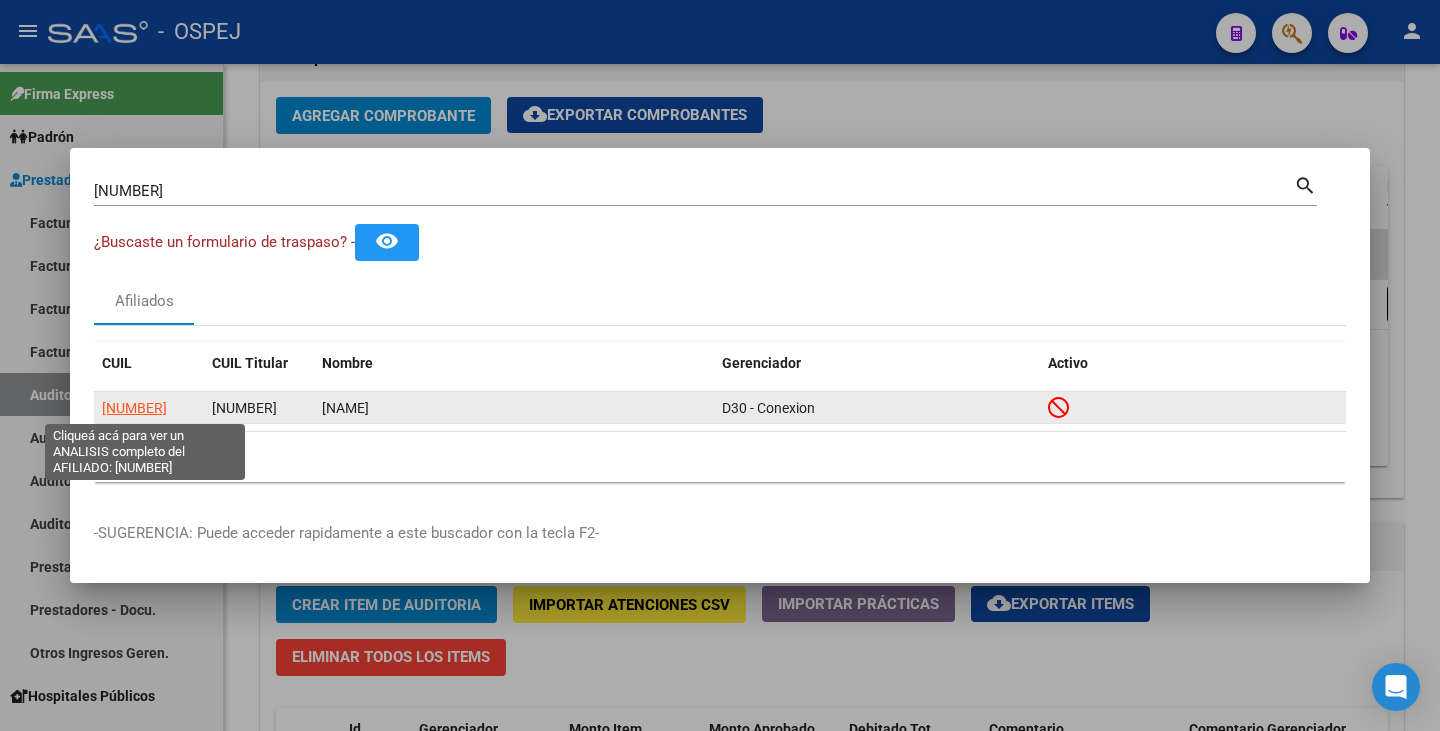 click on "[NUMBER]" 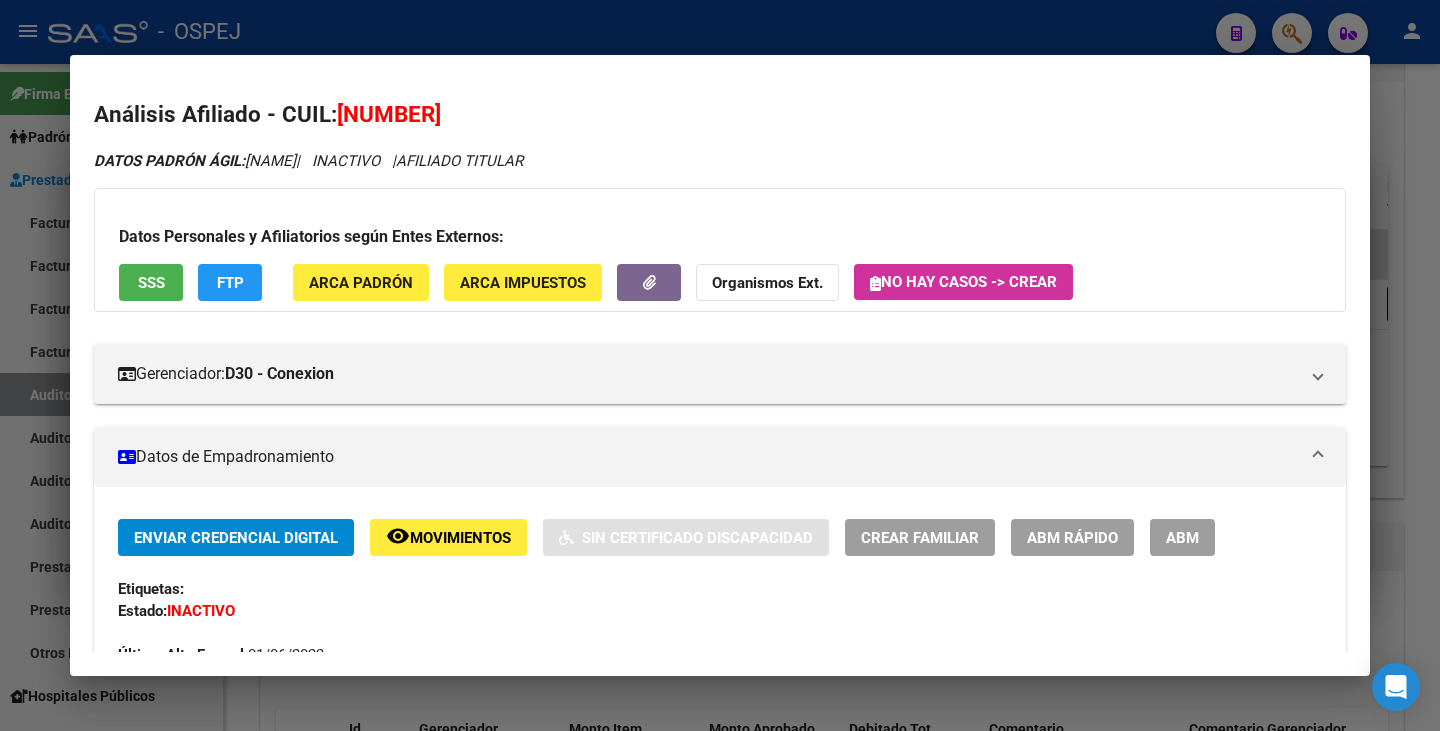 drag, startPoint x: 340, startPoint y: 116, endPoint x: 466, endPoint y: 108, distance: 126.253716 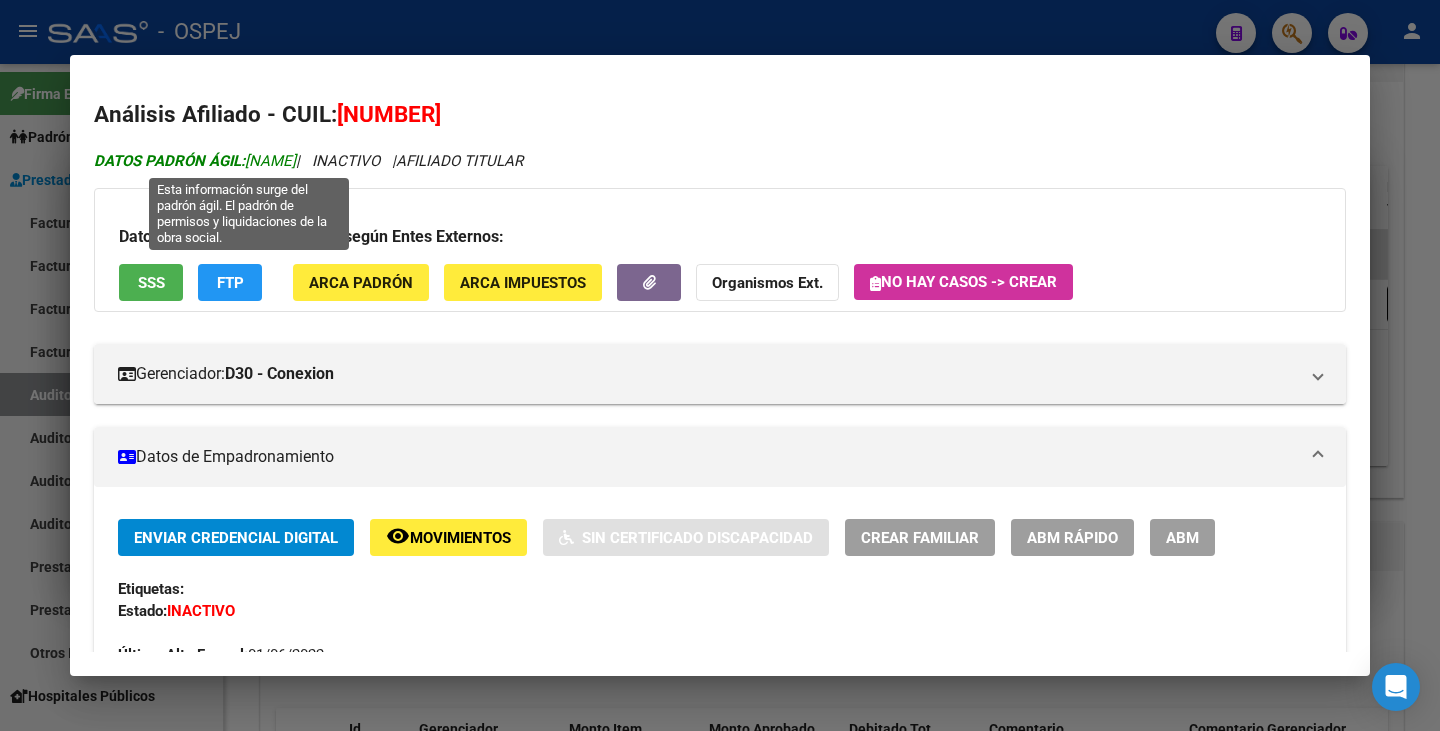 click on "DATOS PADRÓN ÁGIL:" at bounding box center (169, 161) 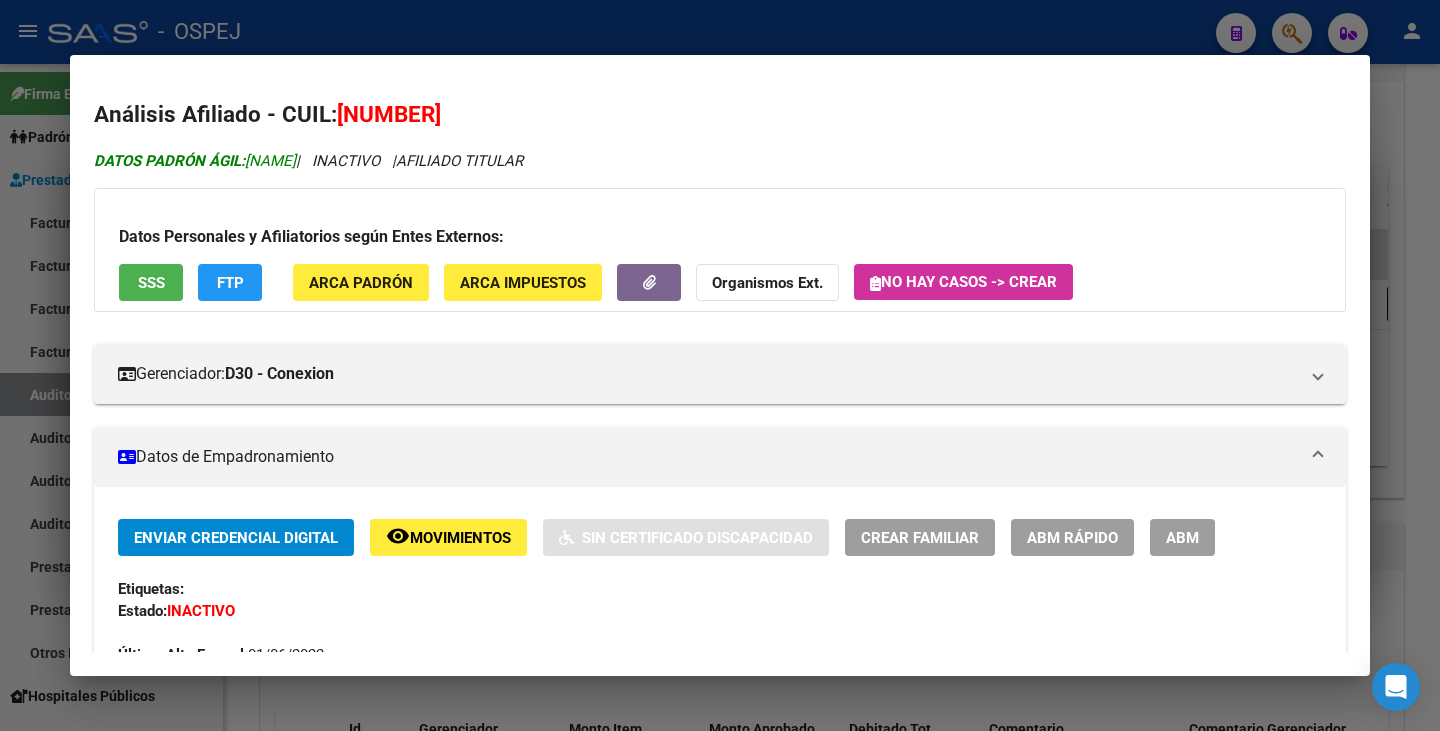 copy on "[NAME]" 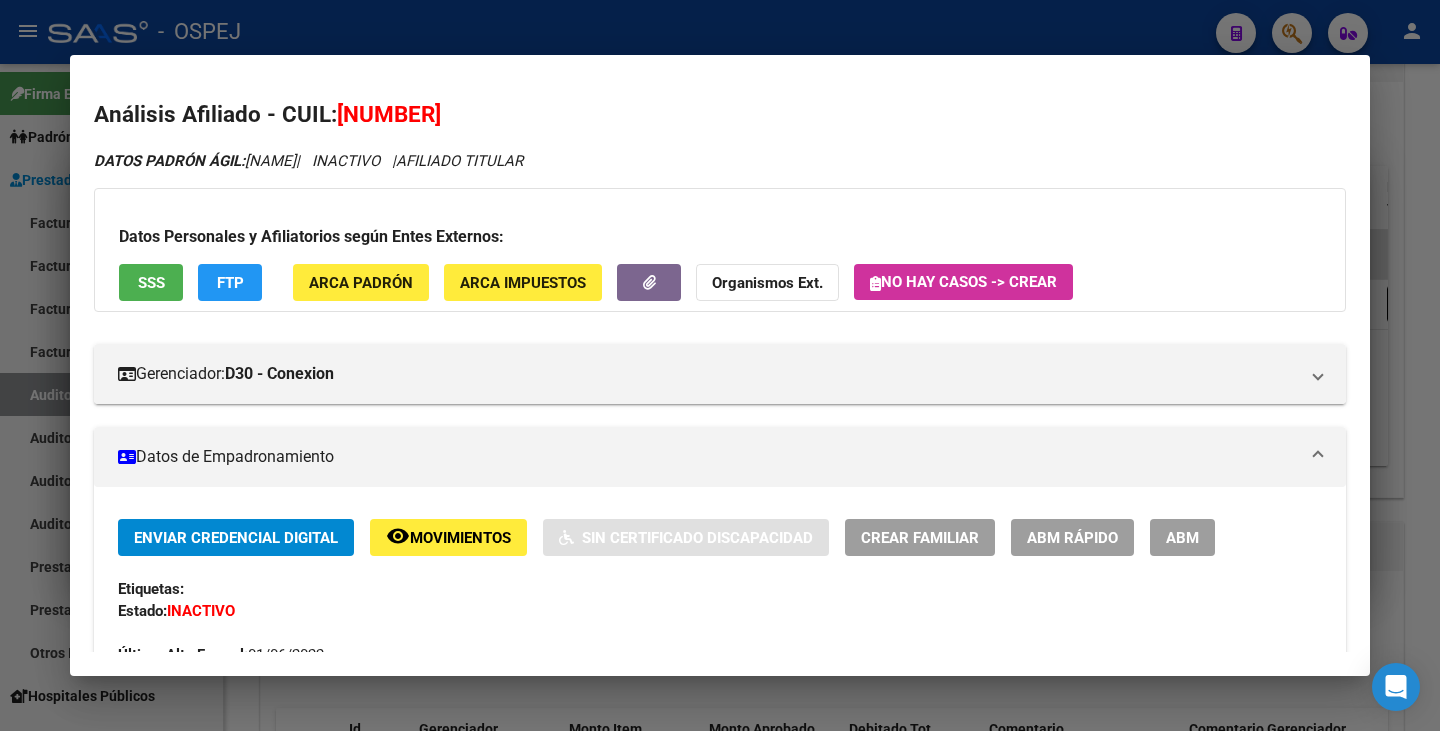 click on "Análisis Afiliado - CUIL:  [CUIL] DATOS PADRÓN ÁGIL:  [LAST] [FIRST] [LAST]     |   INACTIVO   |     AFILIADO TITULAR  Datos Personales y Afiliatorios según Entes Externos: SSS FTP ARCA Padrón ARCA Impuestos Organismos Ext.   No hay casos -> Crear
Gerenciador:      D30 - Conexion Atención telefónica: Afiliaciones:   [PHONE] Atención emergencias: Otros Datos Útiles:    Datos de Empadronamiento  Enviar Credencial Digital remove_red_eye Movimientos    Sin Certificado Discapacidad Crear Familiar ABM Rápido ABM Etiquetas: Estado: INACTIVO Última Alta Formal:  [DATE] Ultimo Tipo Movimiento Alta:  ALTA Adhesión Directa MT Última Baja Formal:  [DATE] Ultimo Tipo Movimiento Baja:  BAJA MT/PD OPCION Online (clave fiscal) Comentario ADMIN:  BAJA ONLINE AUTOMATICA MT/PD el [DATETIME] DATOS DEL AFILIADO Apellido:  [LAST] [FIRST] [LAST] CUIL:  [CUIL] Documento:  DU - DOCUMENTO UNICO [NUMBER]  Nacionalidad:  ARGENTINA Parentesco:  0 - Titular Estado Civil:  Soltero     M" at bounding box center (720, 365) 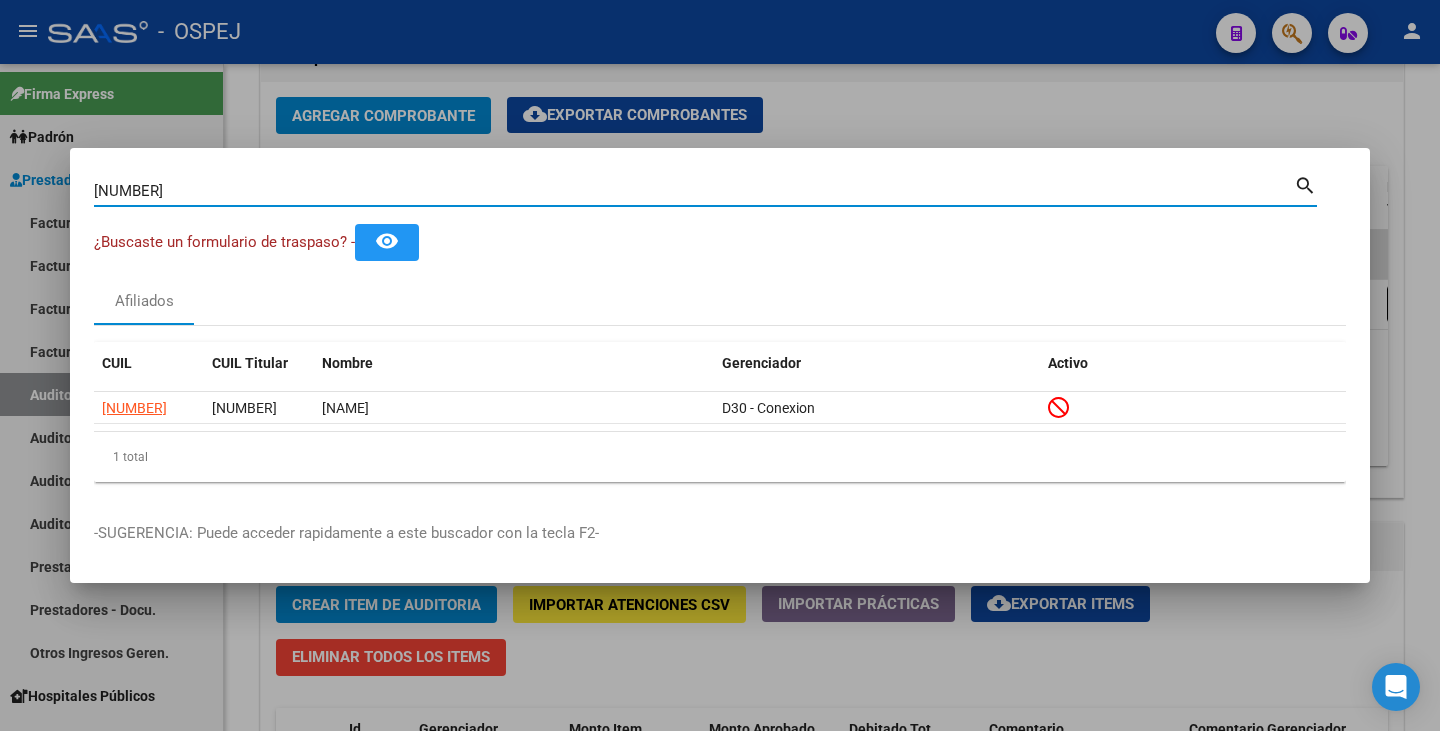 drag, startPoint x: 203, startPoint y: 194, endPoint x: 19, endPoint y: 195, distance: 184.00272 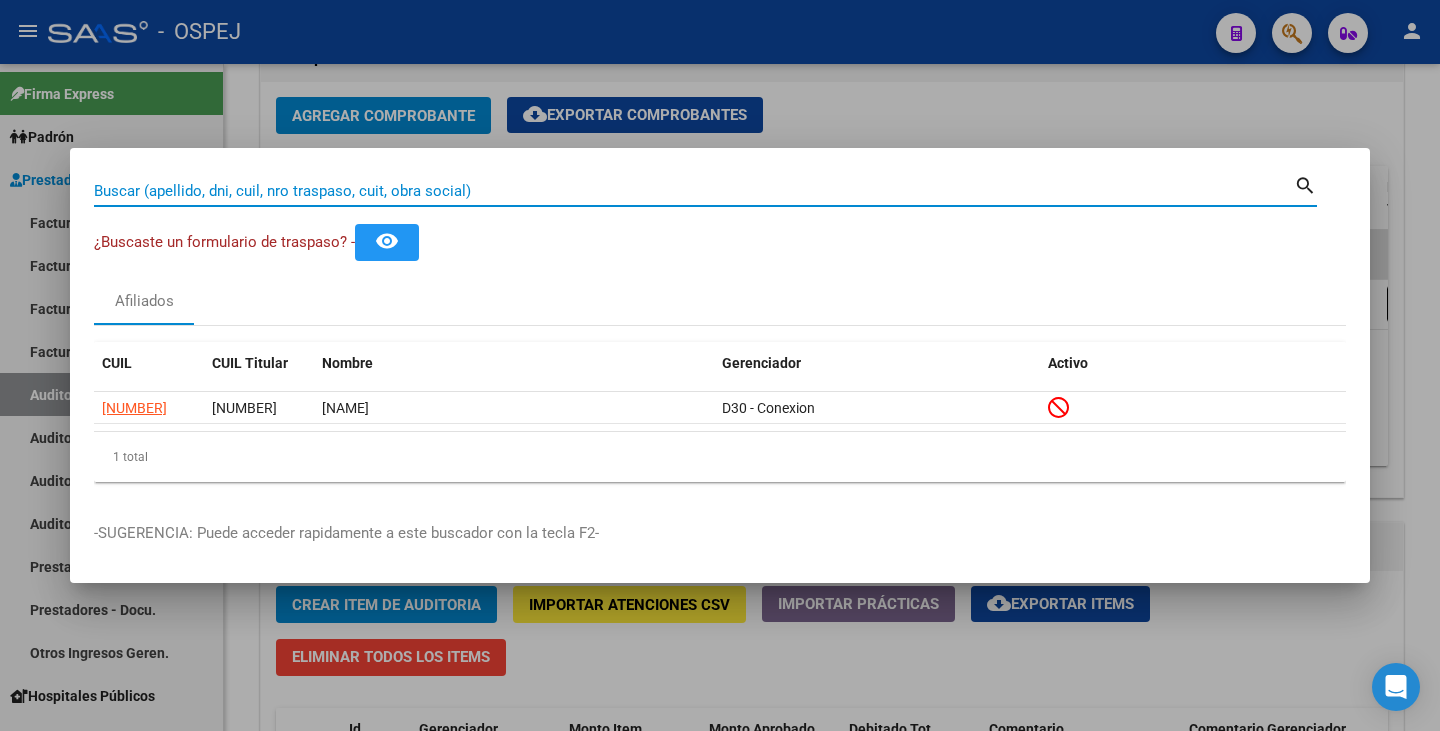 paste on "30718391" 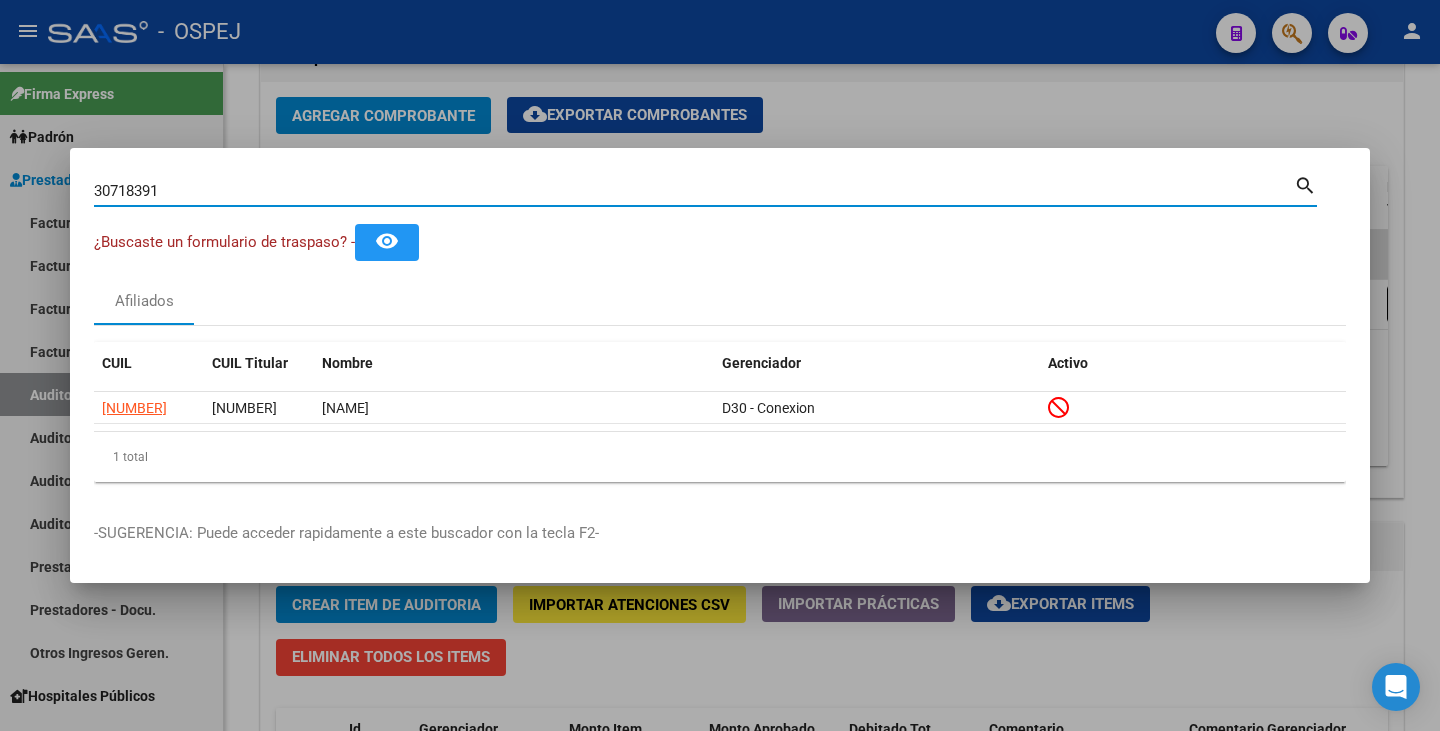 type on "30718391" 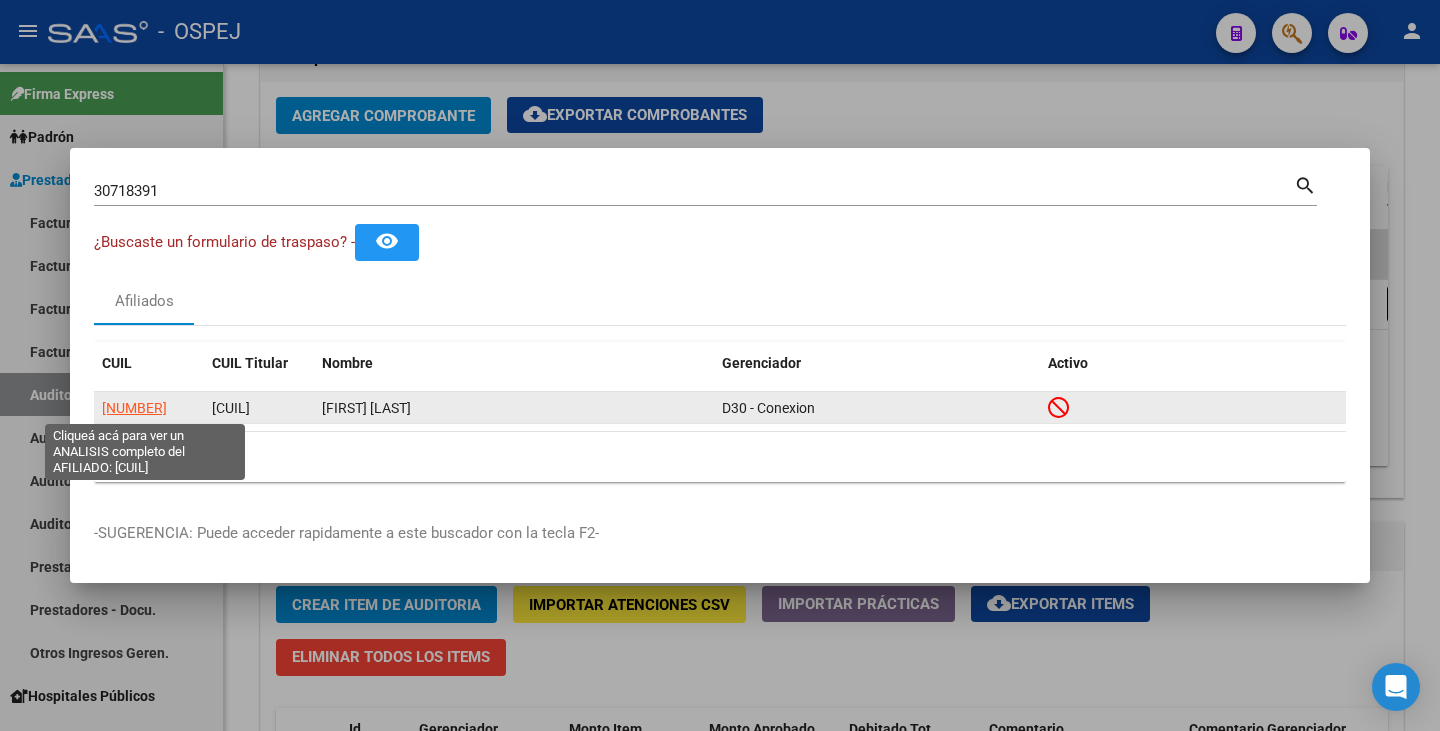 click on "[NUMBER]" 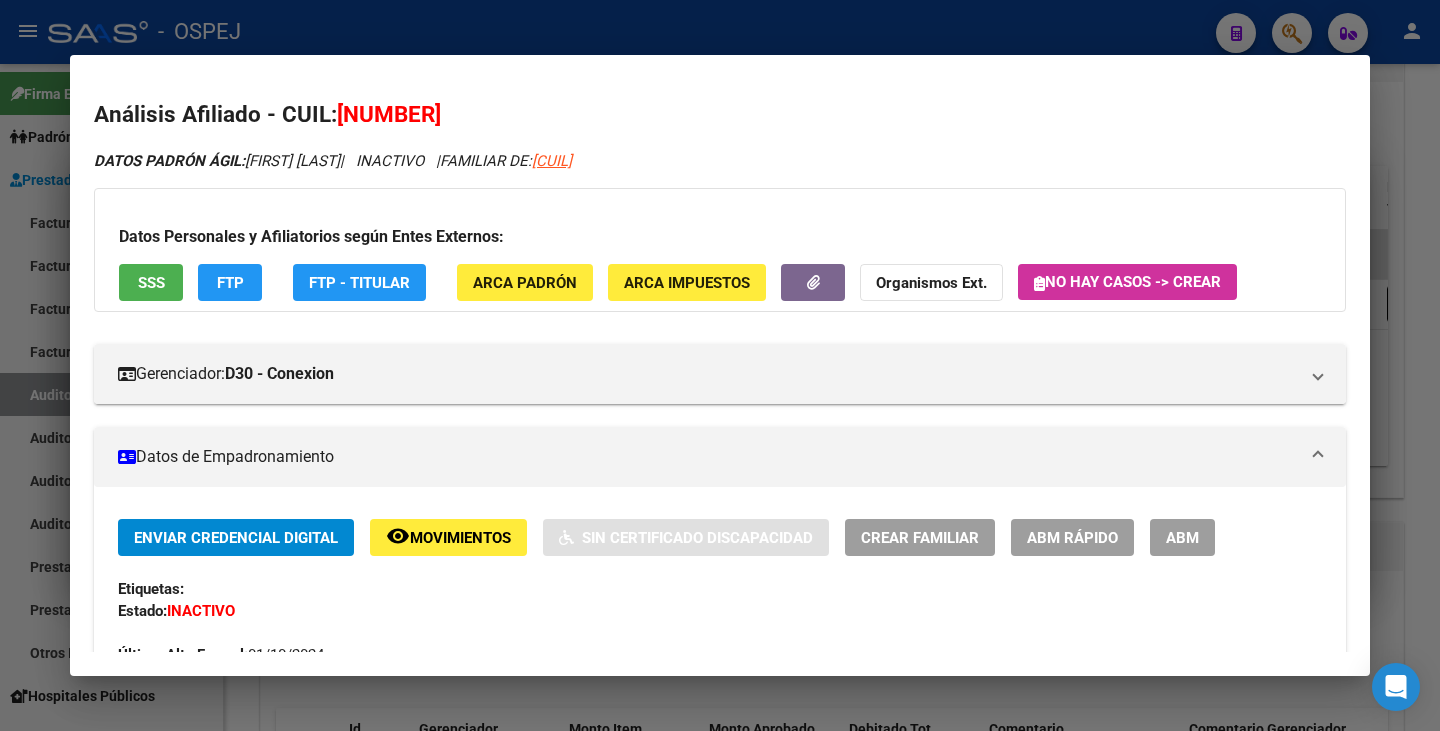drag, startPoint x: 345, startPoint y: 110, endPoint x: 469, endPoint y: 98, distance: 124.57929 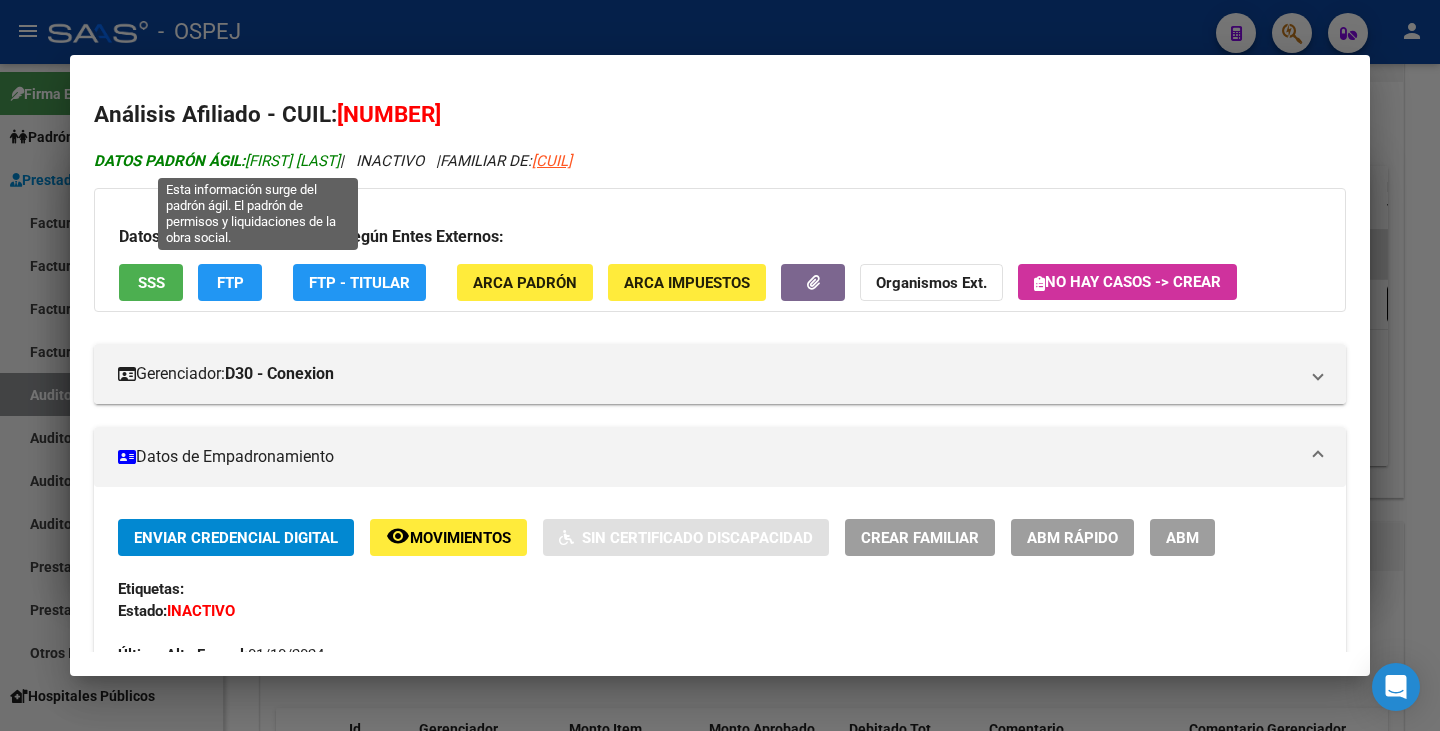 drag, startPoint x: 251, startPoint y: 160, endPoint x: 415, endPoint y: 151, distance: 164.24677 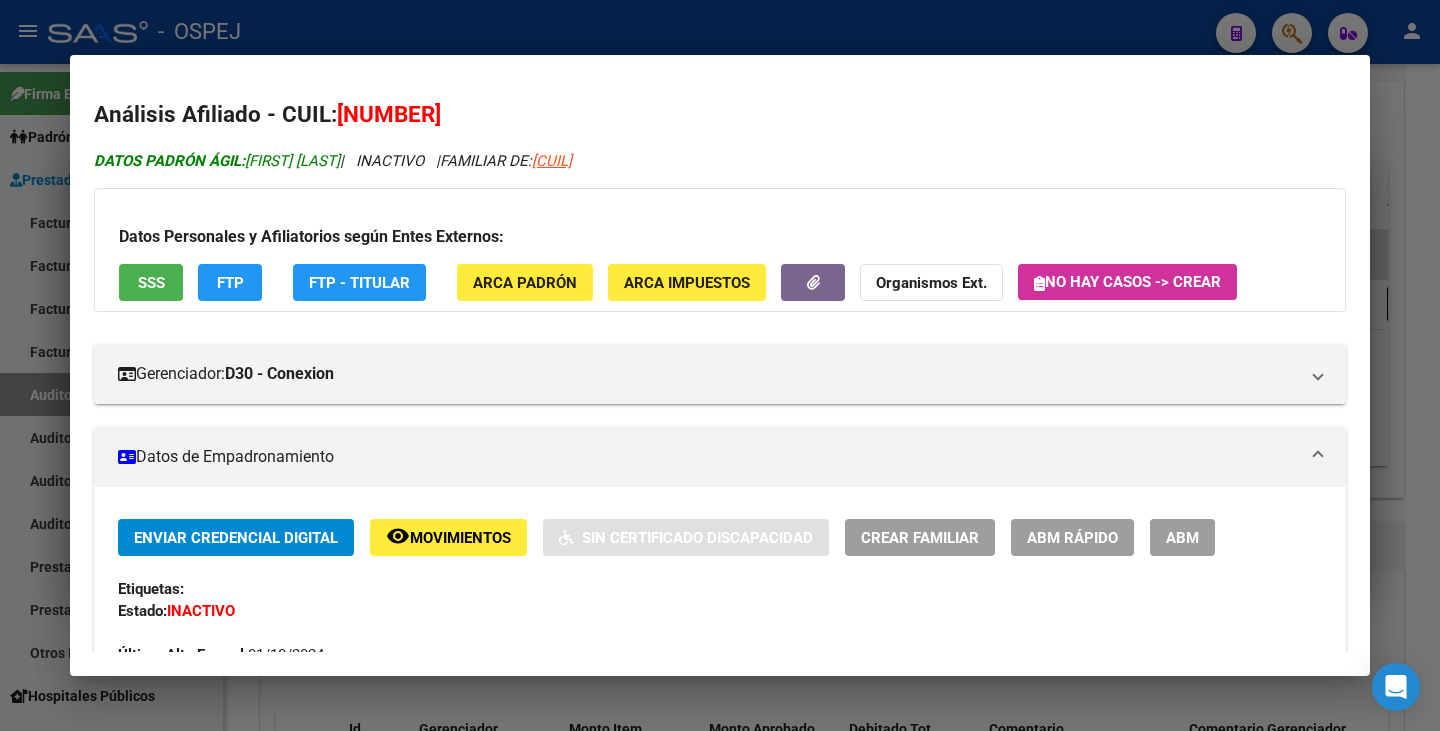 copy on "[FIRST] [LAST]" 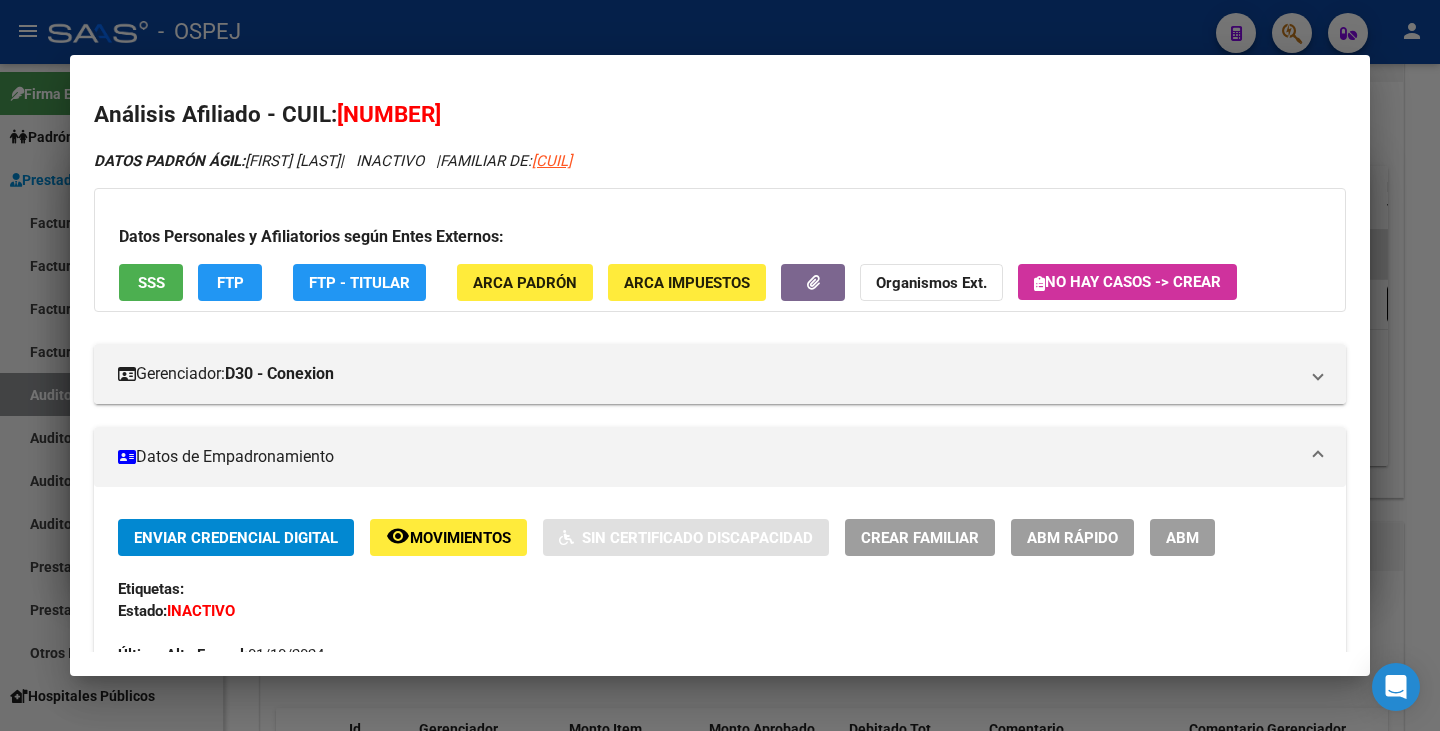 click at bounding box center (720, 365) 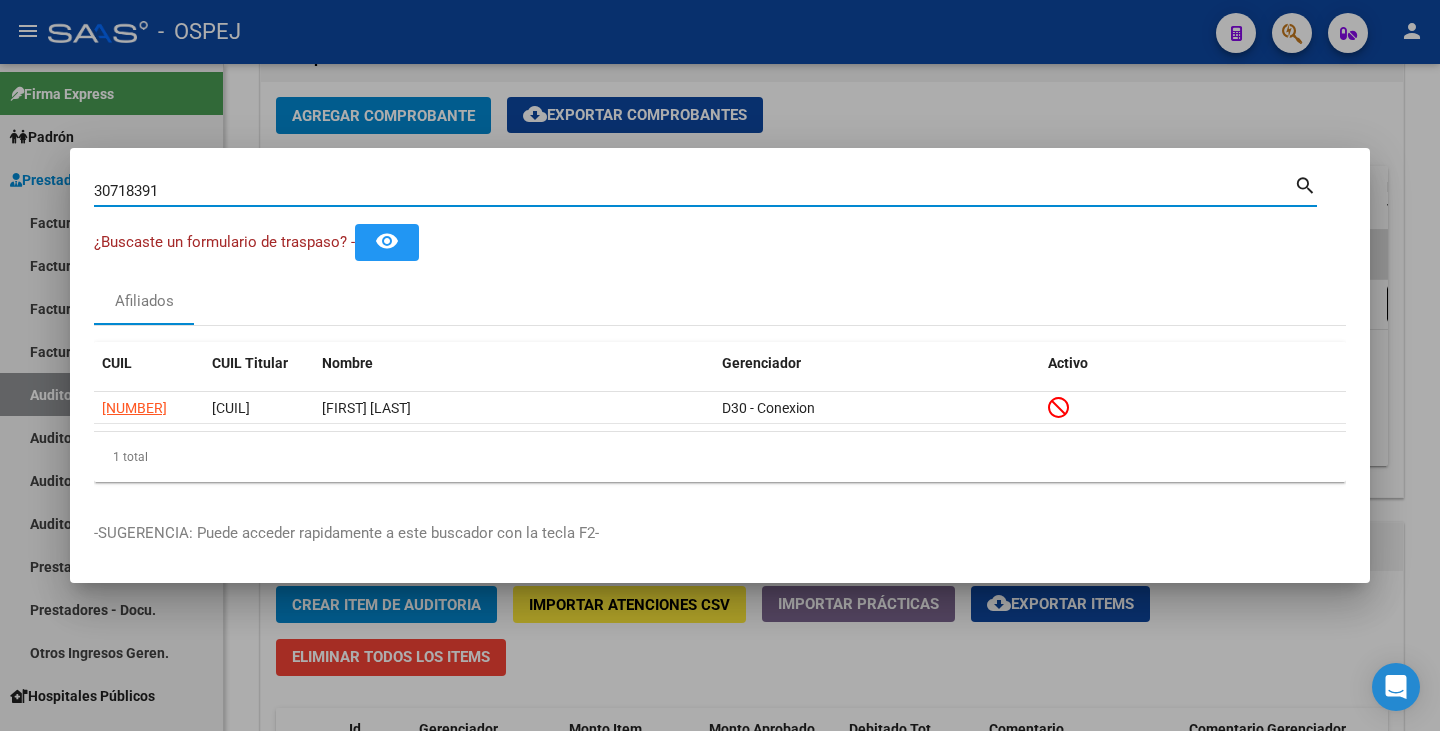 drag, startPoint x: 166, startPoint y: 190, endPoint x: 64, endPoint y: 192, distance: 102.01961 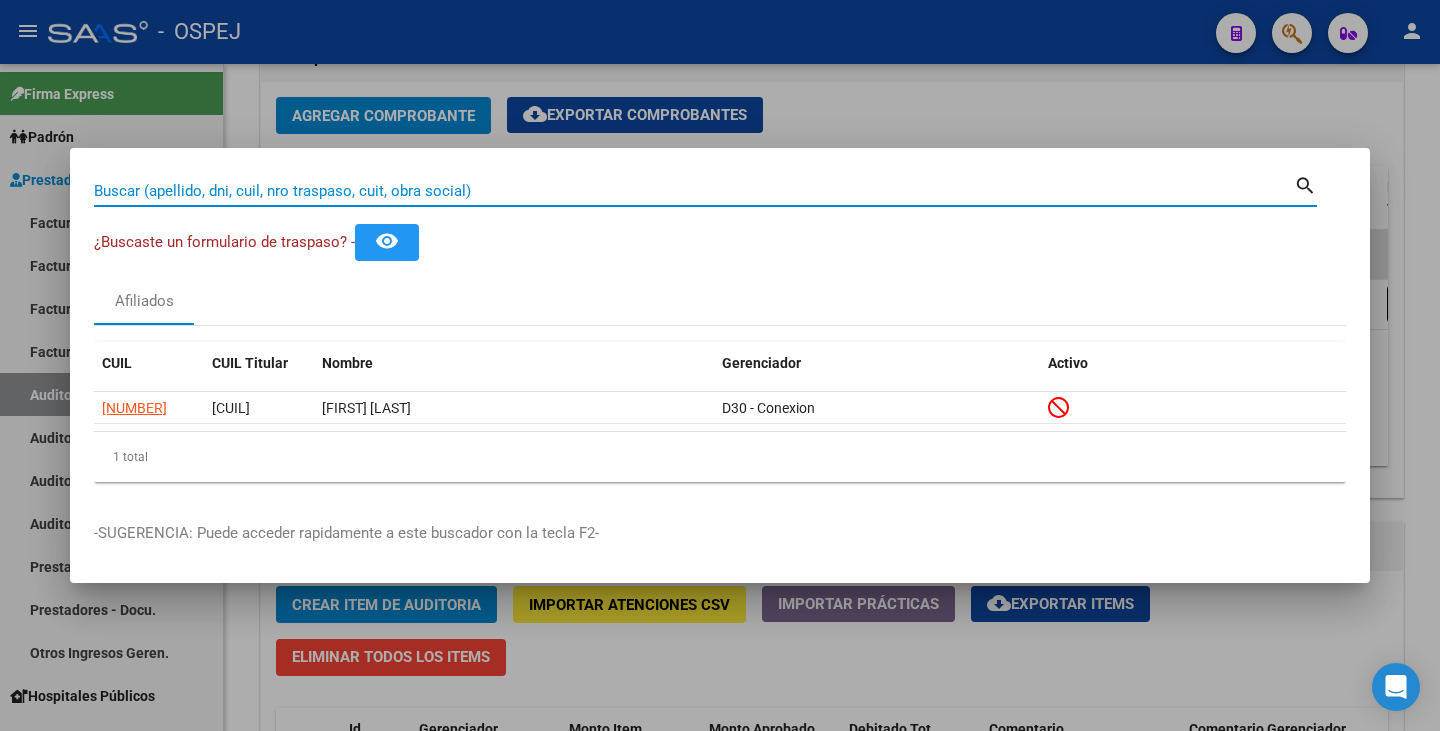 paste on "[DOCUMENT]" 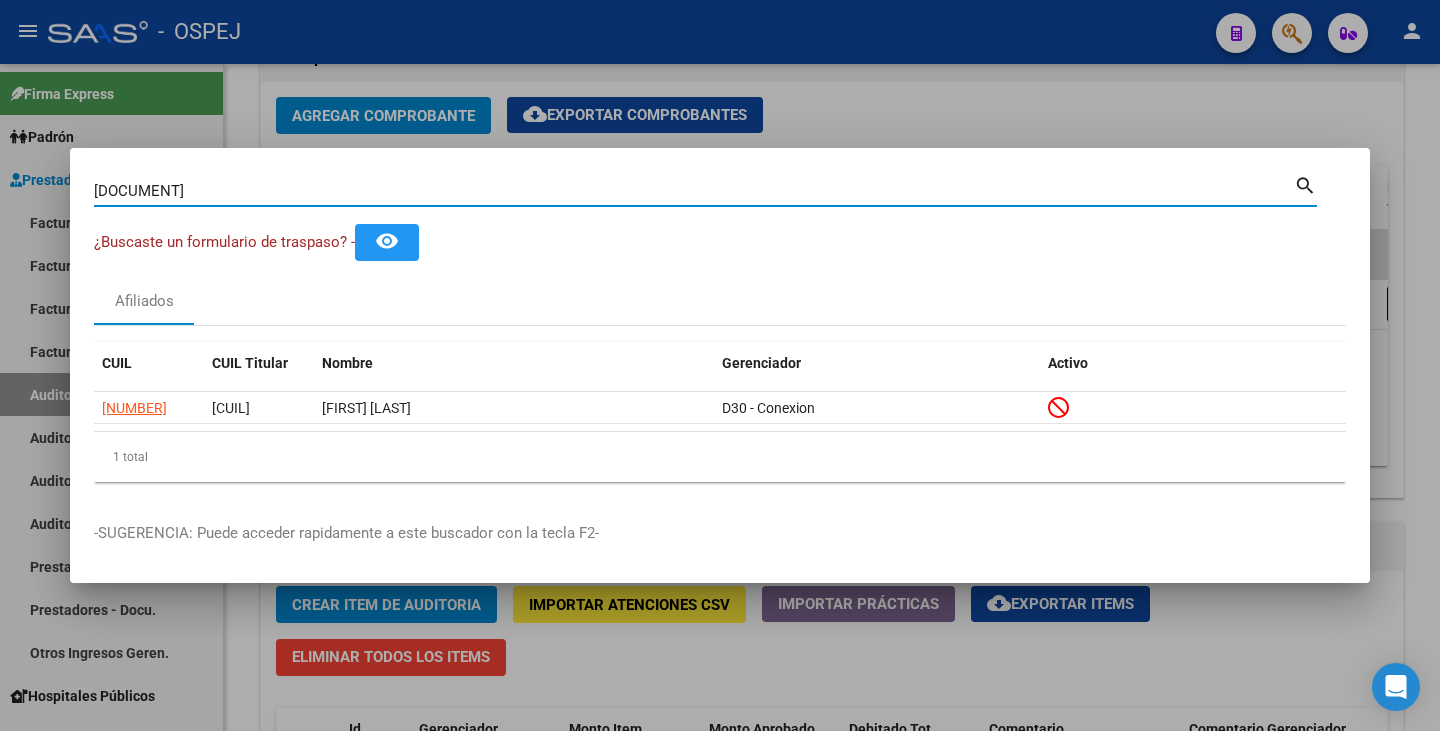 type on "[DOCUMENT]" 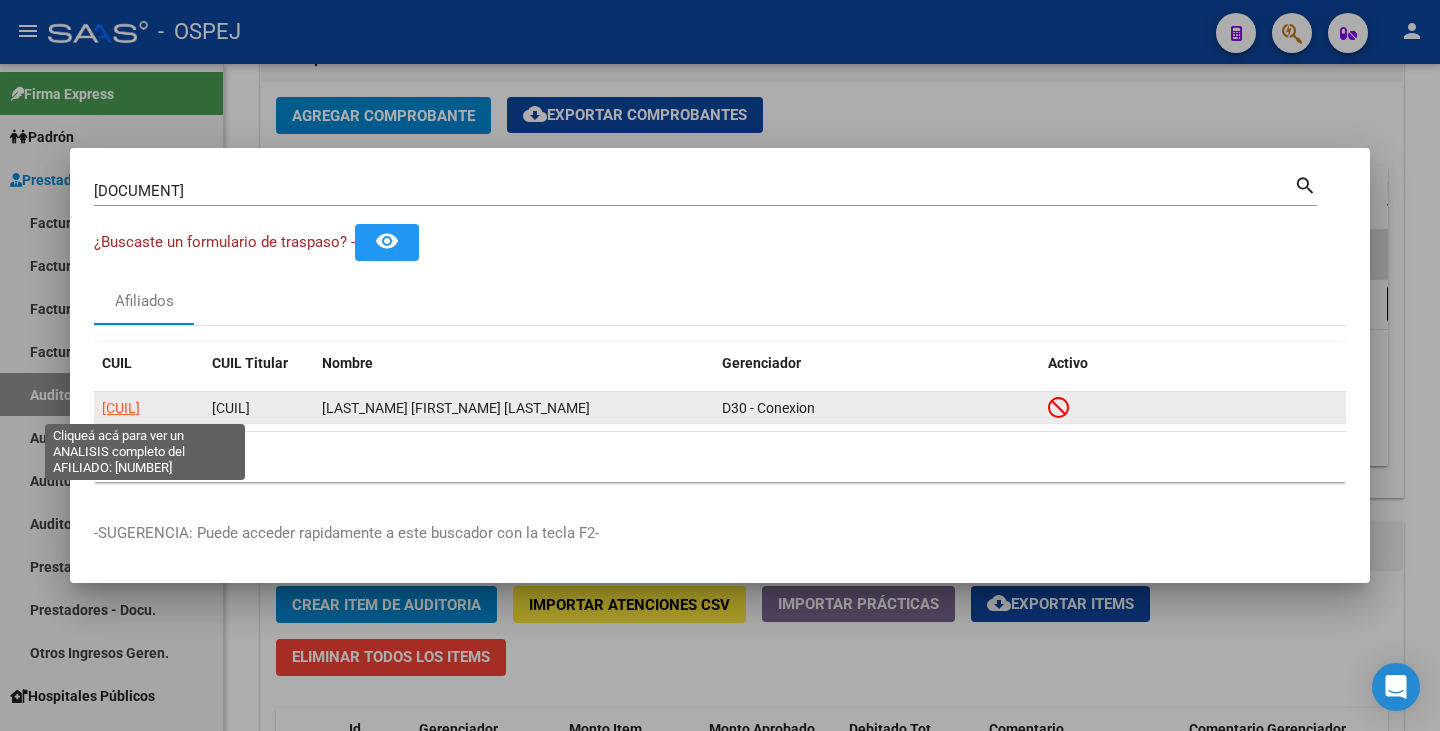 click on "[CUIL]" 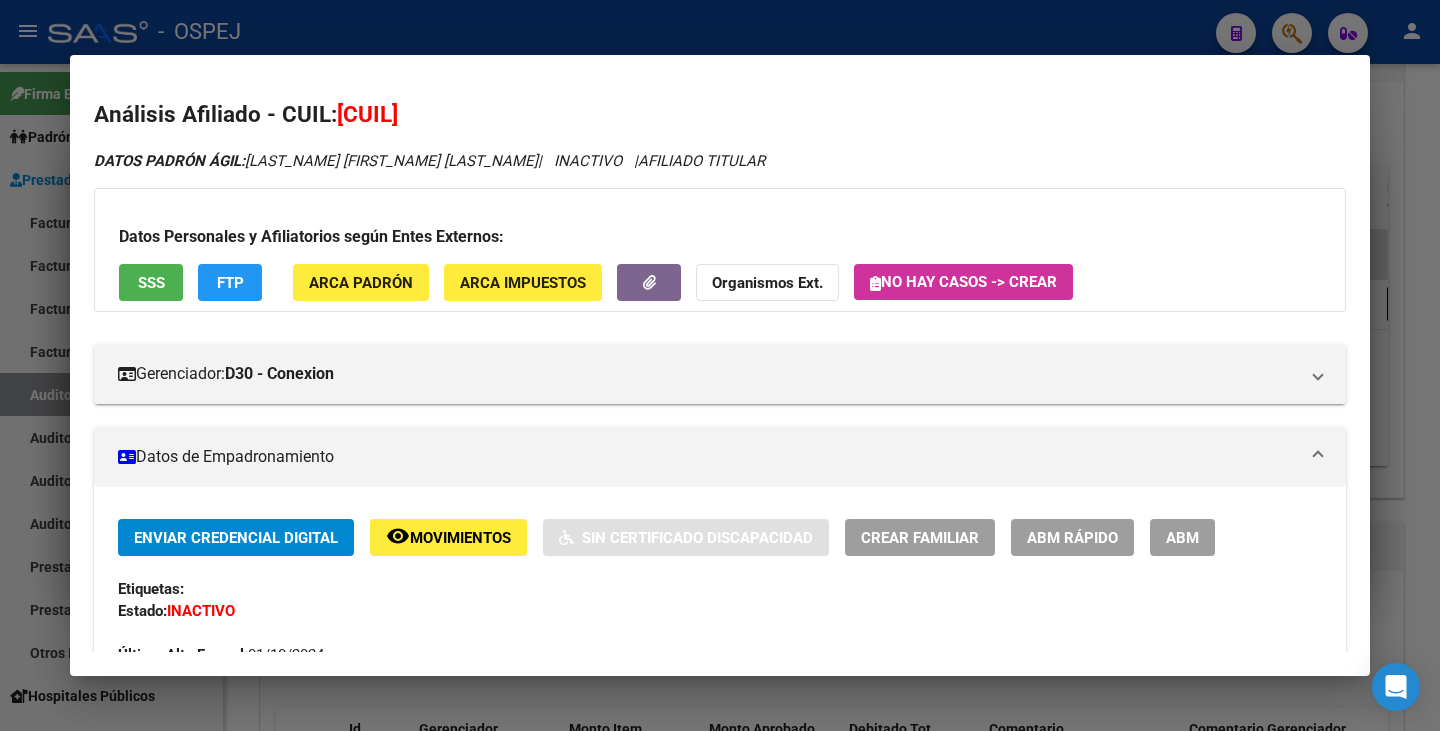 drag, startPoint x: 341, startPoint y: 106, endPoint x: 476, endPoint y: 103, distance: 135.03333 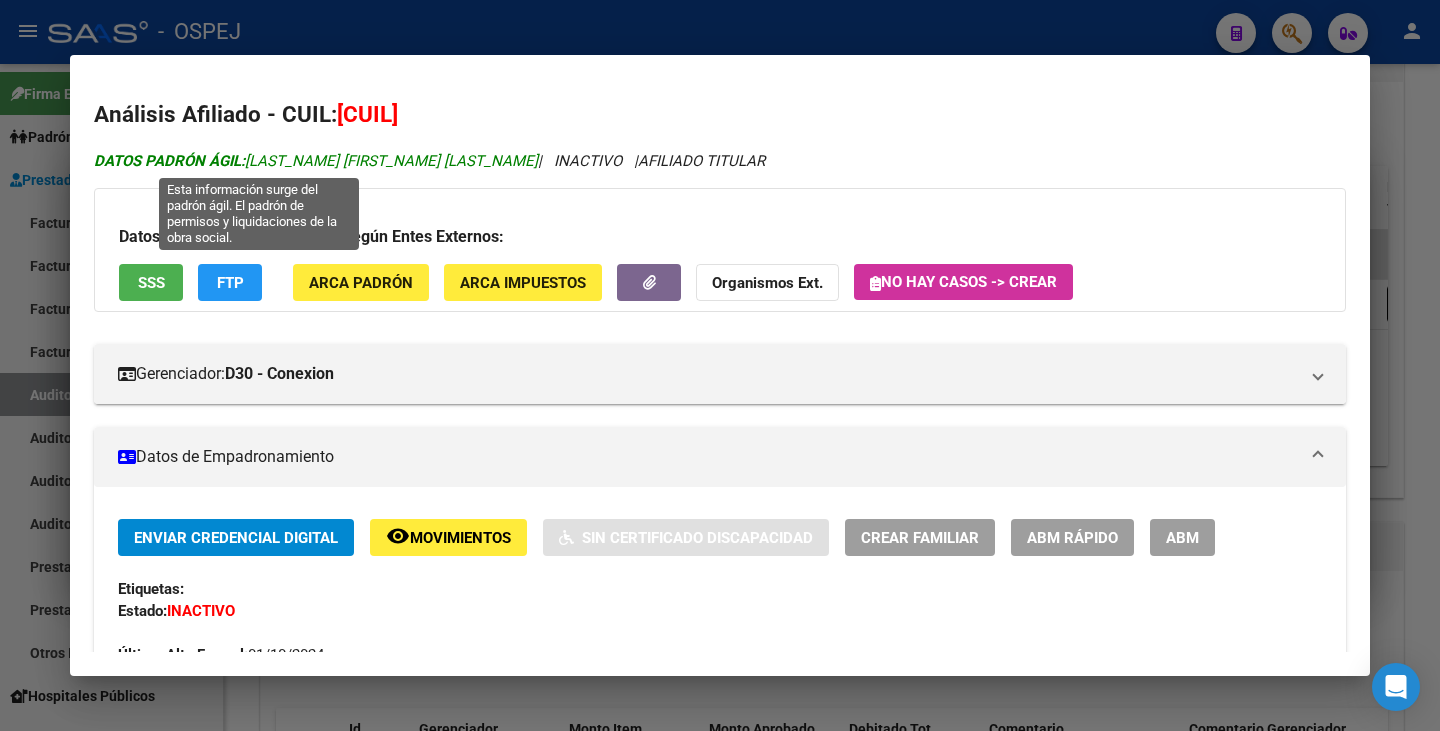 drag, startPoint x: 249, startPoint y: 159, endPoint x: 415, endPoint y: 160, distance: 166.003 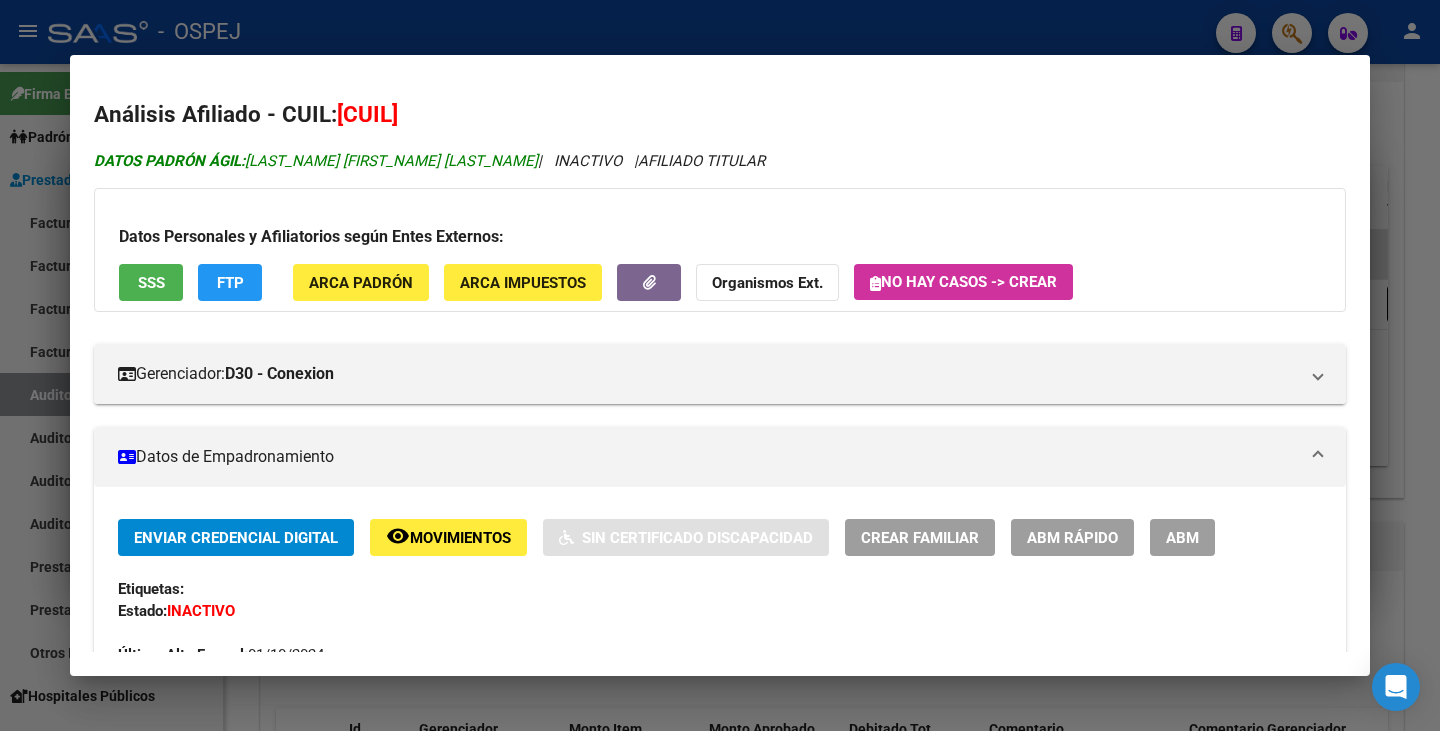 copy on "[LAST_NAME] [FIRST_NAME] [LAST_NAME]" 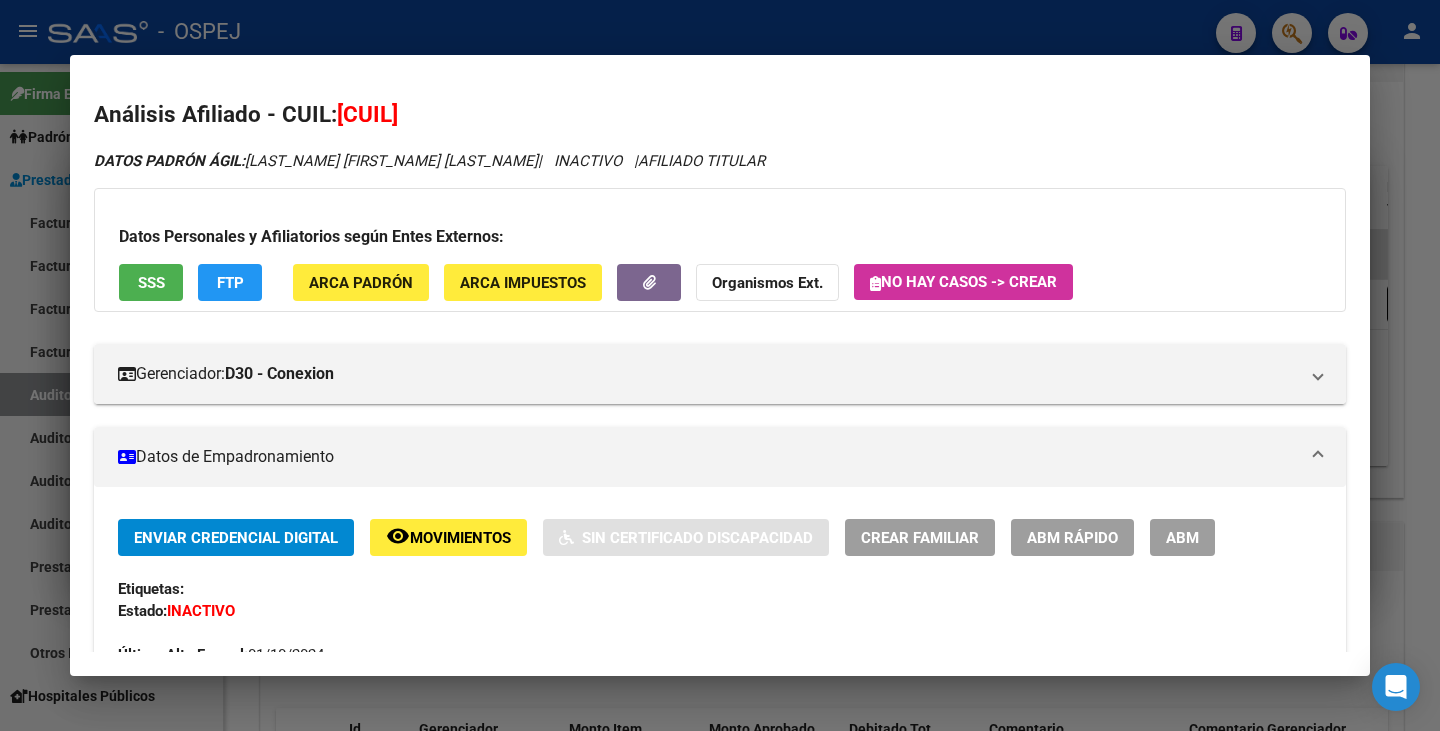 click at bounding box center [720, 365] 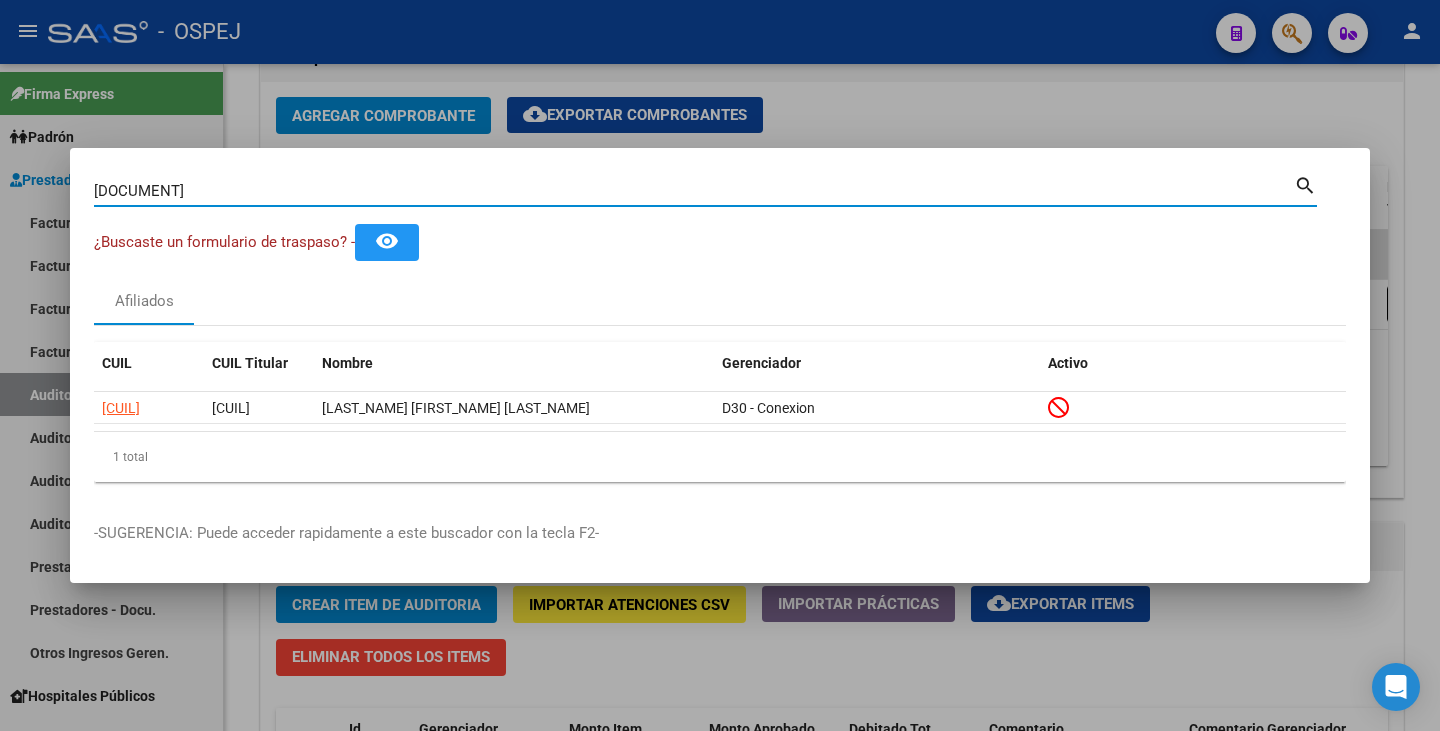 drag, startPoint x: 160, startPoint y: 190, endPoint x: 51, endPoint y: 174, distance: 110.16805 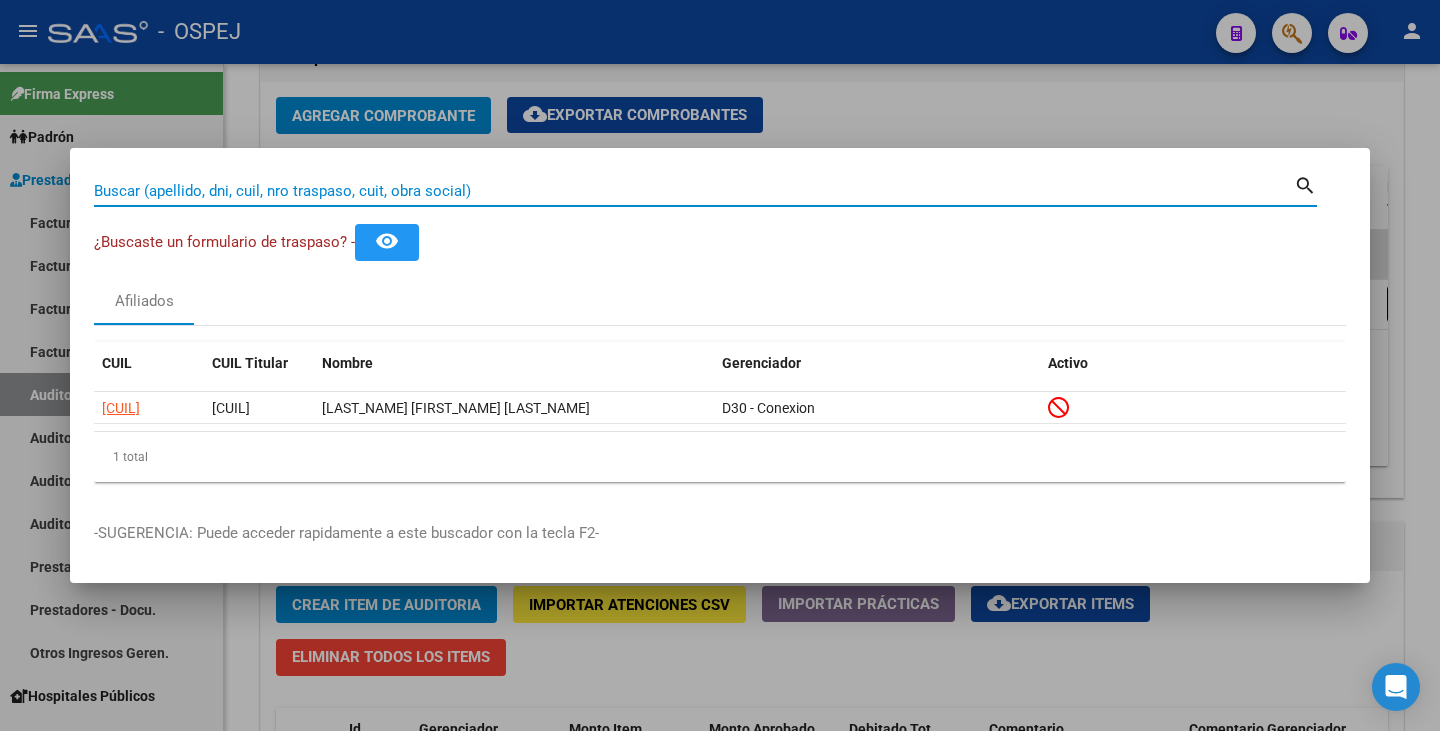 paste on "44950634" 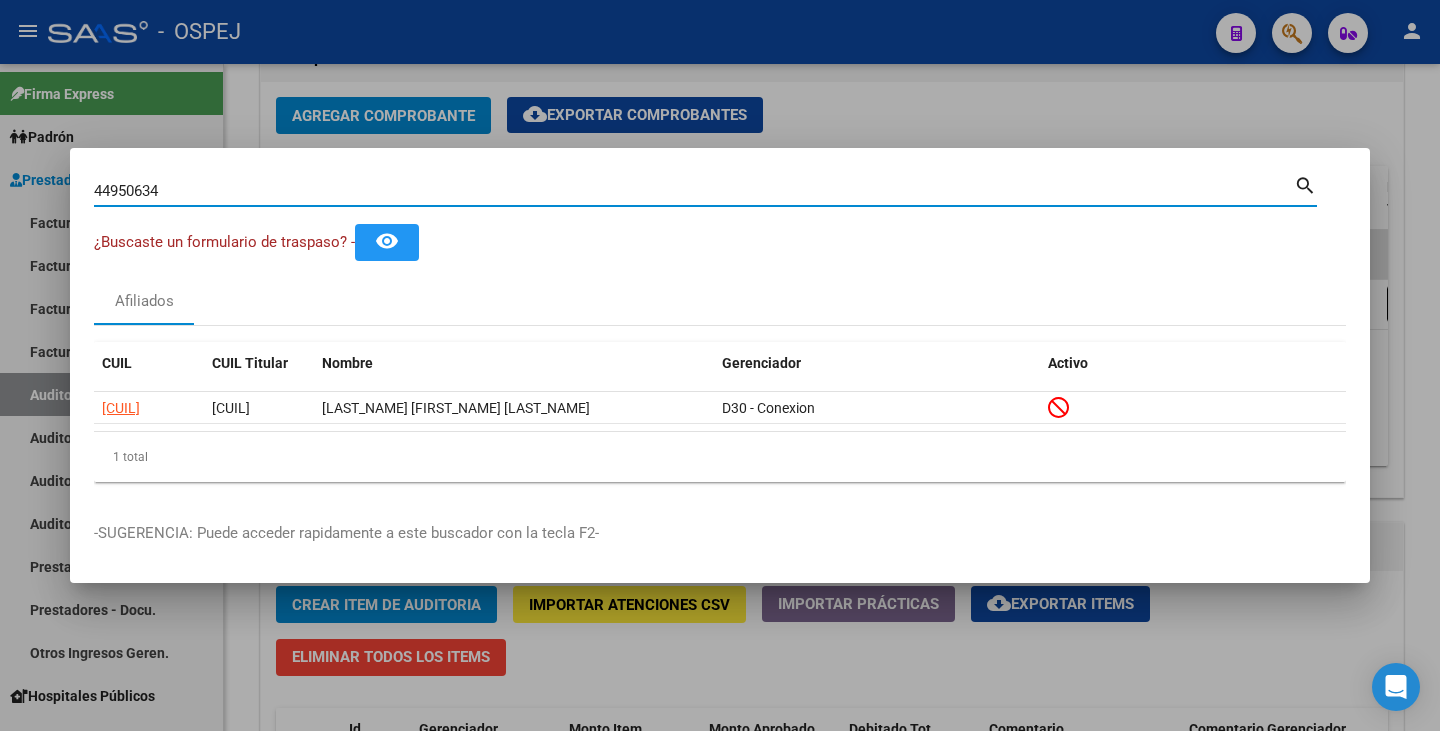type on "44950634" 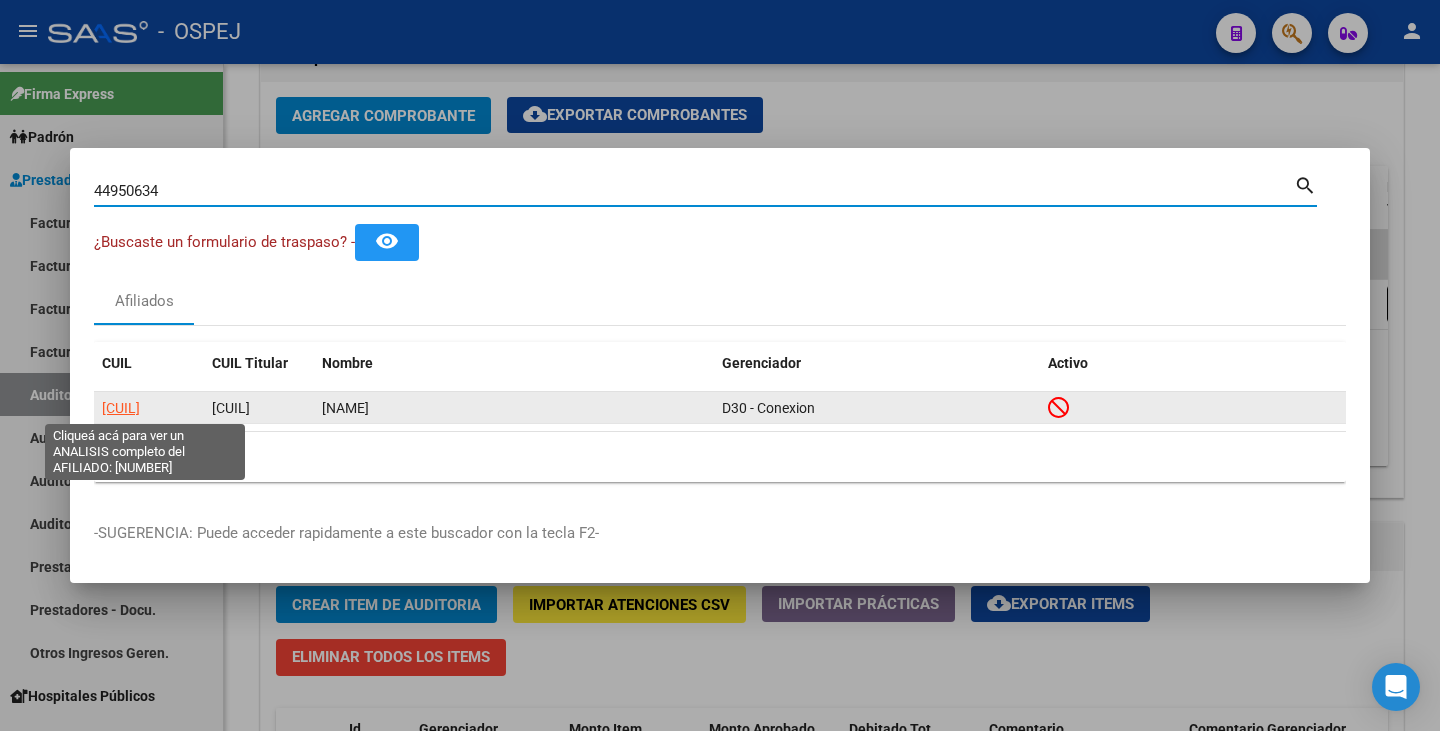 click on "[CUIL]" 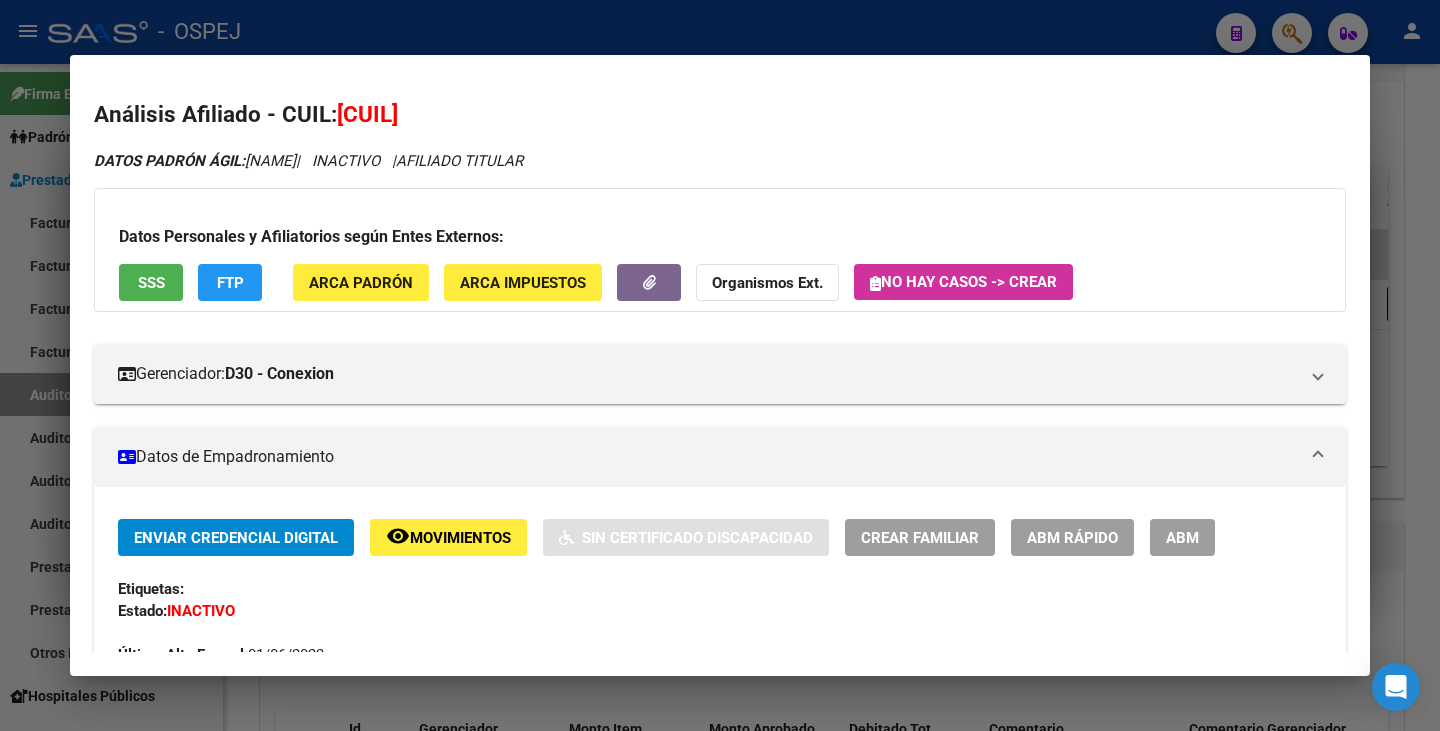 drag, startPoint x: 342, startPoint y: 123, endPoint x: 479, endPoint y: 123, distance: 137 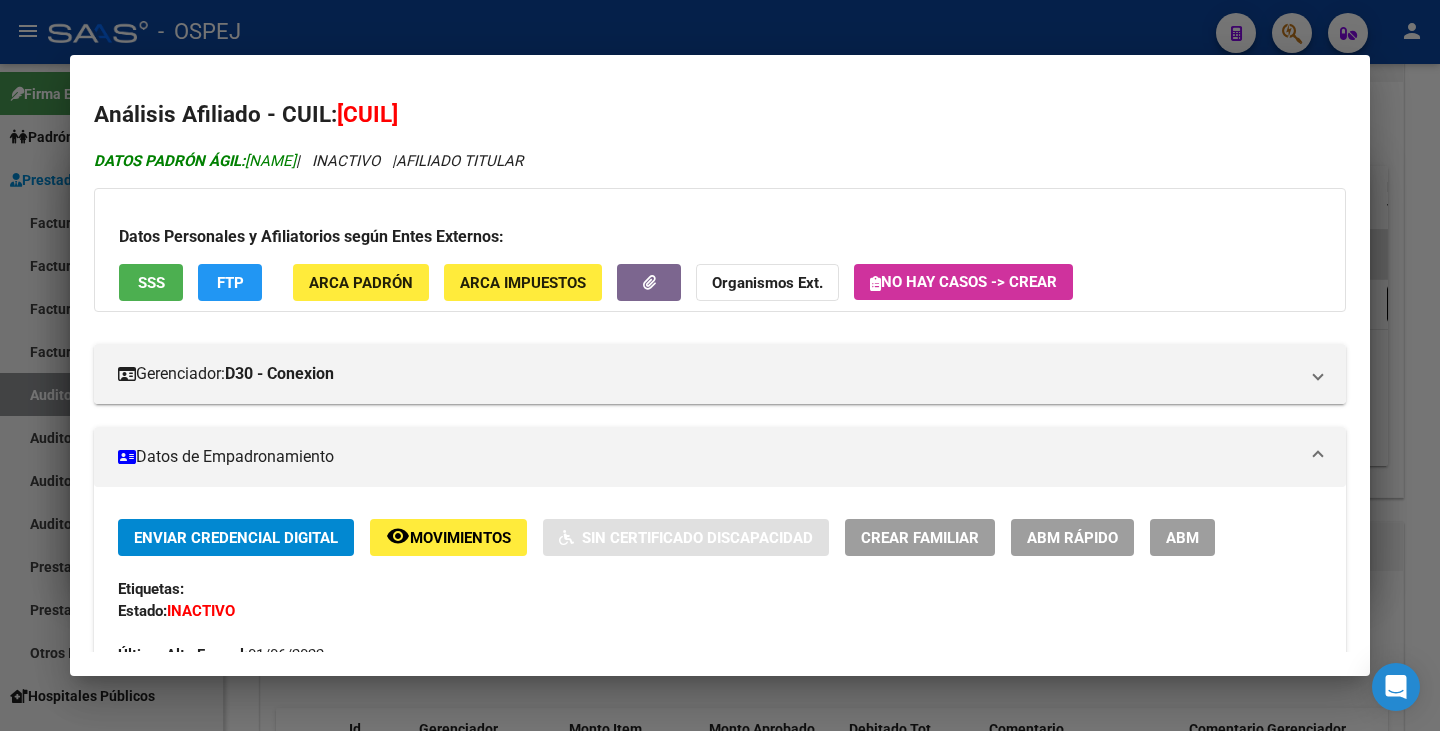 copy on "[NAME]" 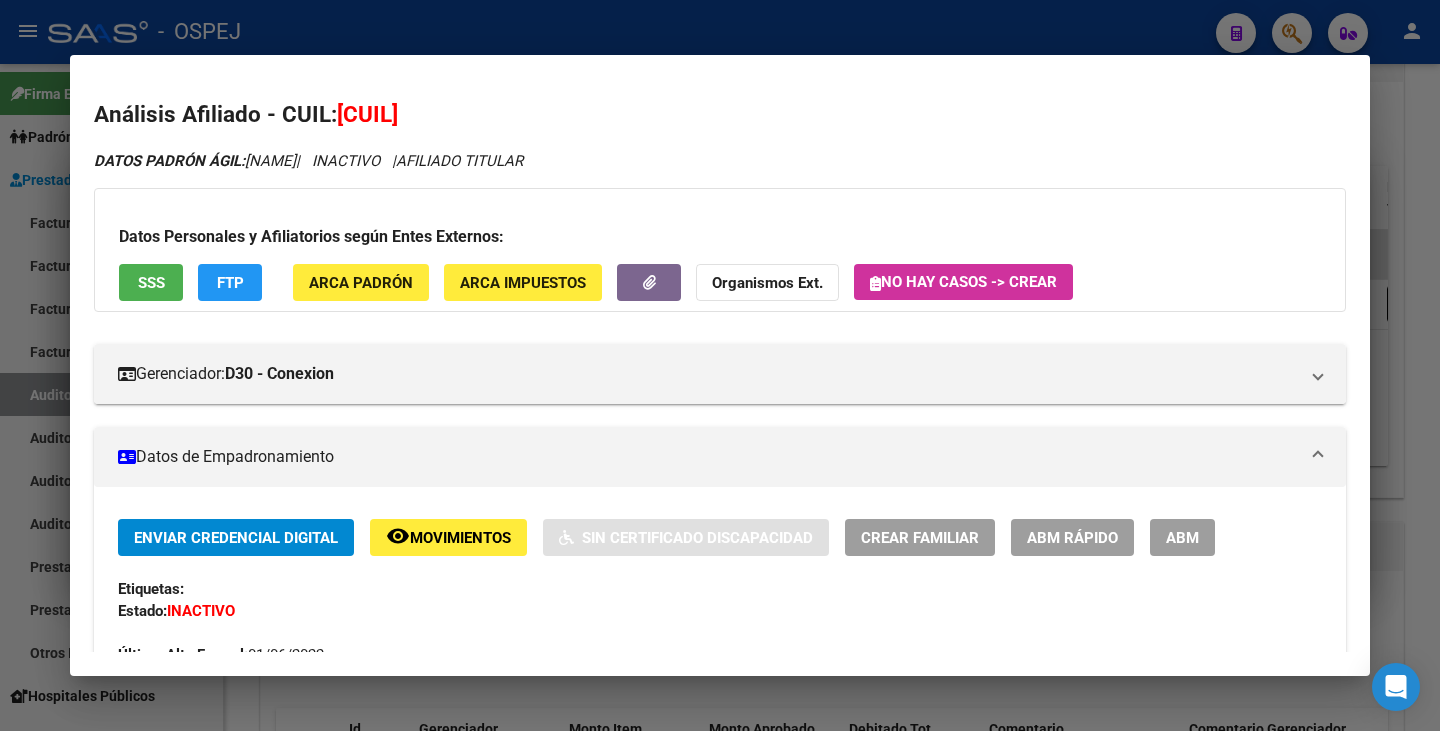 click at bounding box center (720, 365) 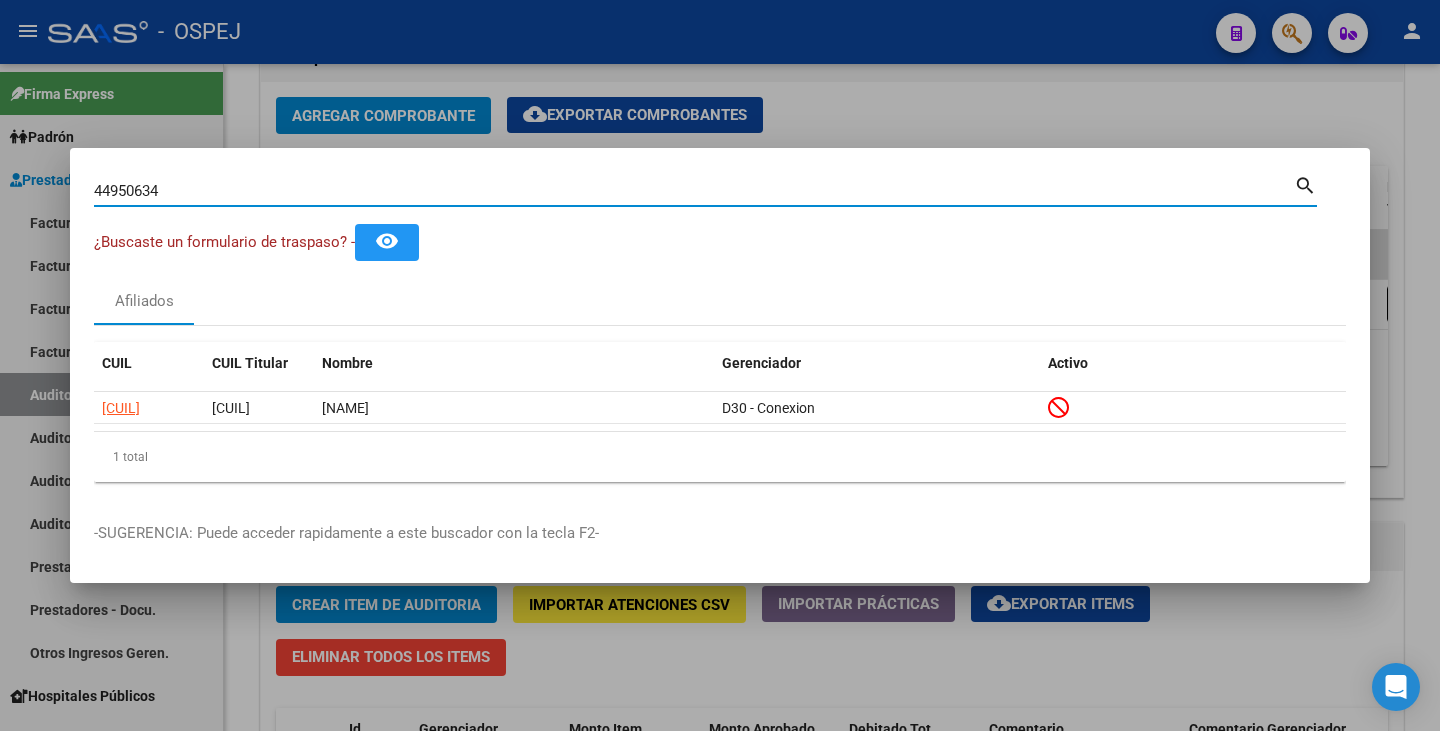 drag, startPoint x: 165, startPoint y: 190, endPoint x: 9, endPoint y: 180, distance: 156.32019 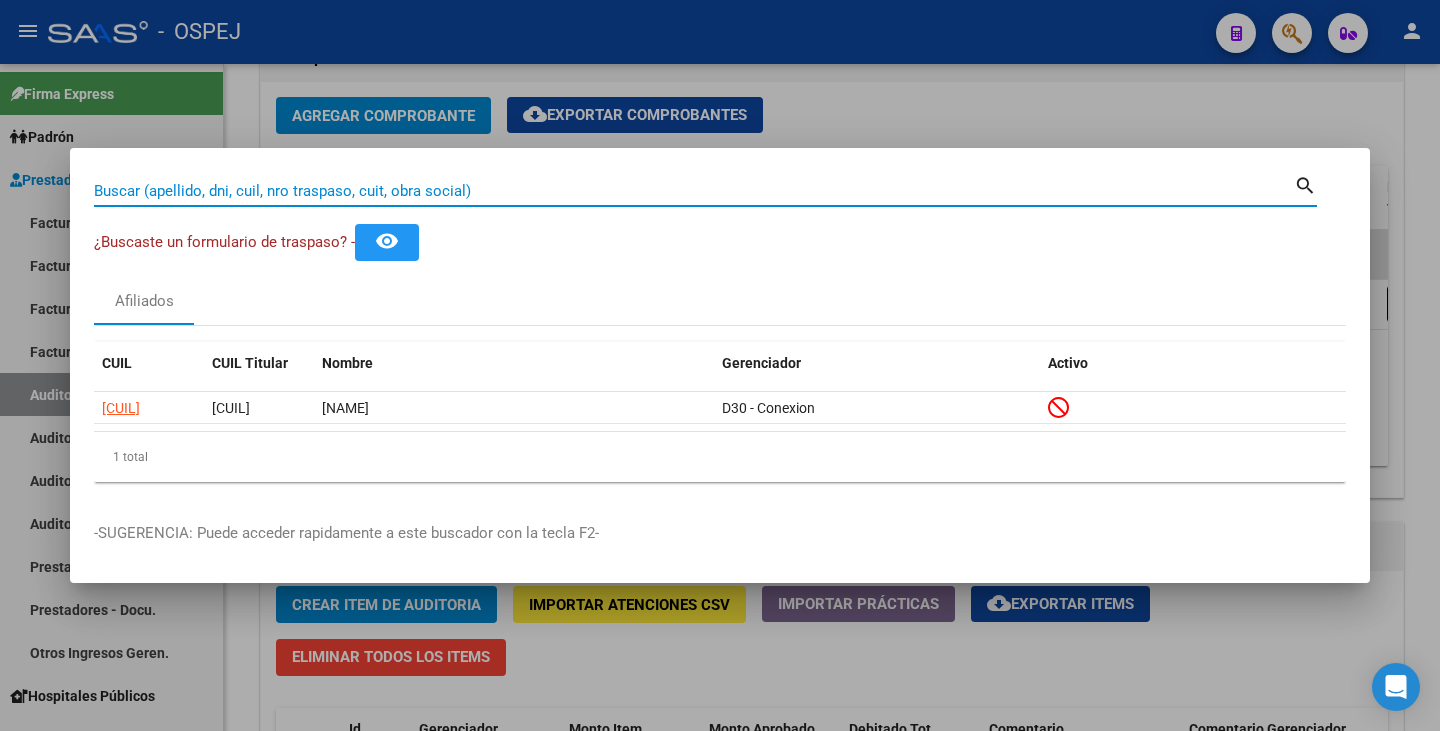 paste on "[NUMBER]" 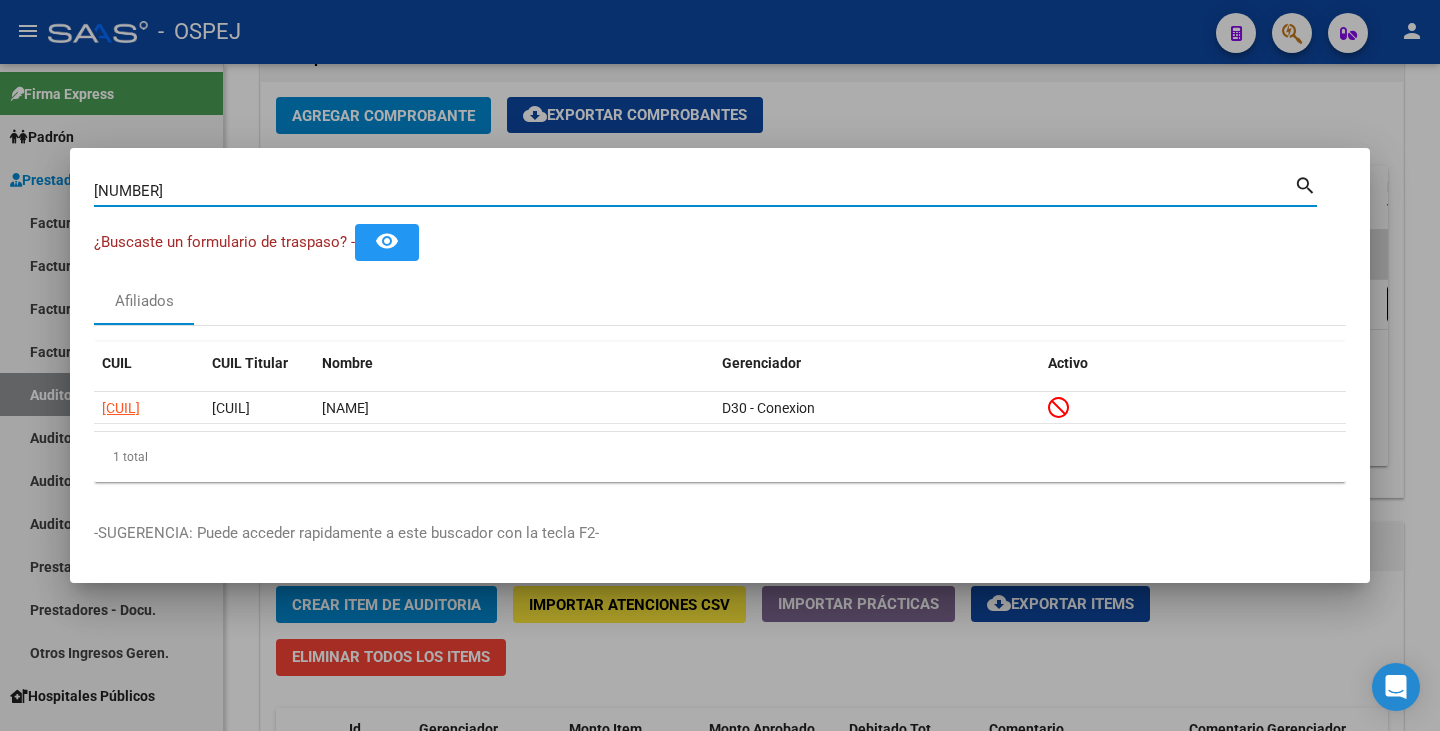 type on "[NUMBER]" 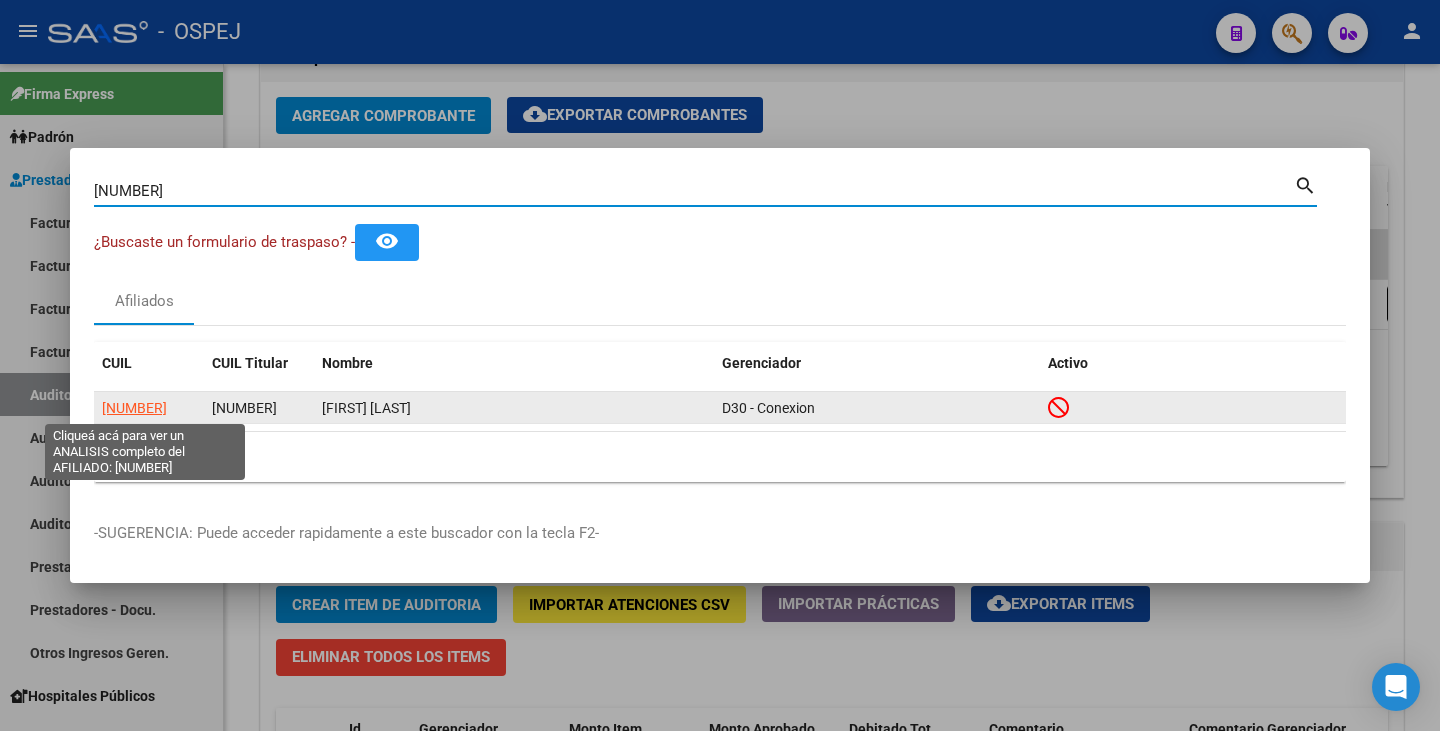 click on "[NUMBER]" 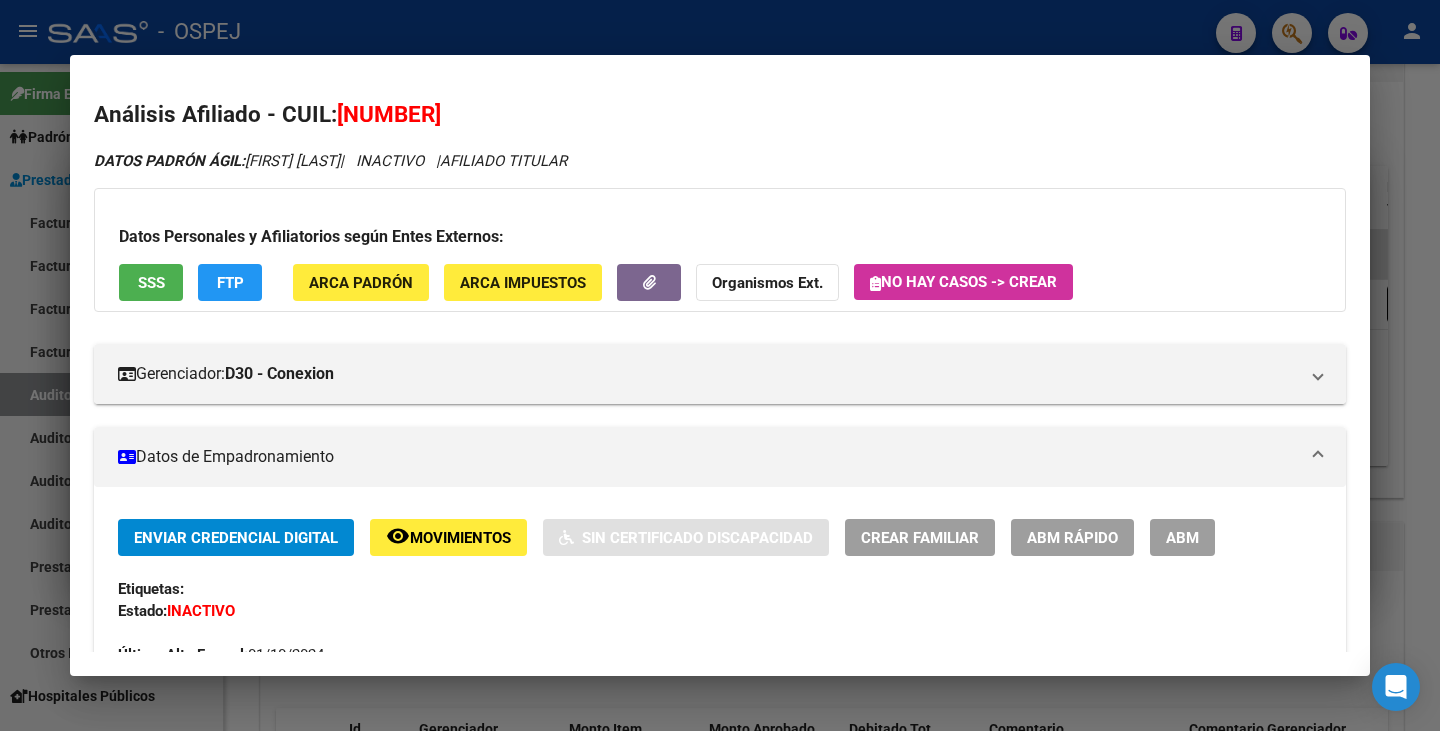 drag, startPoint x: 340, startPoint y: 108, endPoint x: 485, endPoint y: 111, distance: 145.03104 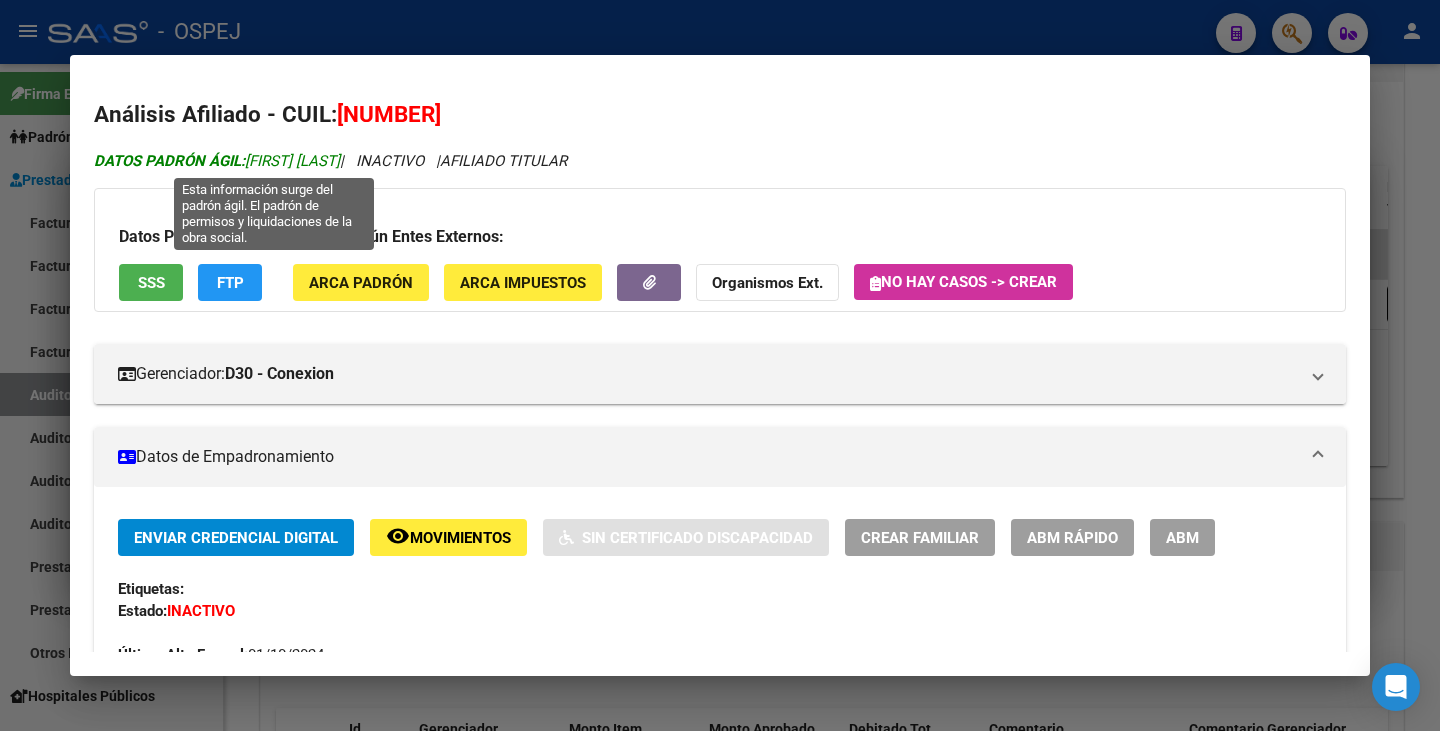 drag, startPoint x: 249, startPoint y: 159, endPoint x: 449, endPoint y: 161, distance: 200.01 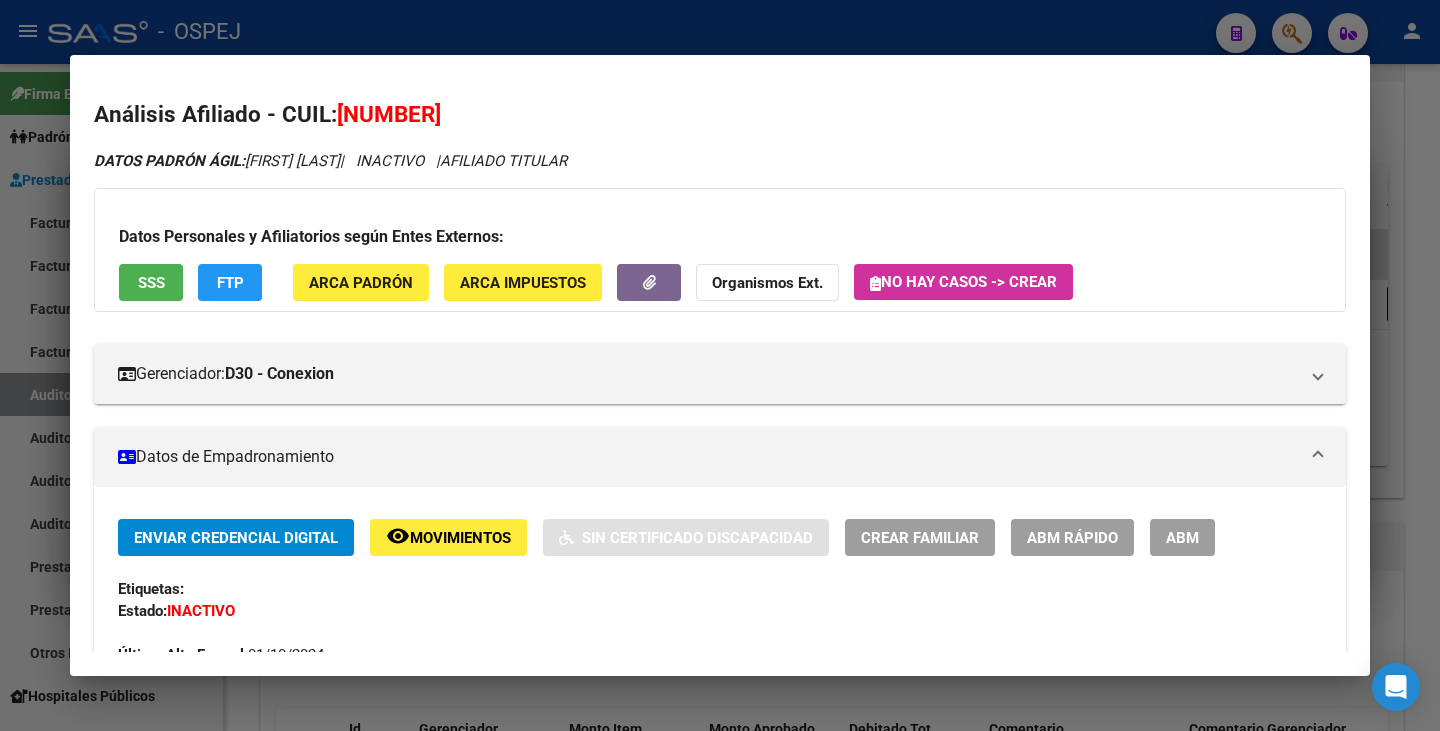 click at bounding box center [720, 365] 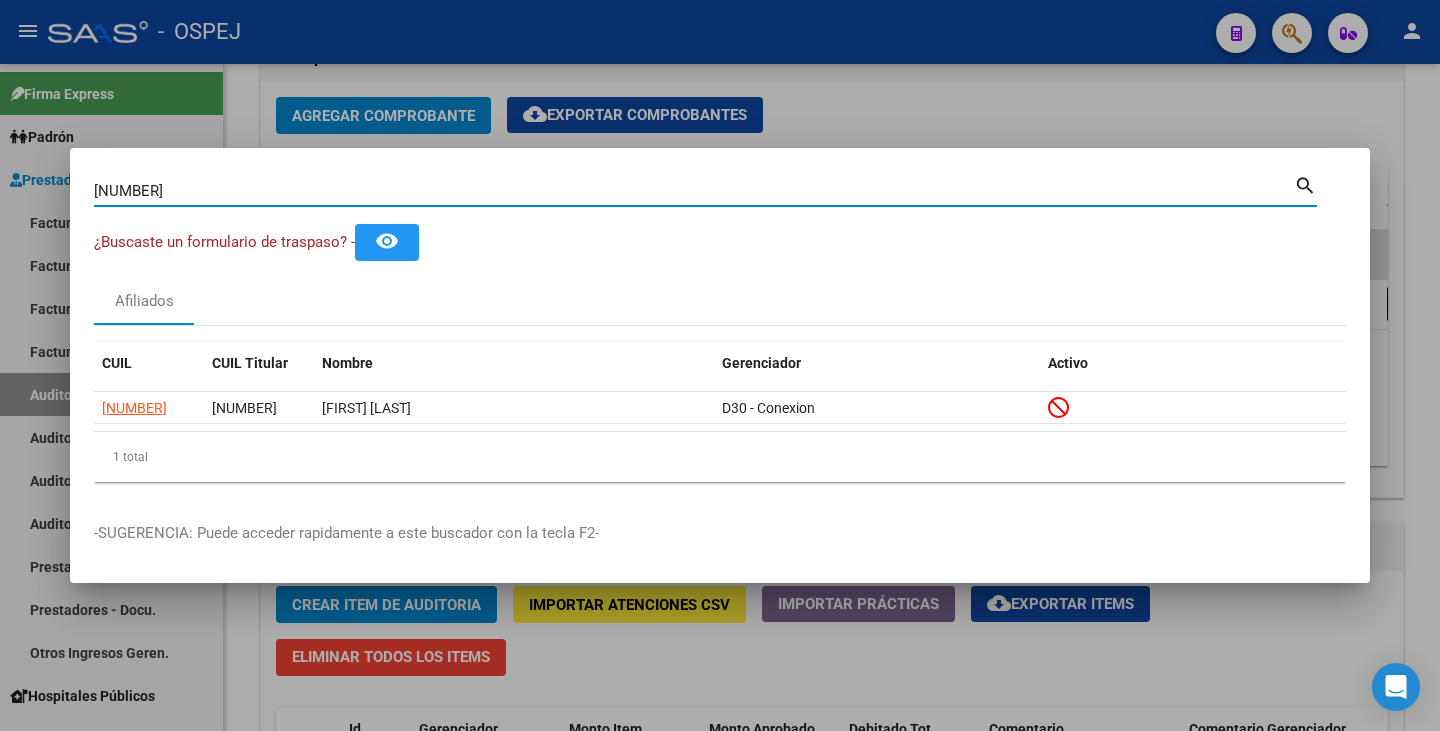 drag, startPoint x: 199, startPoint y: 181, endPoint x: 25, endPoint y: 183, distance: 174.01149 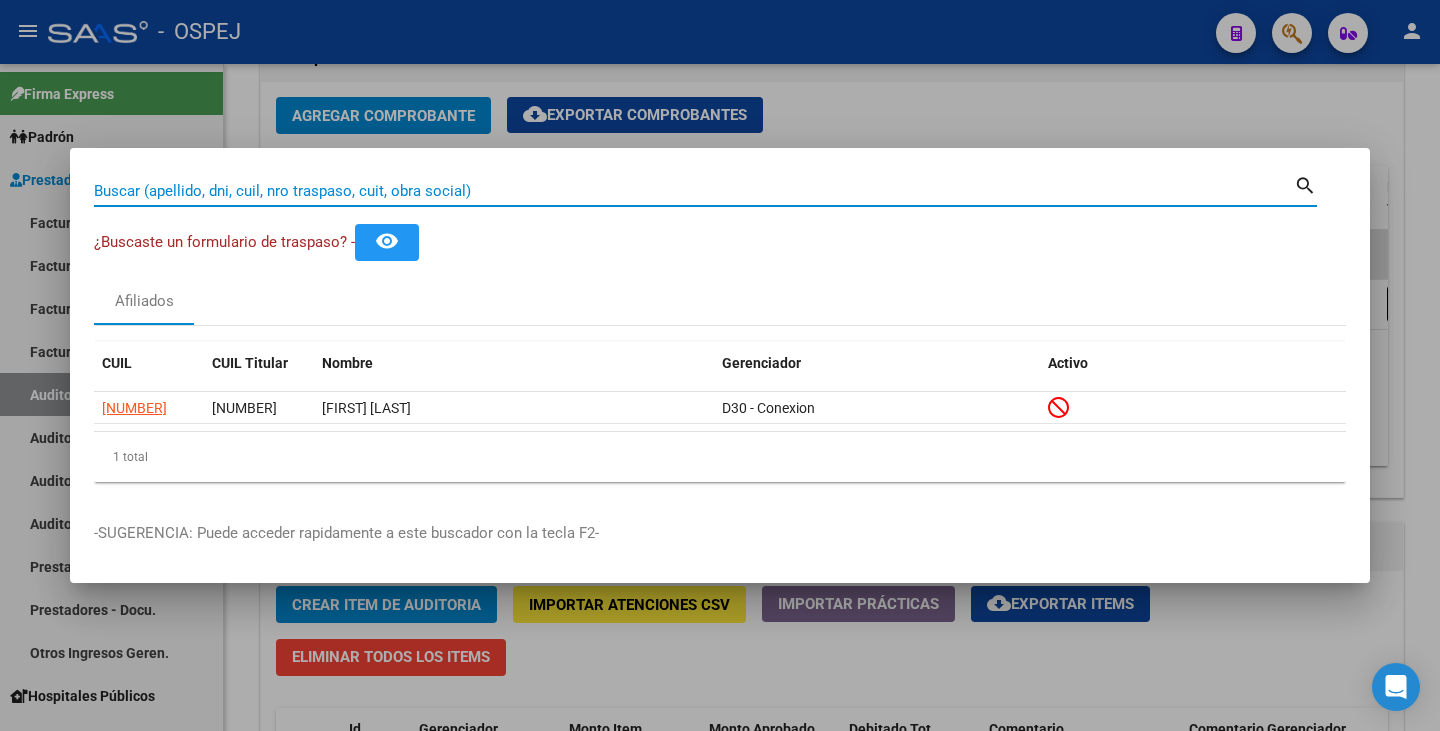 paste on "41304902" 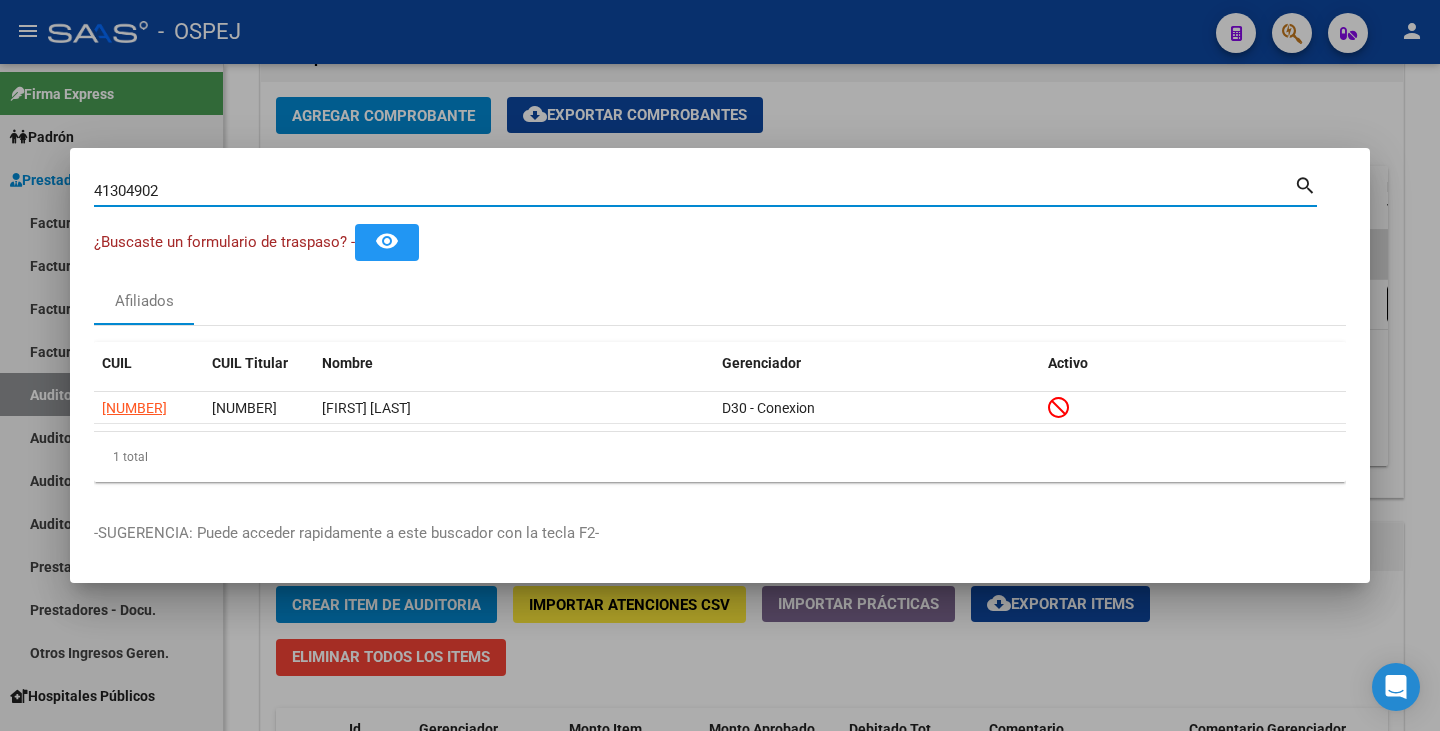 type on "41304902" 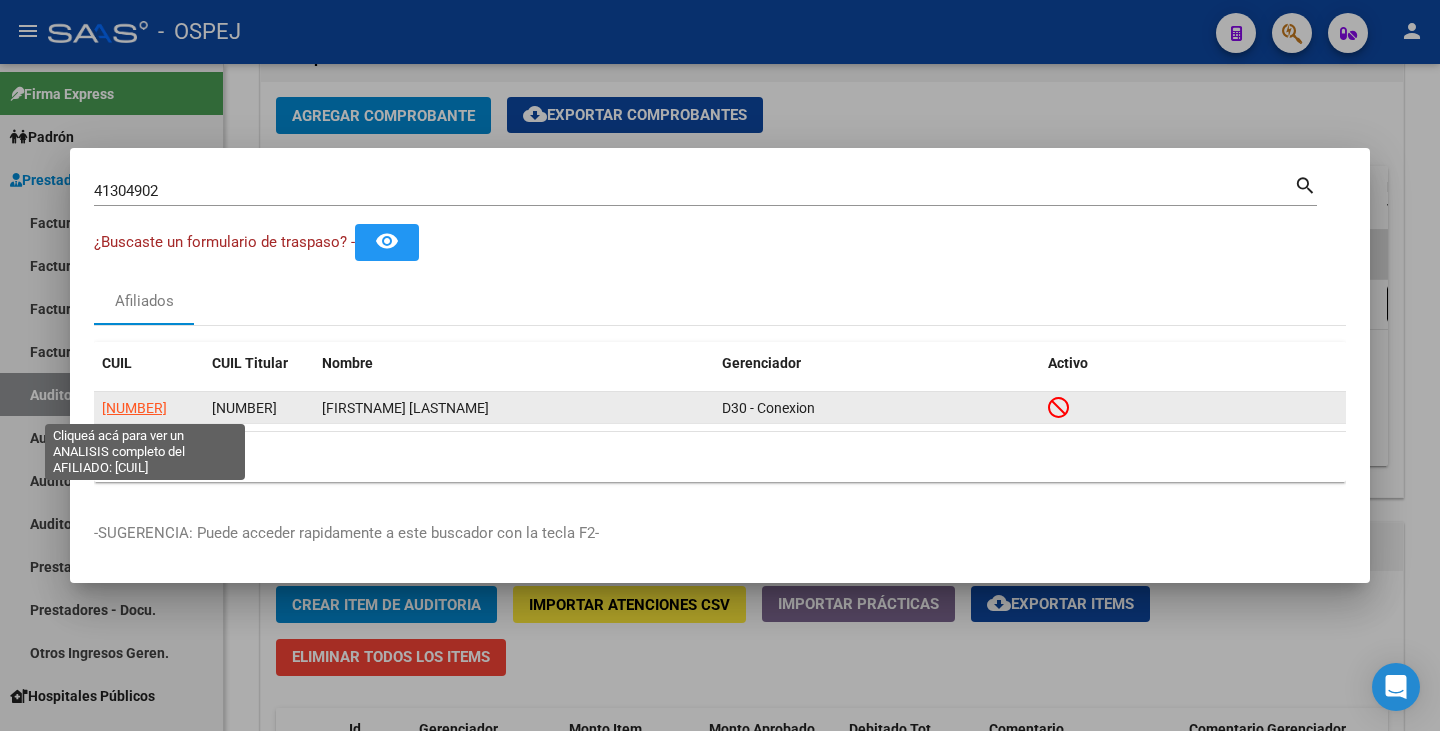 click on "[NUMBER]" 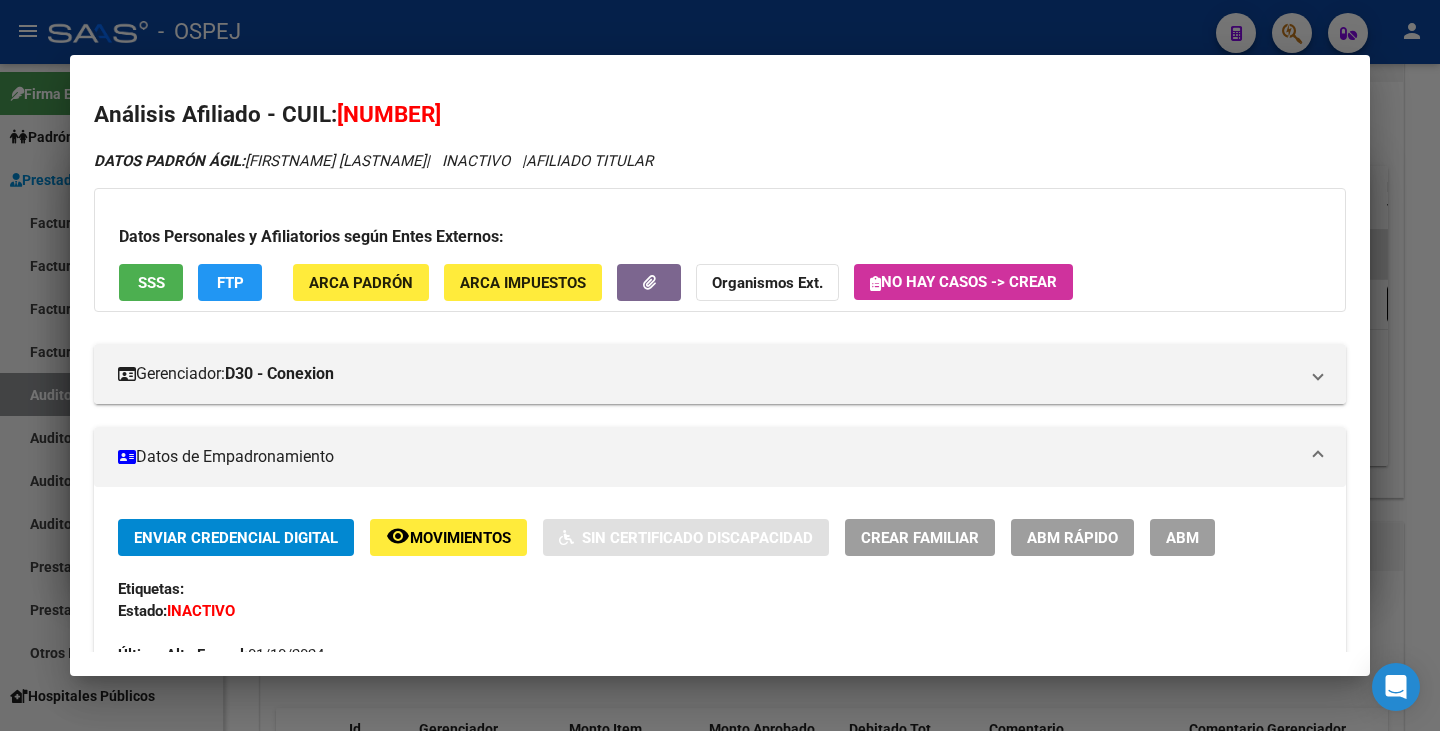 drag, startPoint x: 342, startPoint y: 110, endPoint x: 482, endPoint y: 90, distance: 141.42136 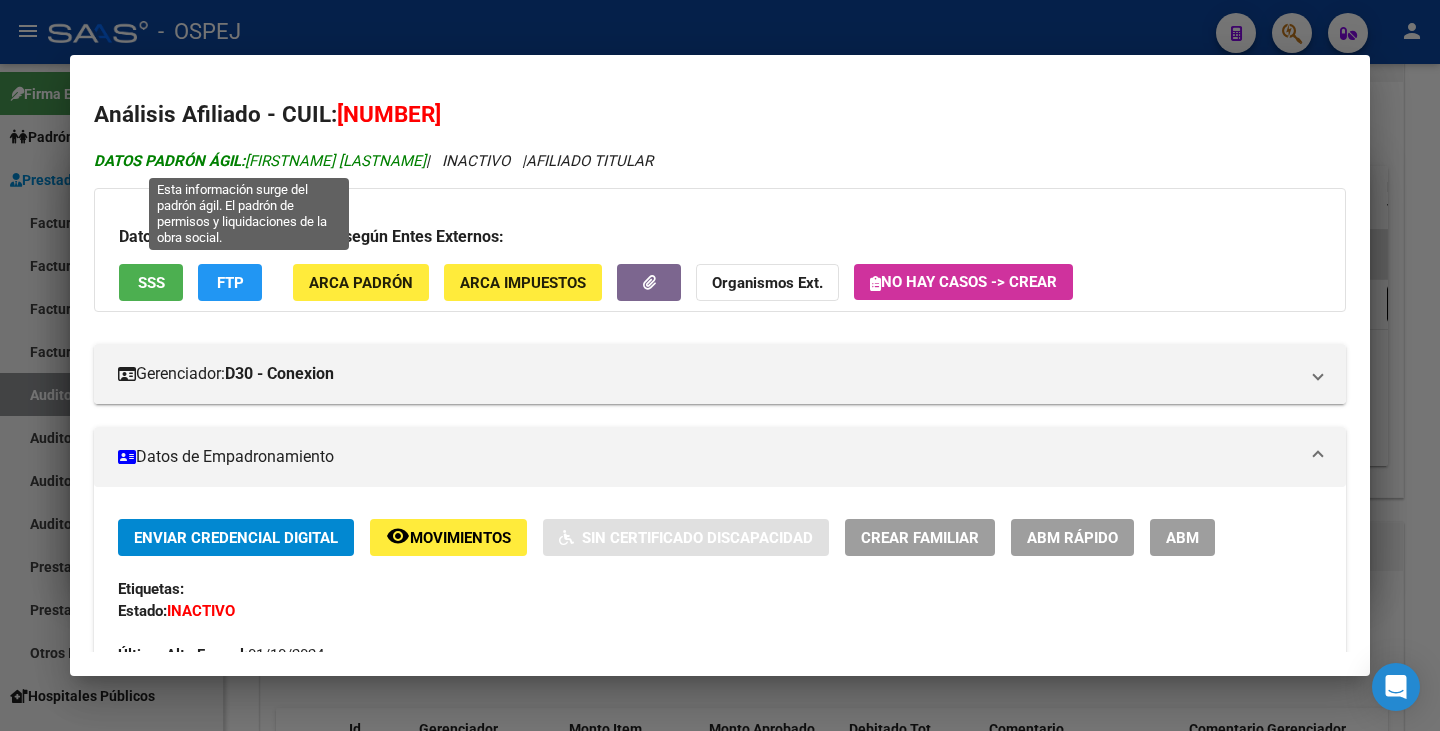drag, startPoint x: 249, startPoint y: 162, endPoint x: 399, endPoint y: 159, distance: 150.03 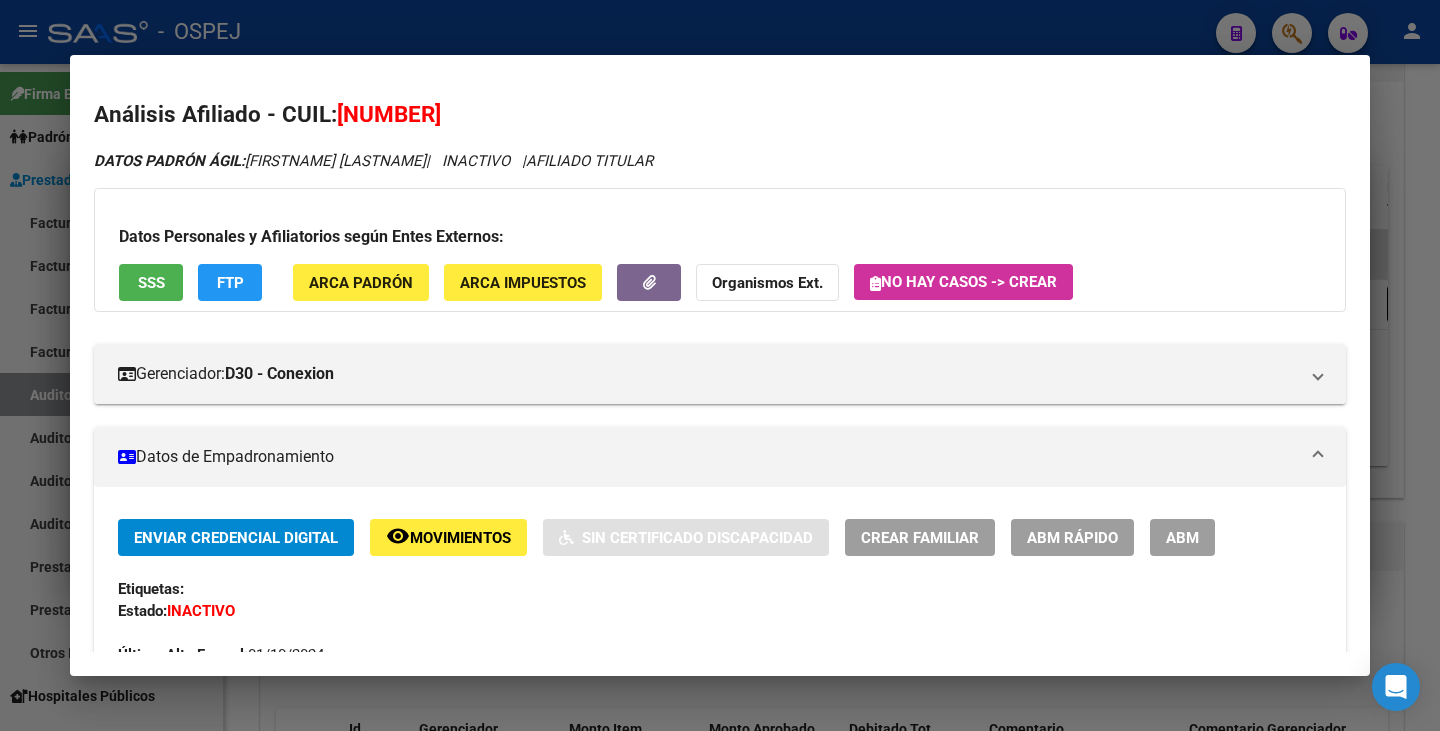 click at bounding box center (720, 365) 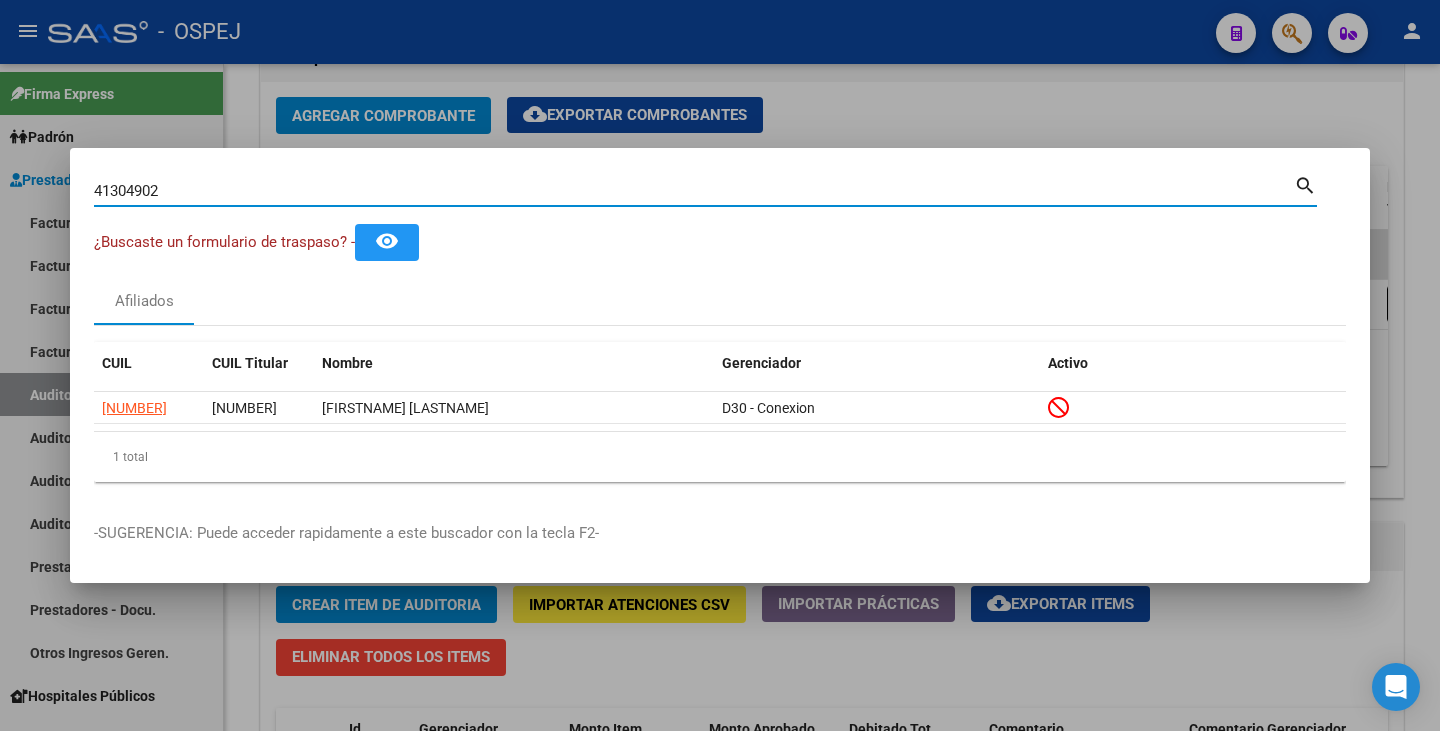 drag, startPoint x: 174, startPoint y: 192, endPoint x: 0, endPoint y: 212, distance: 175.14566 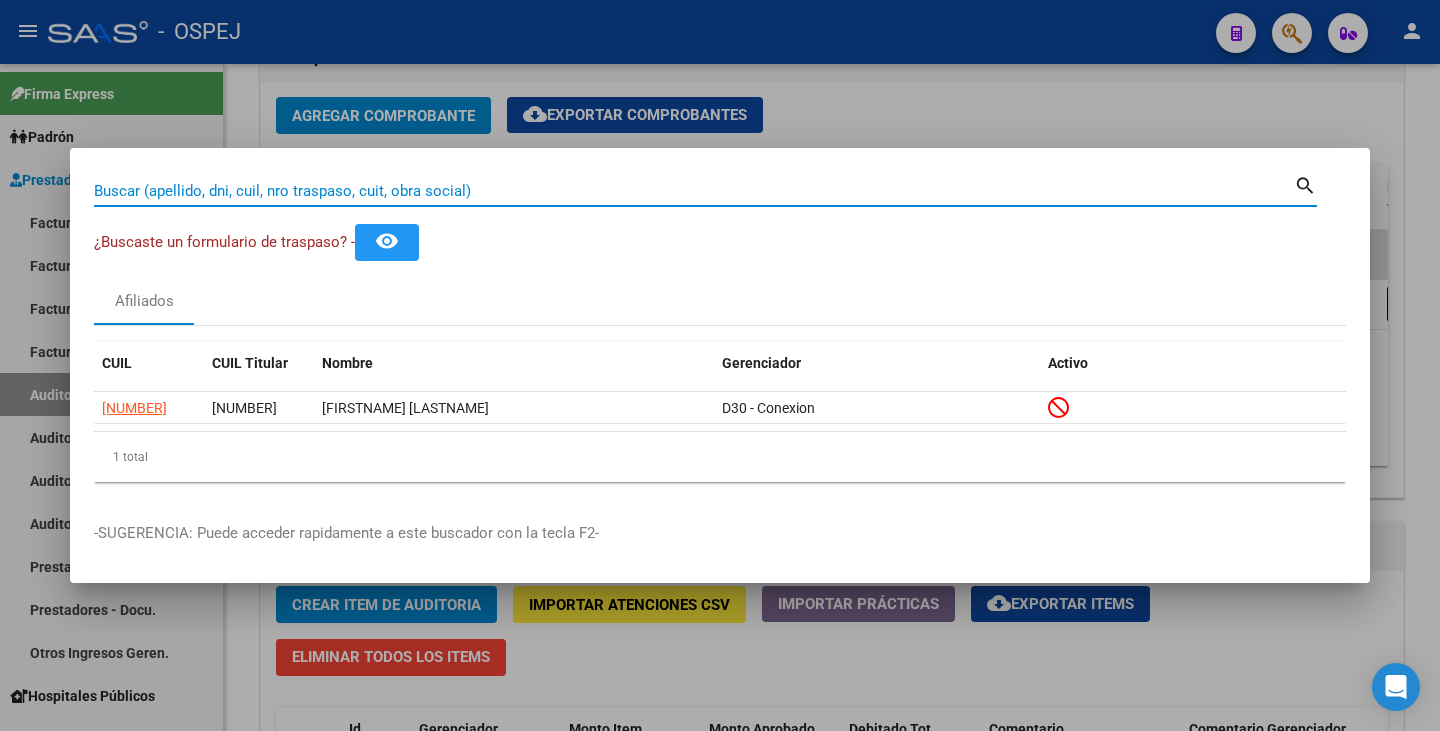 paste on "[NUMBER]" 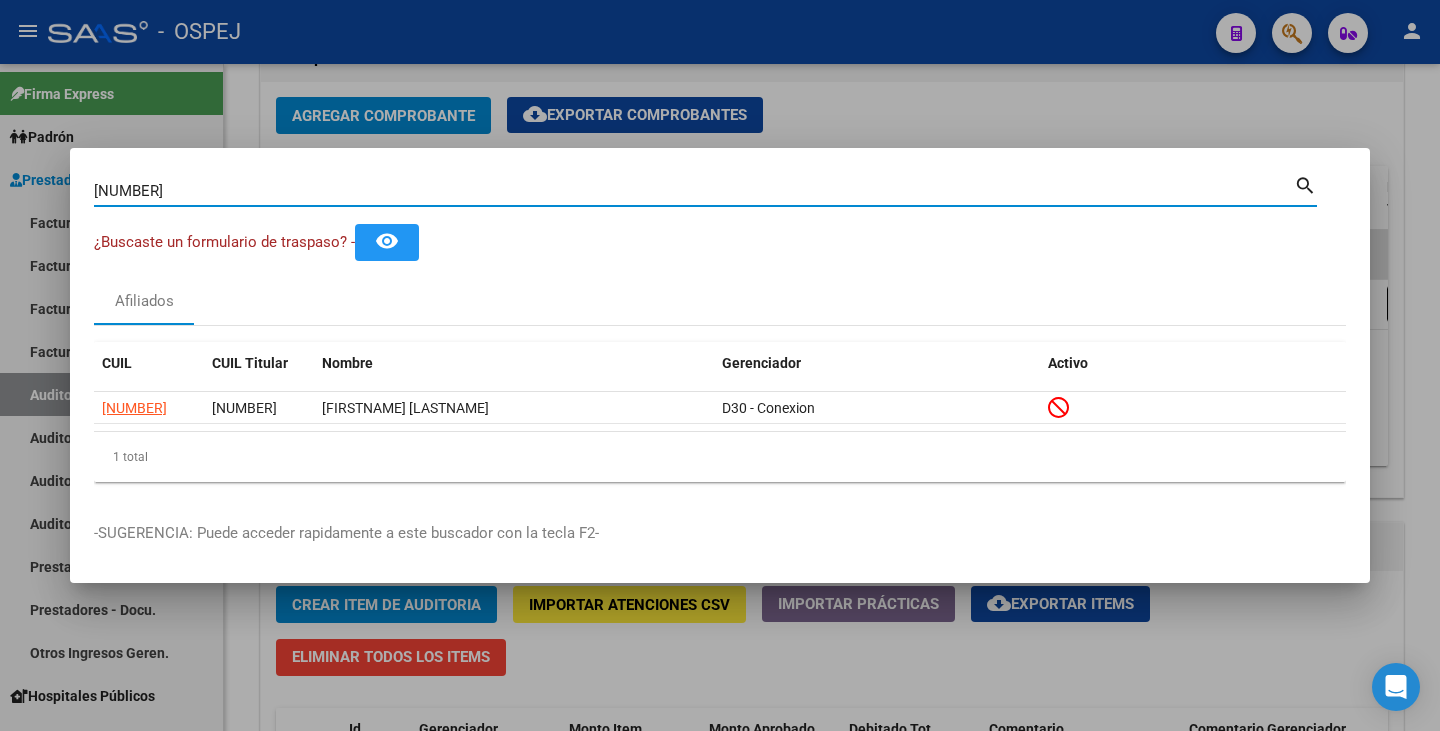 type on "[NUMBER]" 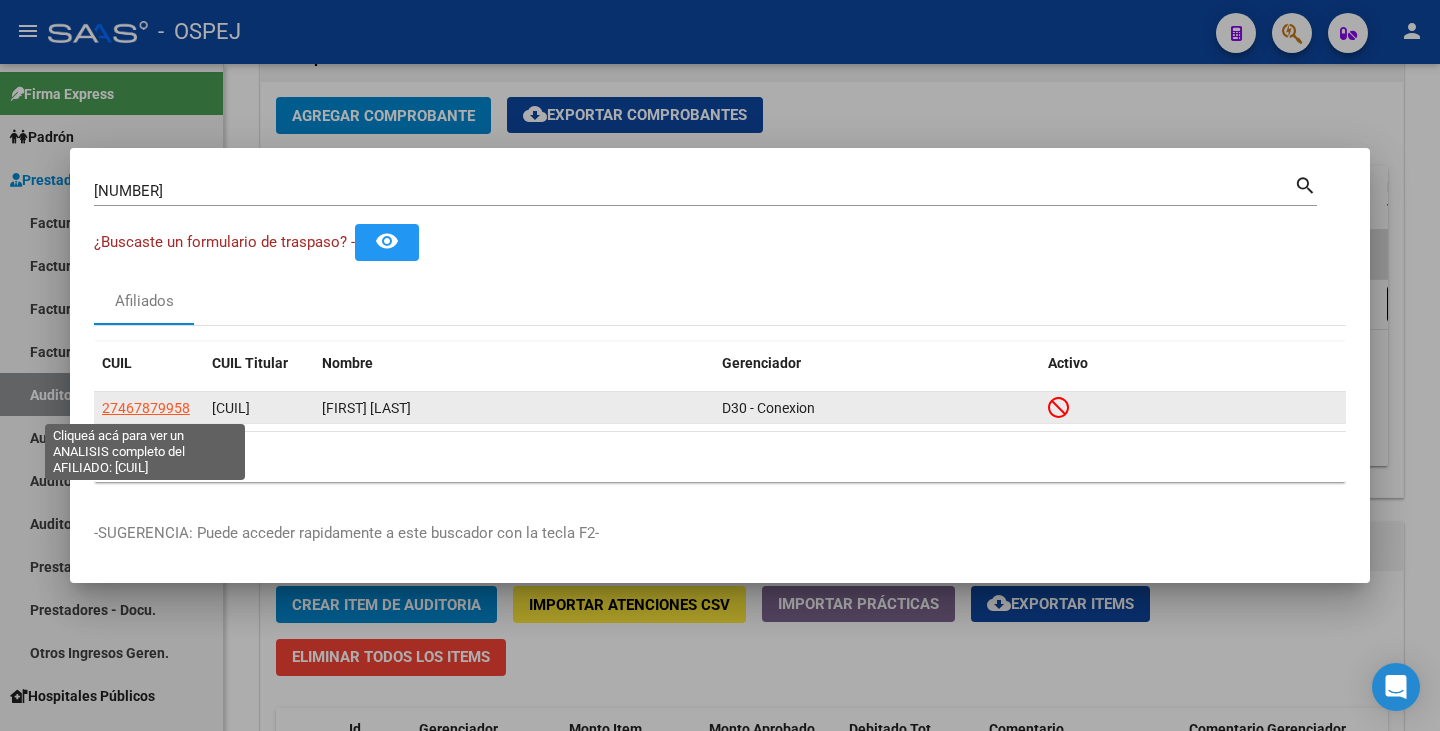 click on "27467879958" 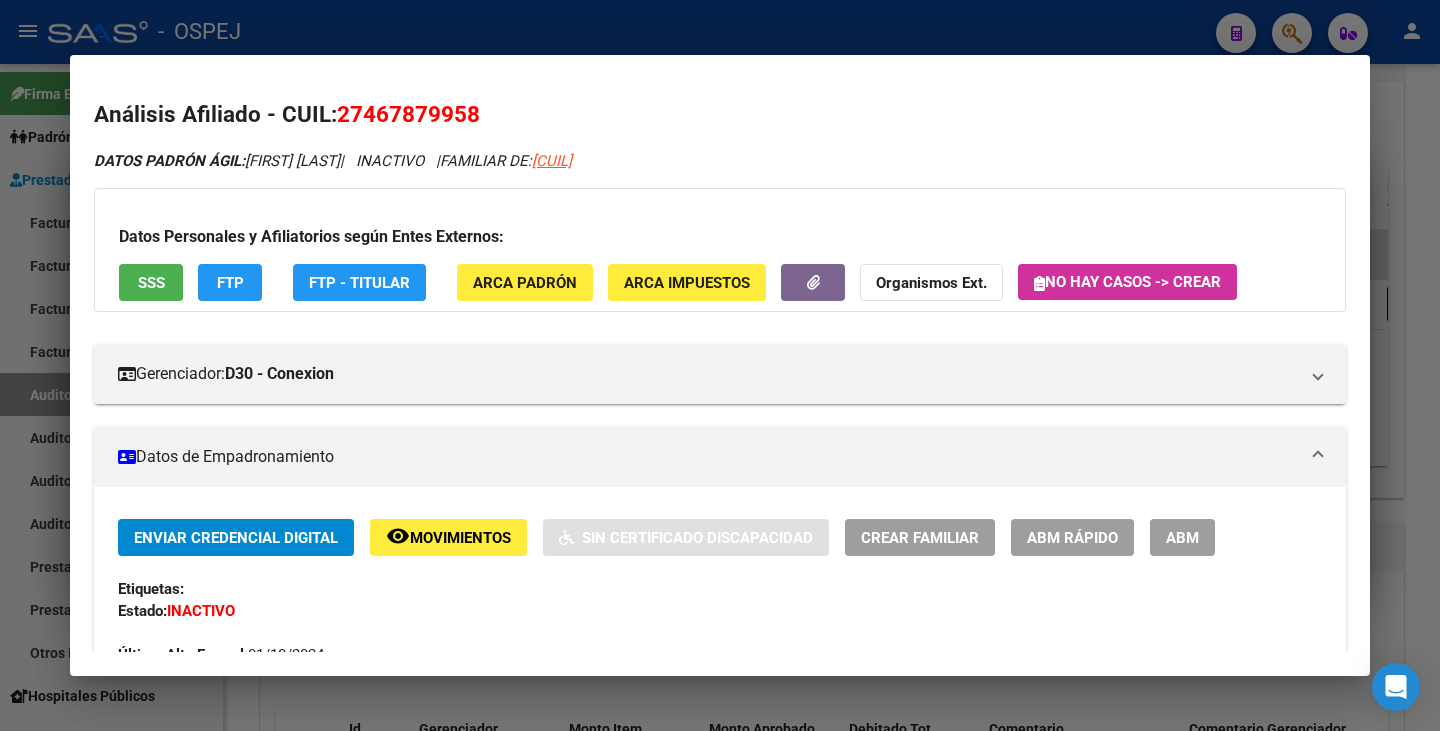 drag, startPoint x: 340, startPoint y: 113, endPoint x: 488, endPoint y: 102, distance: 148.40822 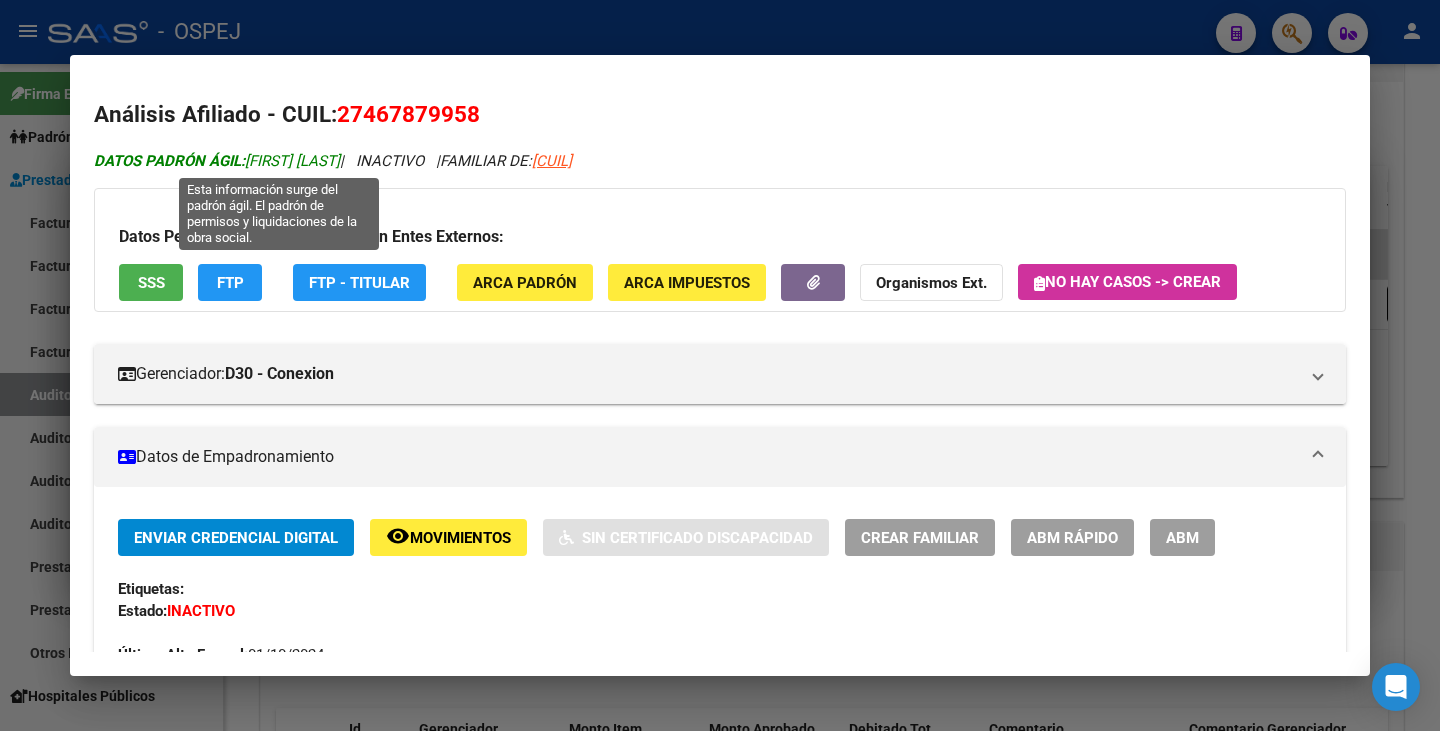 drag, startPoint x: 251, startPoint y: 161, endPoint x: 460, endPoint y: 161, distance: 209 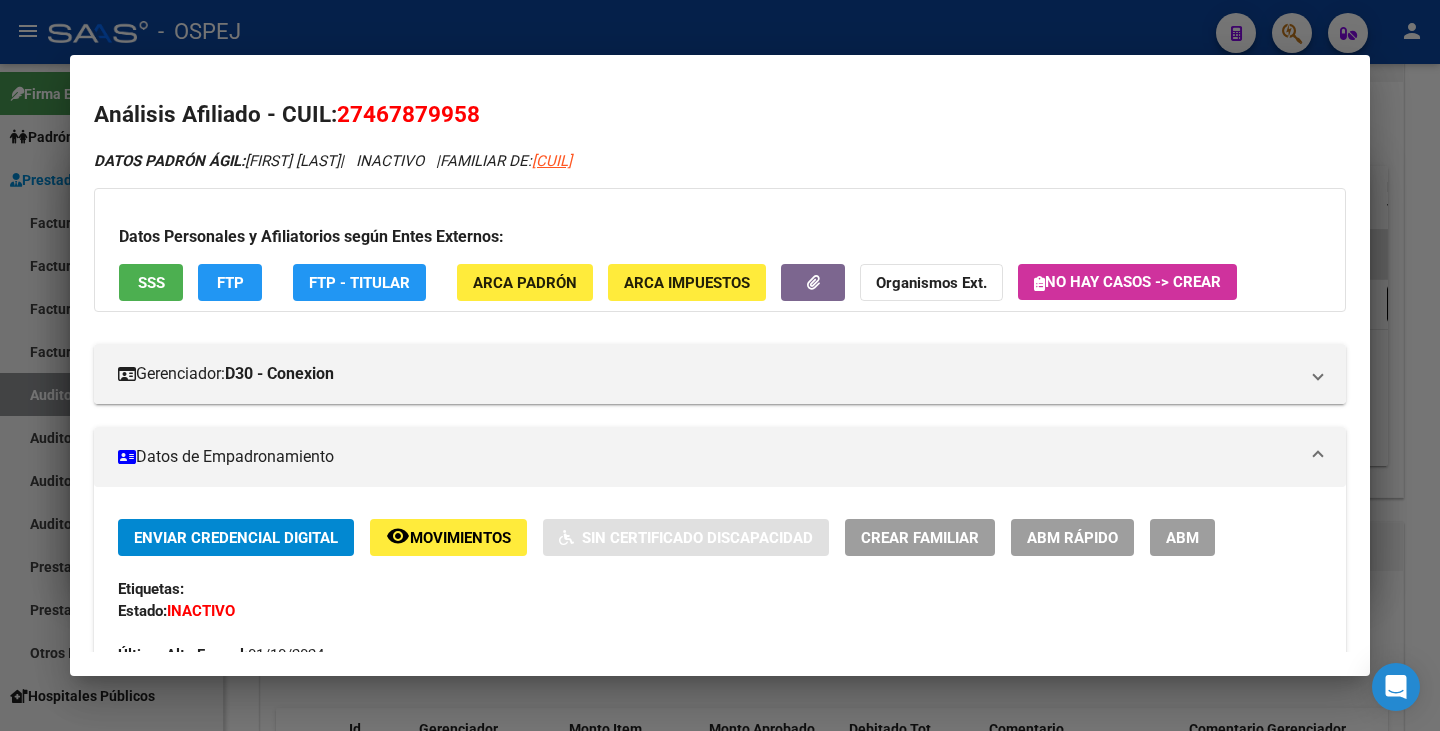 click at bounding box center [720, 365] 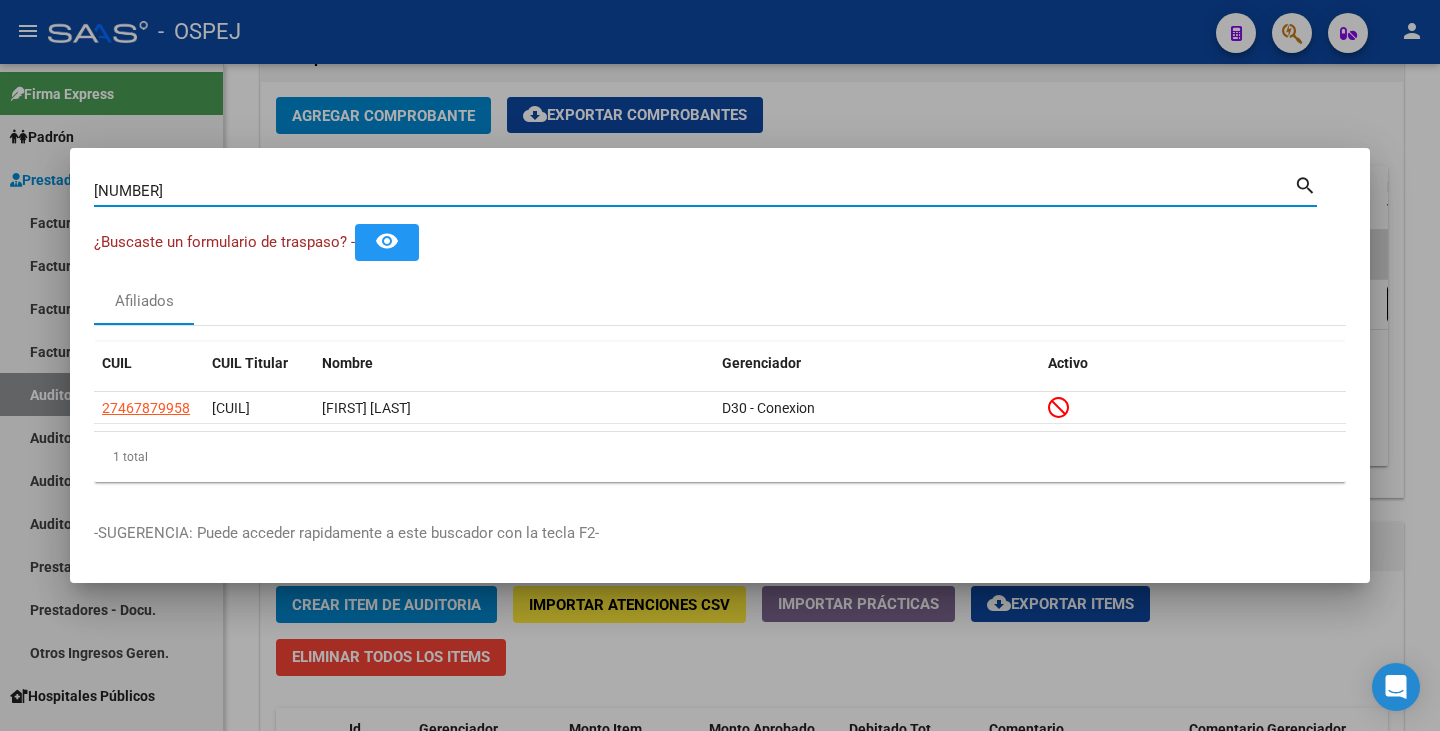 drag, startPoint x: 176, startPoint y: 189, endPoint x: 0, endPoint y: 159, distance: 178.53851 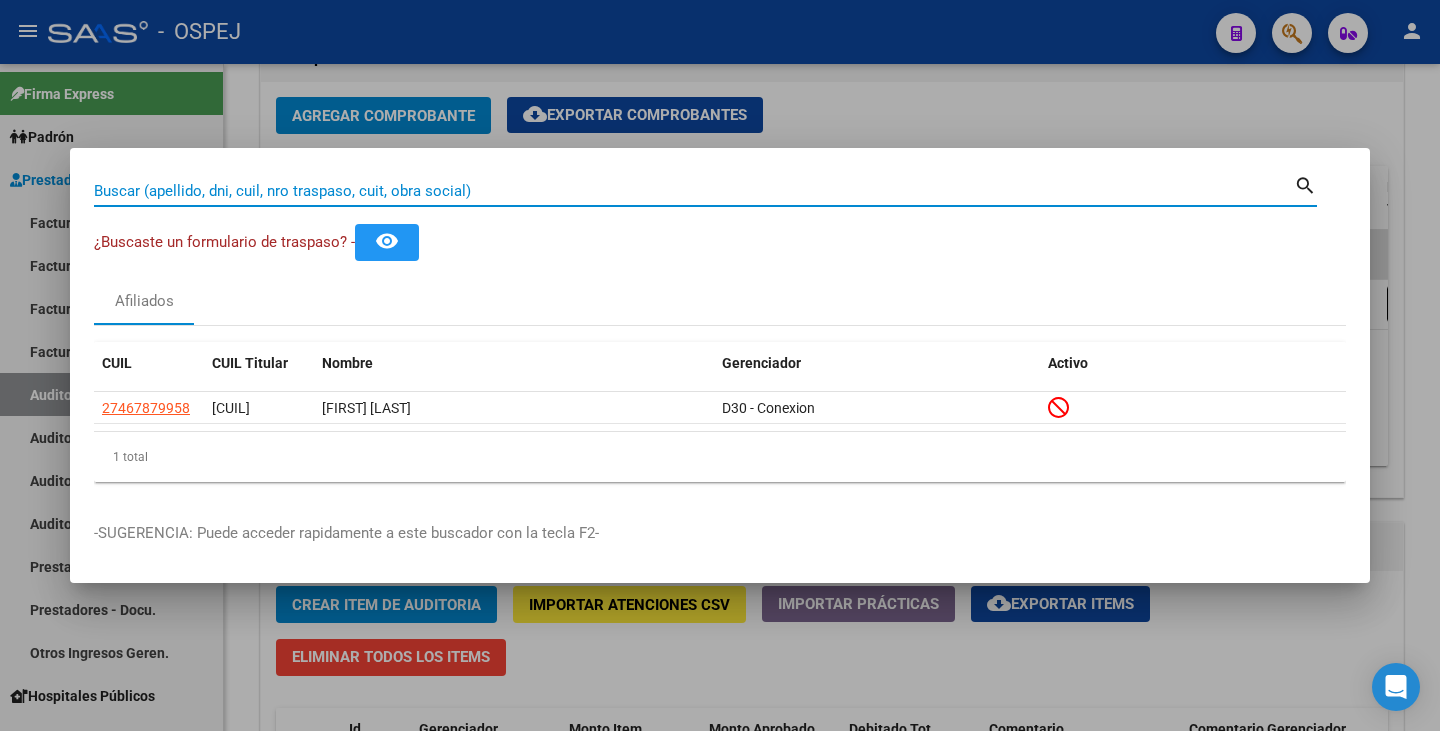 paste on "[DOCUMENT]" 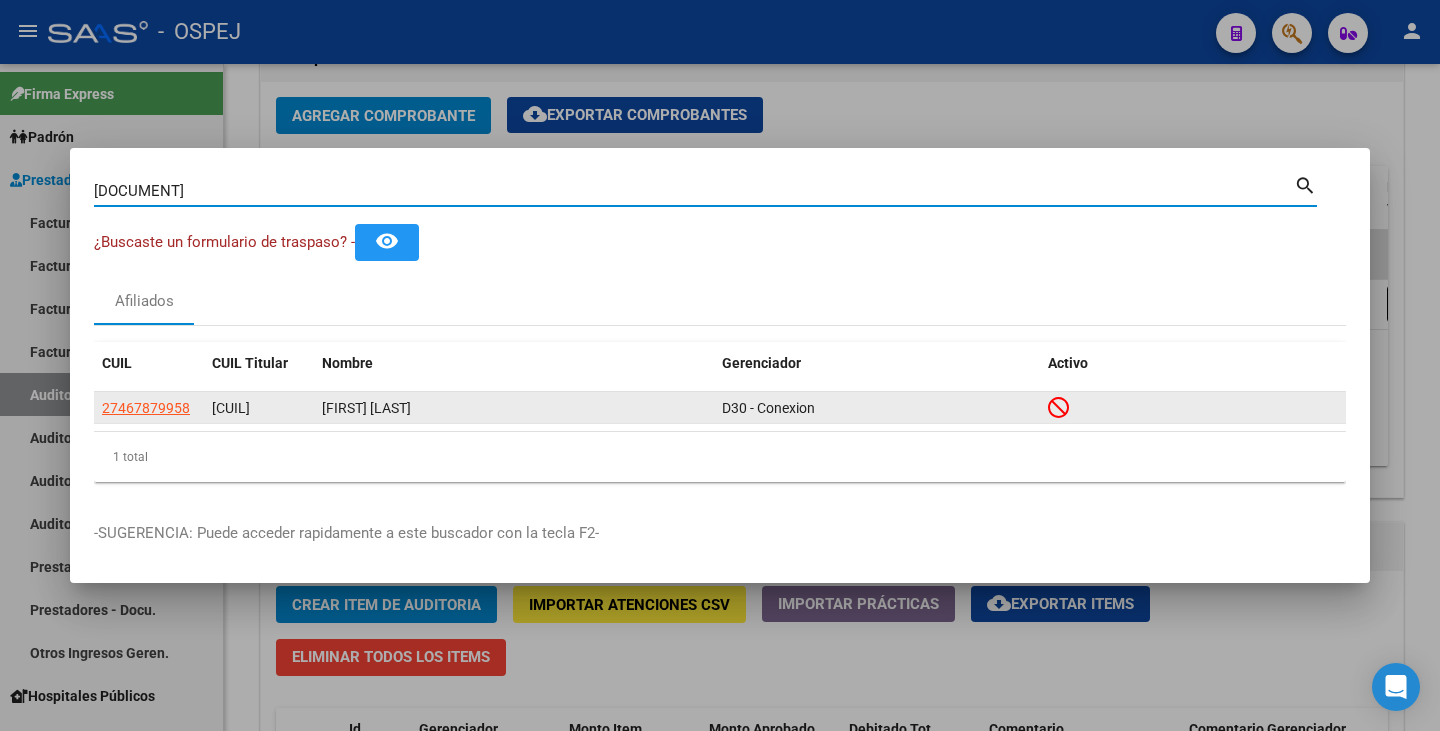 type on "[DOCUMENT]" 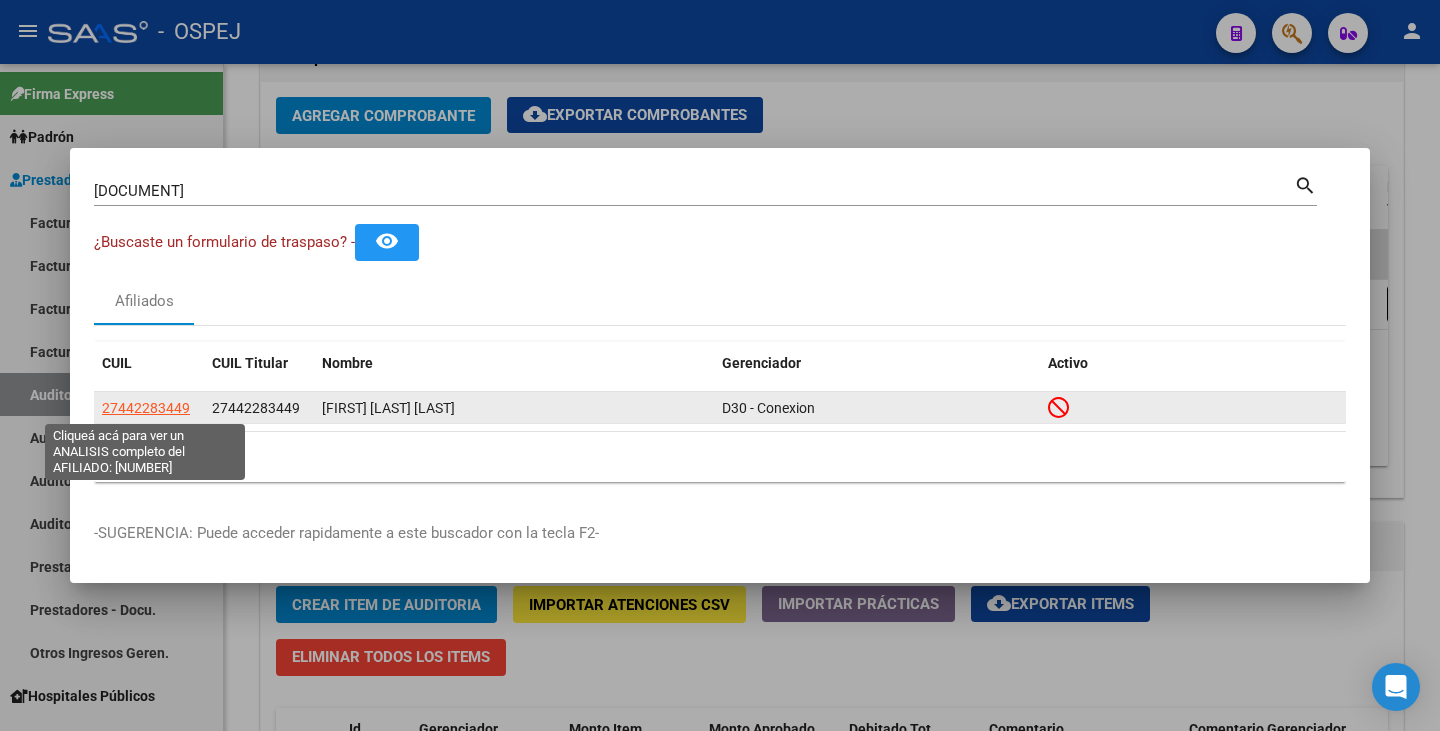 click on "27442283449" 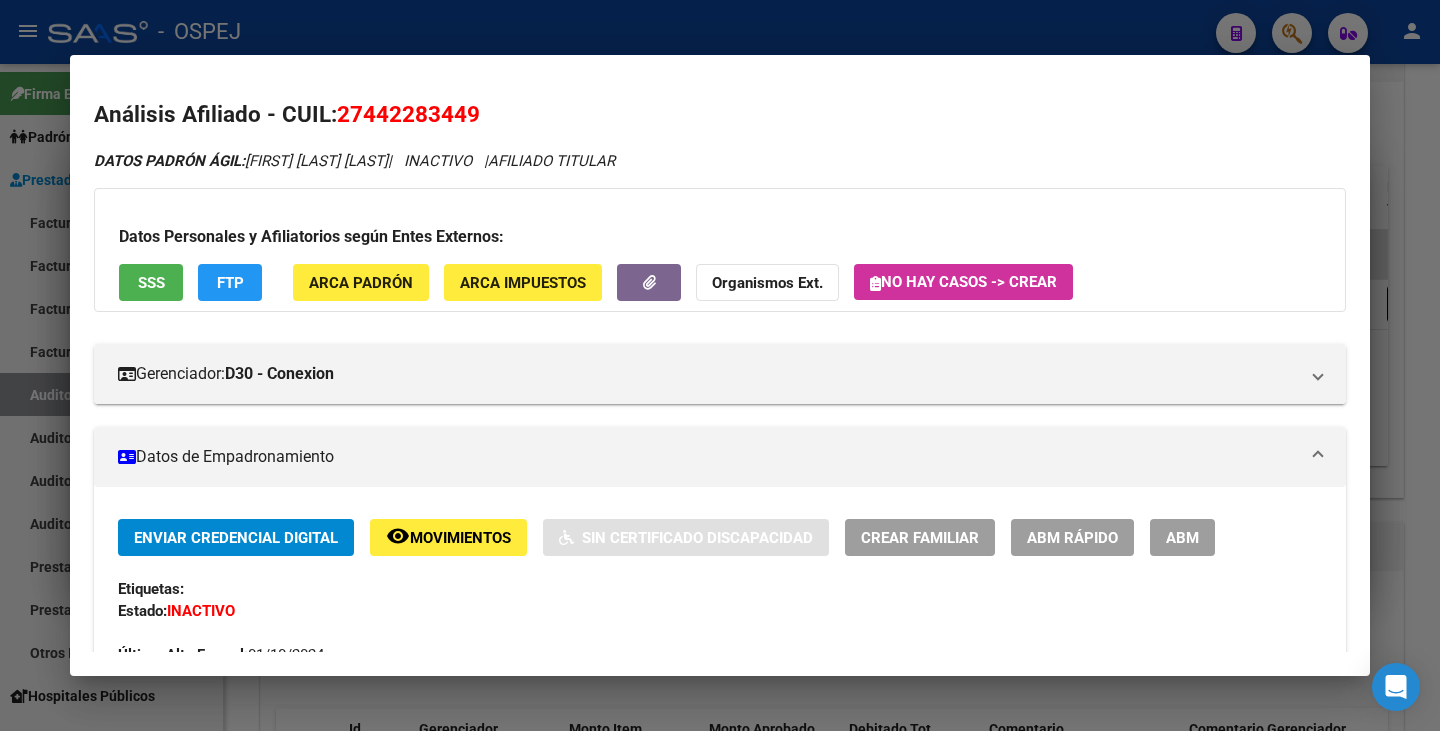 drag, startPoint x: 342, startPoint y: 111, endPoint x: 475, endPoint y: 112, distance: 133.00375 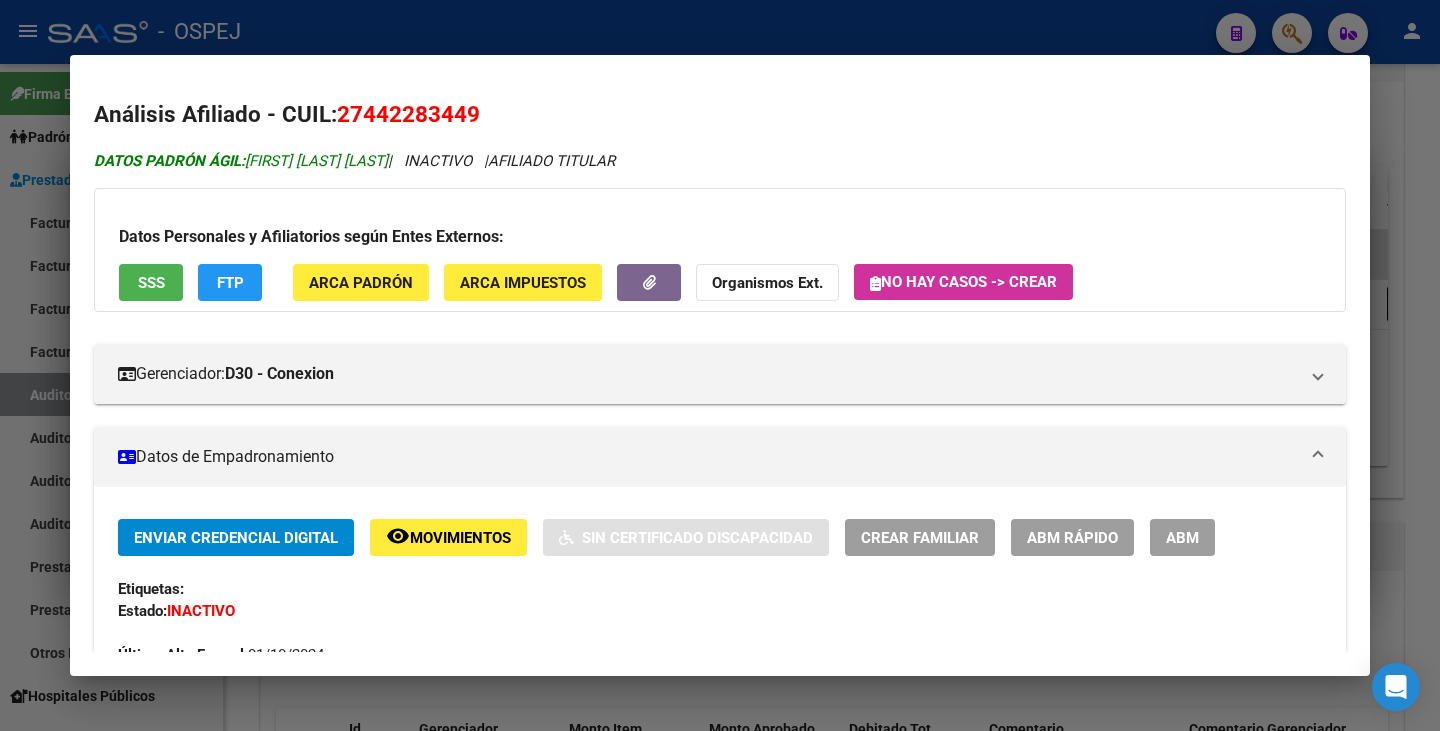 drag, startPoint x: 250, startPoint y: 156, endPoint x: 439, endPoint y: 158, distance: 189.01057 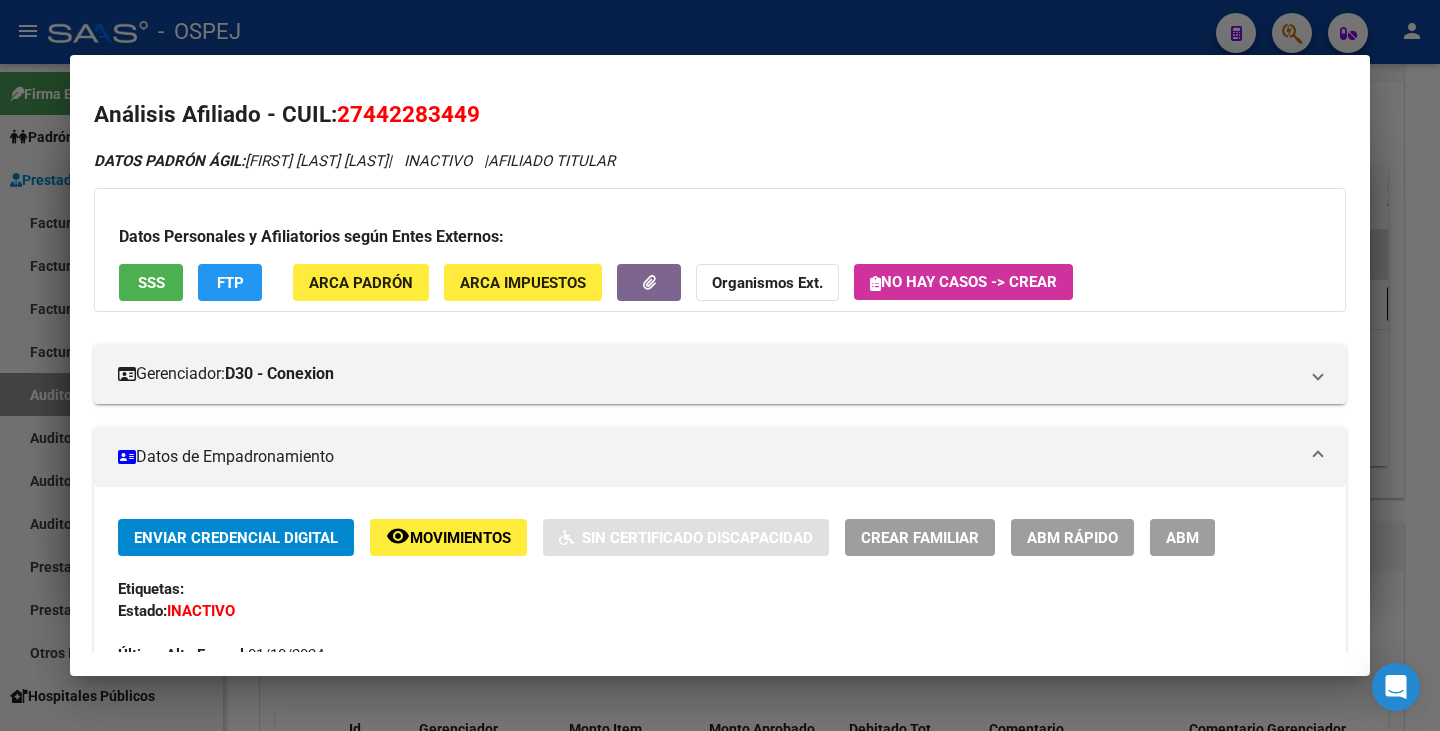 click at bounding box center [720, 365] 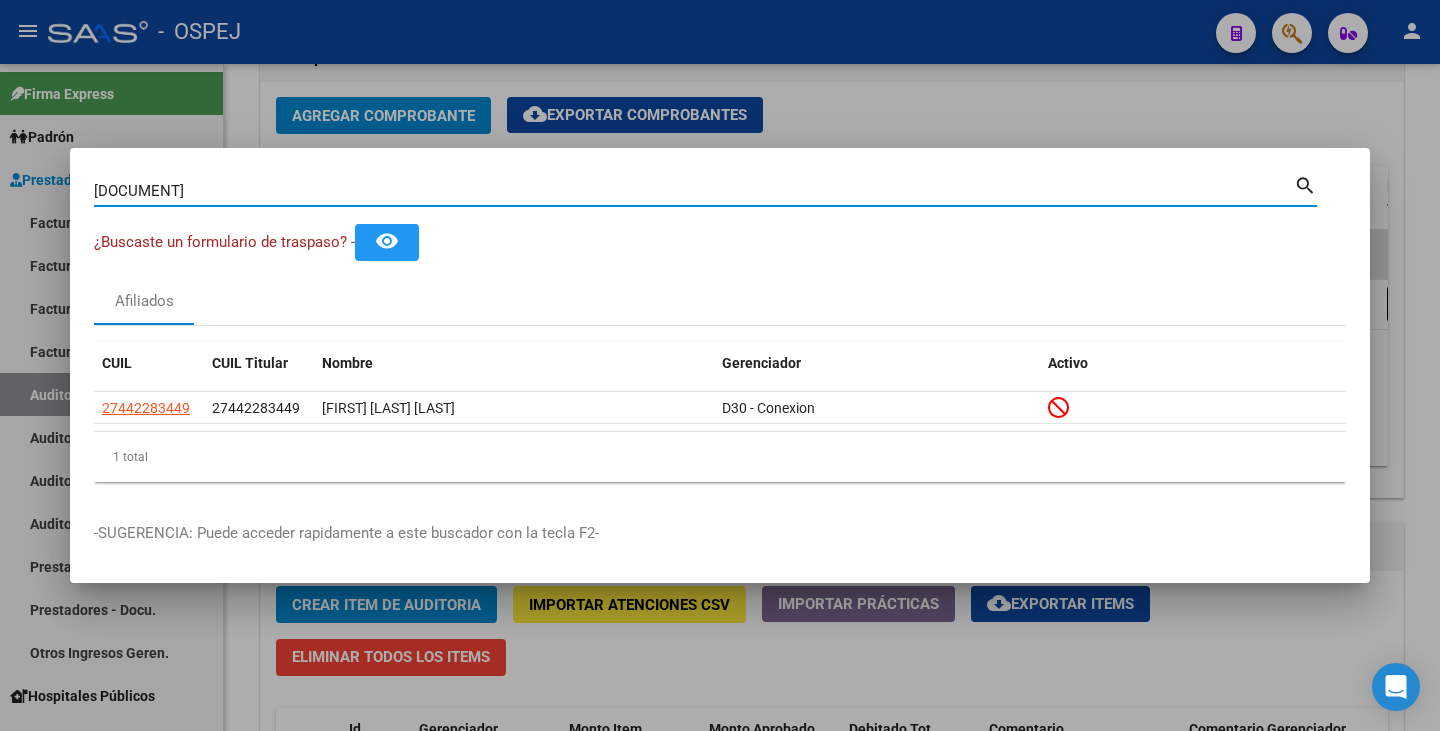 drag, startPoint x: 206, startPoint y: 193, endPoint x: 0, endPoint y: 193, distance: 206 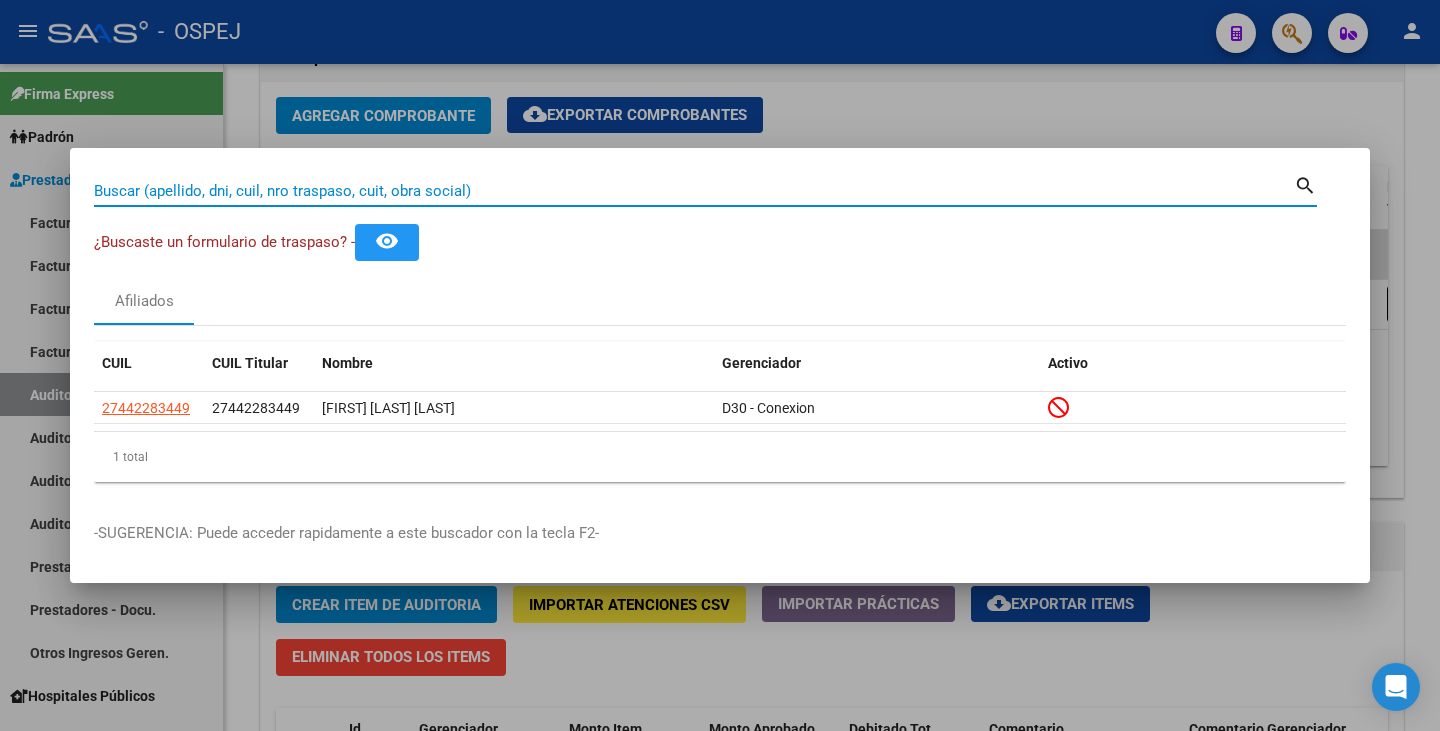 paste on "[NUMBER]" 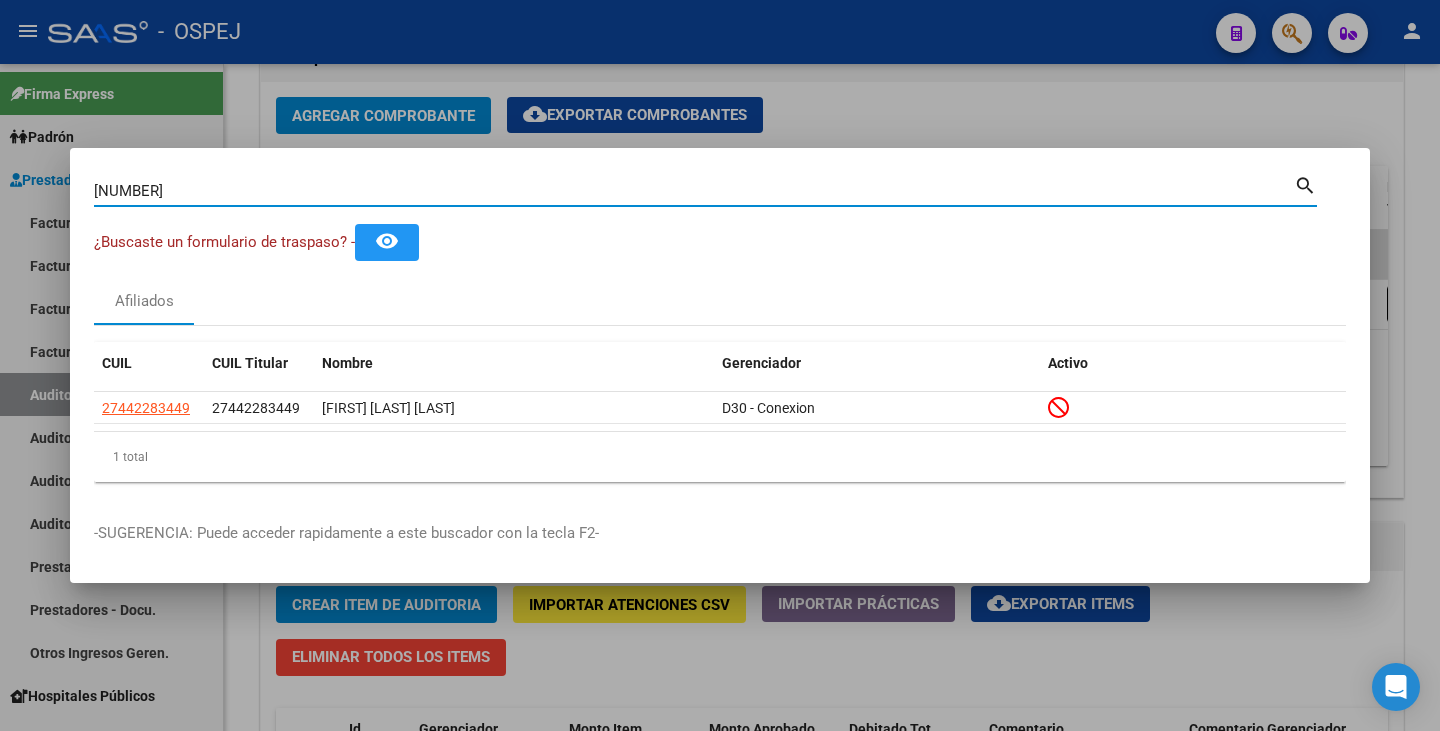 type on "[NUMBER]" 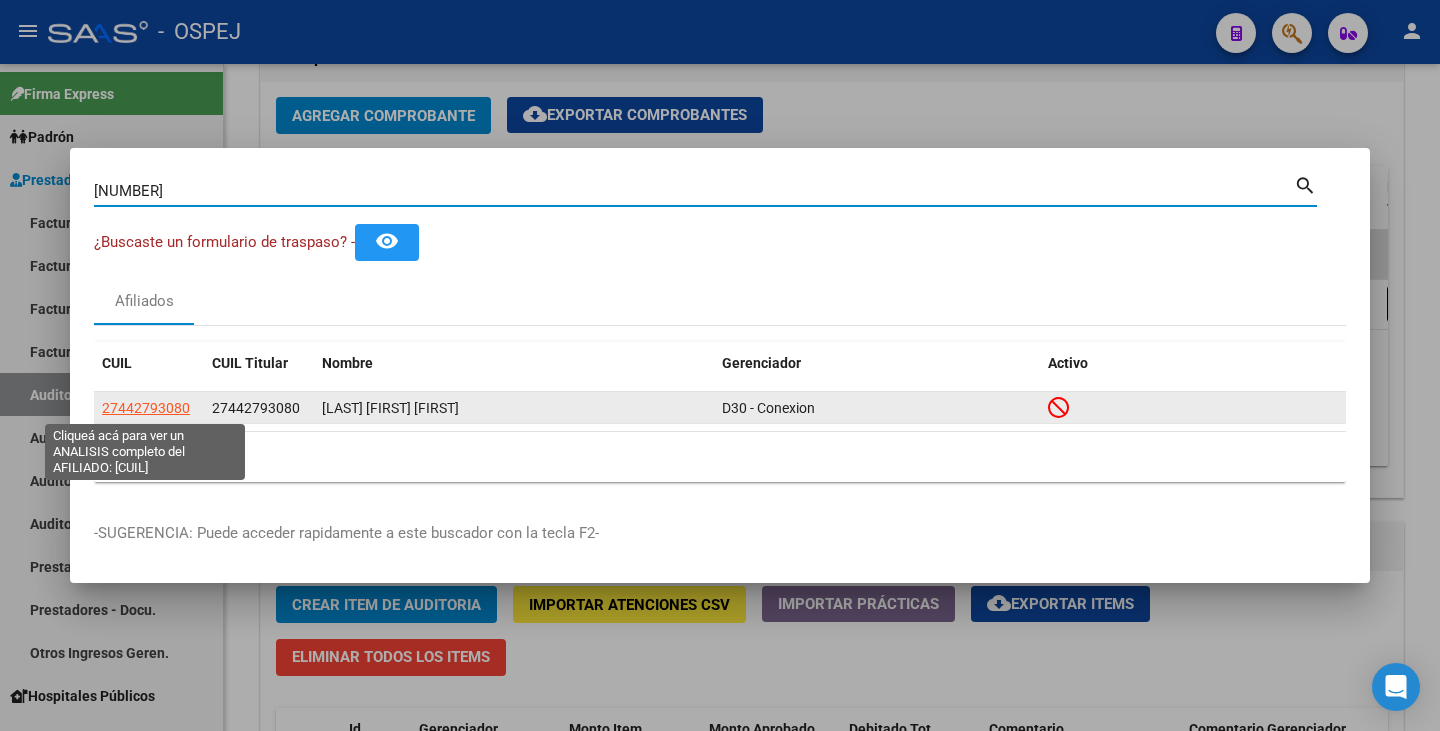 click on "27442793080" 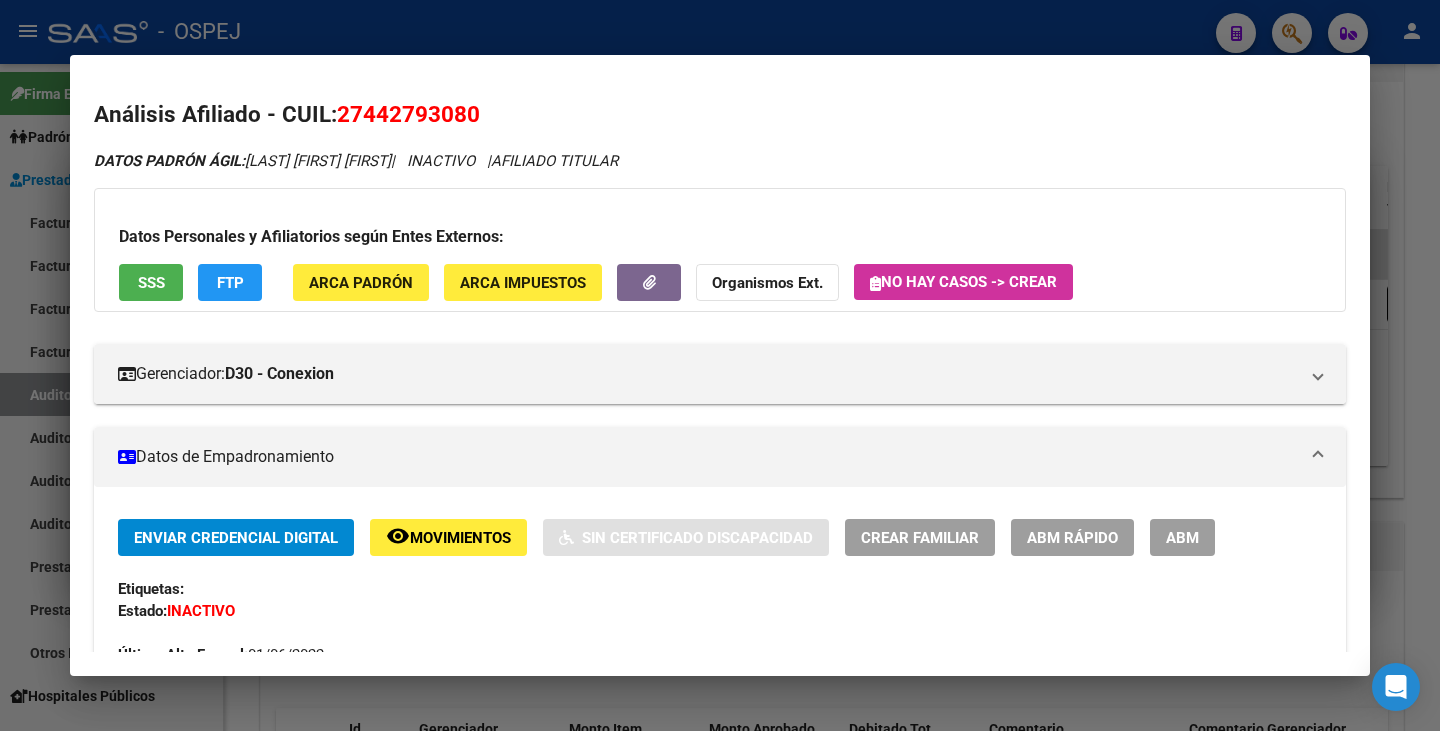 drag, startPoint x: 339, startPoint y: 115, endPoint x: 477, endPoint y: 110, distance: 138.09055 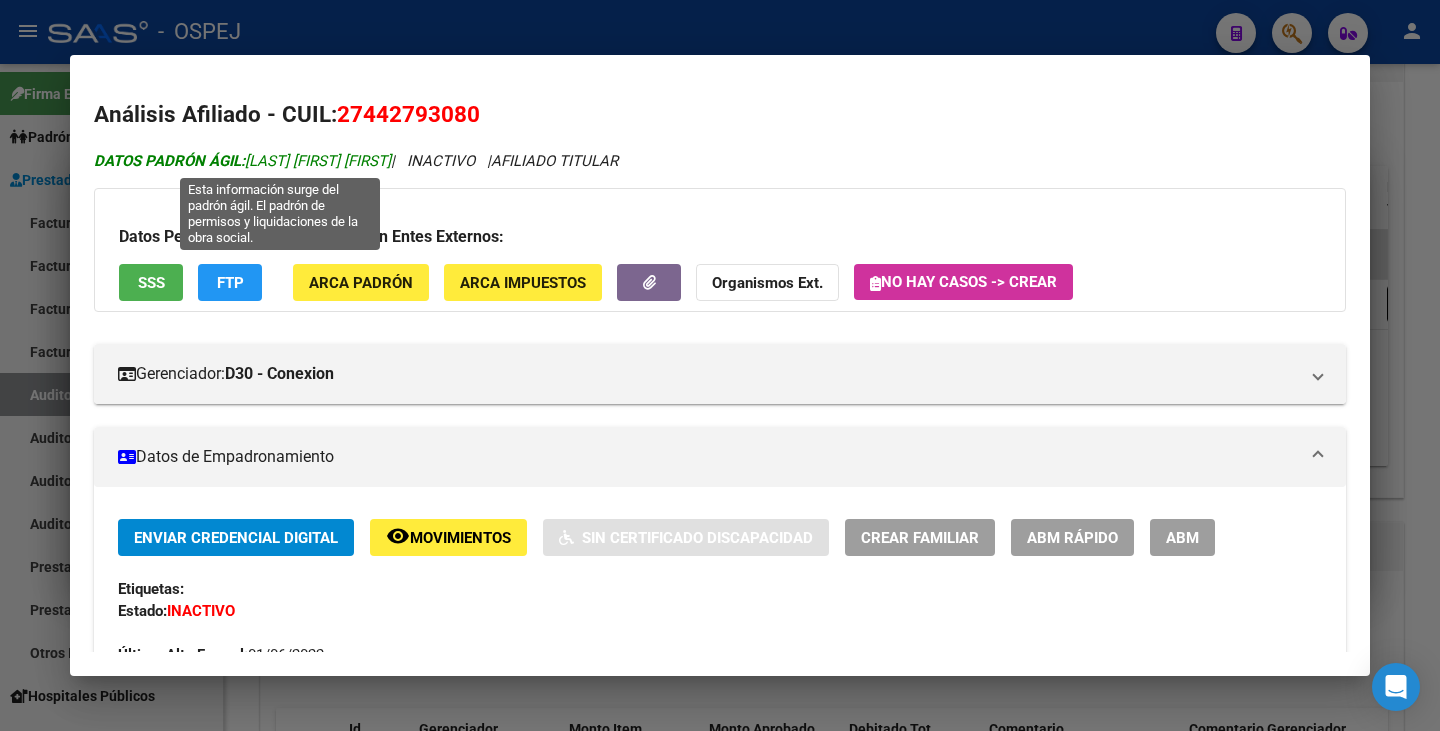 drag, startPoint x: 248, startPoint y: 163, endPoint x: 449, endPoint y: 154, distance: 201.20139 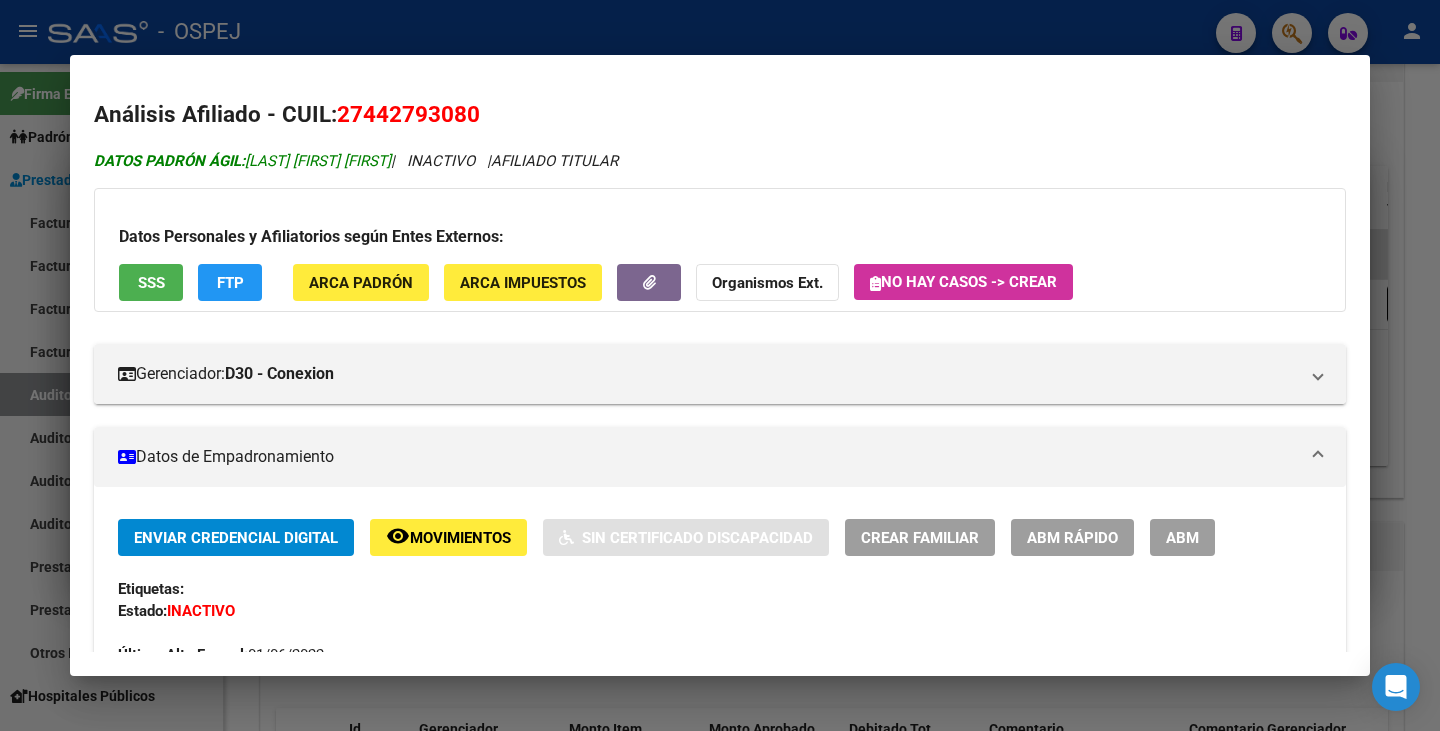 click on "DATOS PADRÓN ÁGIL:  TABARES CELESTE MACARENA" at bounding box center [242, 161] 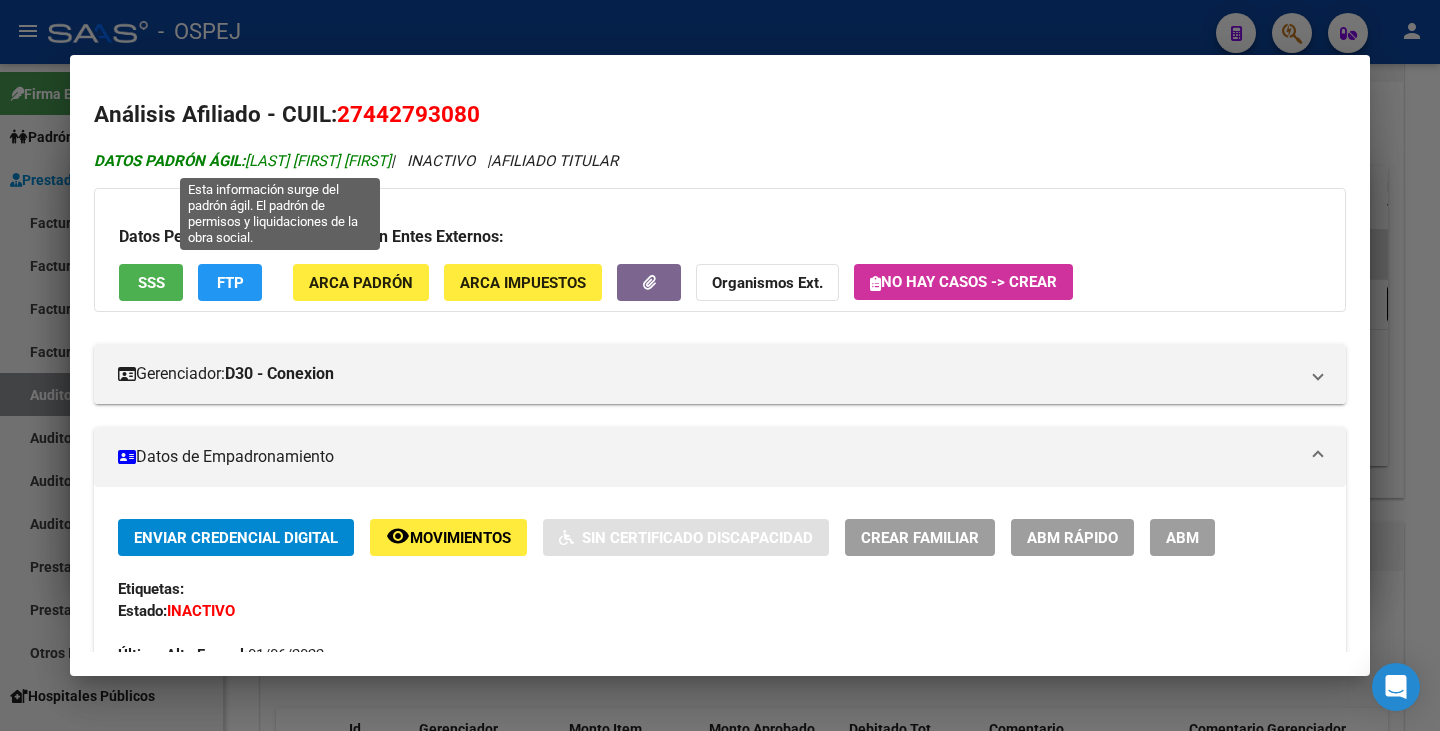 drag, startPoint x: 460, startPoint y: 164, endPoint x: 250, endPoint y: 160, distance: 210.03809 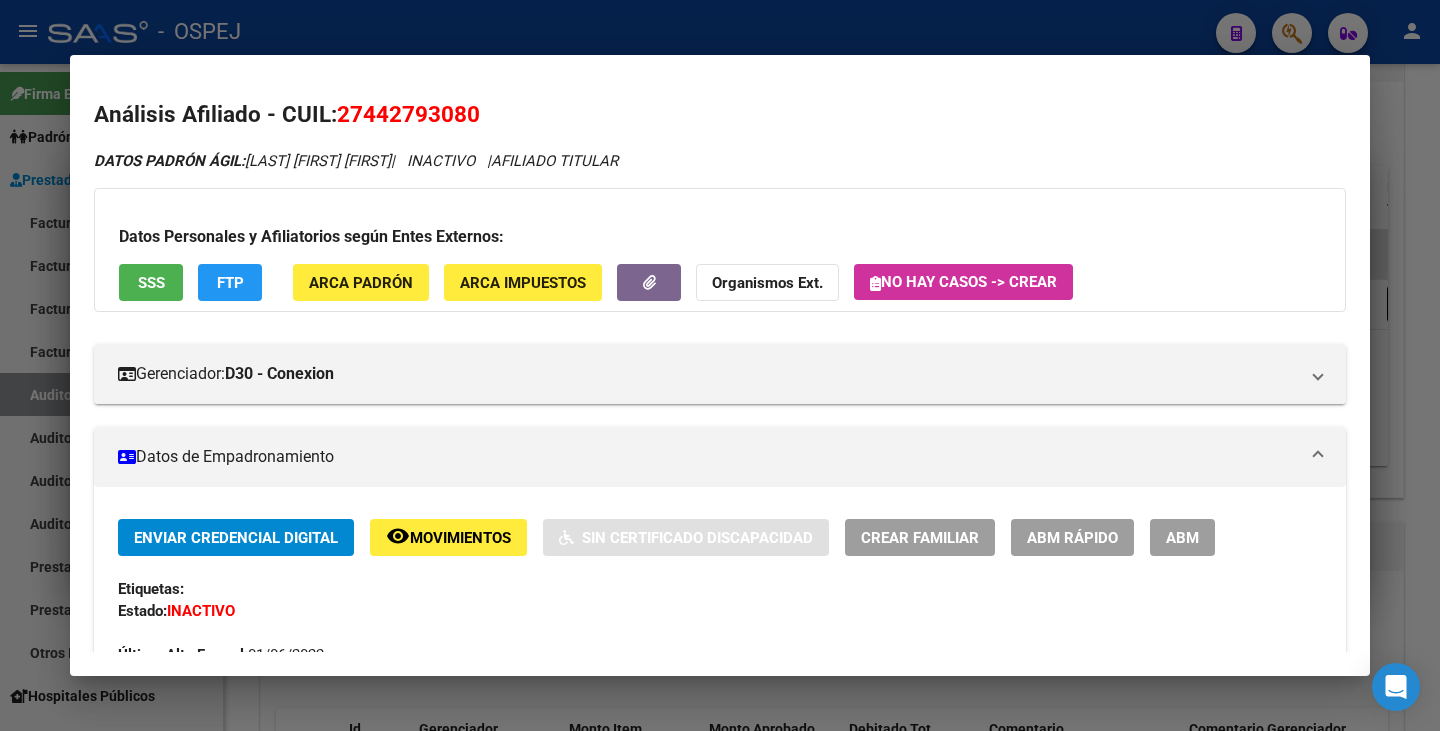 click at bounding box center [720, 365] 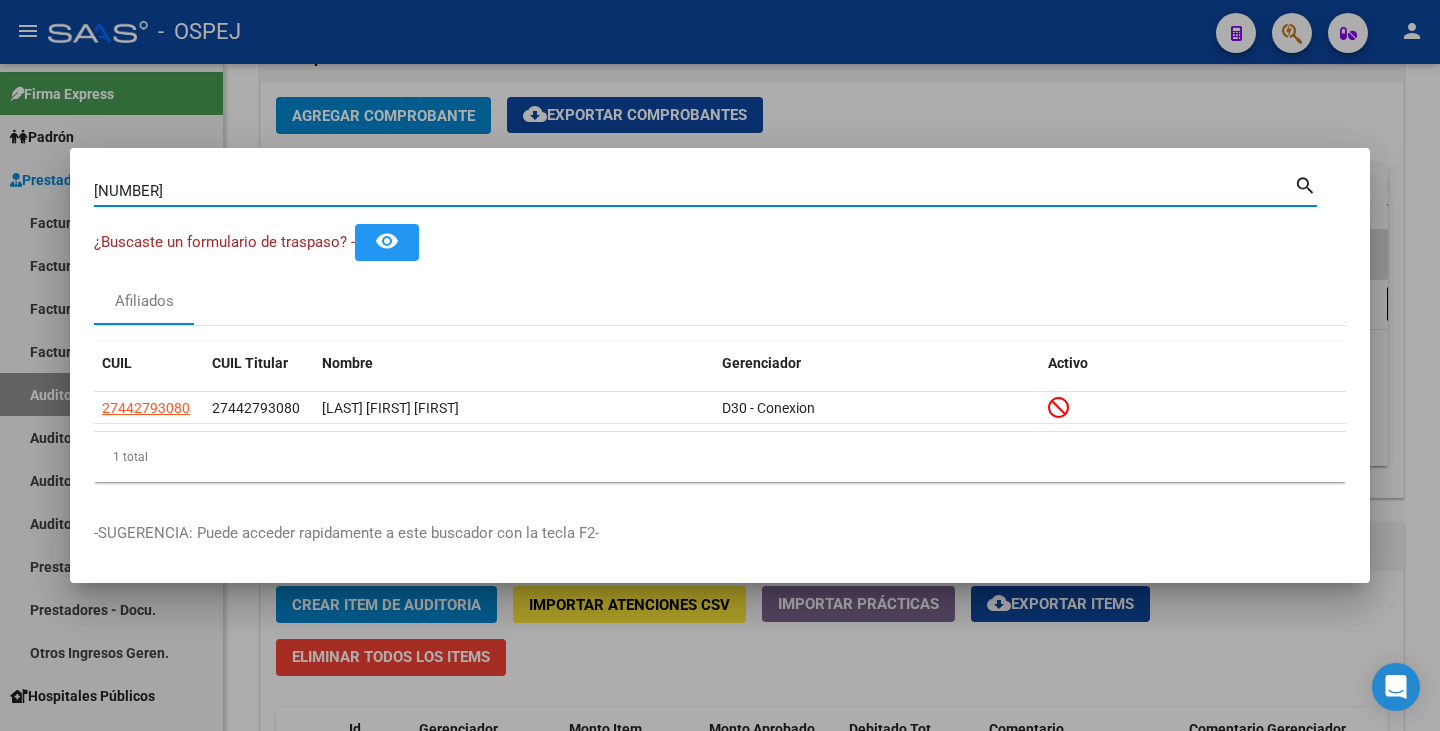 drag, startPoint x: 170, startPoint y: 197, endPoint x: 76, endPoint y: 189, distance: 94.33981 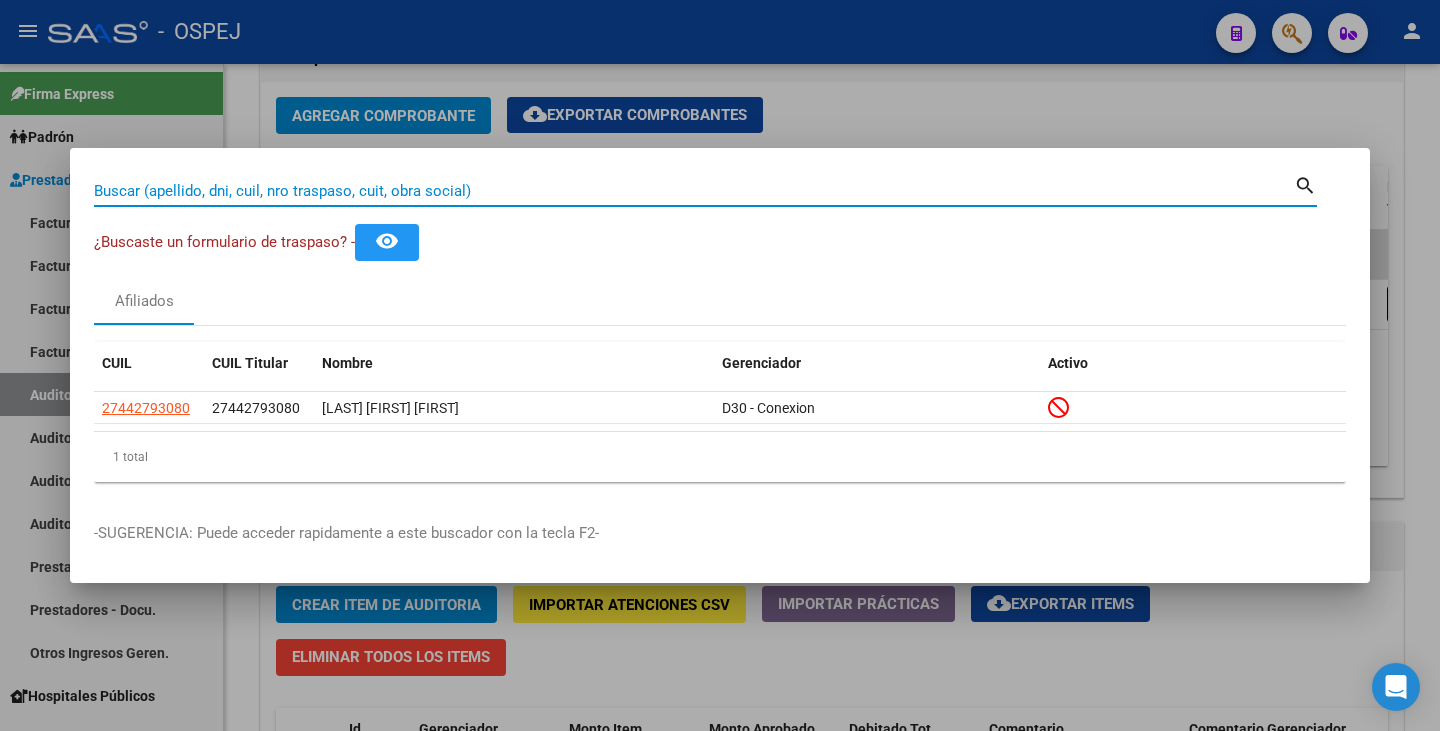 paste on "[NUMBER]" 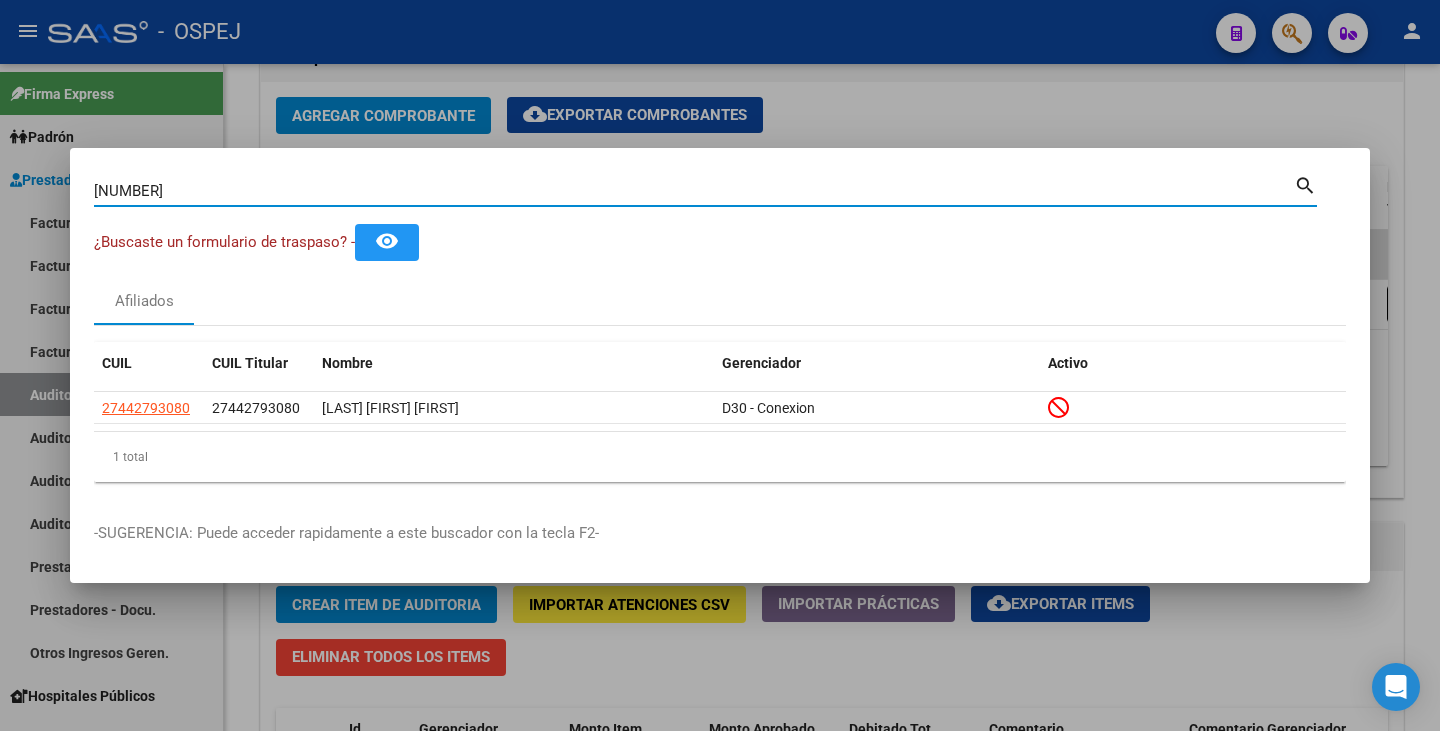 type on "[NUMBER]" 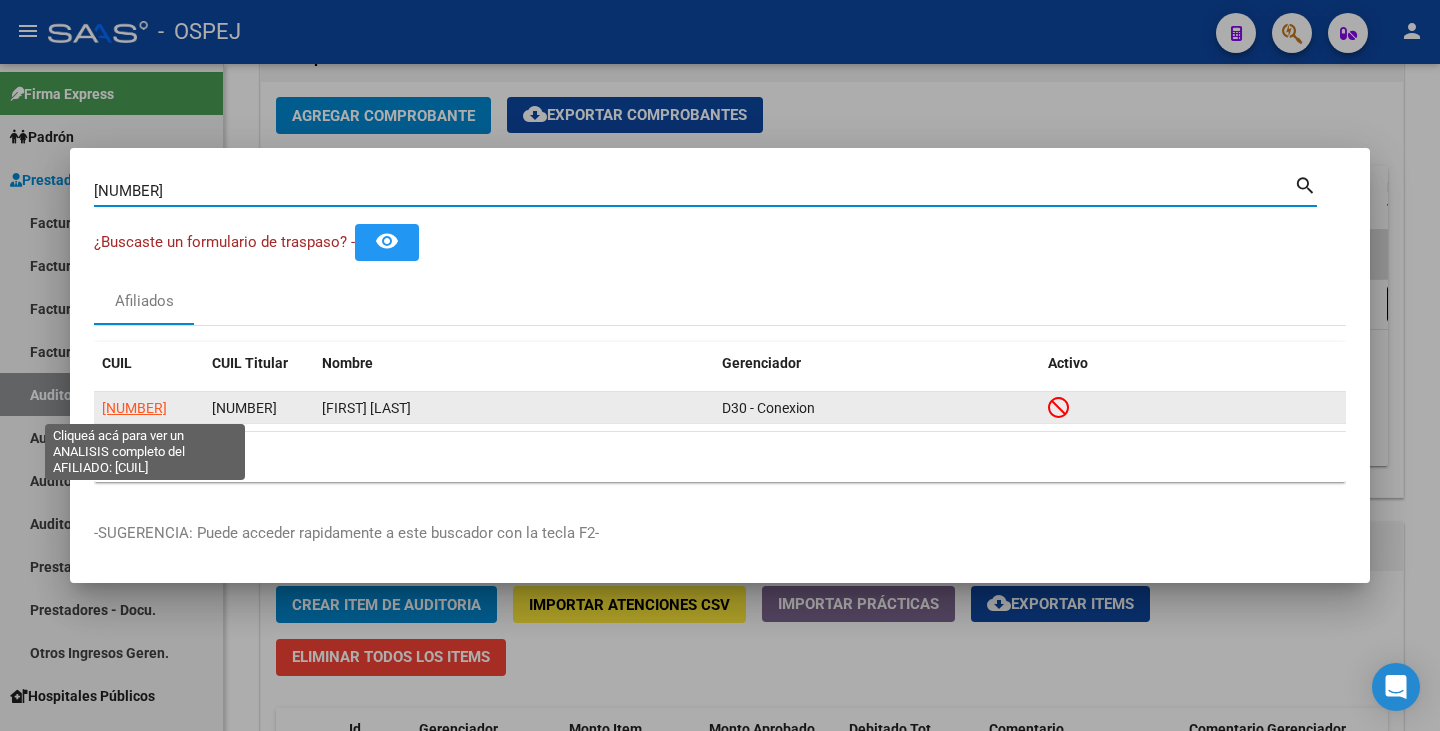 click on "[NUMBER]" 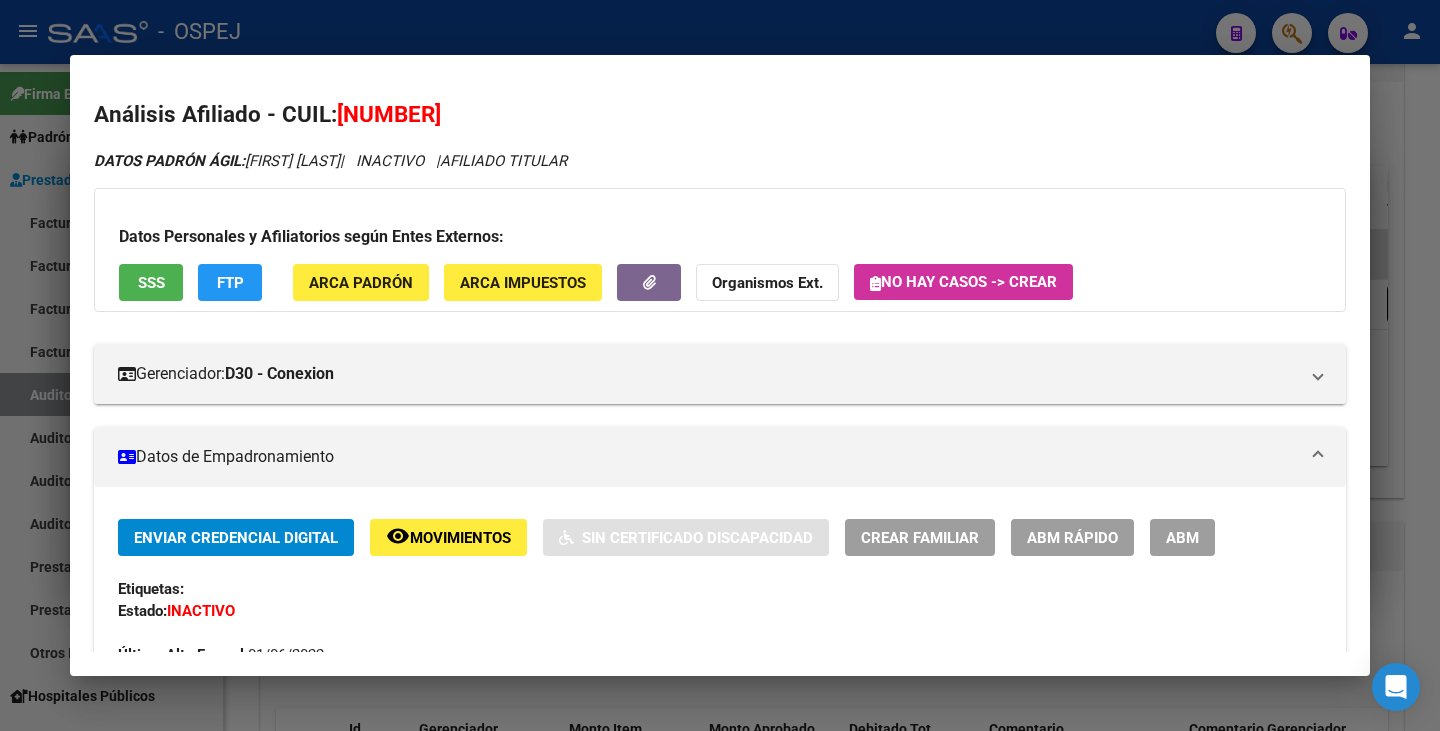 drag, startPoint x: 340, startPoint y: 109, endPoint x: 481, endPoint y: 106, distance: 141.0319 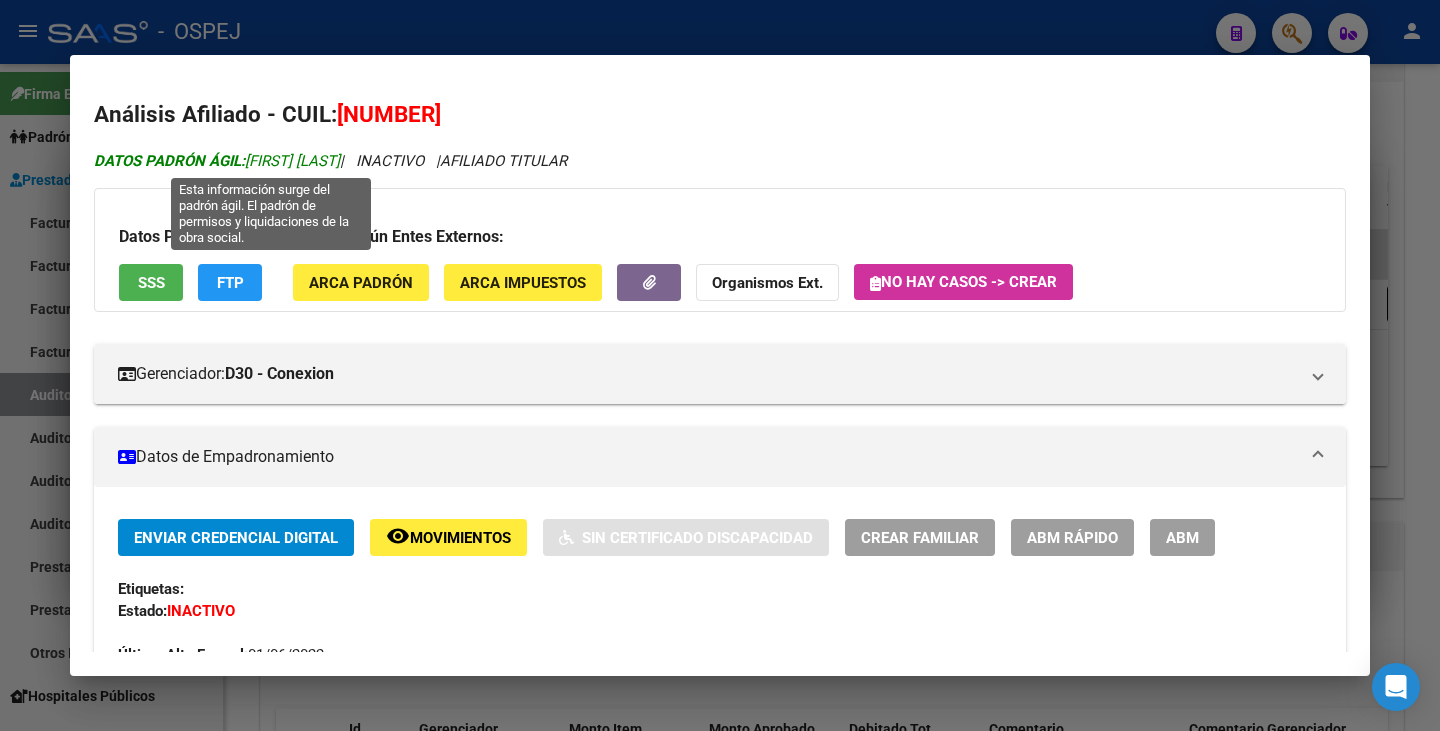 drag, startPoint x: 250, startPoint y: 165, endPoint x: 448, endPoint y: 154, distance: 198.30531 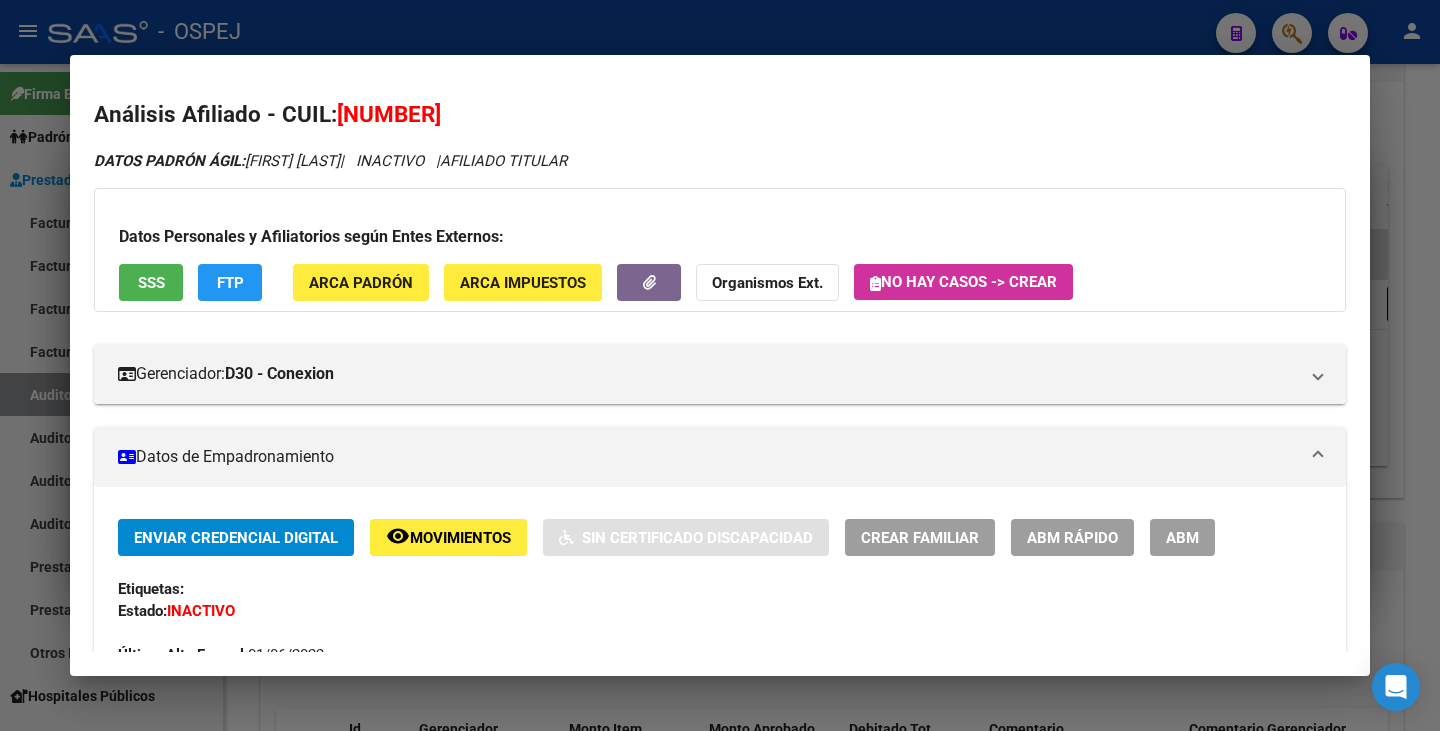 click at bounding box center (720, 365) 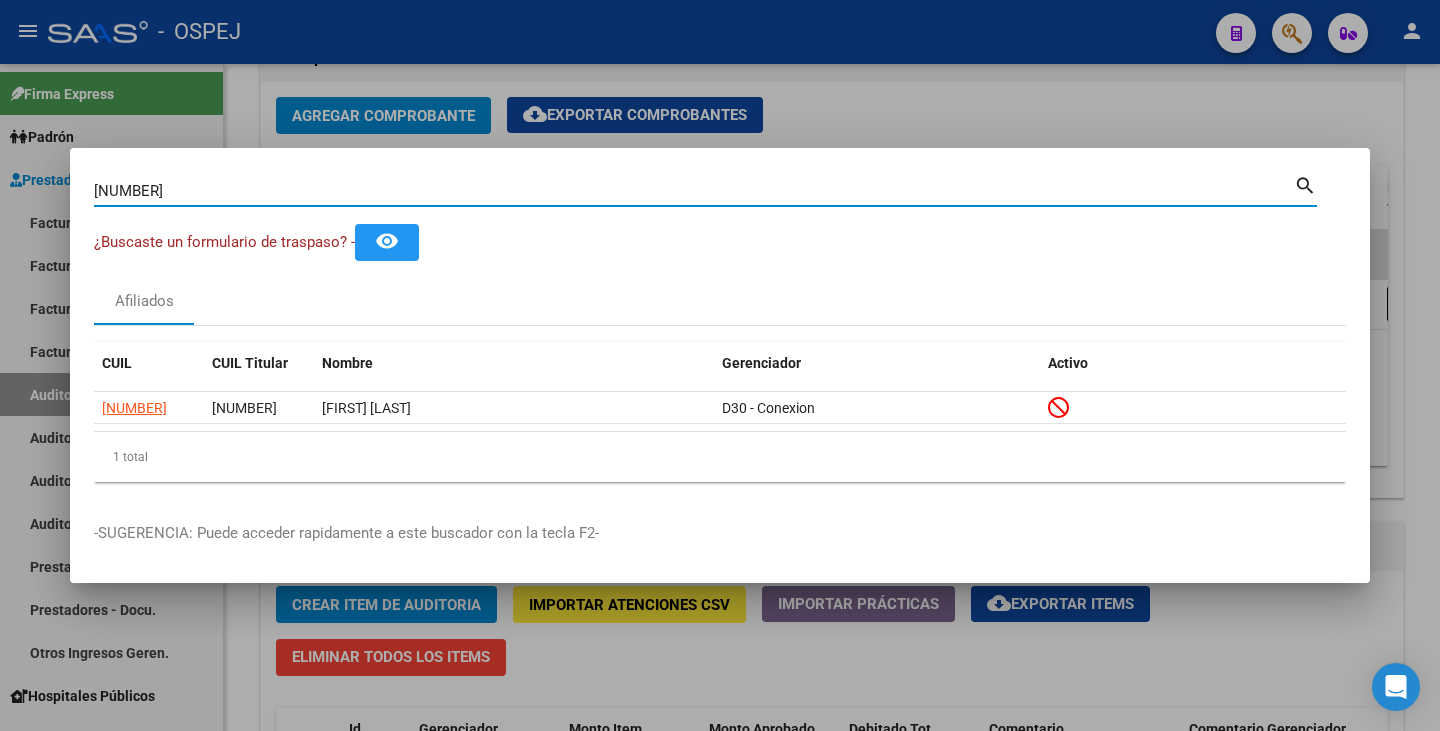 drag, startPoint x: 175, startPoint y: 194, endPoint x: 6, endPoint y: 184, distance: 169.2956 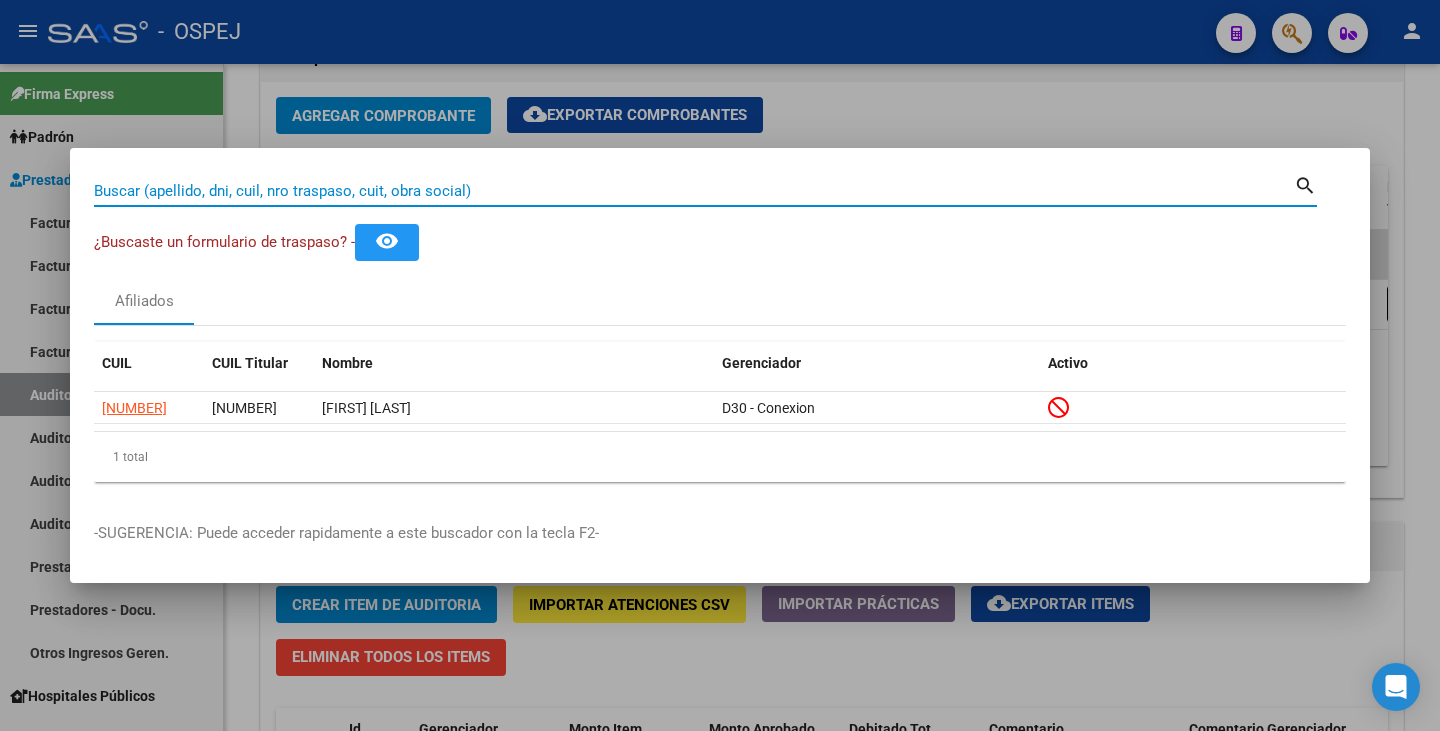paste on "[NUMBER]" 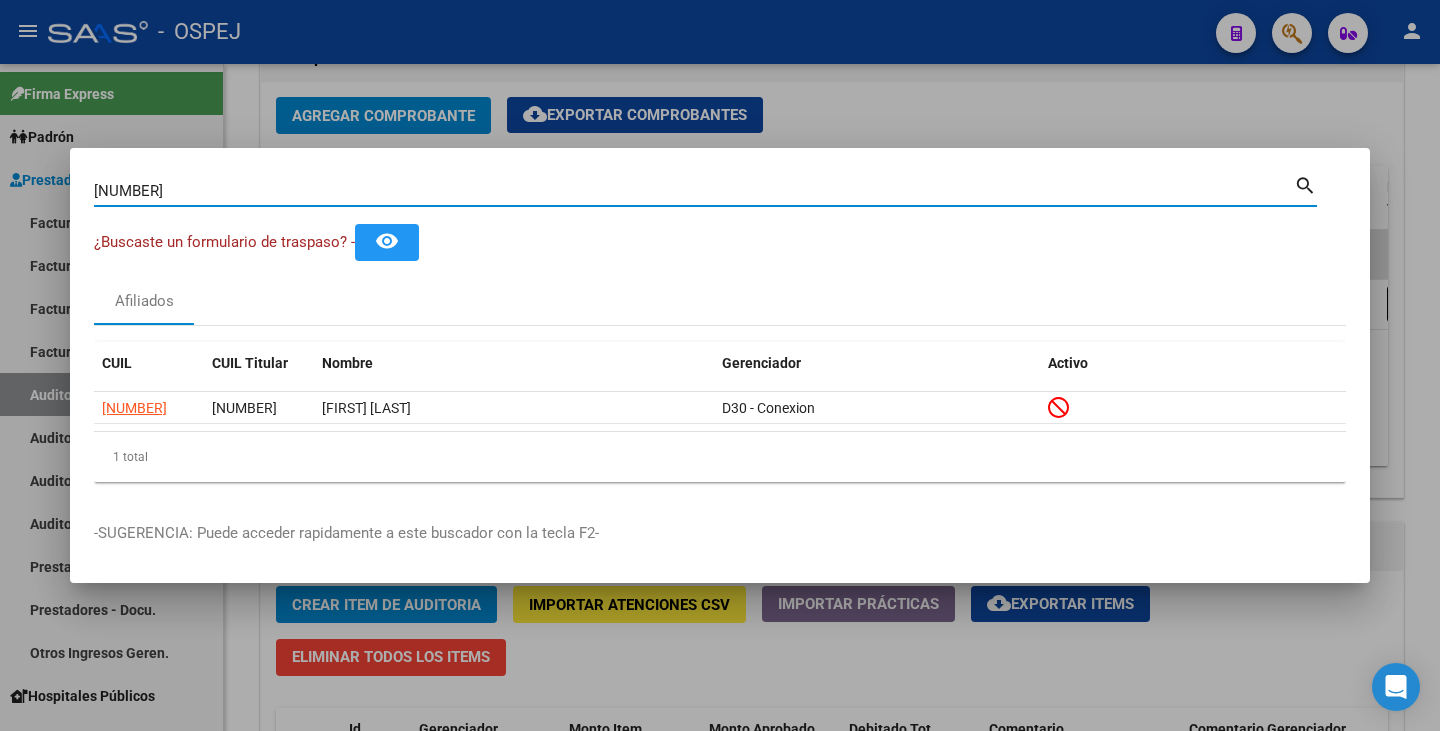 type on "[NUMBER]" 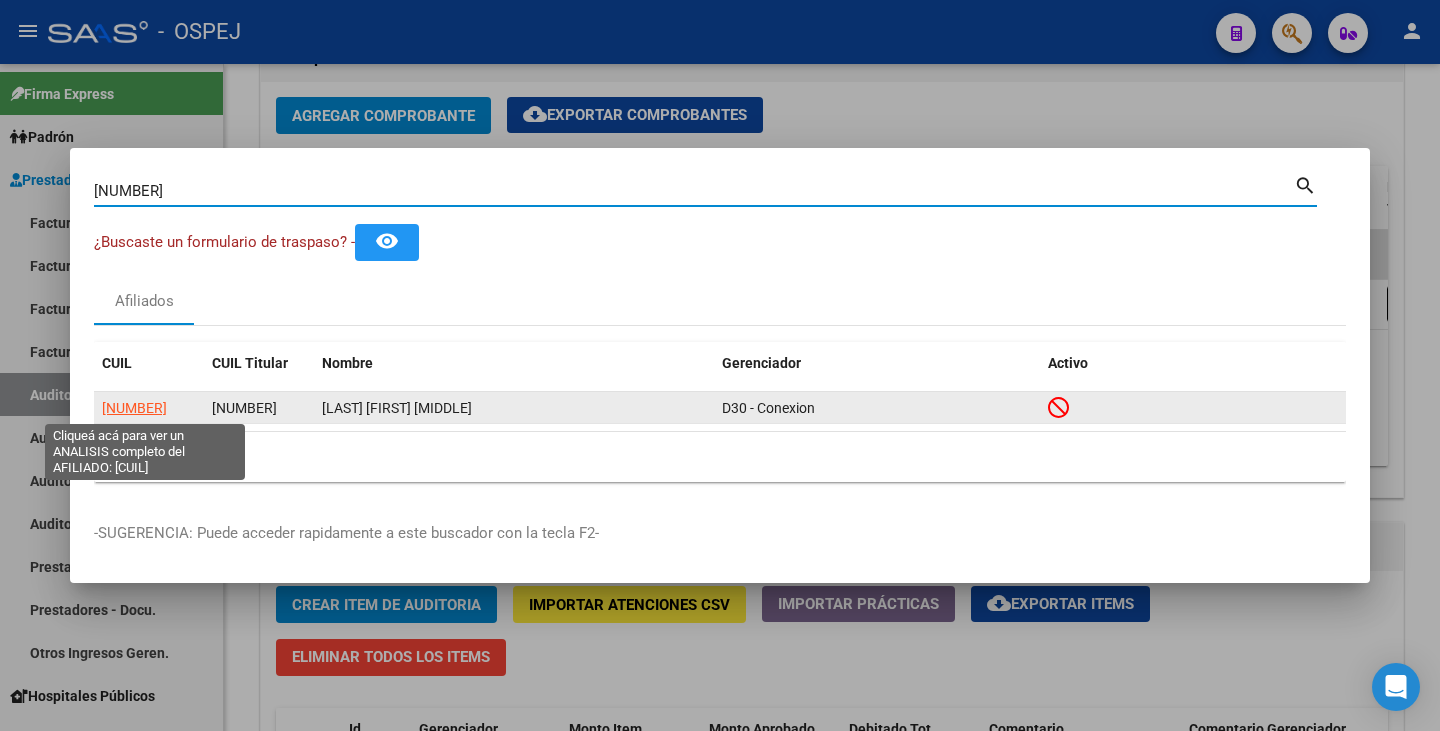 click on "[NUMBER]" 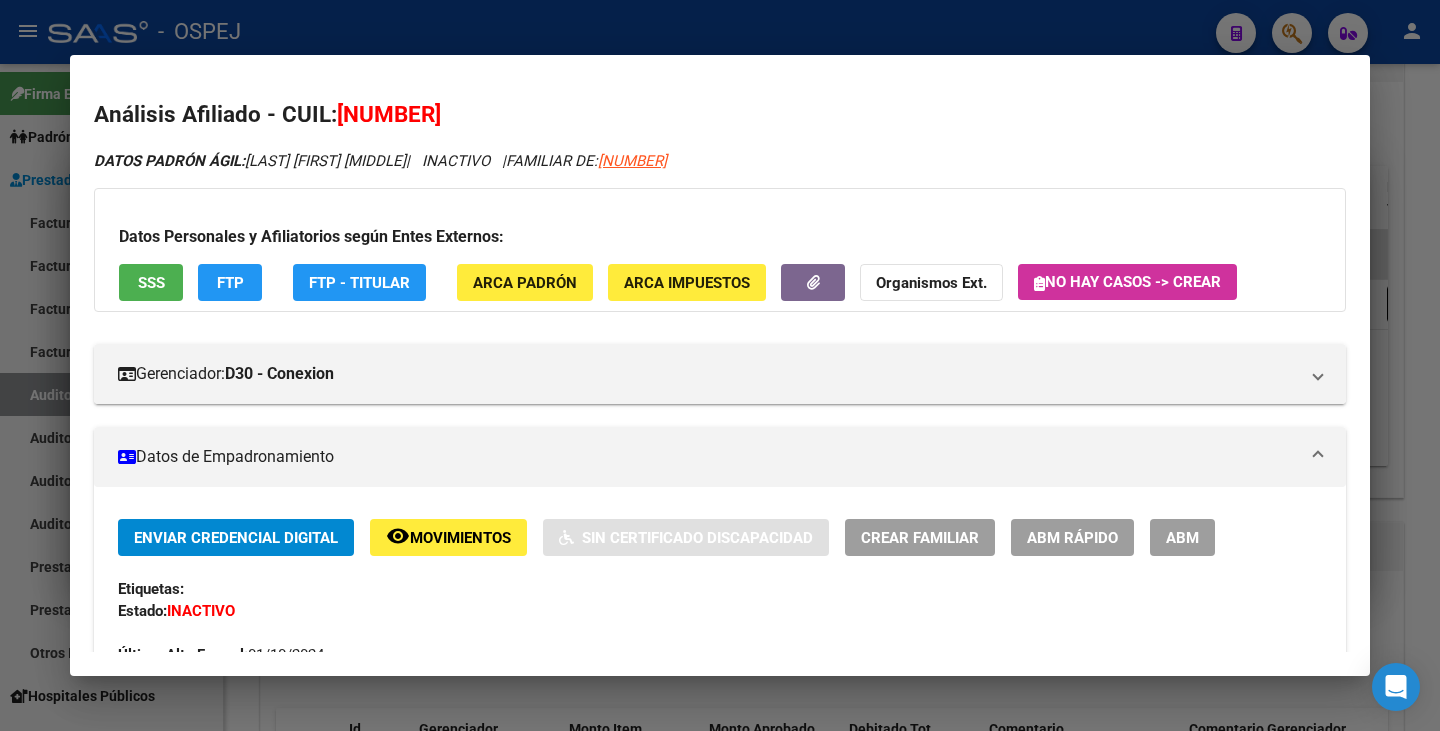 drag, startPoint x: 339, startPoint y: 110, endPoint x: 476, endPoint y: 99, distance: 137.4409 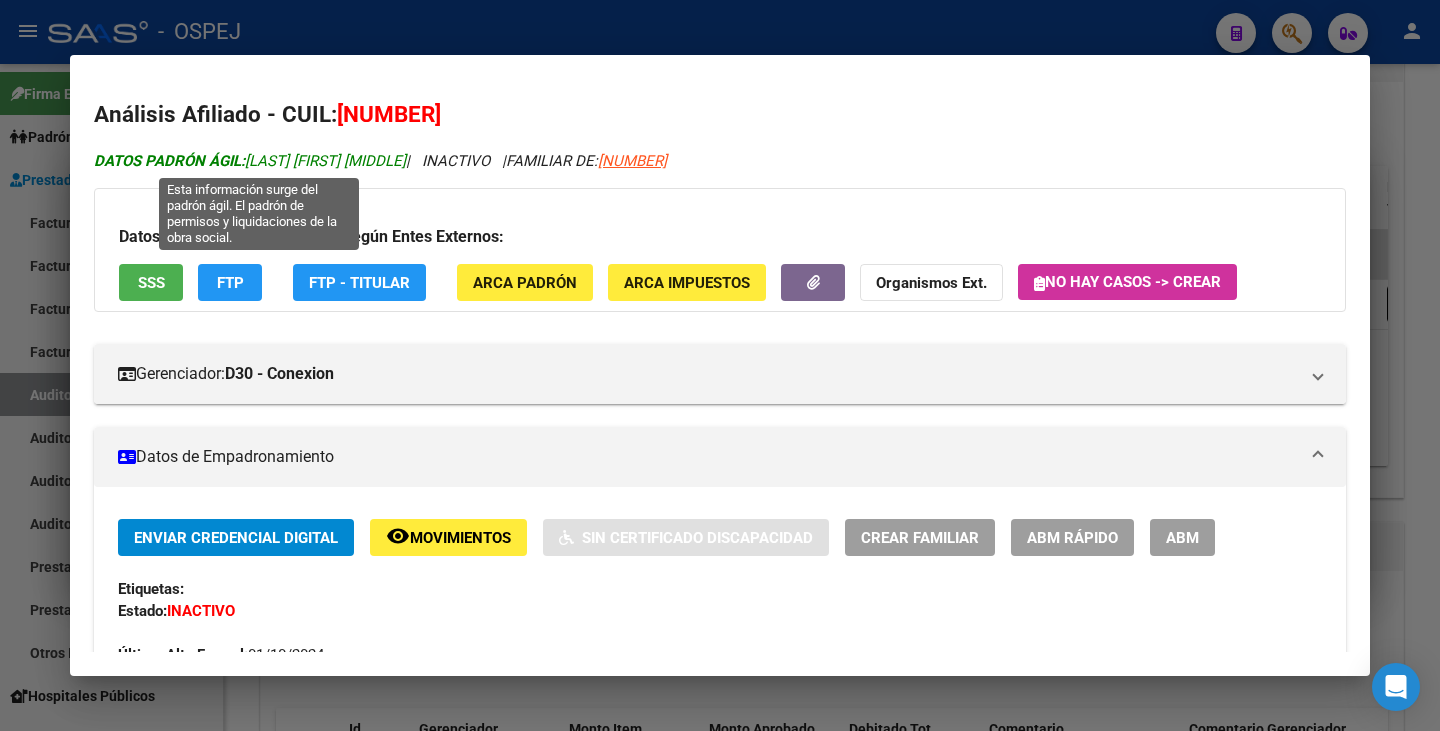 drag, startPoint x: 250, startPoint y: 159, endPoint x: 421, endPoint y: 152, distance: 171.14322 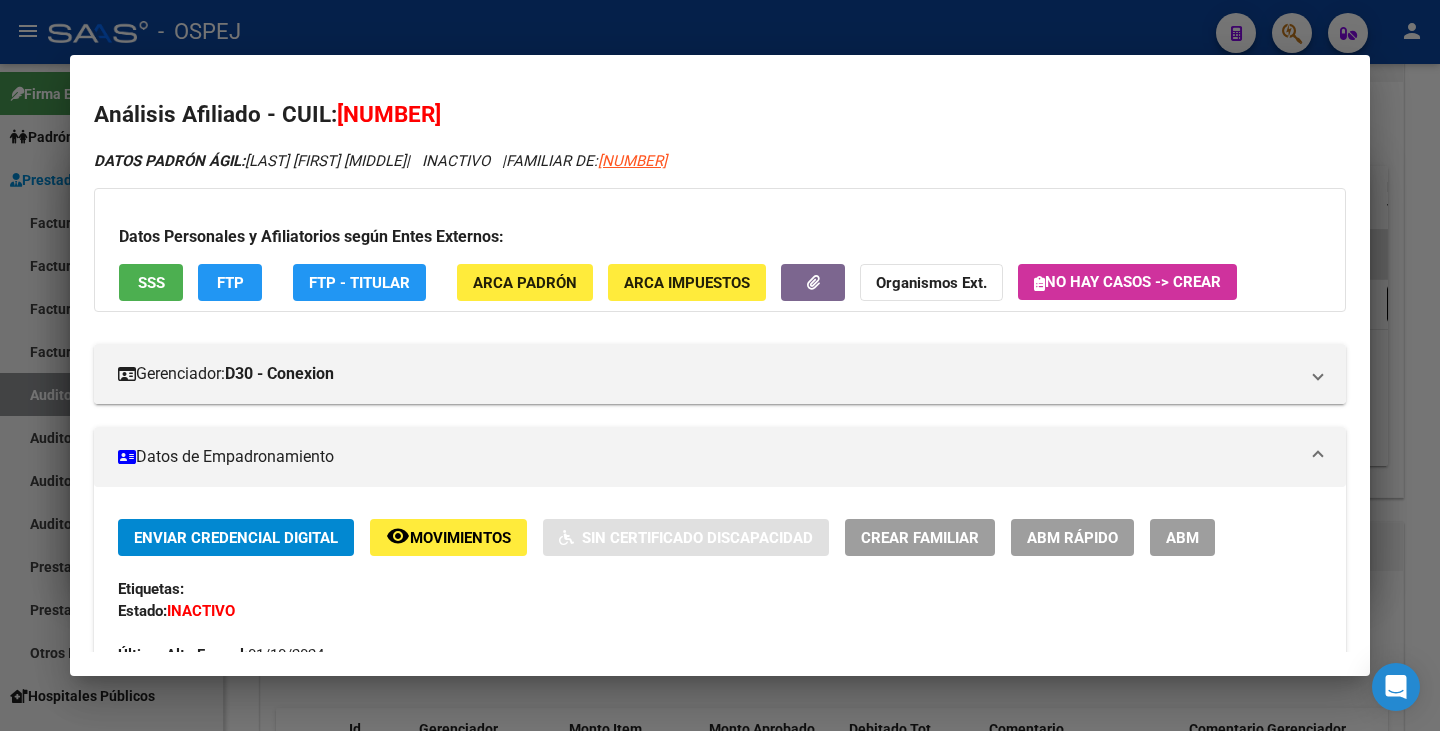 click at bounding box center (720, 365) 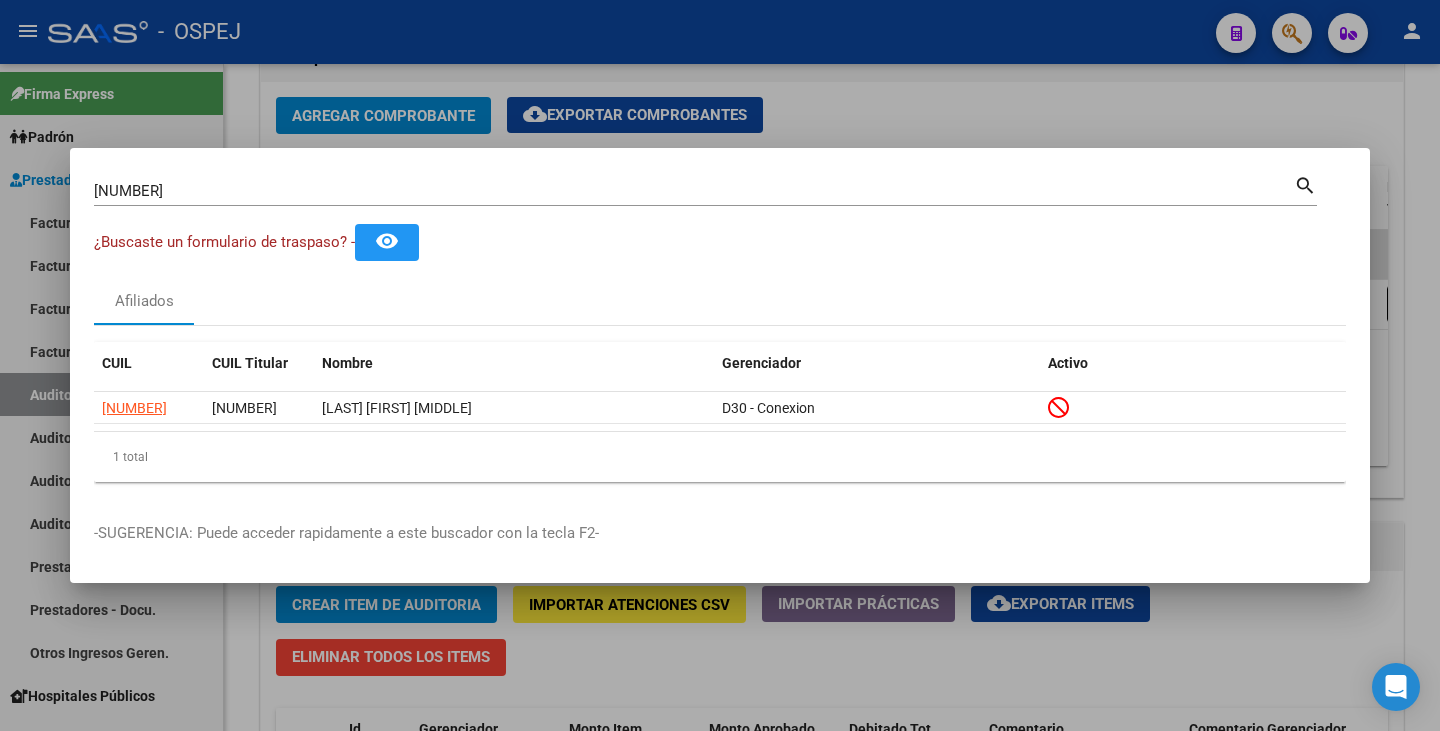 drag, startPoint x: 217, startPoint y: 180, endPoint x: 204, endPoint y: 181, distance: 13.038404 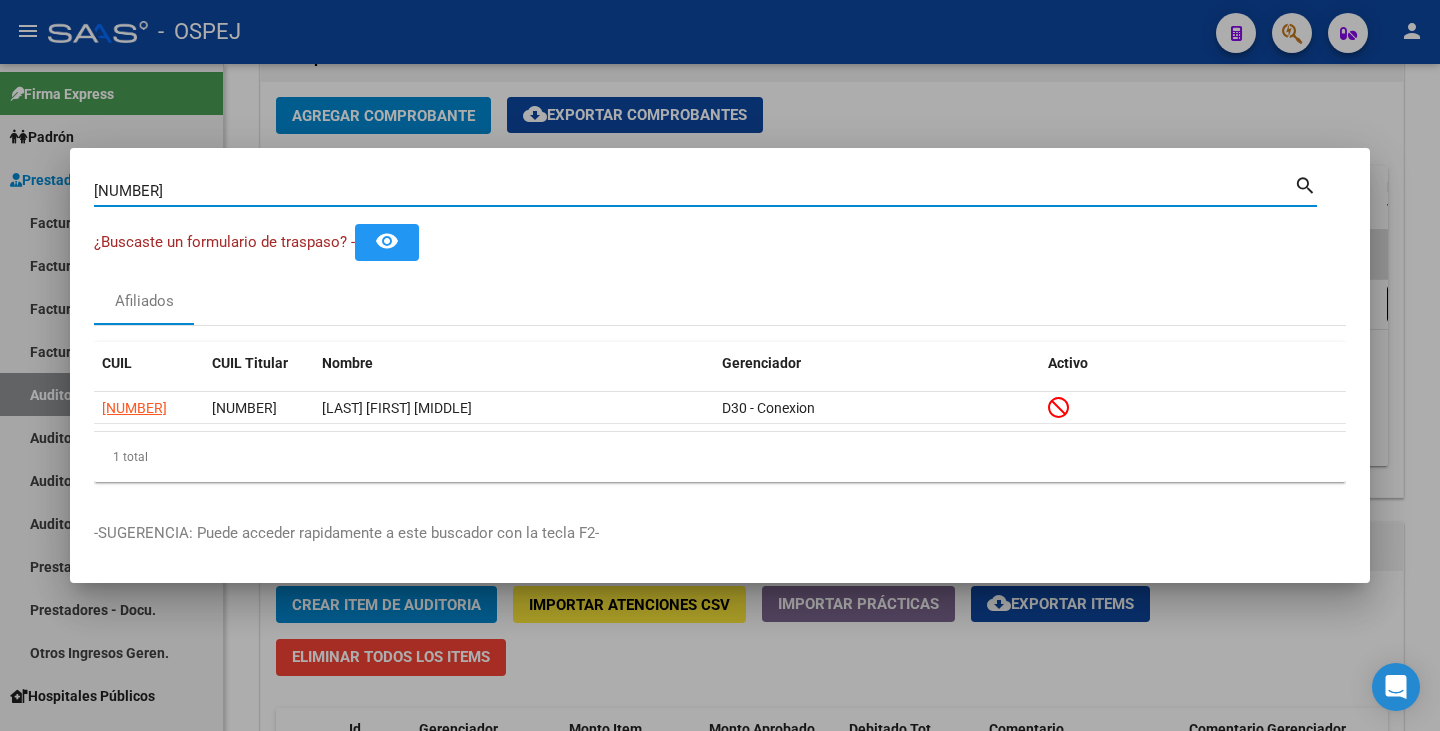 drag, startPoint x: 200, startPoint y: 186, endPoint x: 83, endPoint y: 179, distance: 117.20921 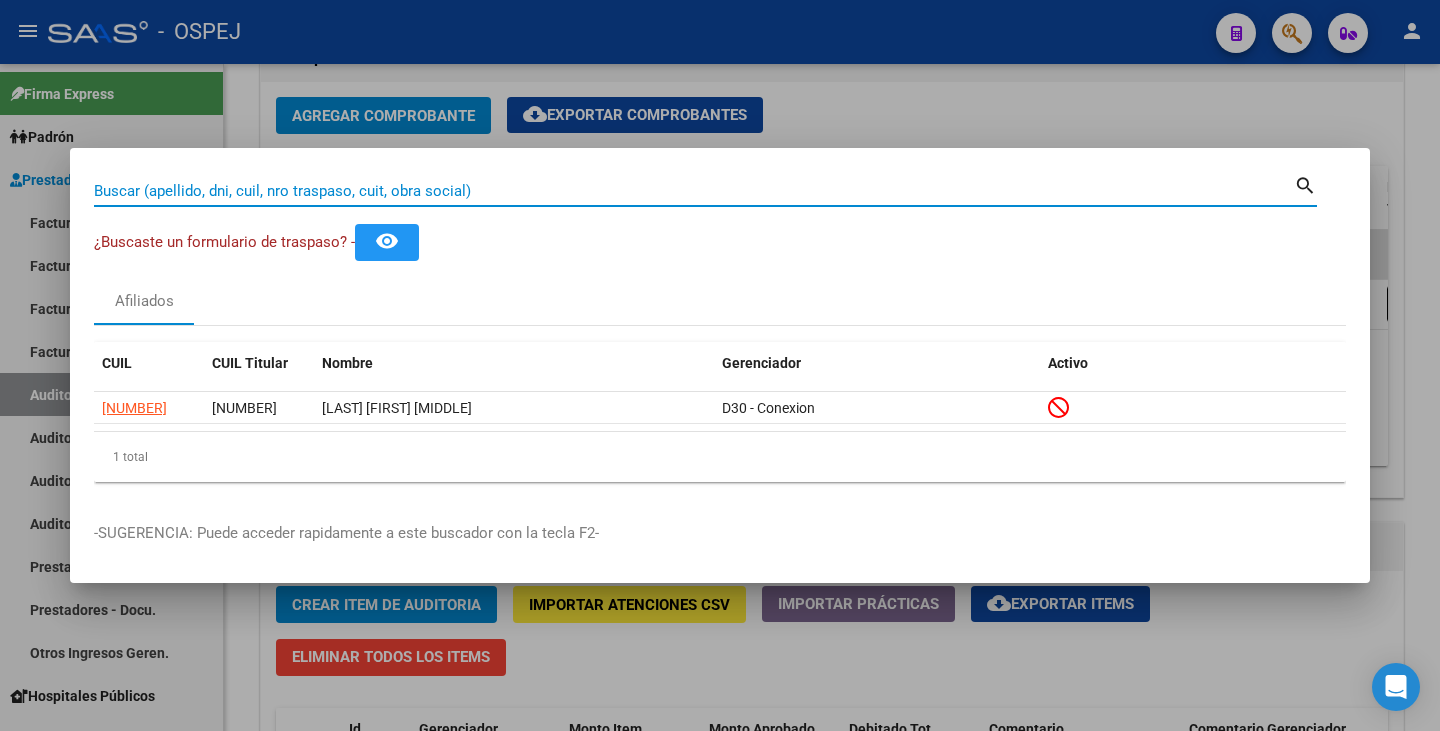 paste on "[NUMBER]" 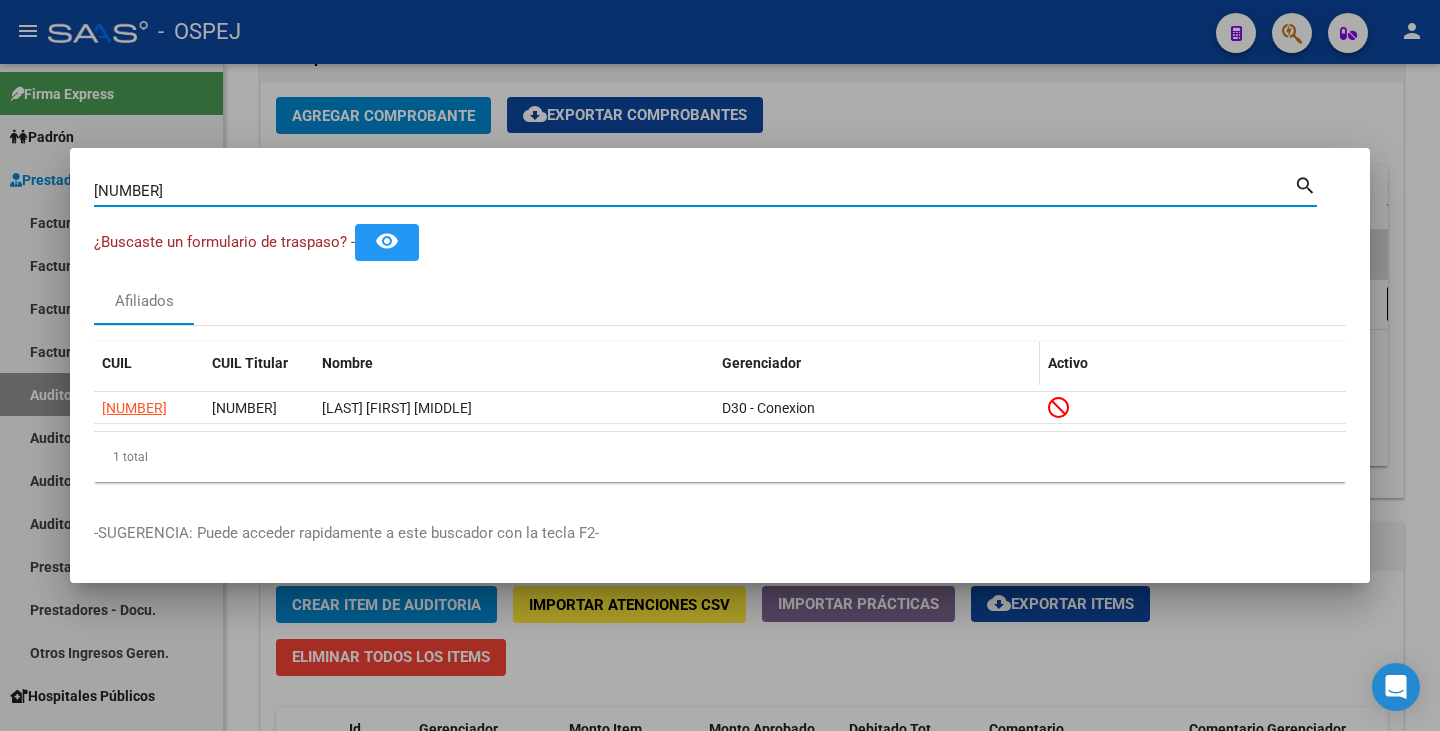 type on "[NUMBER]" 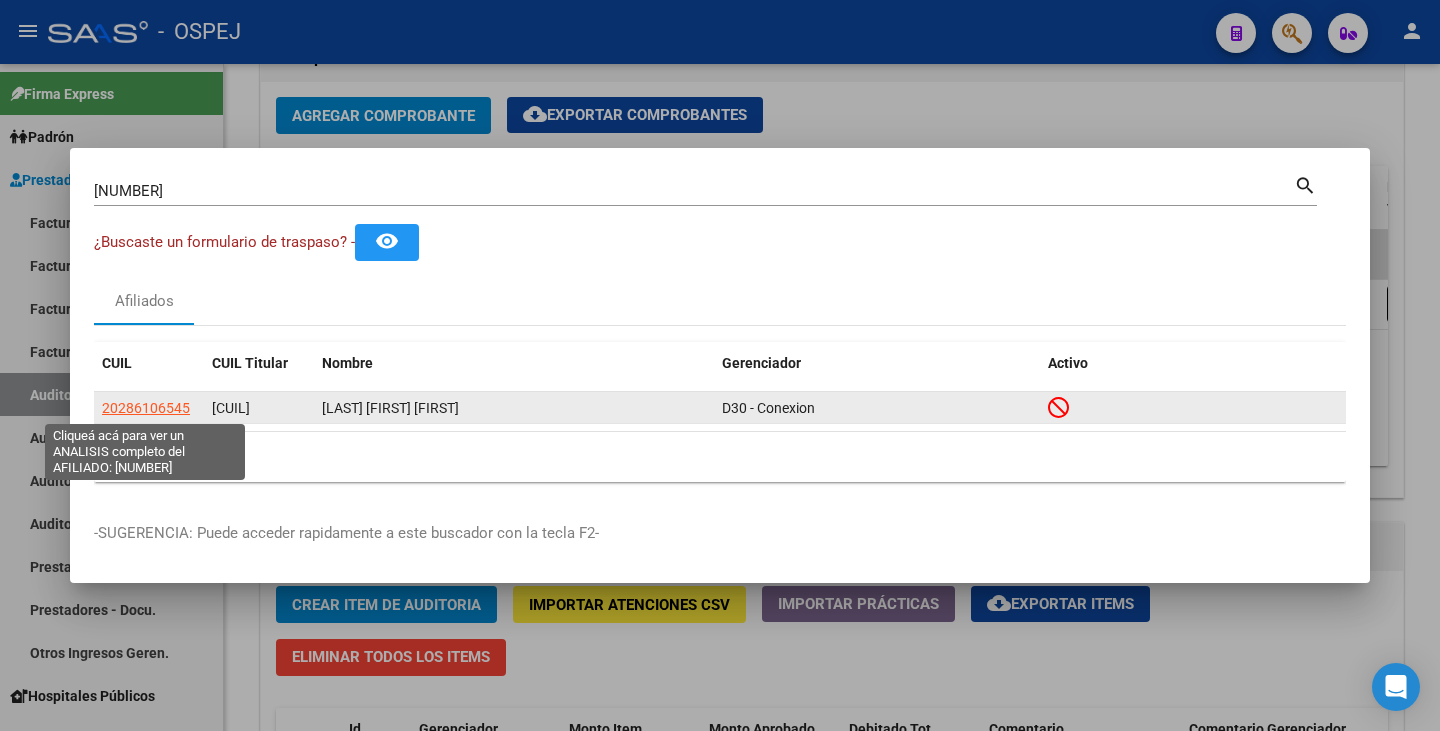 click on "20286106545" 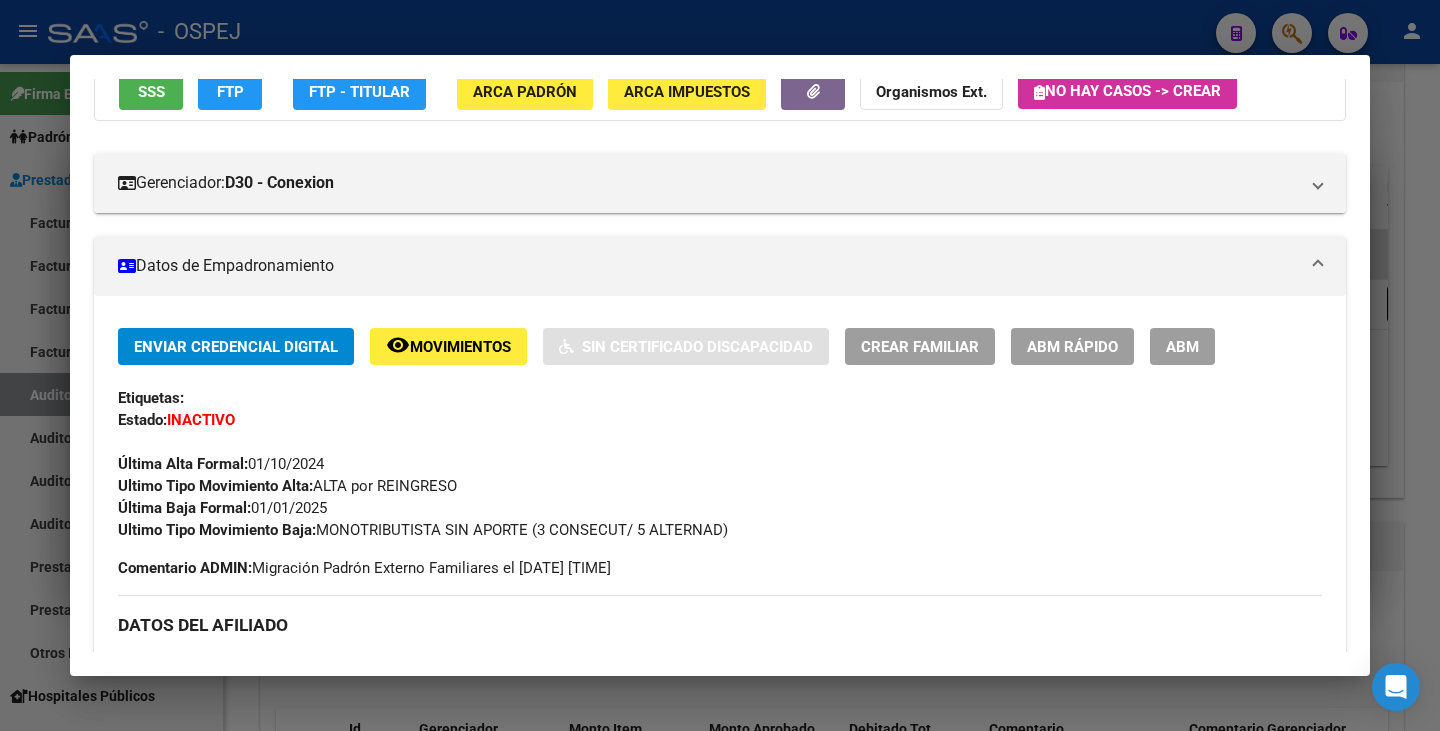 scroll, scrollTop: 200, scrollLeft: 0, axis: vertical 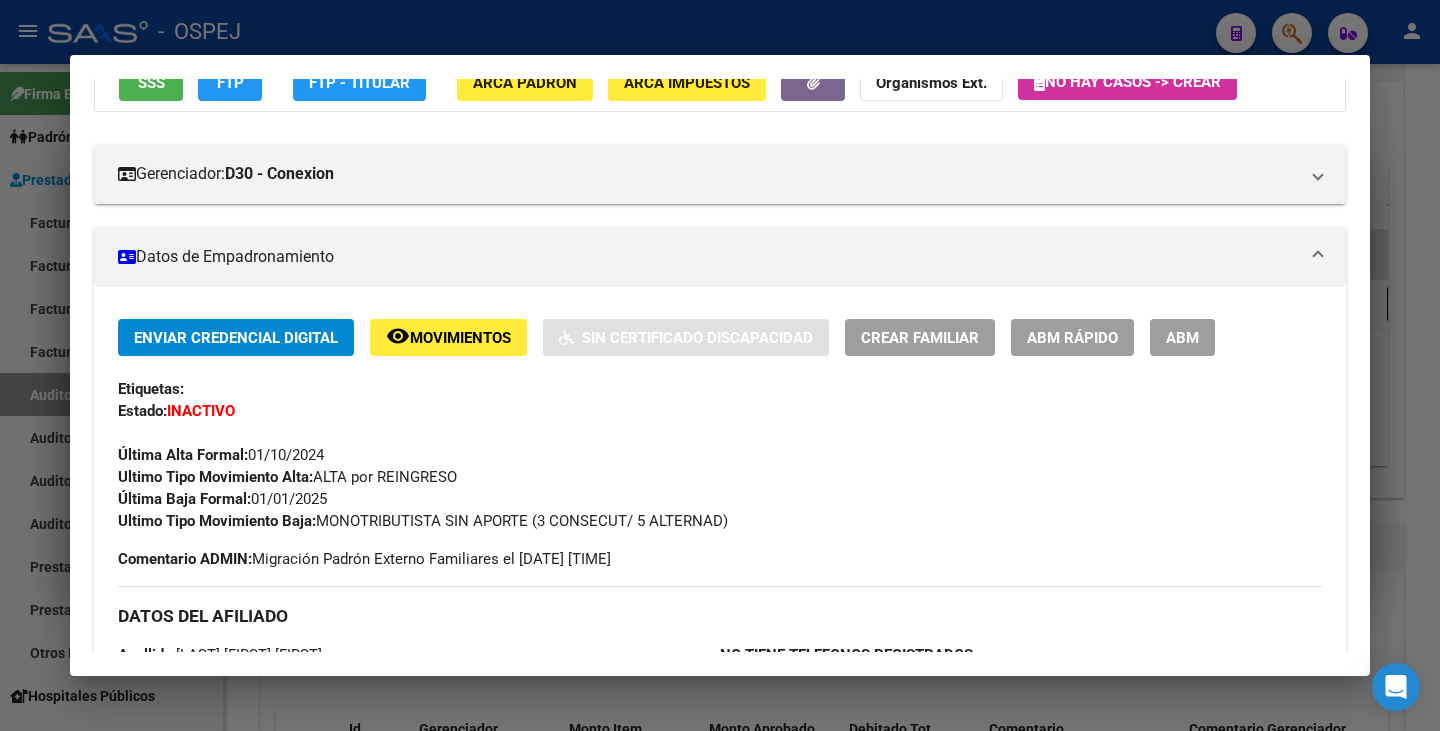 click on "ABM Rápido" 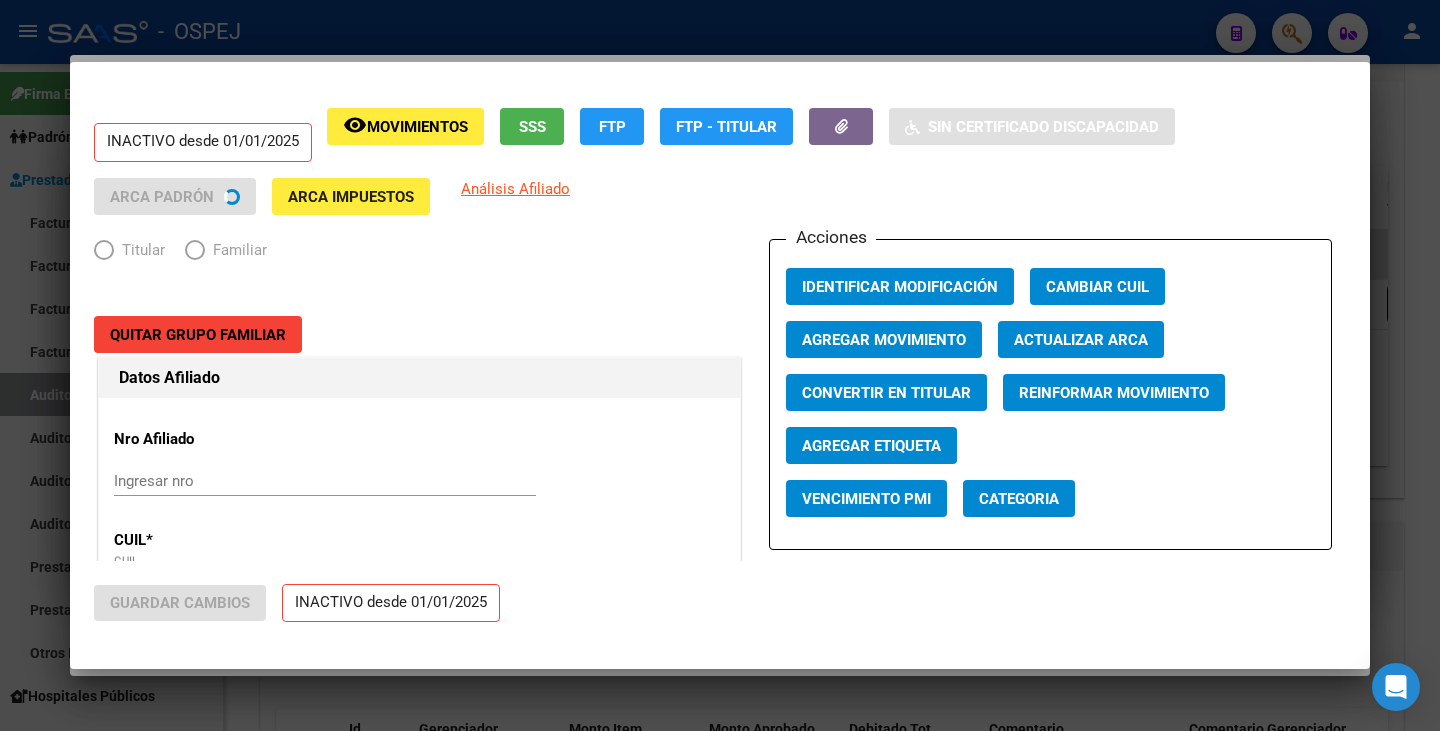 radio on "true" 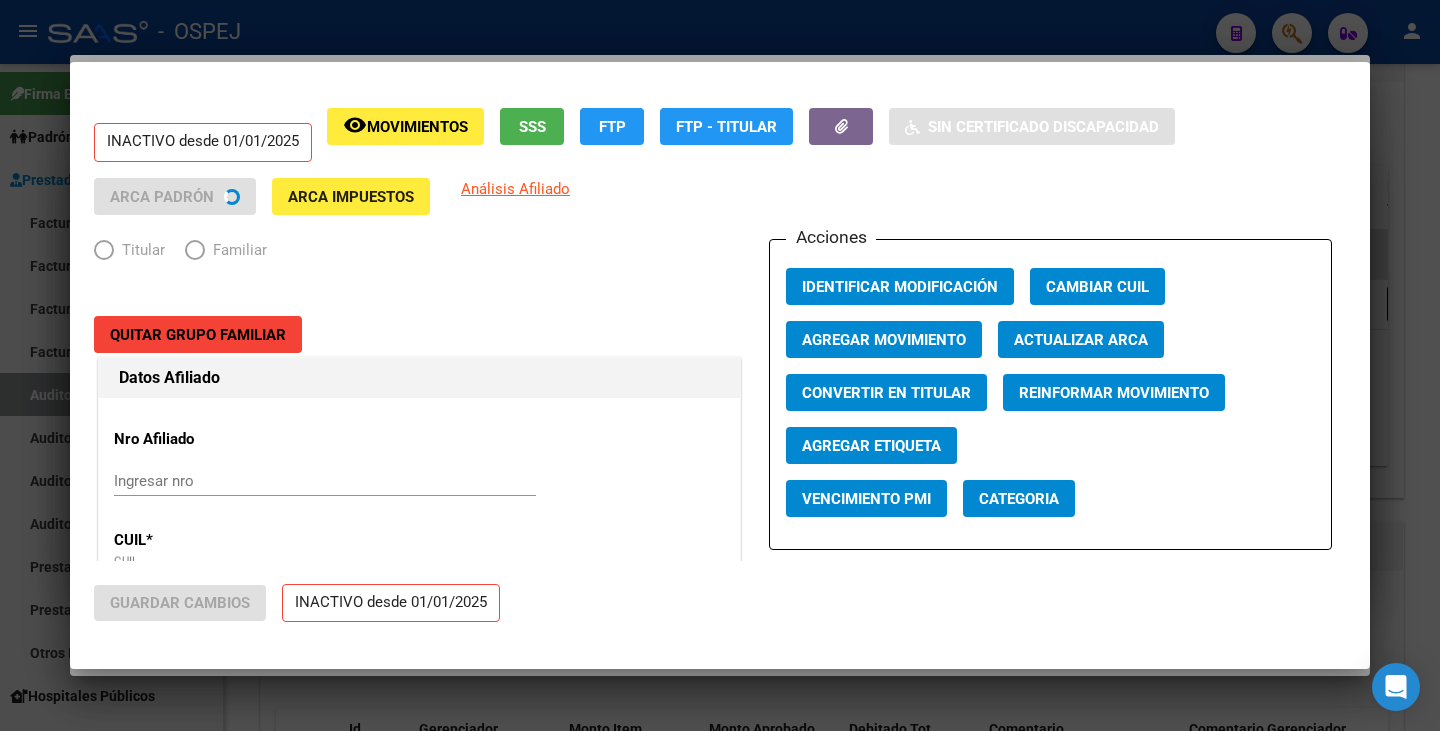 type on "[NUMBER]-[NUMBER]-[NUMBER]" 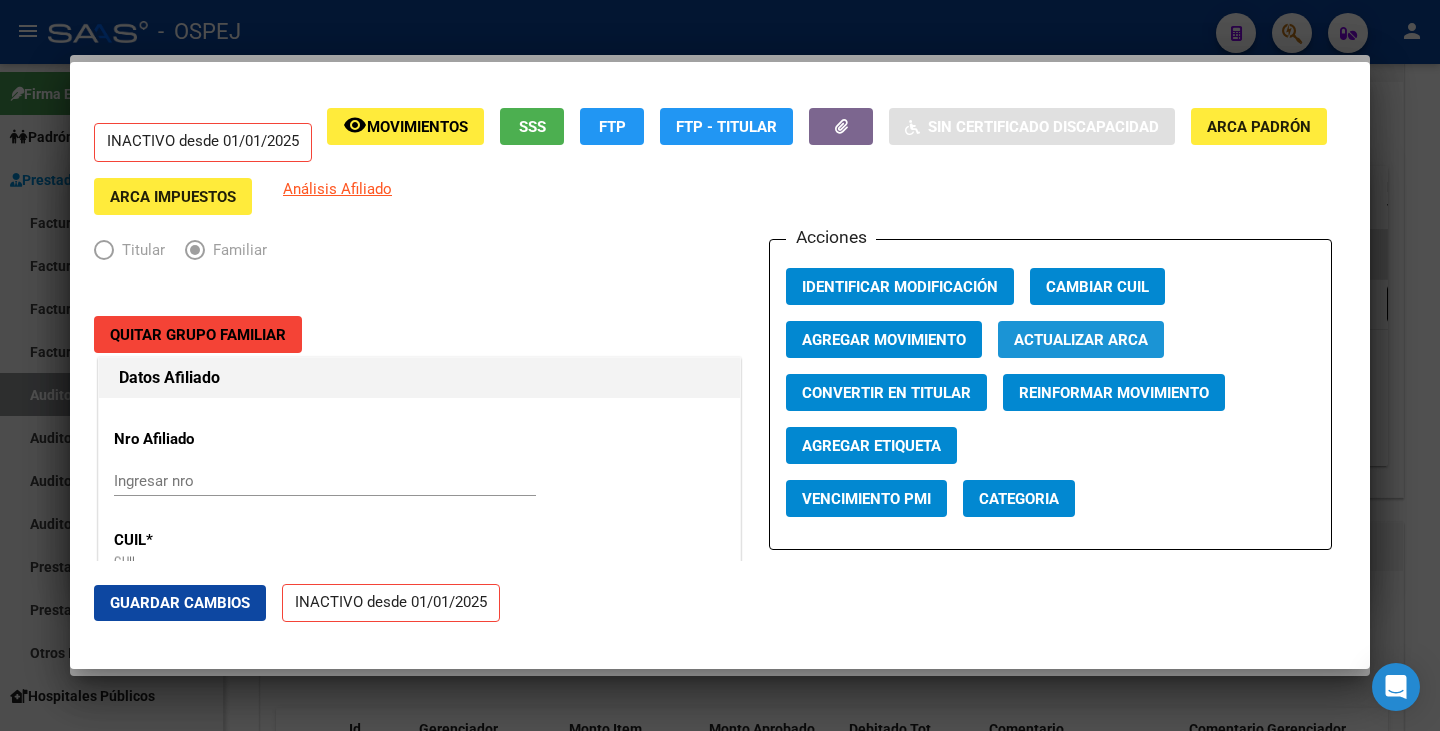 click on "Actualizar ARCA" at bounding box center (1081, 340) 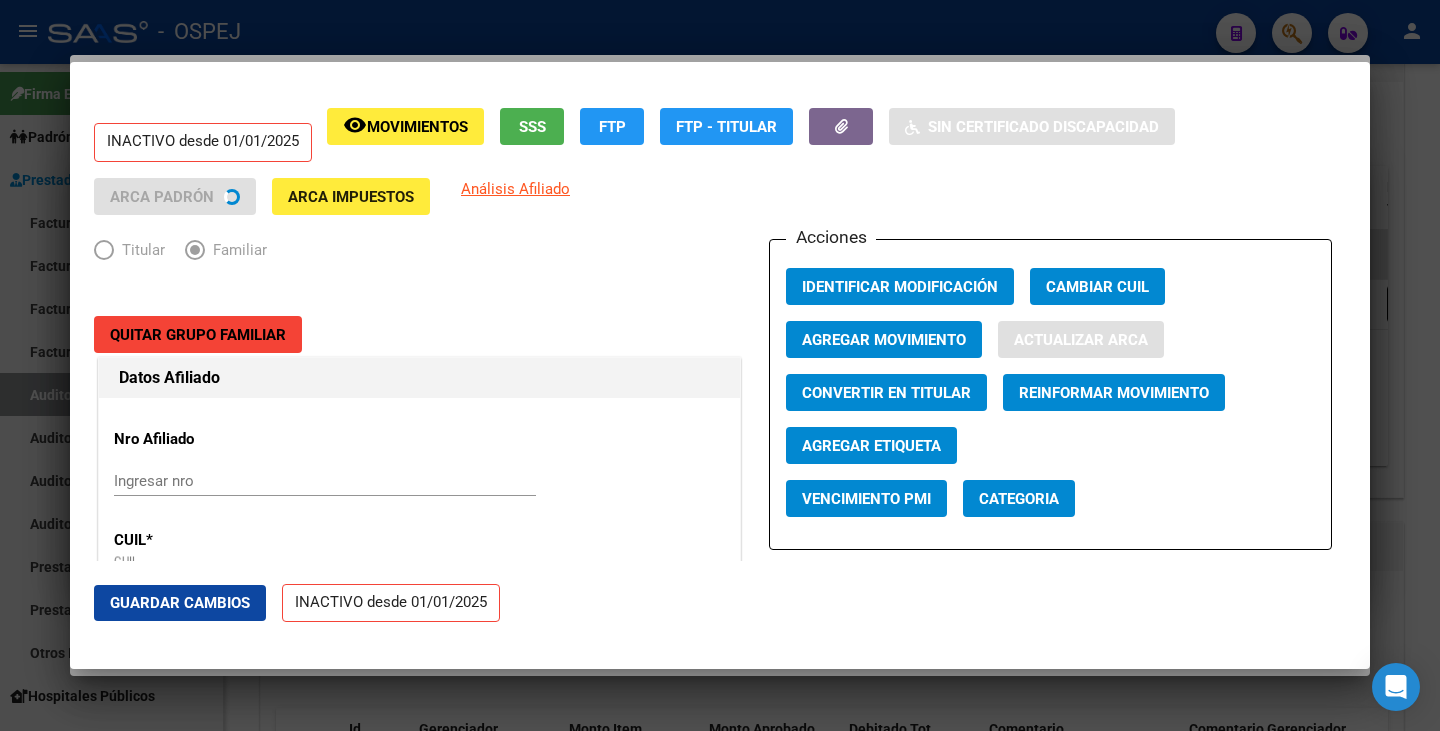 type on "GALARZA" 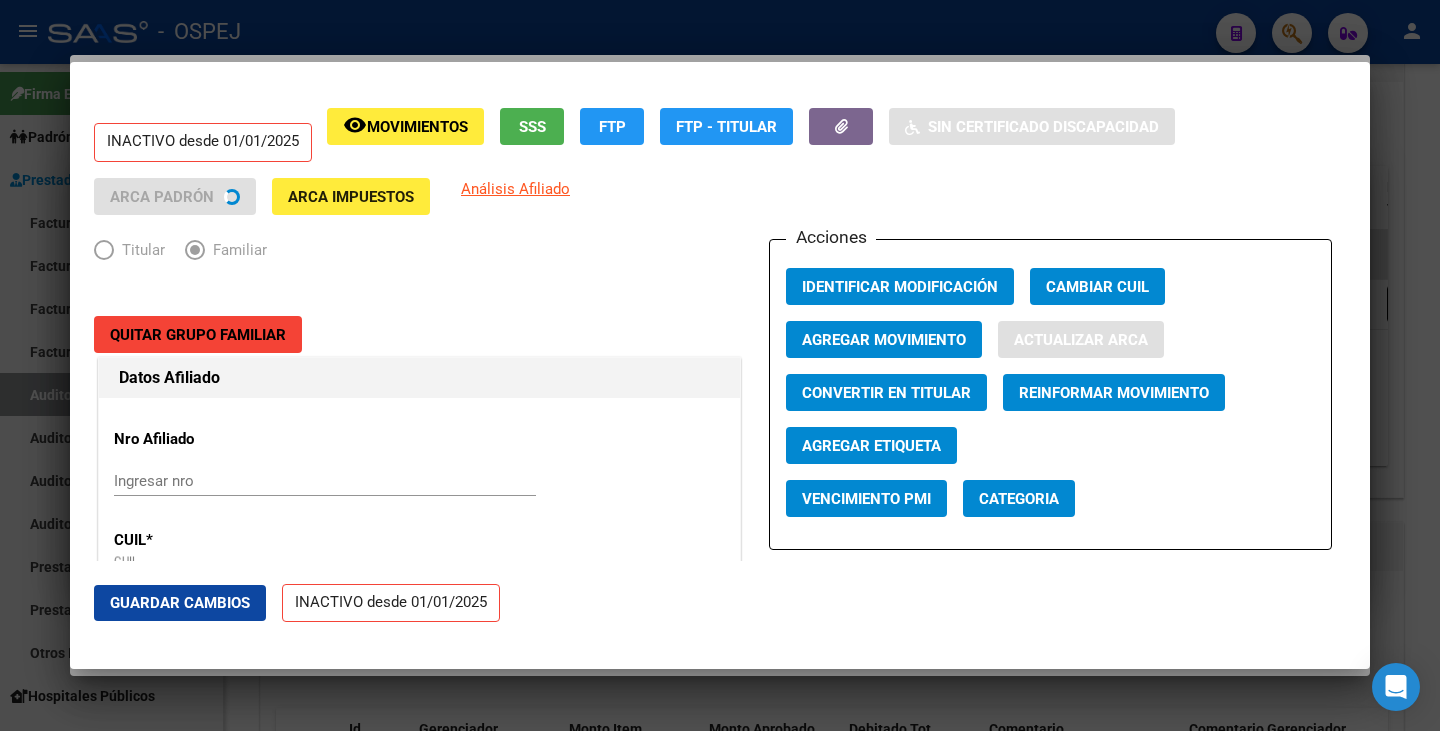 type on "[FIRST] [MIDDLE]" 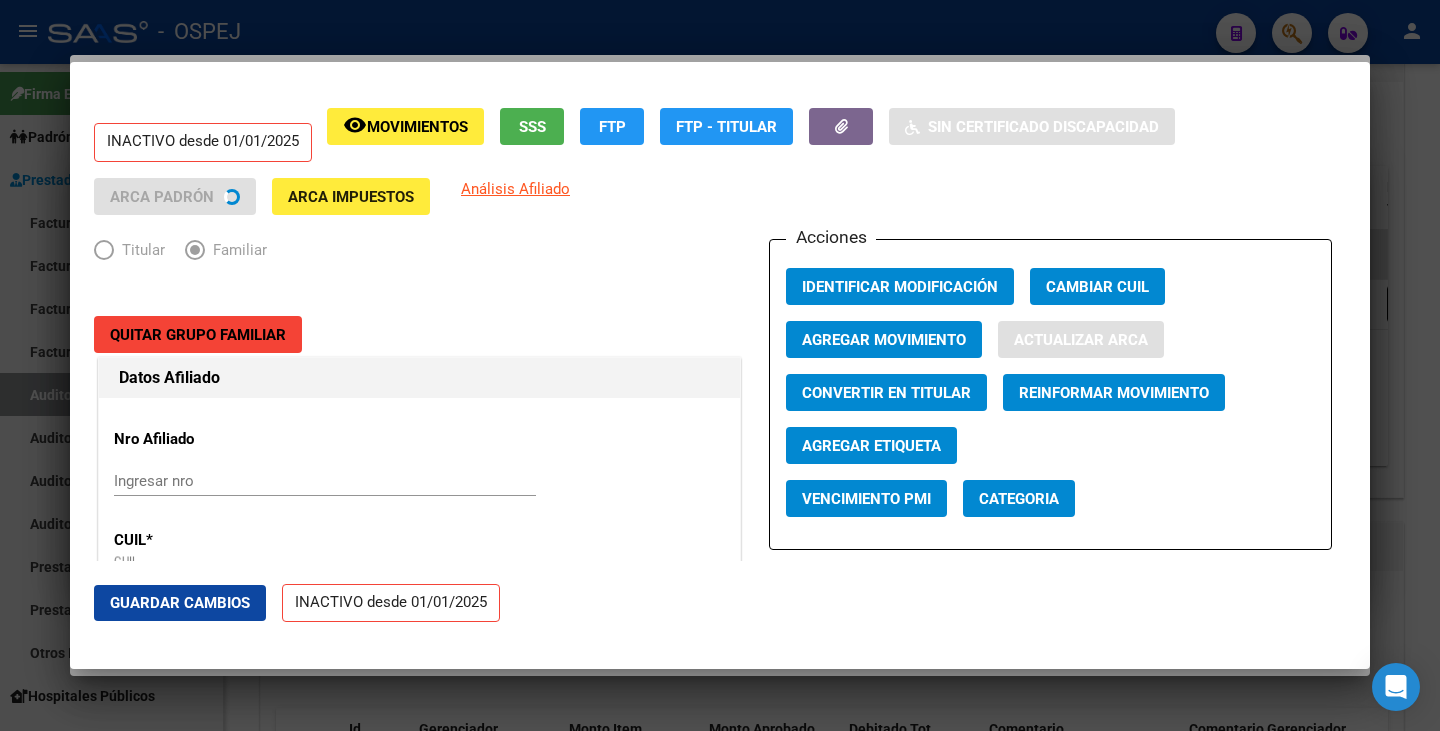 type on "20" 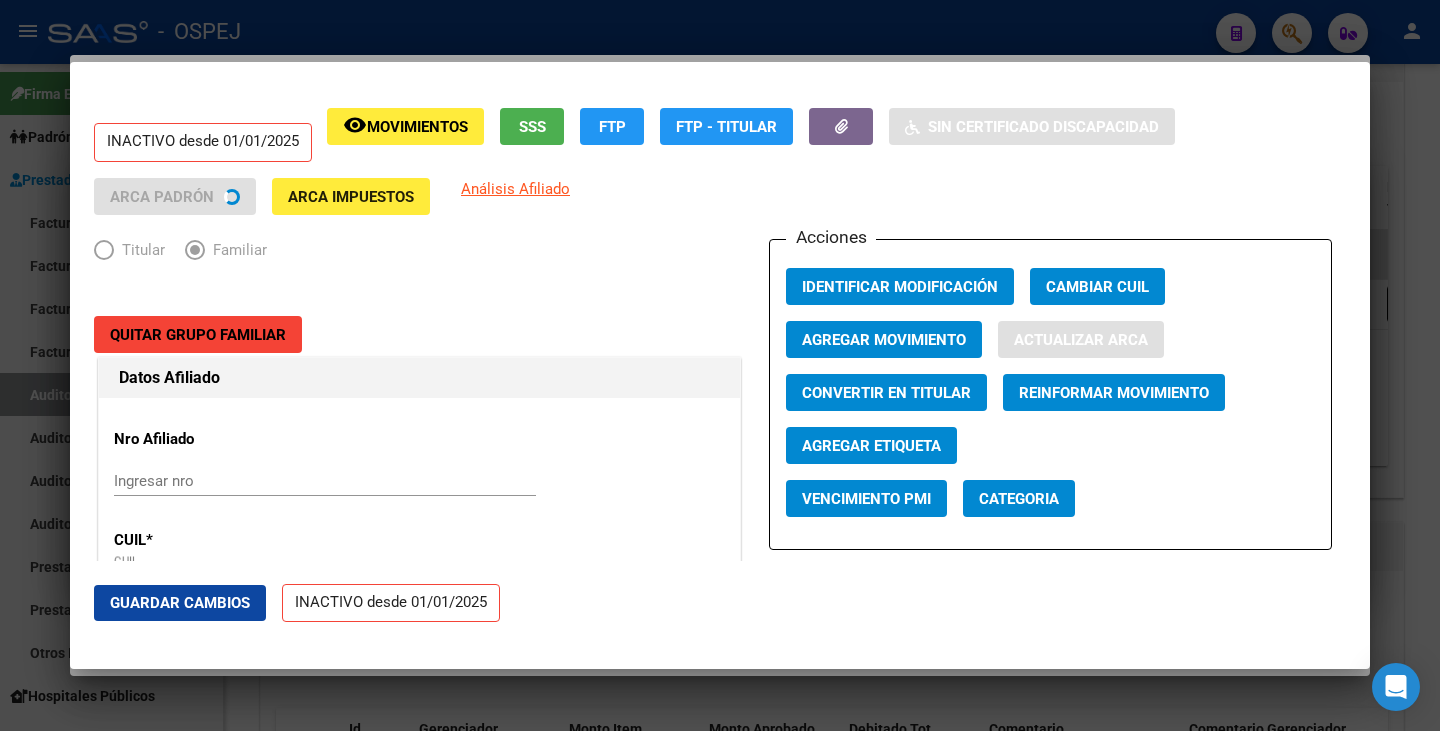 type 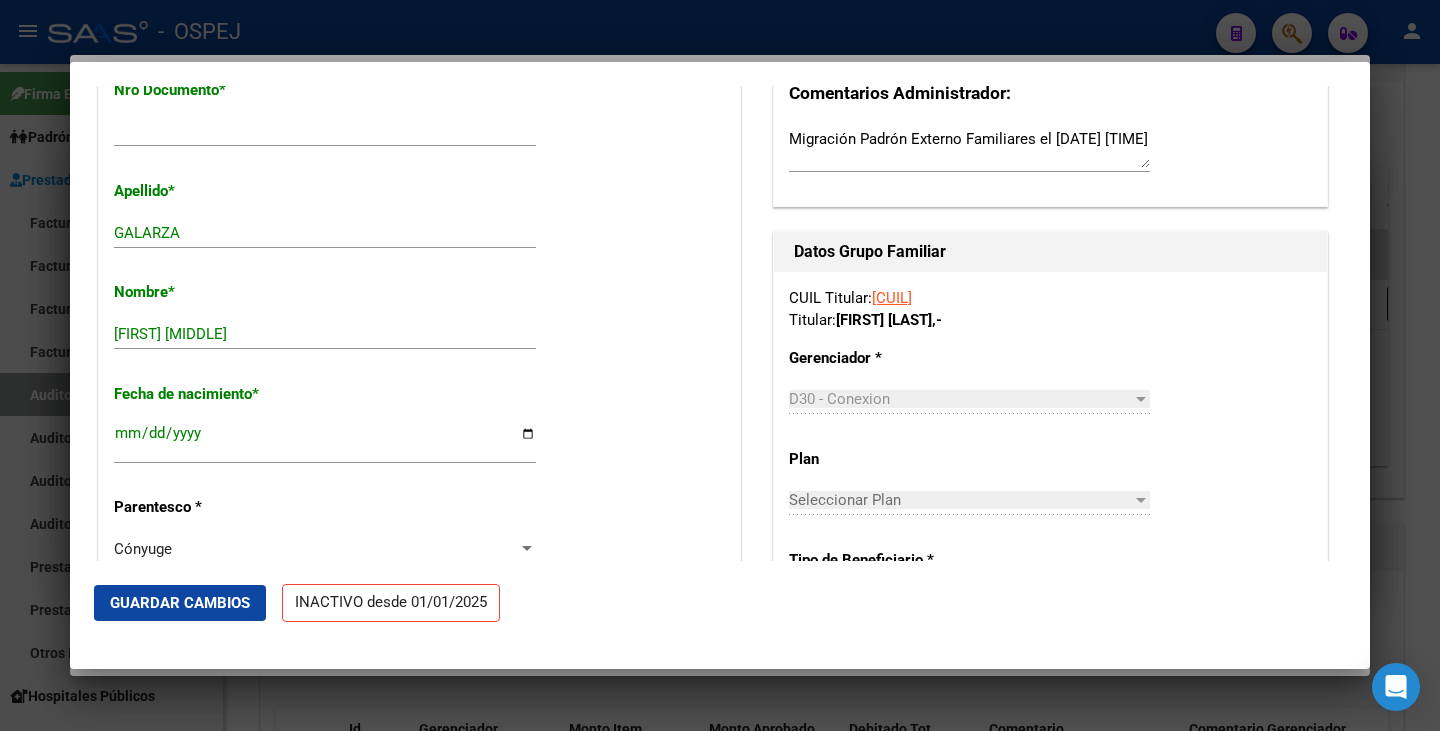 scroll, scrollTop: 700, scrollLeft: 0, axis: vertical 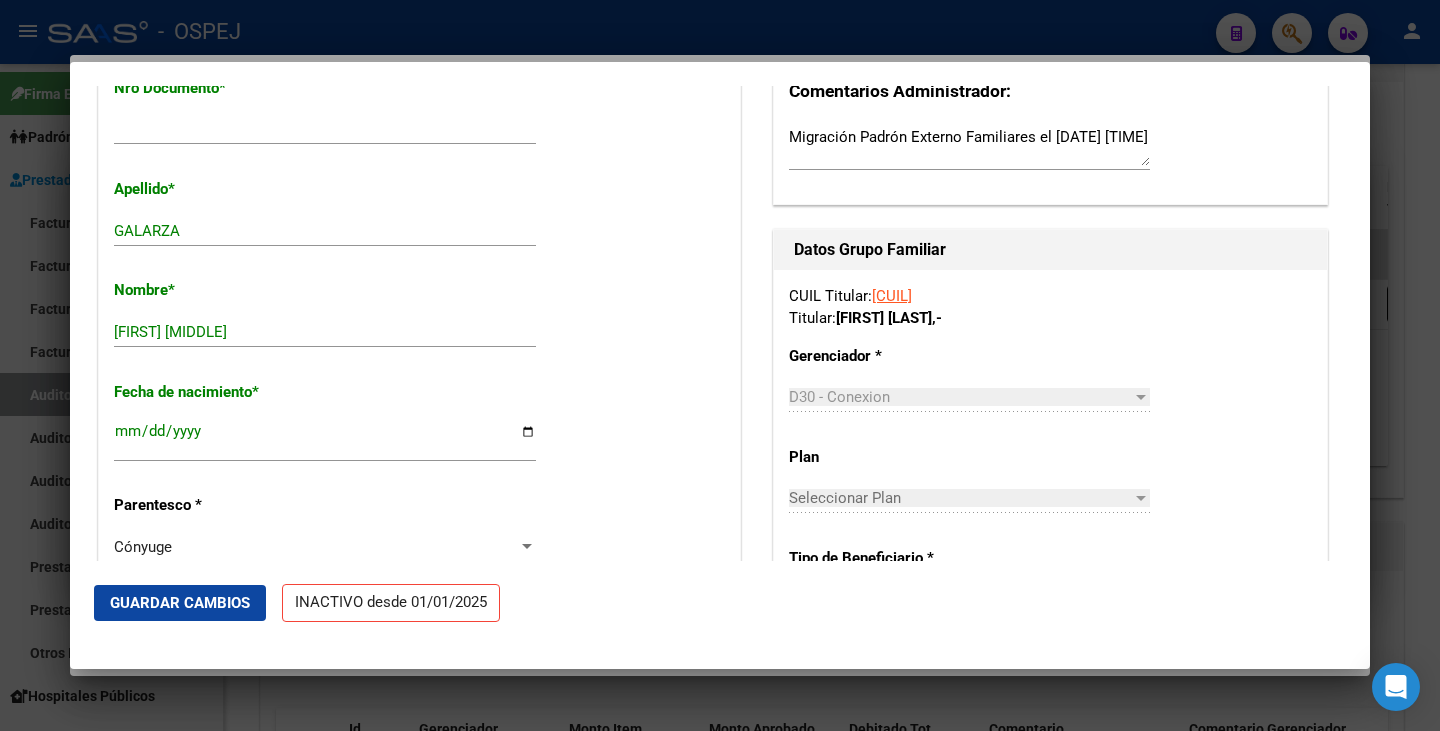 click on "Guardar Cambios" 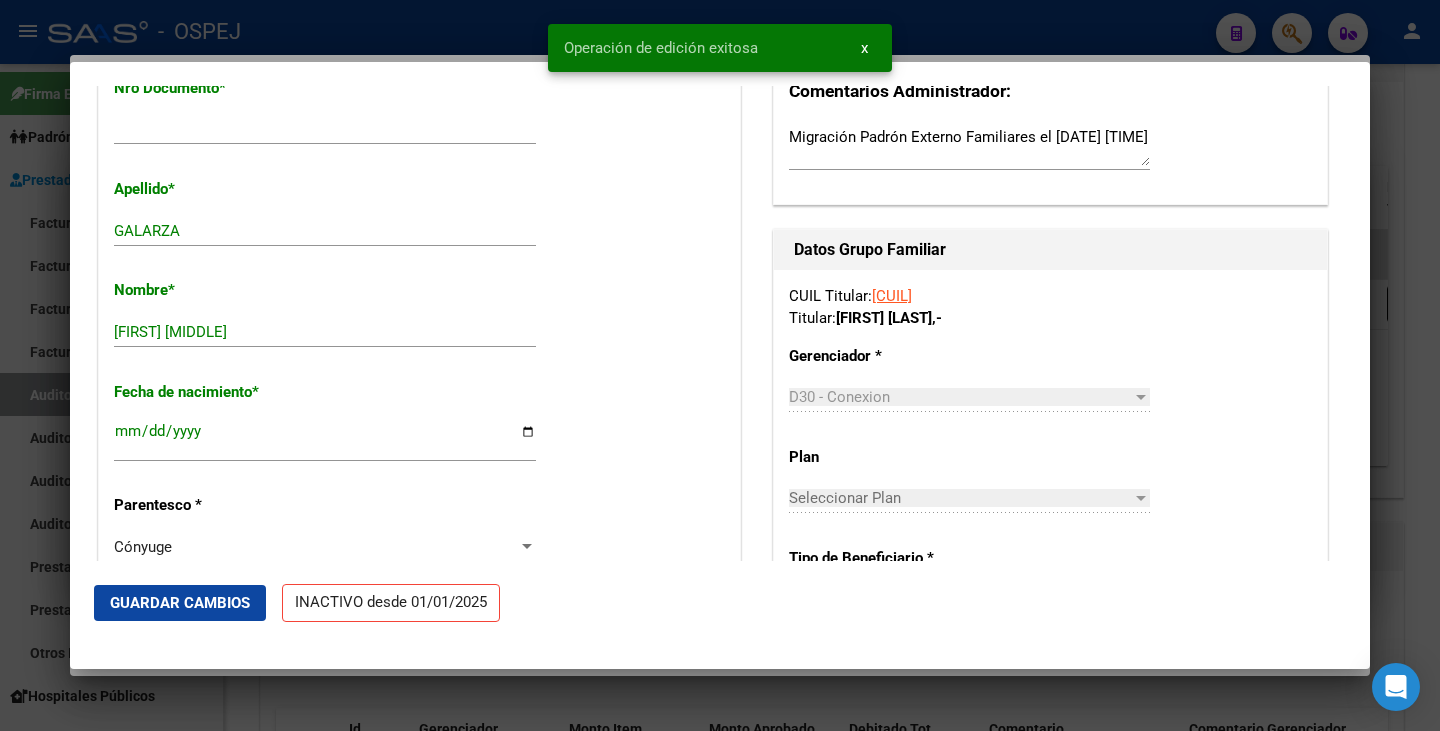 click on "INACTIVO desde 2025-01-01  remove_red_eye Movimientos SSS FTP  FTP - Titular    Sin Certificado Discapacidad ARCA Padrón ARCA Impuestos Análisis Afiliado   Titular   Familiar Quitar Grupo Familiar Datos Afiliado Nro Afiliado    Ingresar nro  CUIL  *   [CUIL] CUIL  ARCA Padrón  Ult. Fecha Alta Formal: 2024-10-01  Ult. Fecha Baja Formal: 2025-01-01  Tipo de Documento * DOCUMENTO UNICO Seleccionar tipo Nro Documento  *   [NUMBER] Ingresar nro  Apellido  *   GALARZA Ingresar apellido  Nombre  *   JULIO JOSE Ingresar nombre  Fecha de nacimiento  *   1981-02-01 Ingresar fecha   Parentesco * Cónyuge Seleccionar parentesco  Estado Civil * Casado Seleccionar tipo  Sexo * Masculino Seleccionar sexo  Nacionalidad * ARGENTINA Seleccionar tipo  Discapacitado * No discapacitado Seleccionar tipo Vencimiento Certificado Estudio    Ingresar fecha   Tipo domicilio * Domicilio Completo Seleccionar tipo domicilio  Provincia * Misiones Seleccionar provincia Localidad  *   POSADAS Ingresar el nombre  Codigo Postal" at bounding box center (720, 366) 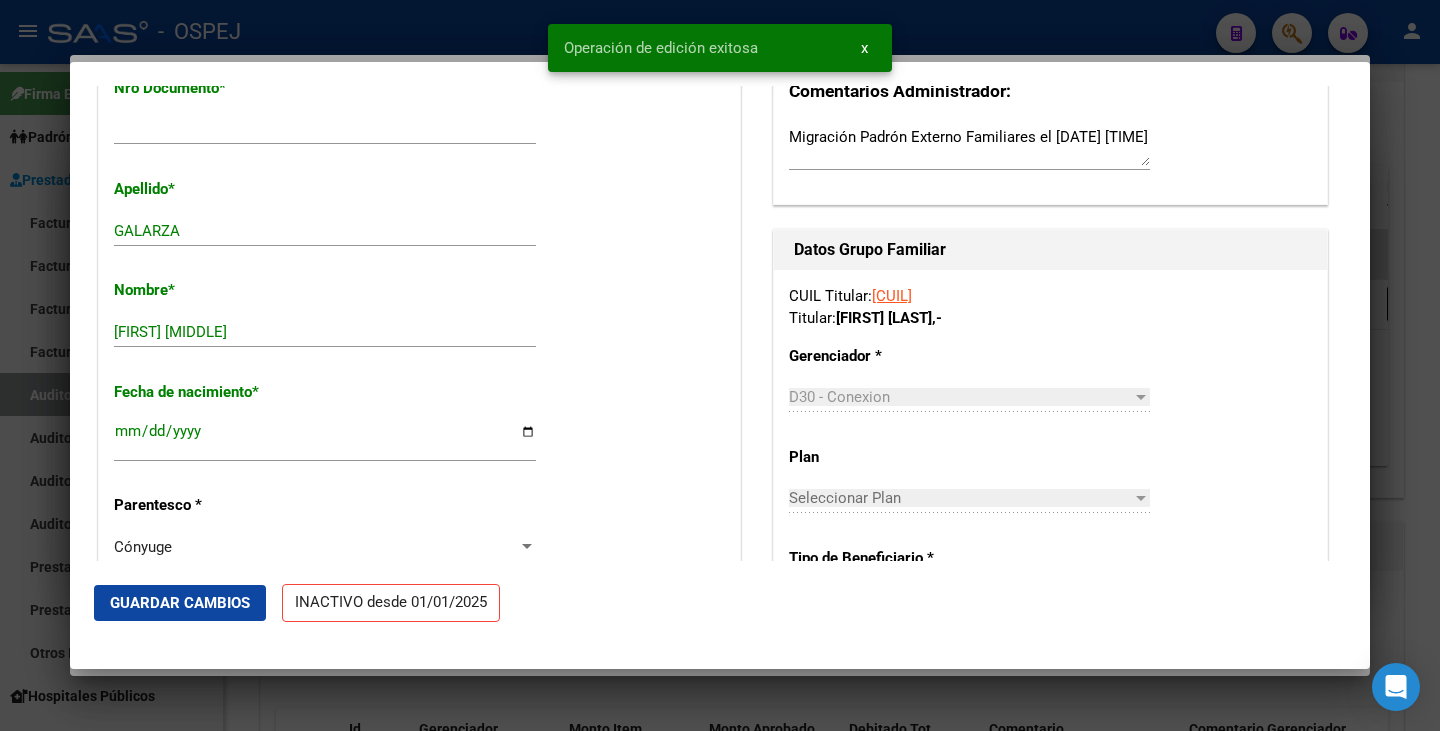 click at bounding box center (720, 365) 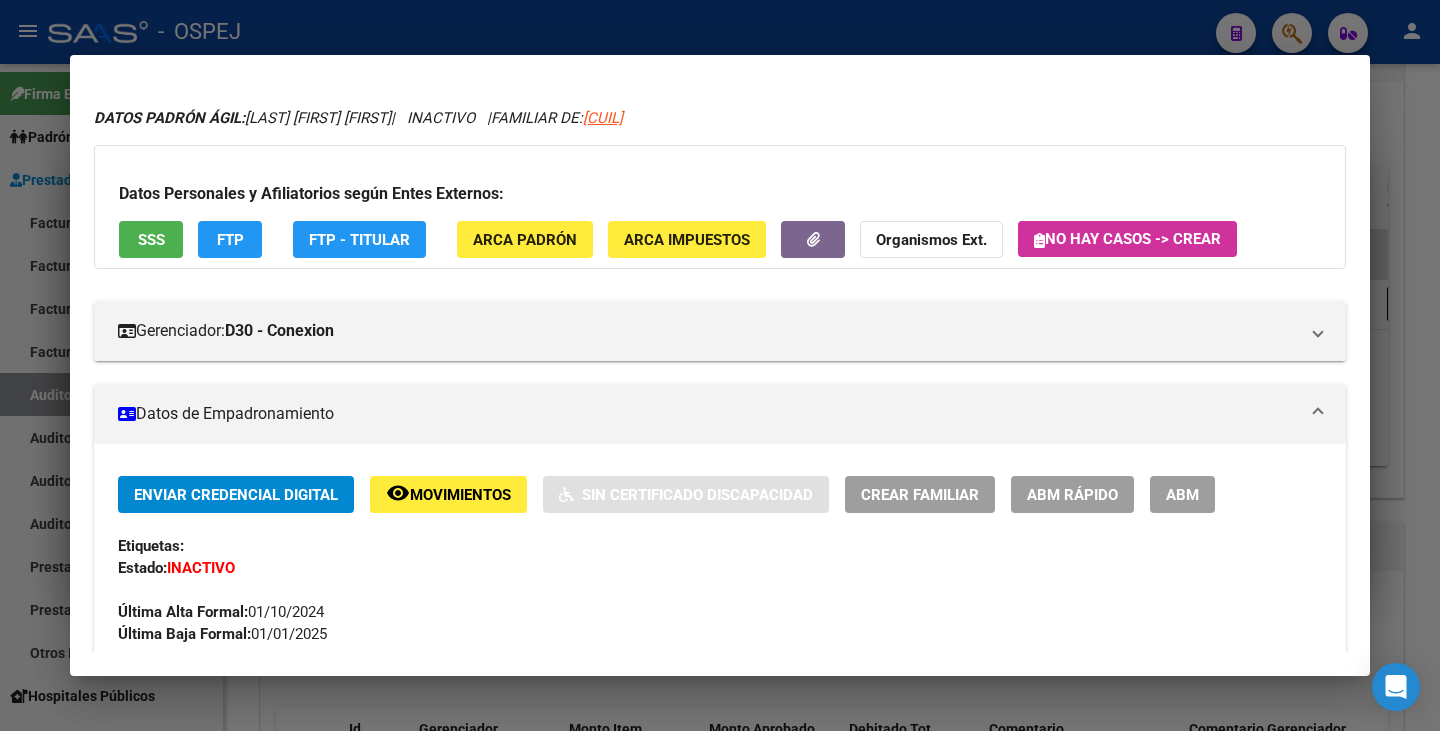 scroll, scrollTop: 0, scrollLeft: 0, axis: both 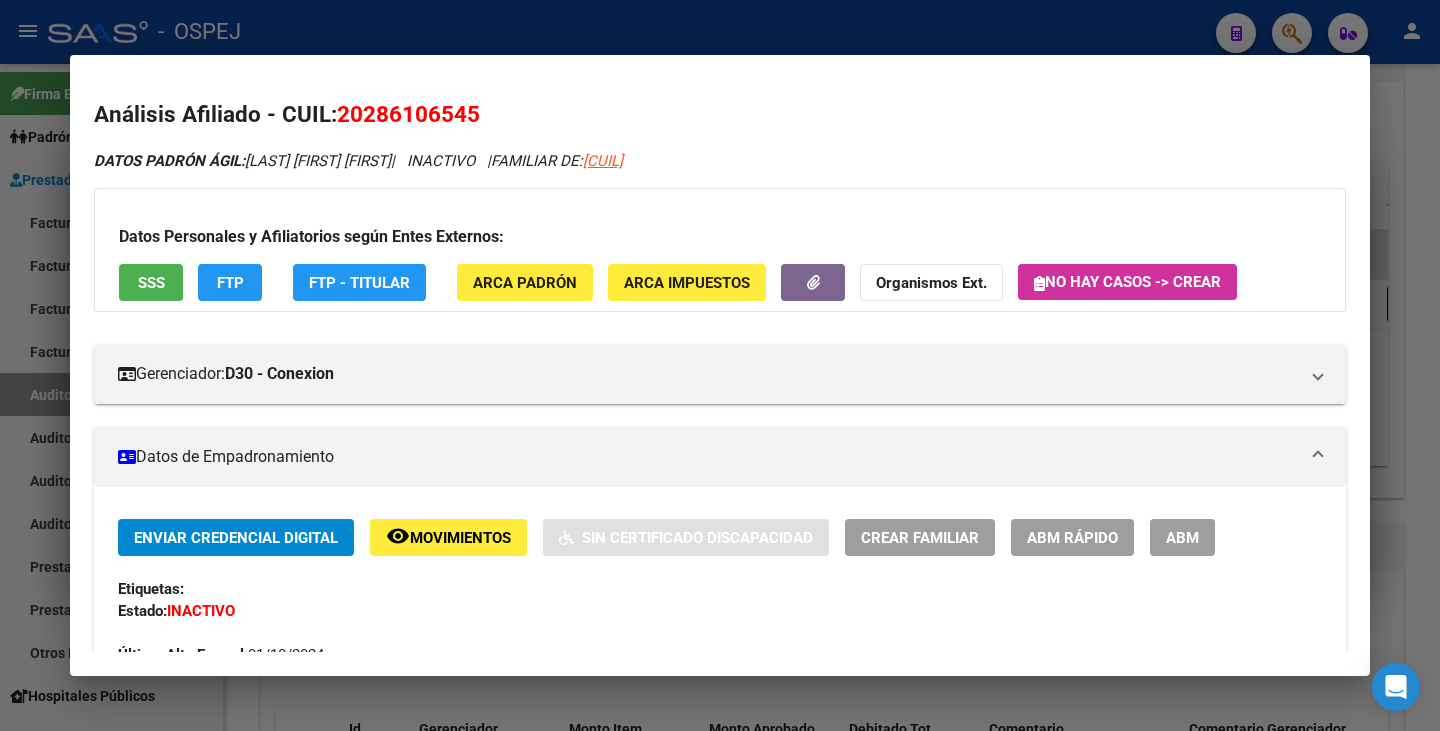 click at bounding box center [720, 365] 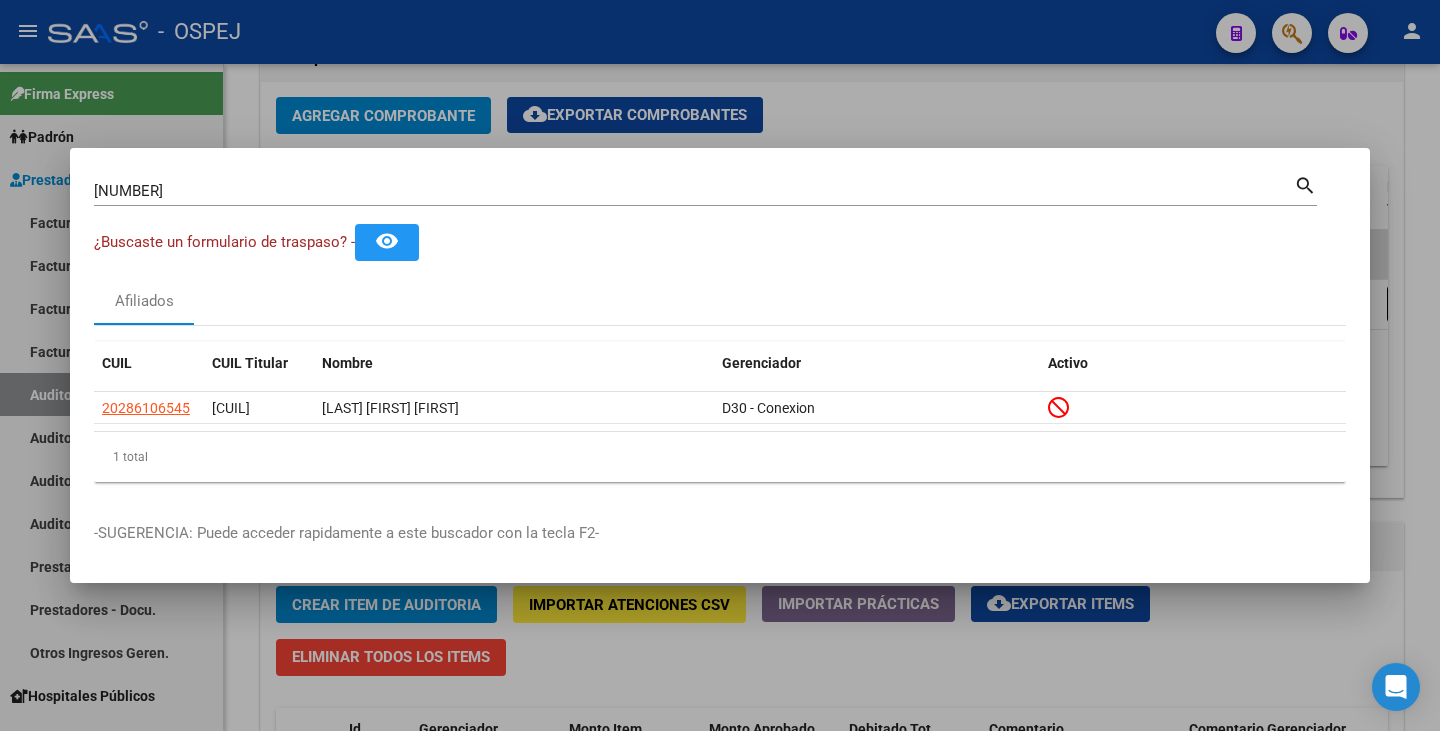 click on "[NUMBER]" at bounding box center (694, 191) 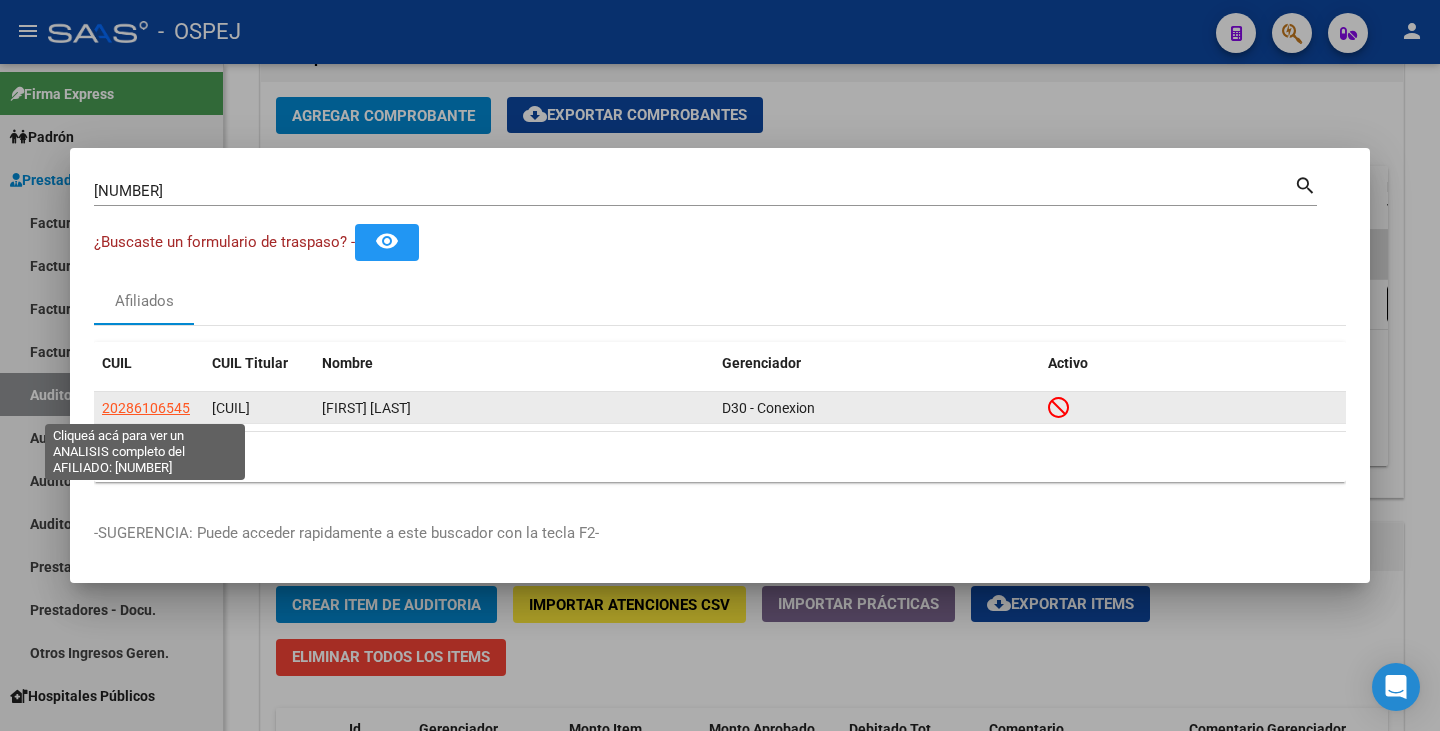 click on "20286106545" 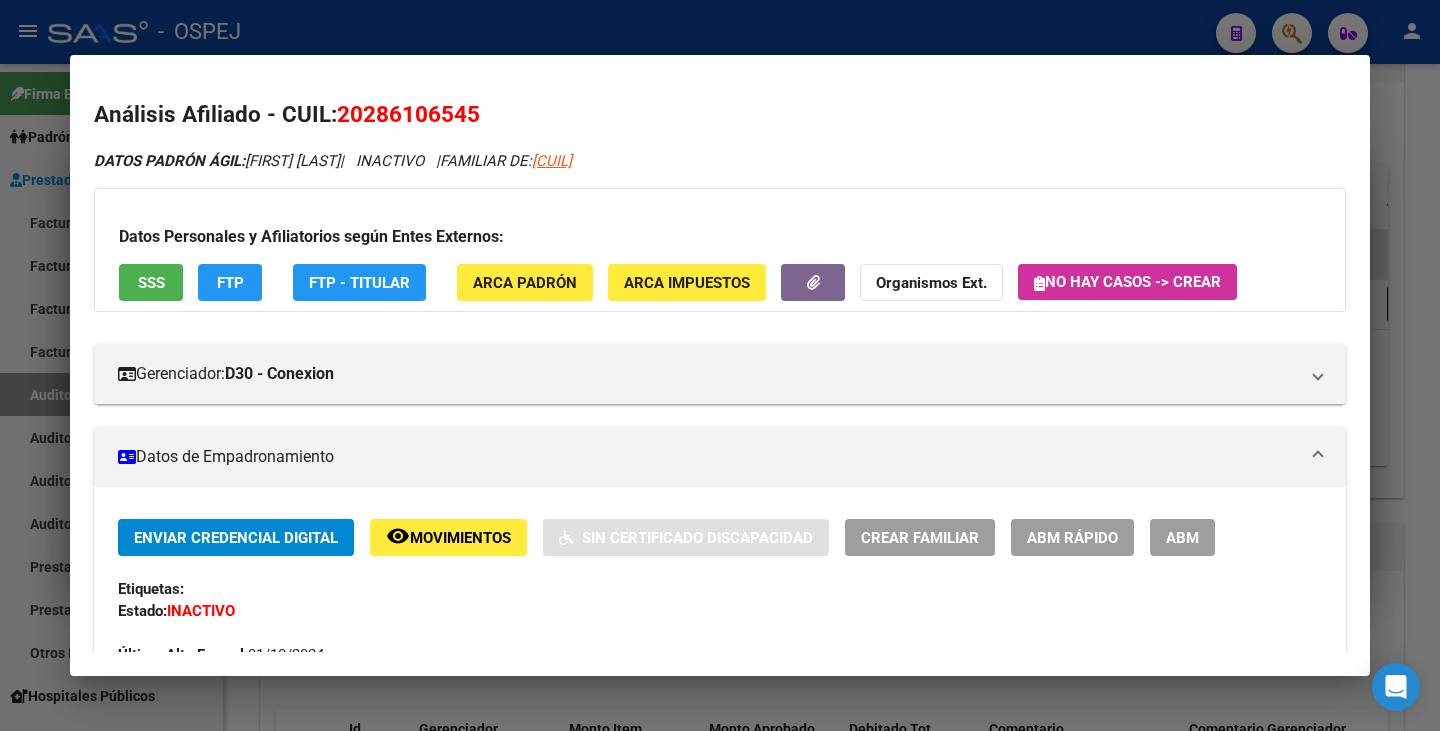 drag, startPoint x: 344, startPoint y: 114, endPoint x: 488, endPoint y: 104, distance: 144.3468 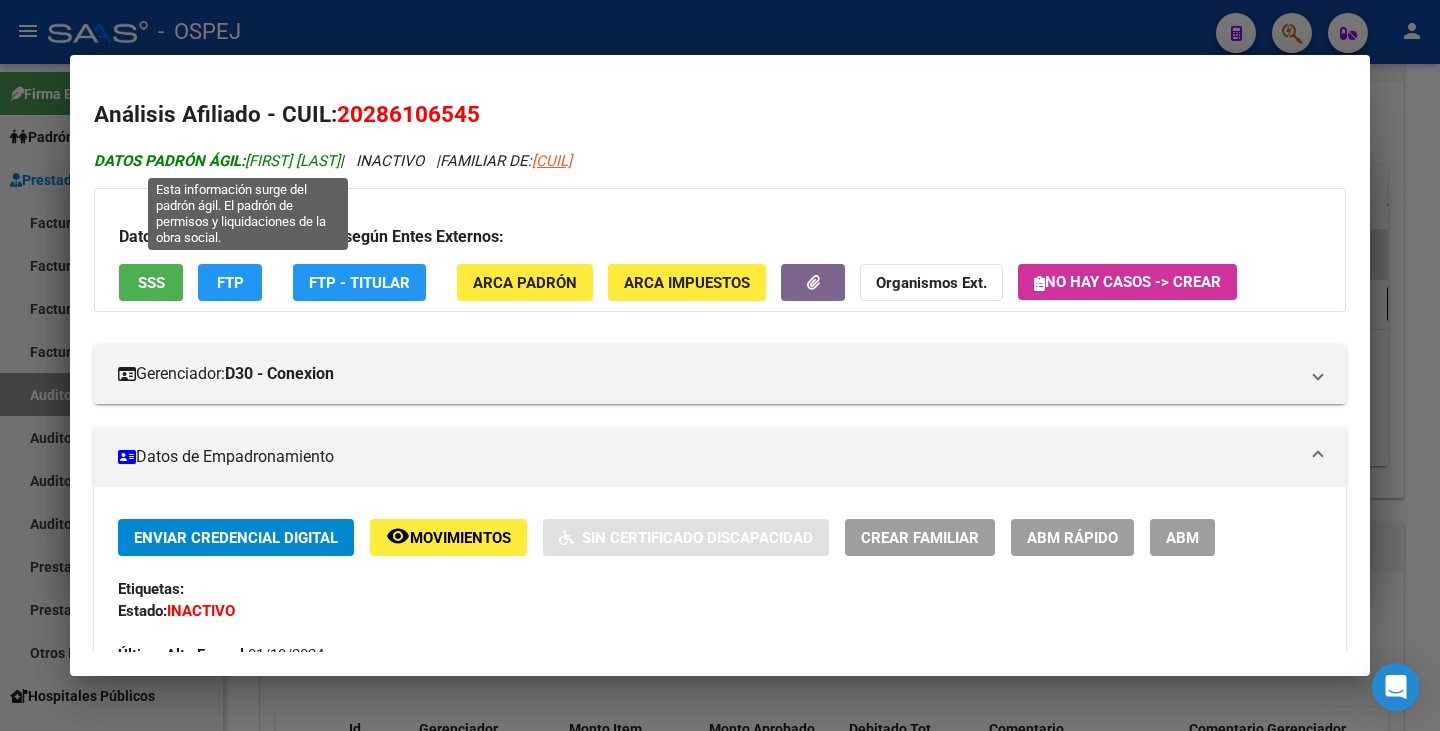 drag, startPoint x: 397, startPoint y: 161, endPoint x: 252, endPoint y: 162, distance: 145.00345 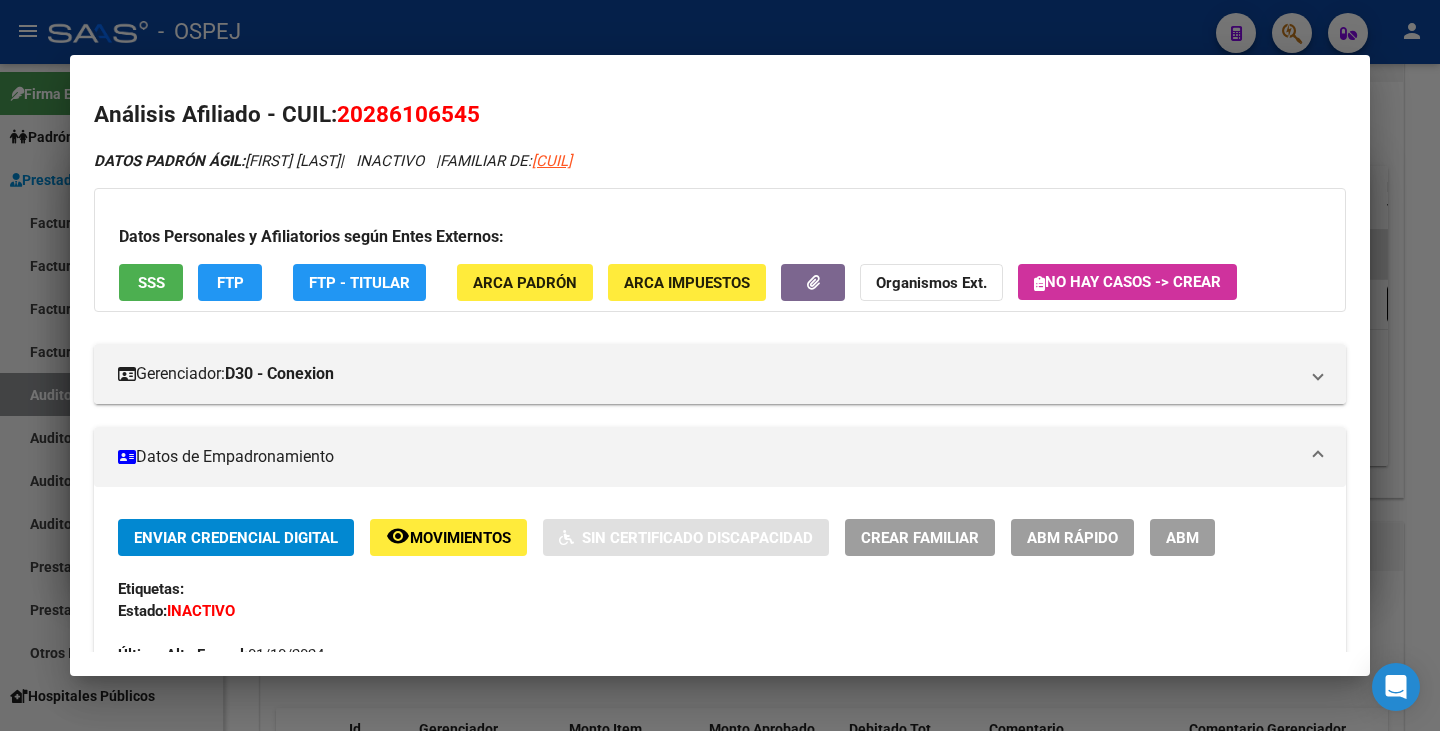 click at bounding box center (720, 365) 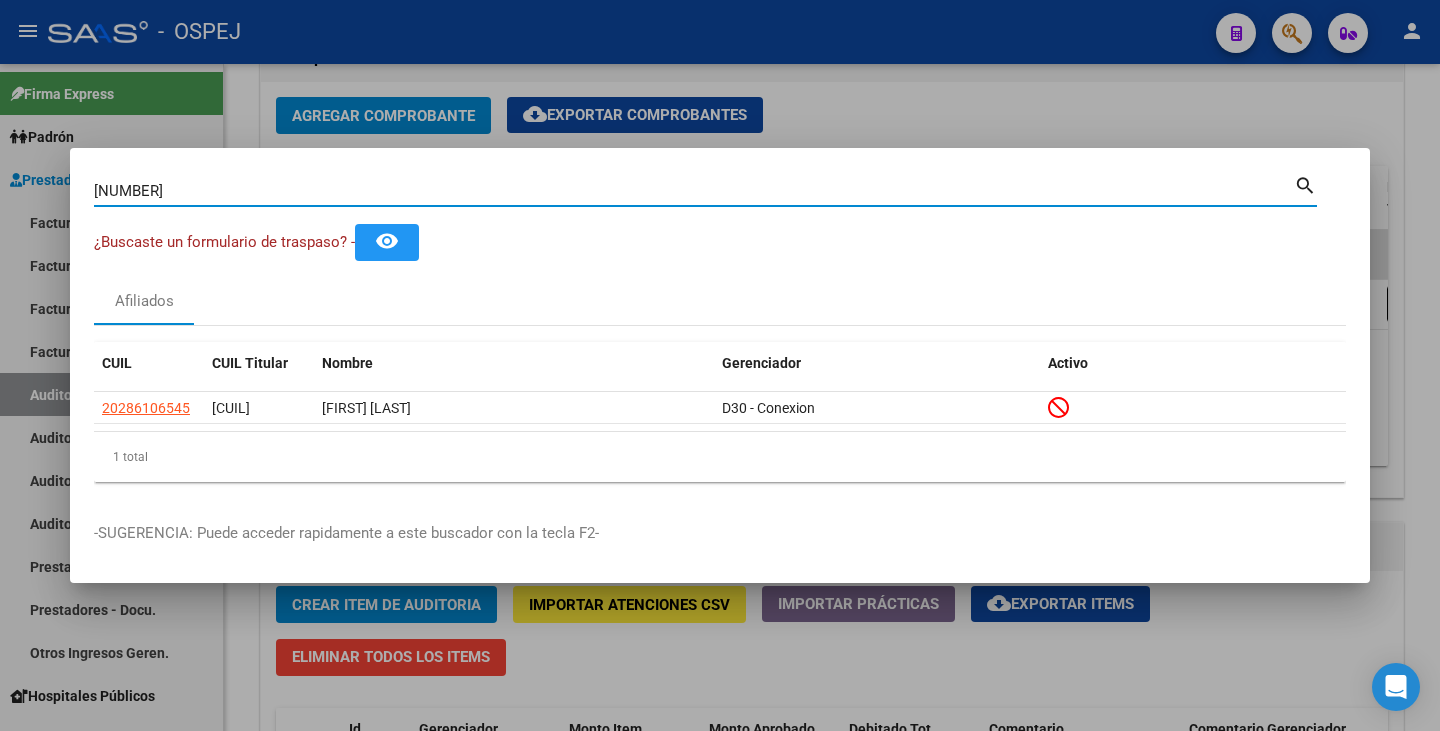drag, startPoint x: 244, startPoint y: 194, endPoint x: 47, endPoint y: 190, distance: 197.0406 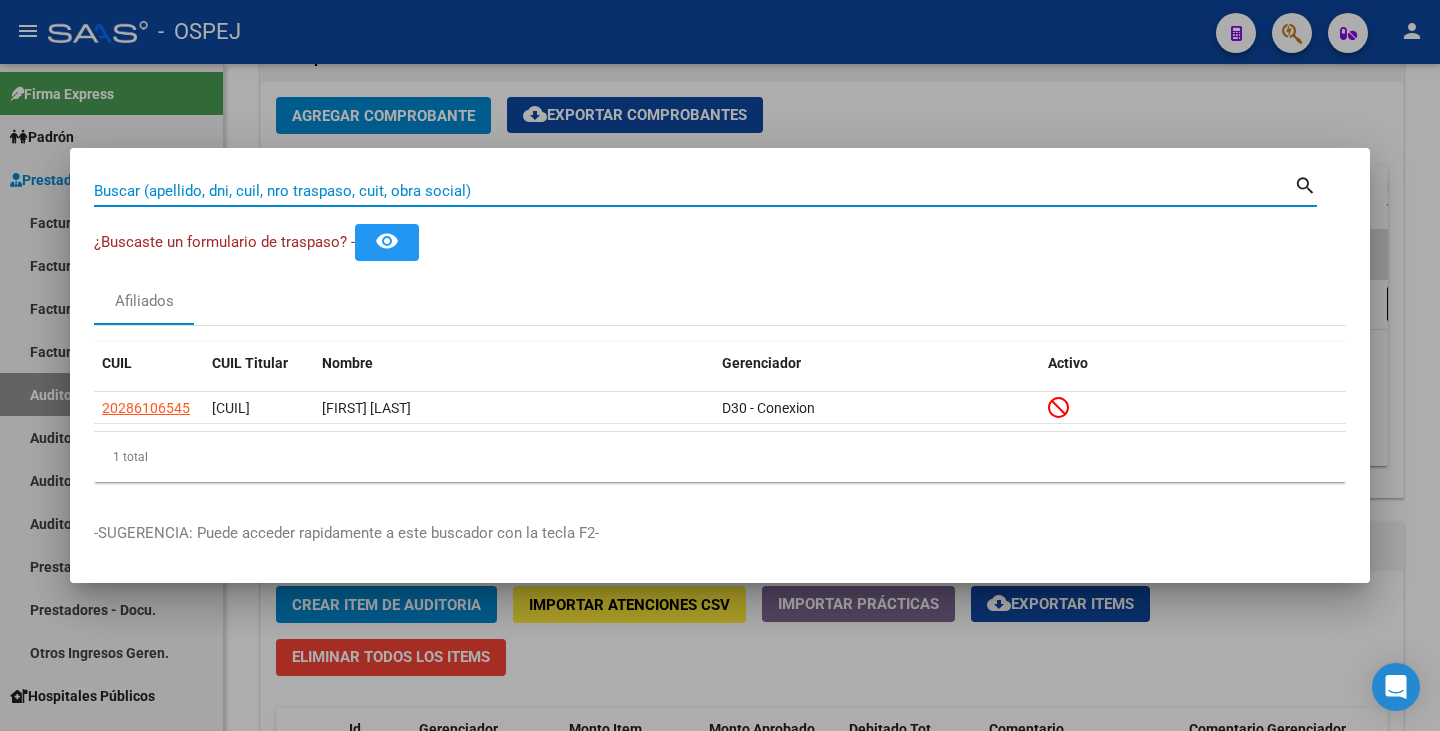 paste on "55236372" 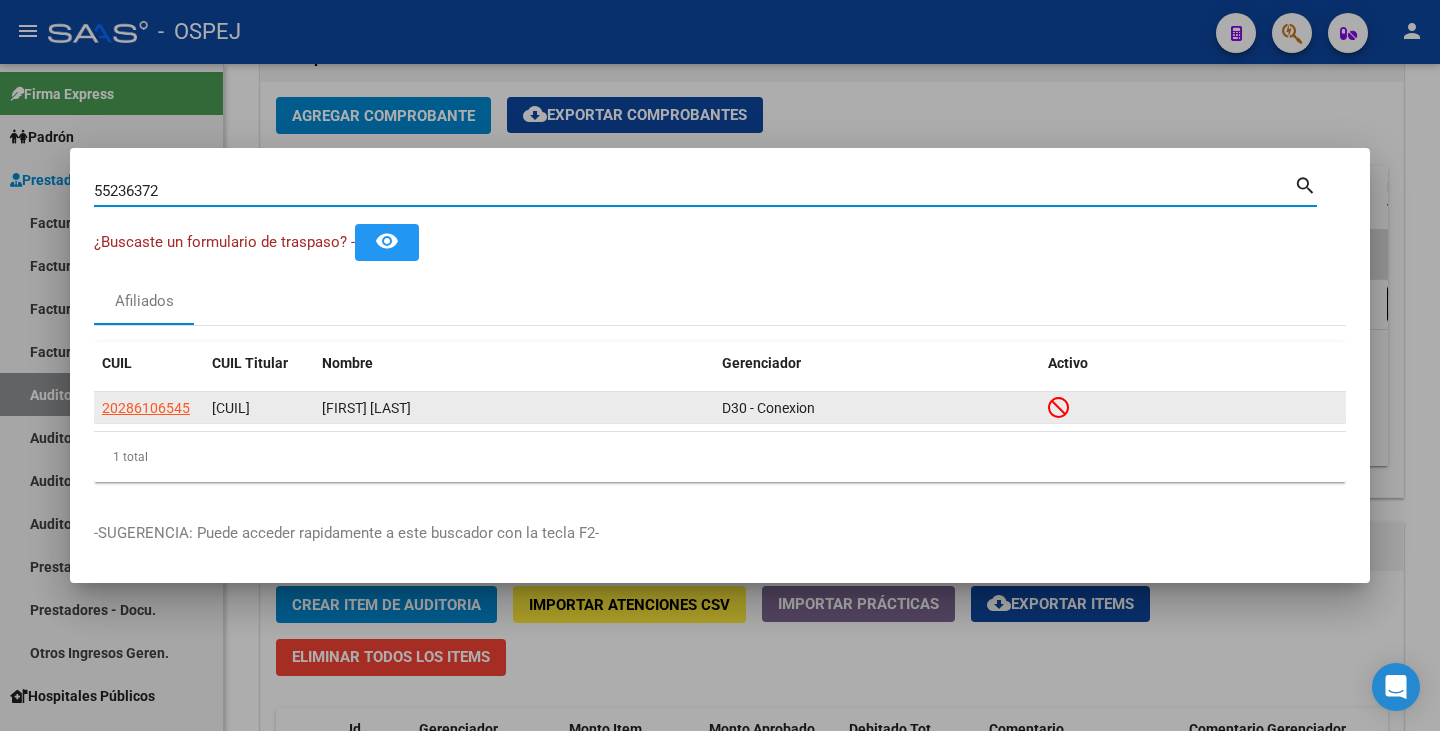 type on "55236372" 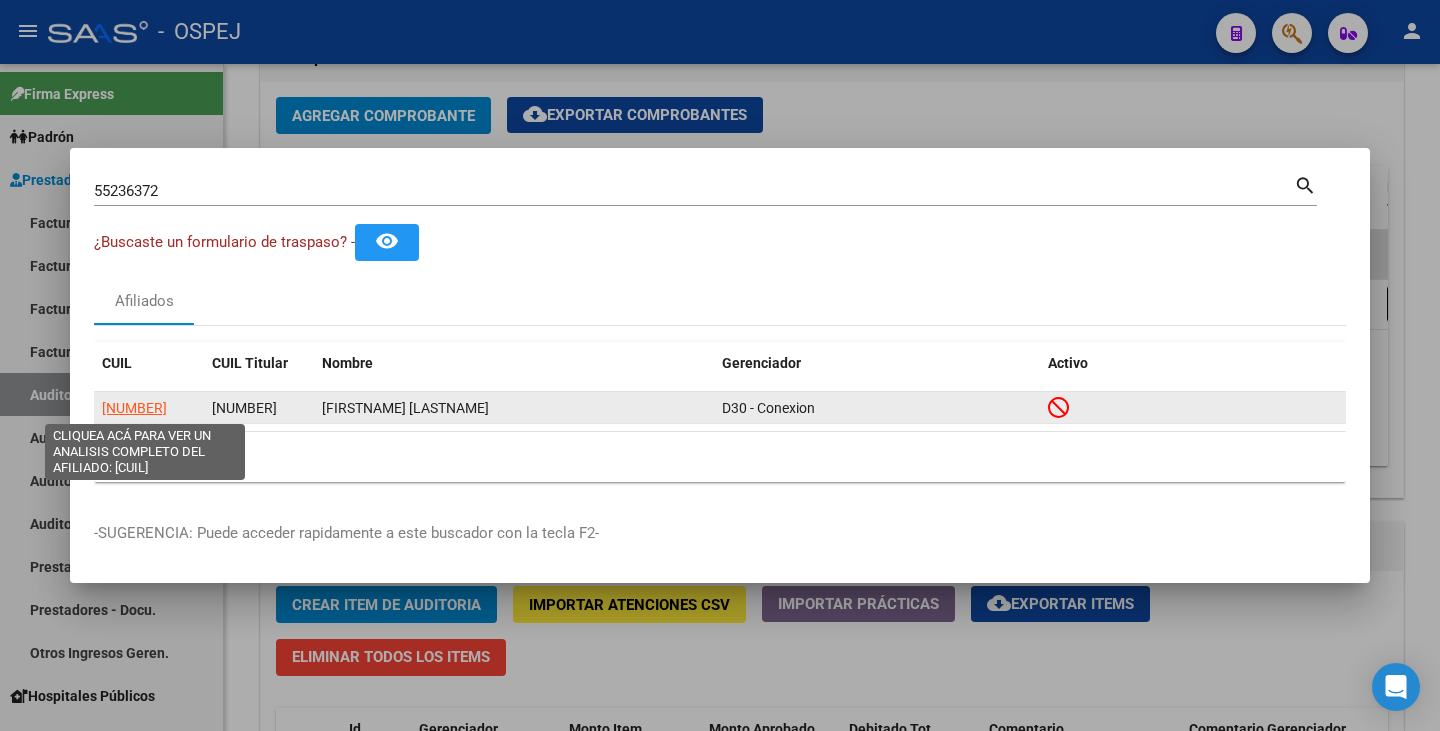 click on "[NUMBER]" 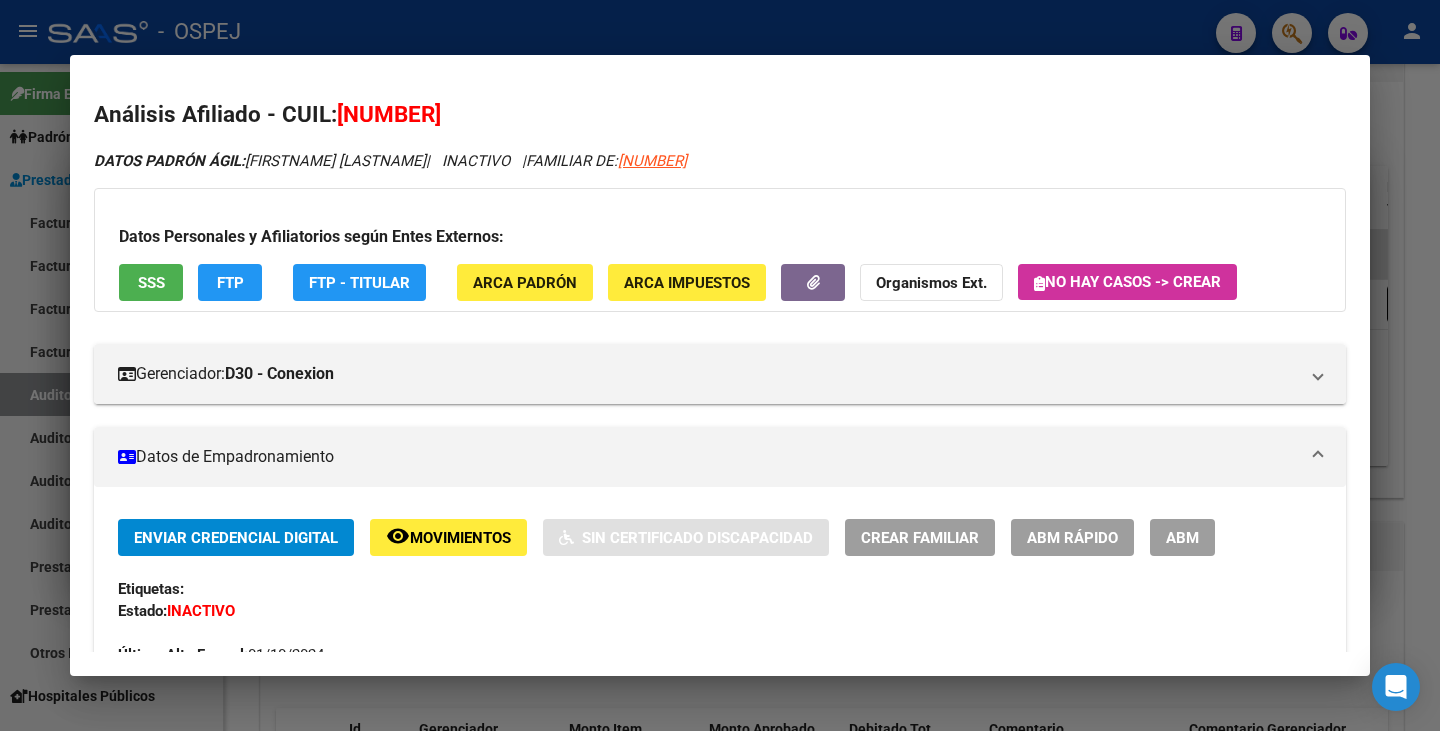 drag, startPoint x: 340, startPoint y: 112, endPoint x: 454, endPoint y: 114, distance: 114.01754 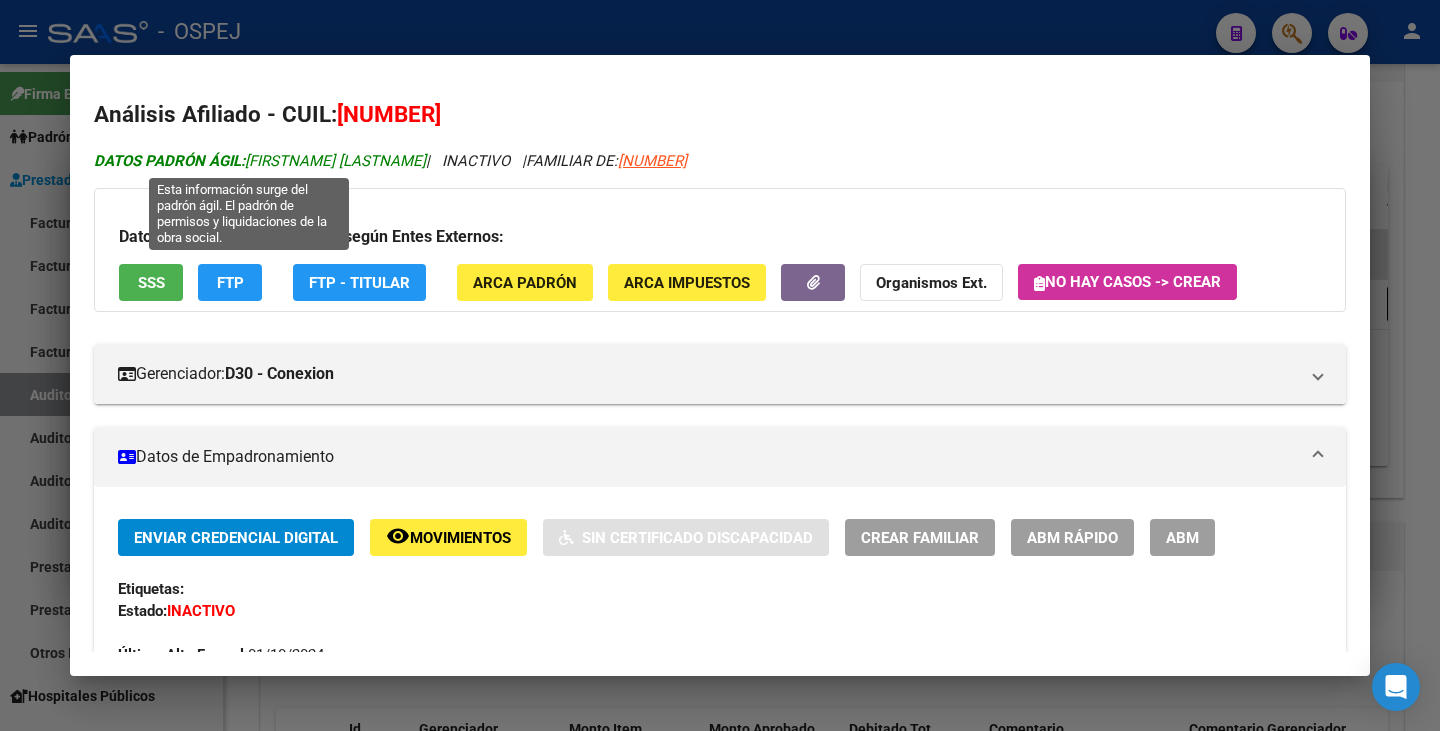 drag, startPoint x: 250, startPoint y: 157, endPoint x: 399, endPoint y: 163, distance: 149.12076 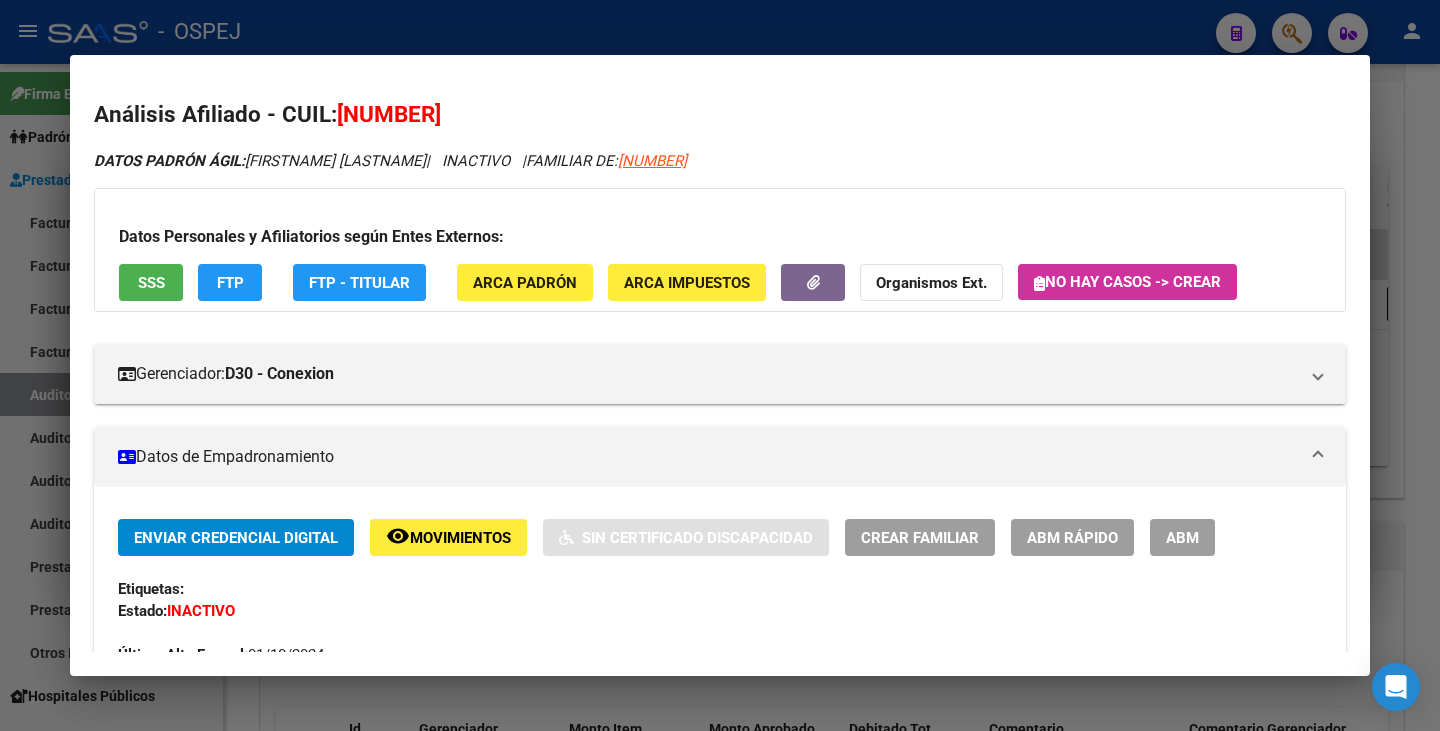 click on "[NUMBER] Buscar (apellido, dni, cuil, nro traspaso, cuit, obra social) search ¿Buscaste un formulario de traspaso? -  remove_red_eye Afiliados CUIL CUIL Titular Nombre Gerenciador Activo [CUIL] [CUIL]  [LAST_NAME] [FIRST_NAME]  D30 - Conexion  1 total   1  -SUGERENCIA: Puede acceder rapidamente a este buscador con la tecla F2- Análisis Afiliado - CUIL:  [CUIL] DATOS PADRÓN ÁGIL:  [LAST_NAME] [FIRST_NAME]   |  INACTIVO   |   FAMILIAR DE:  [CUIL] Datos Personales y Afiliatorios según Entes Externos: SSS FTP  FTP - Titular ARCA Padrón ARCA Impuestos Organismos Ext.  No hay casos -> Crear
Gerenciador:   D30 - Conexion Atención telefónica: Afiliaciones:  [PHONE] Atención emergencias: Otros Datos Útiles:   Datos de Empadronamiento  Enviar Credencial Digital remove_red_eye Movimientos   Sin Certificado Discapacidad Crear Familiar ABM Rápido ABM Etiquetas: Estado: INACTIVO Última Alta Formal:  [DATE] Última Baja Formal:  [DATE] Comentario ADMIN: Apellido:" at bounding box center [720, 365] 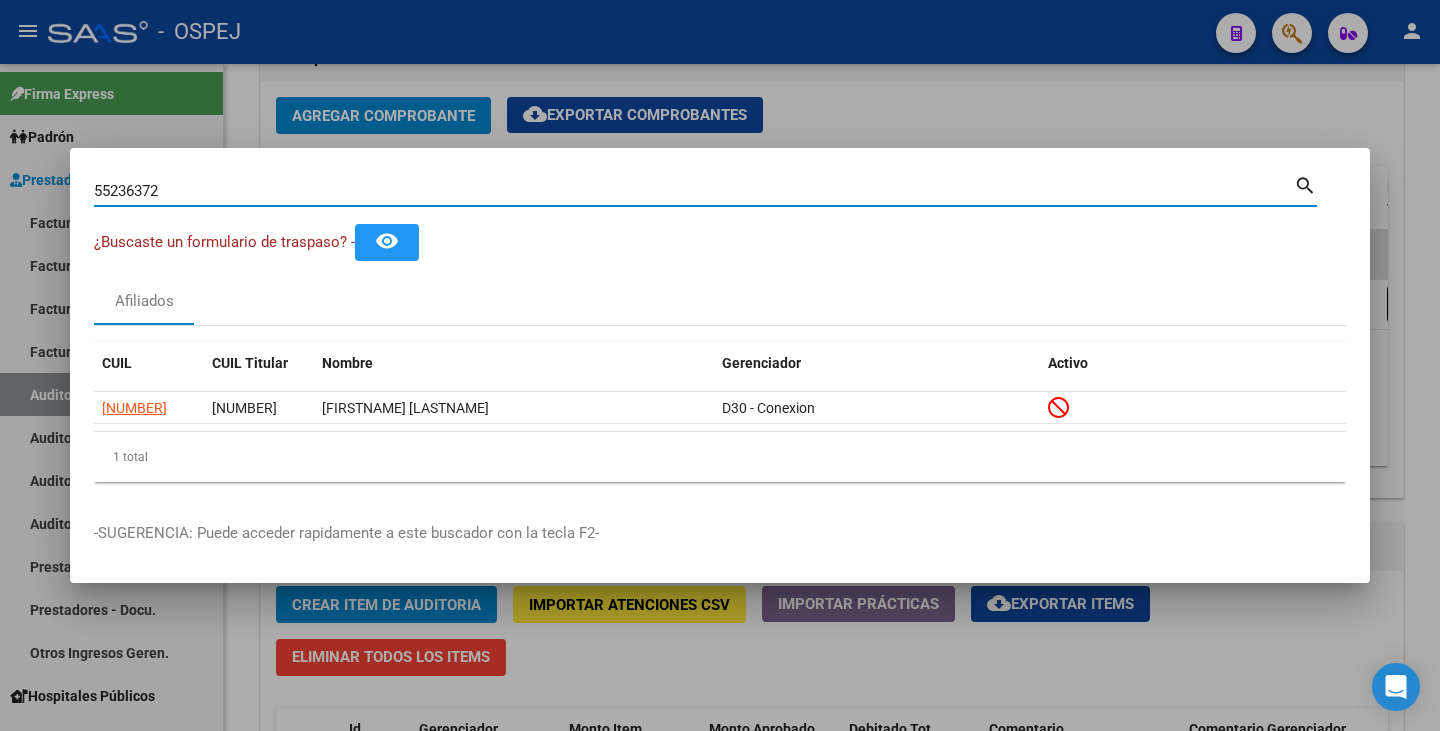 drag, startPoint x: 199, startPoint y: 189, endPoint x: 0, endPoint y: 164, distance: 200.56421 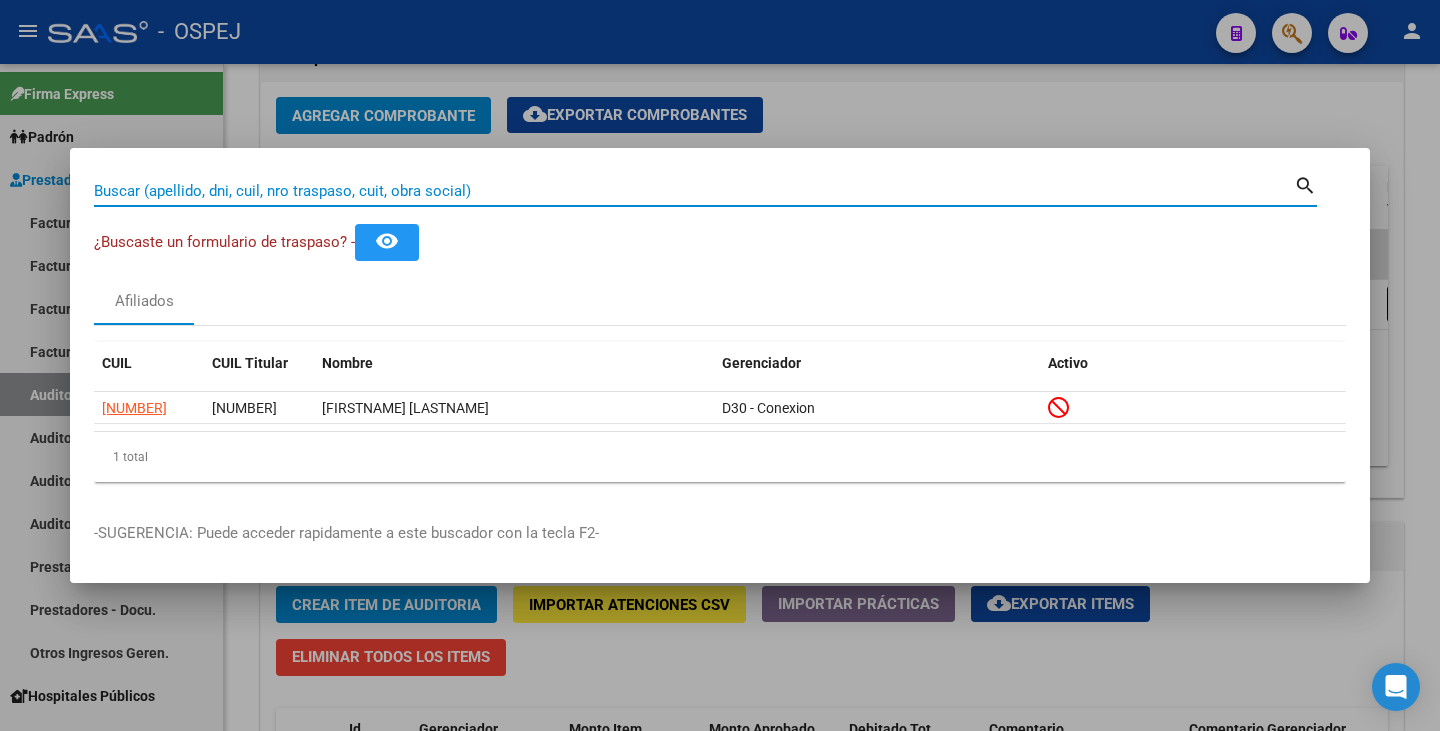 paste on "[NUMBER]" 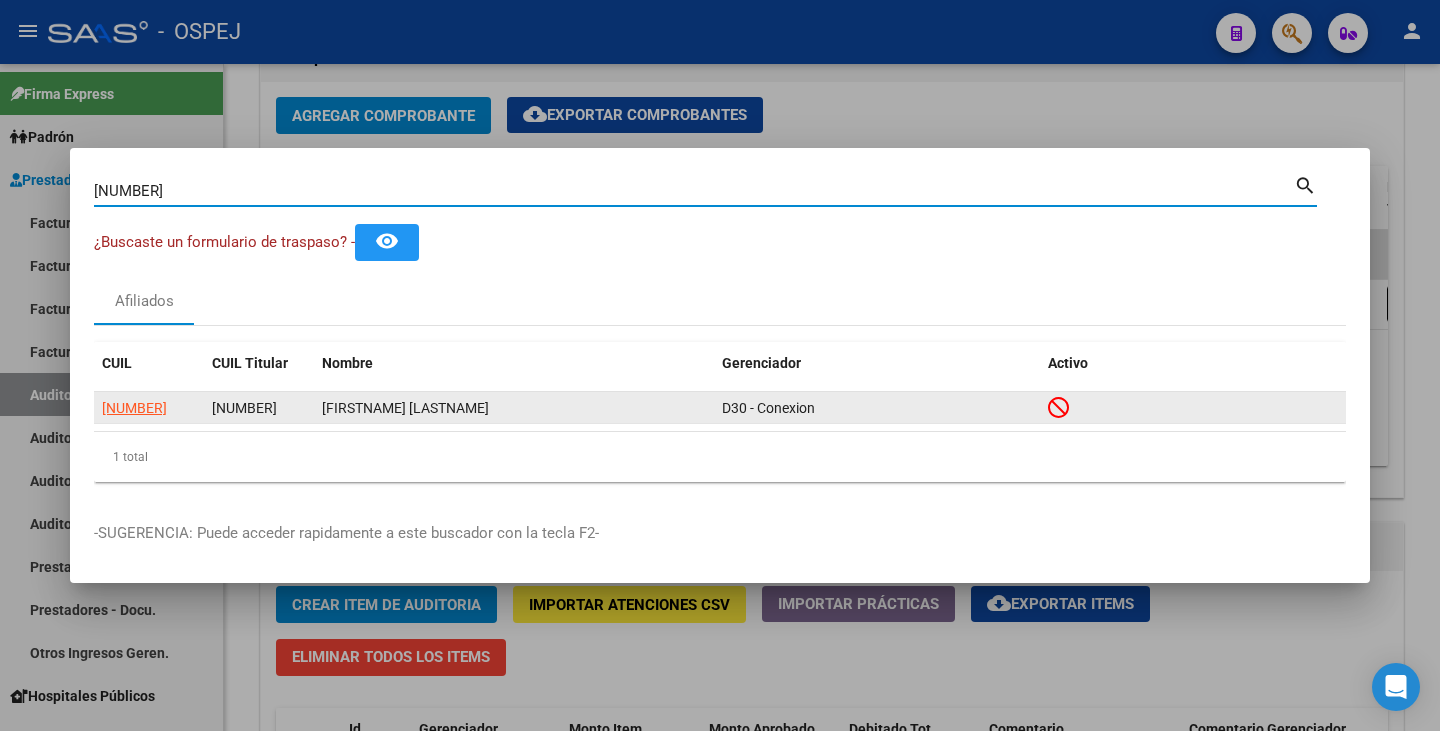 type on "[NUMBER]" 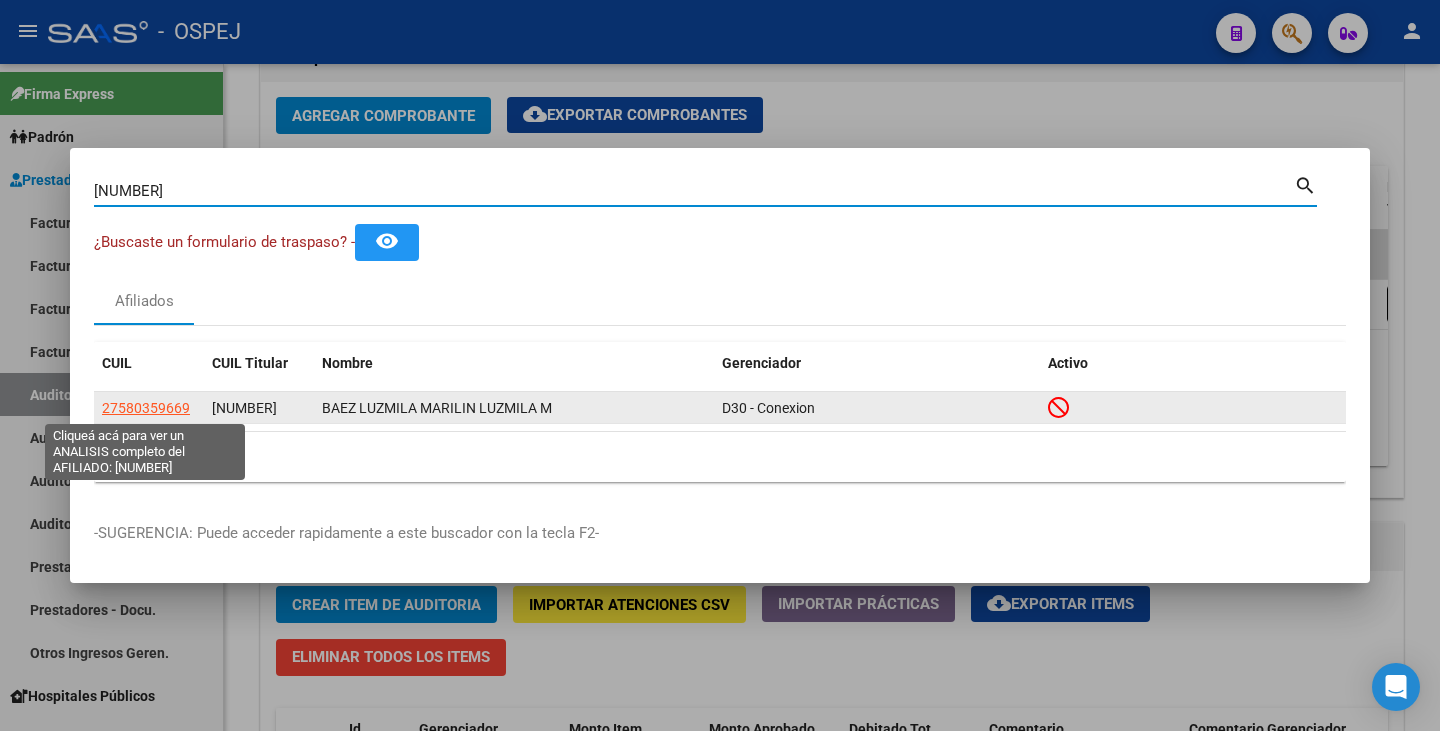 click on "27580359669" 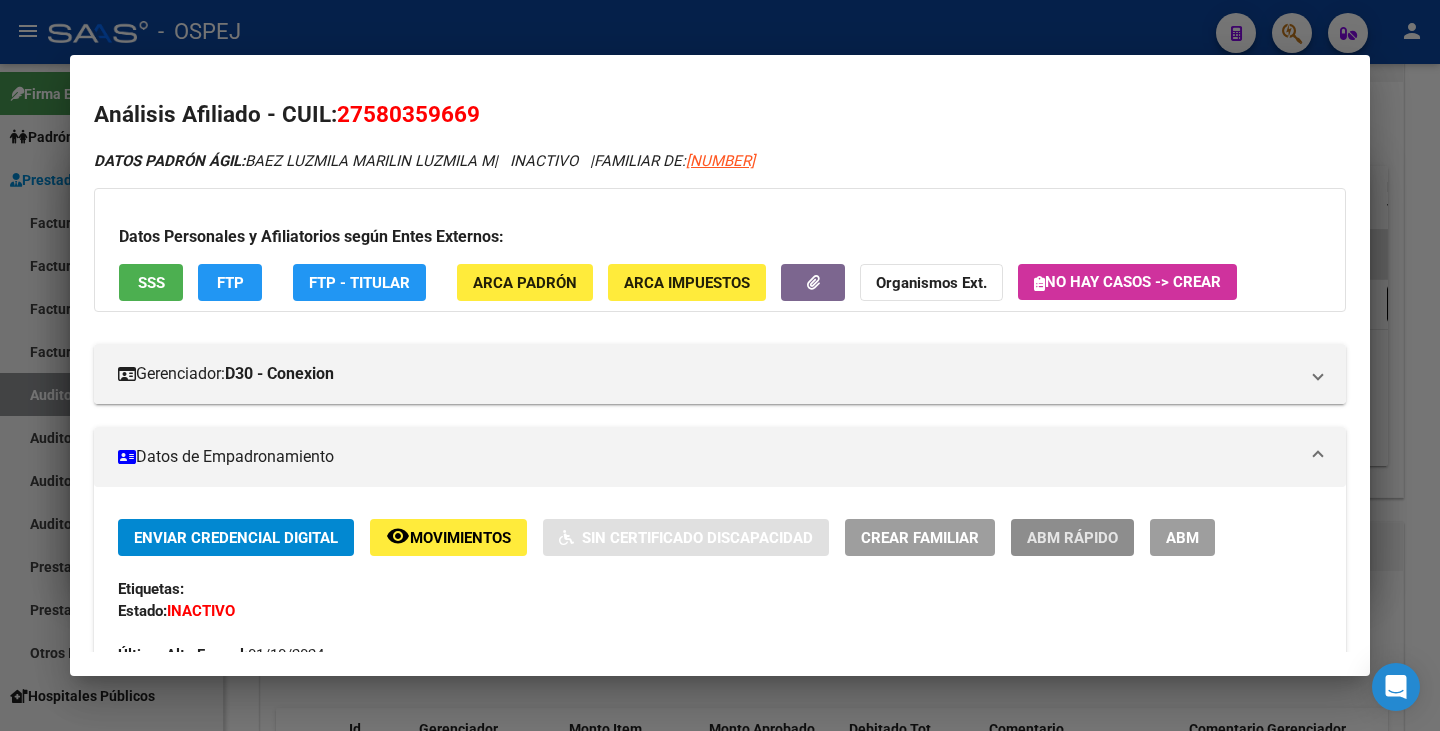 click on "ABM Rápido" 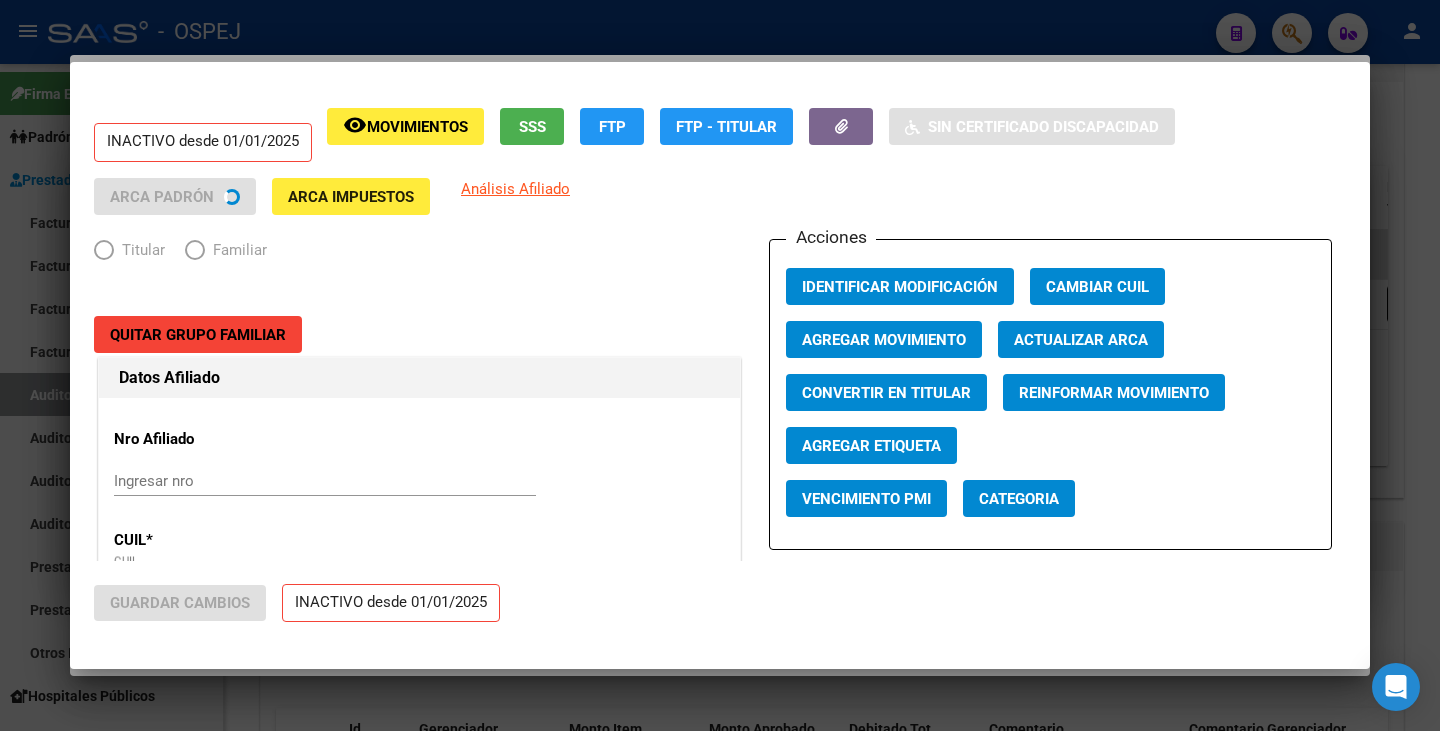 radio on "true" 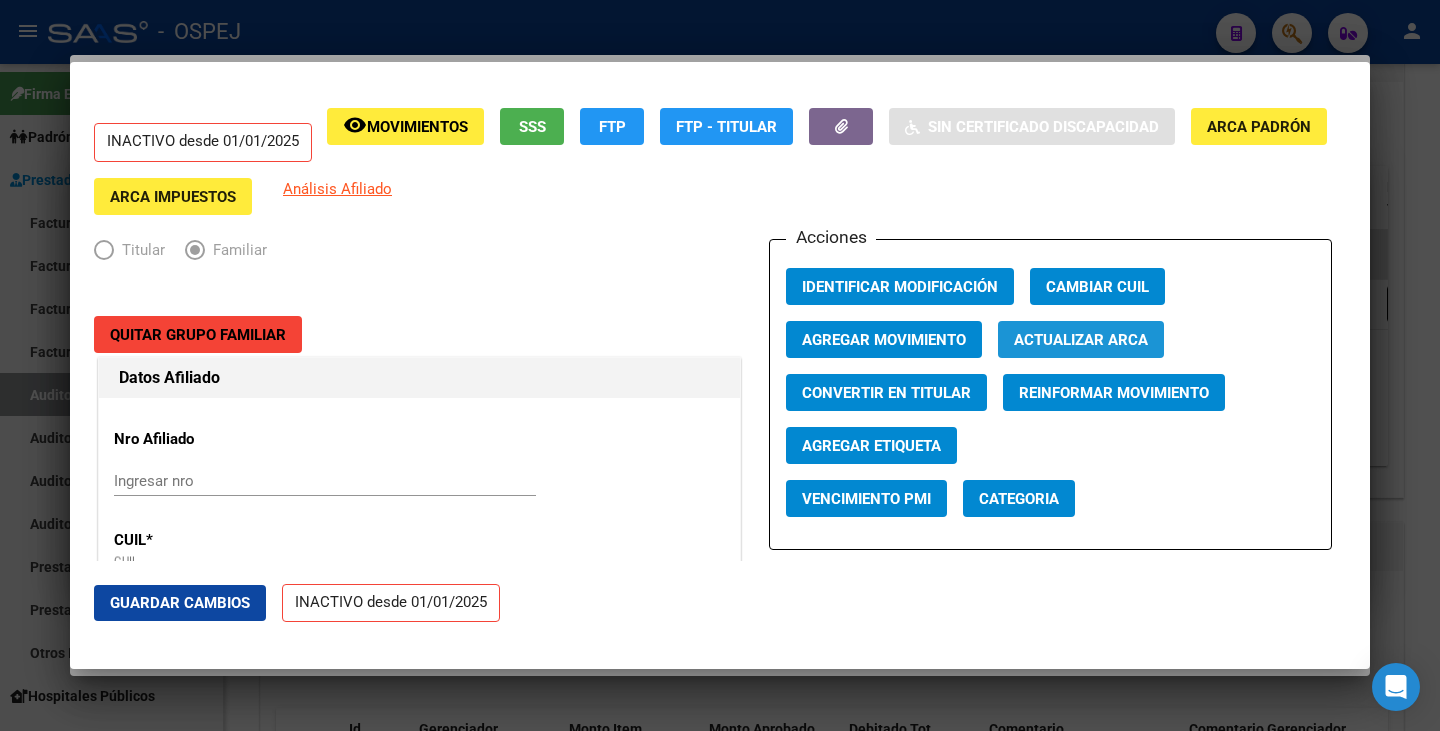 click on "Actualizar ARCA" at bounding box center [1081, 340] 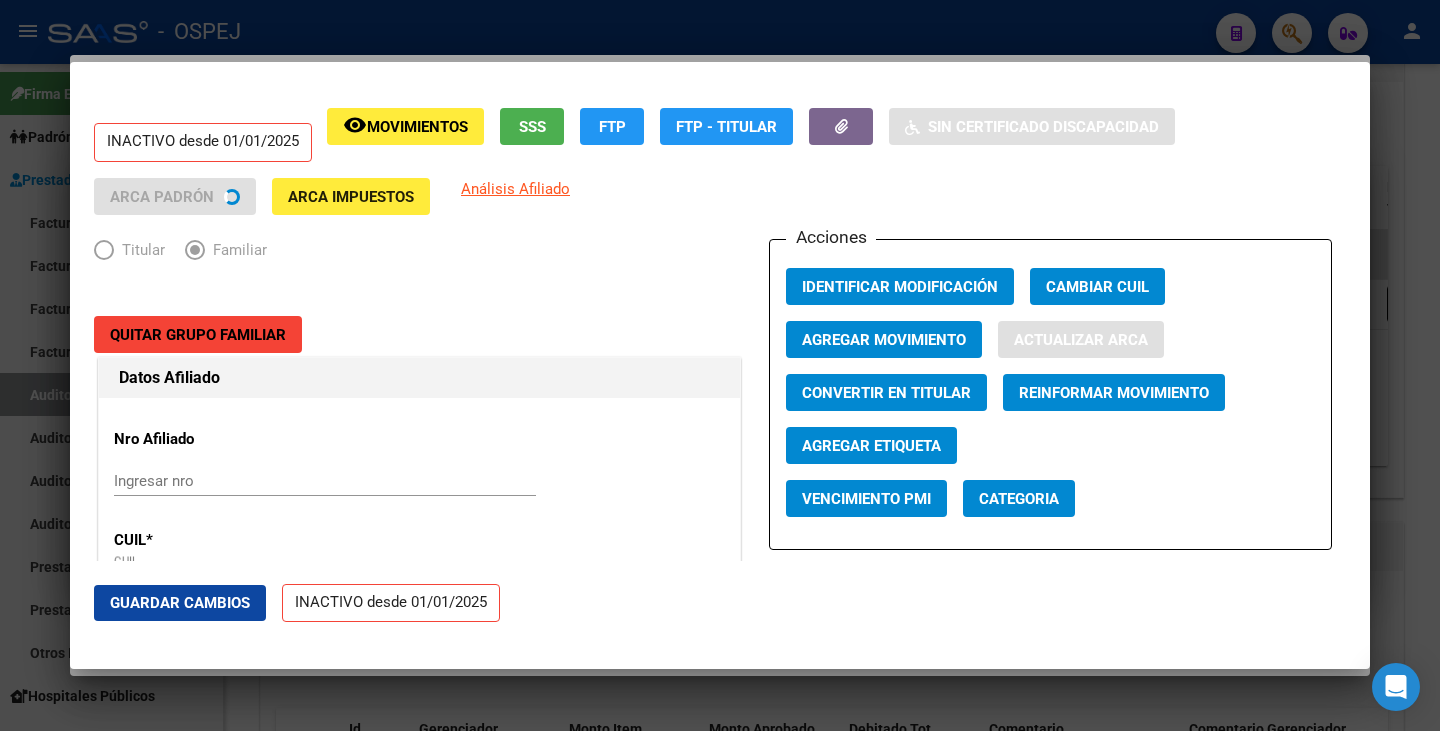 type on "BAEZ" 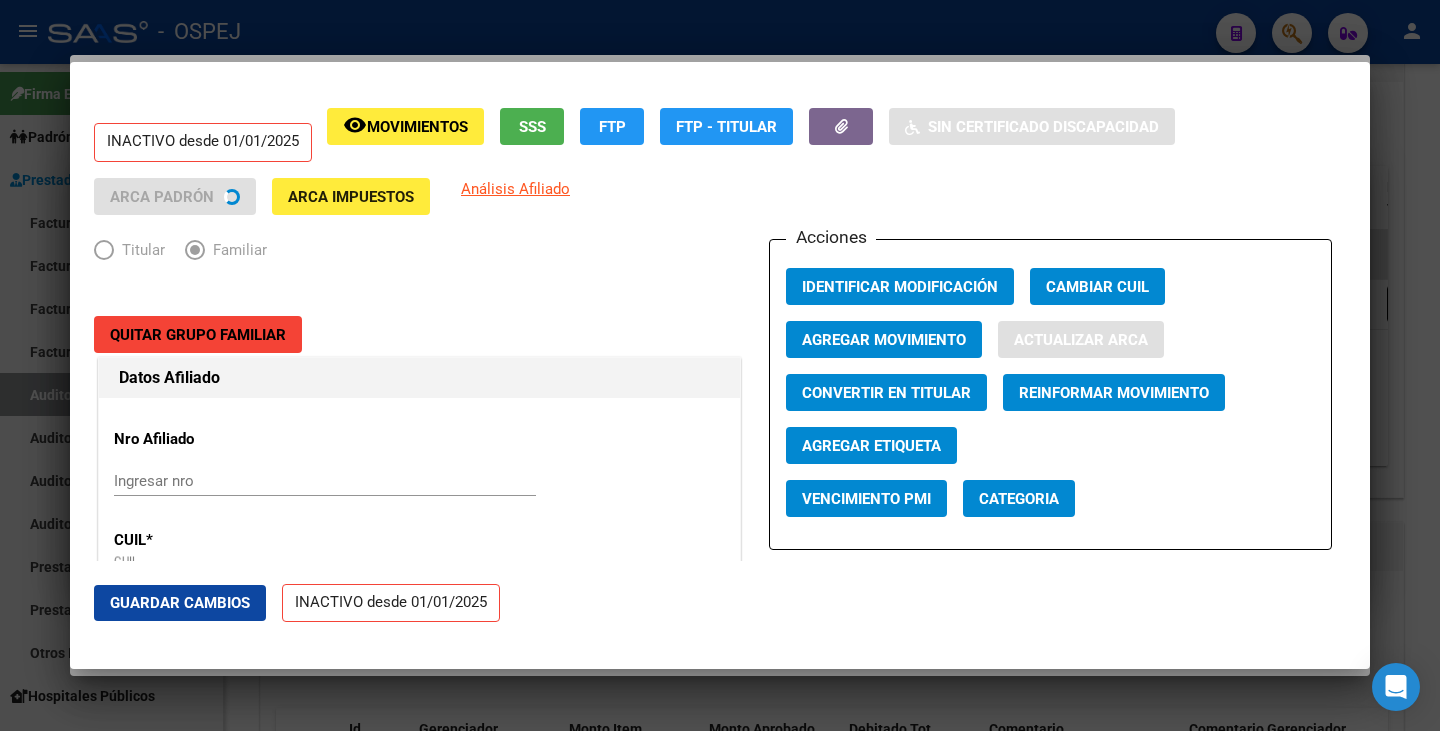 type on "[FIRST] [LAST]" 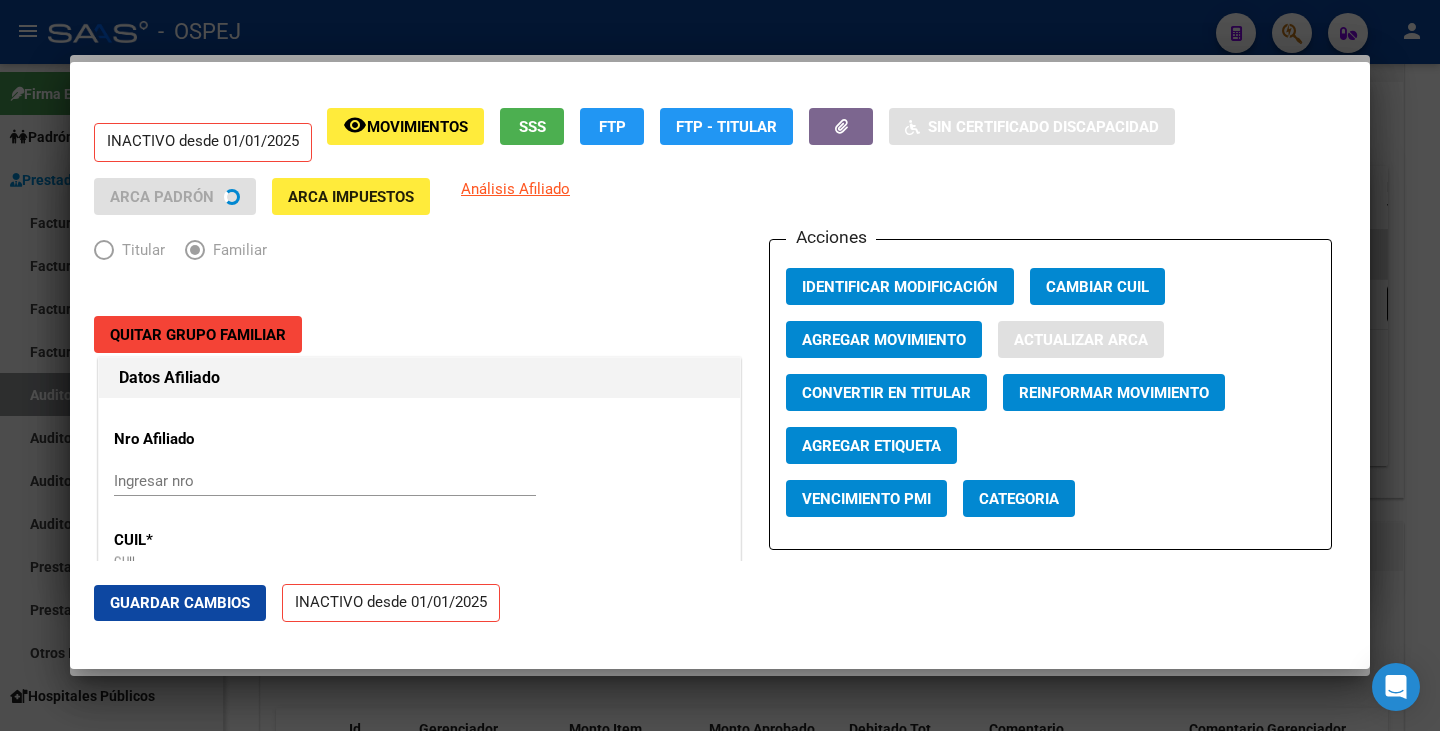 type on "3304" 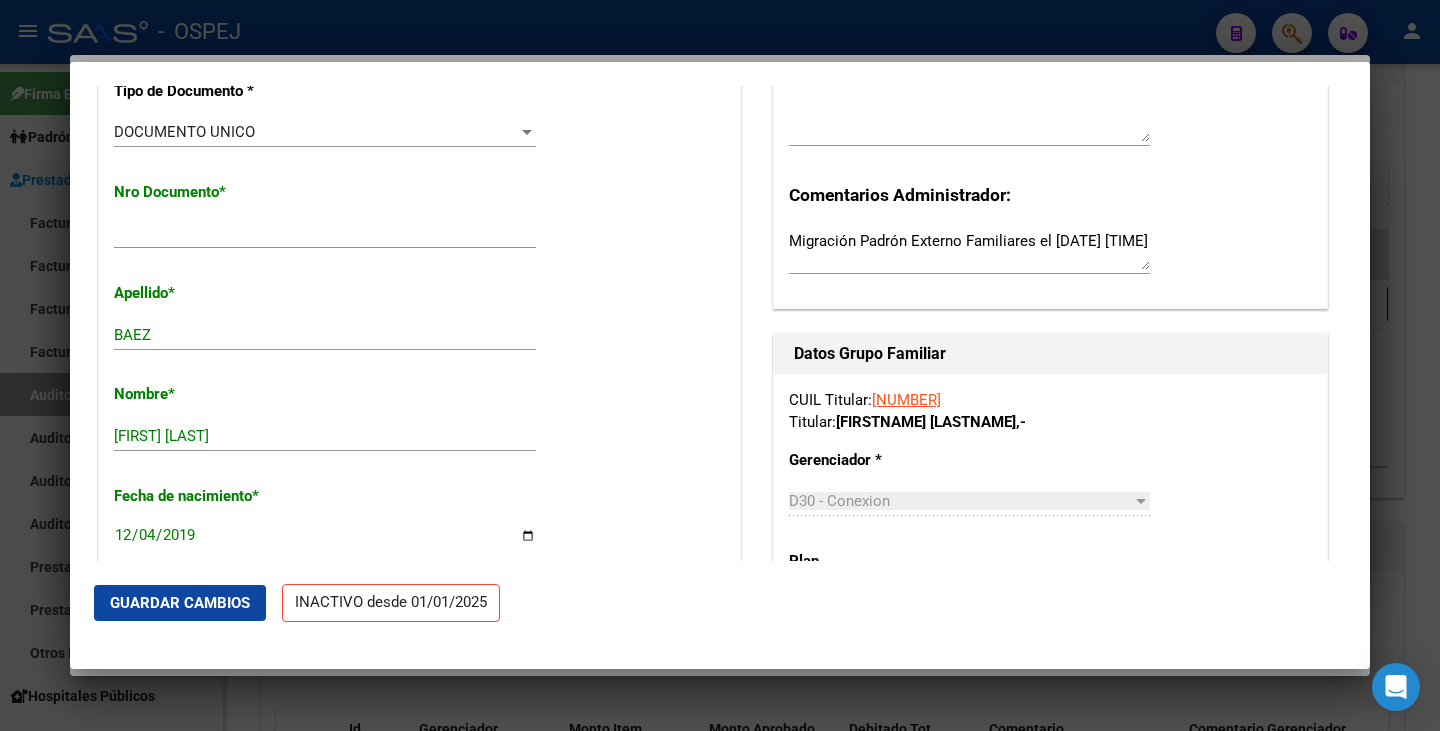scroll, scrollTop: 600, scrollLeft: 0, axis: vertical 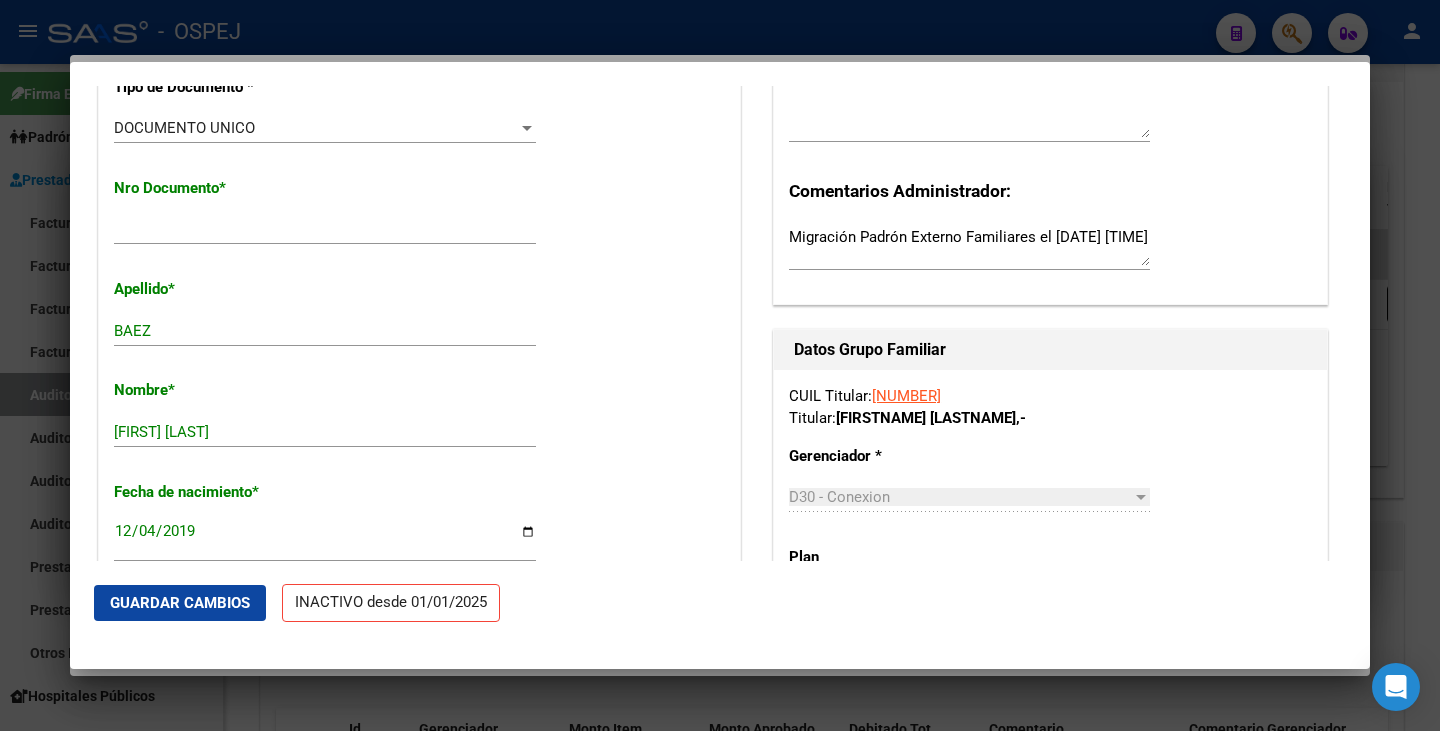 click on "Guardar Cambios" 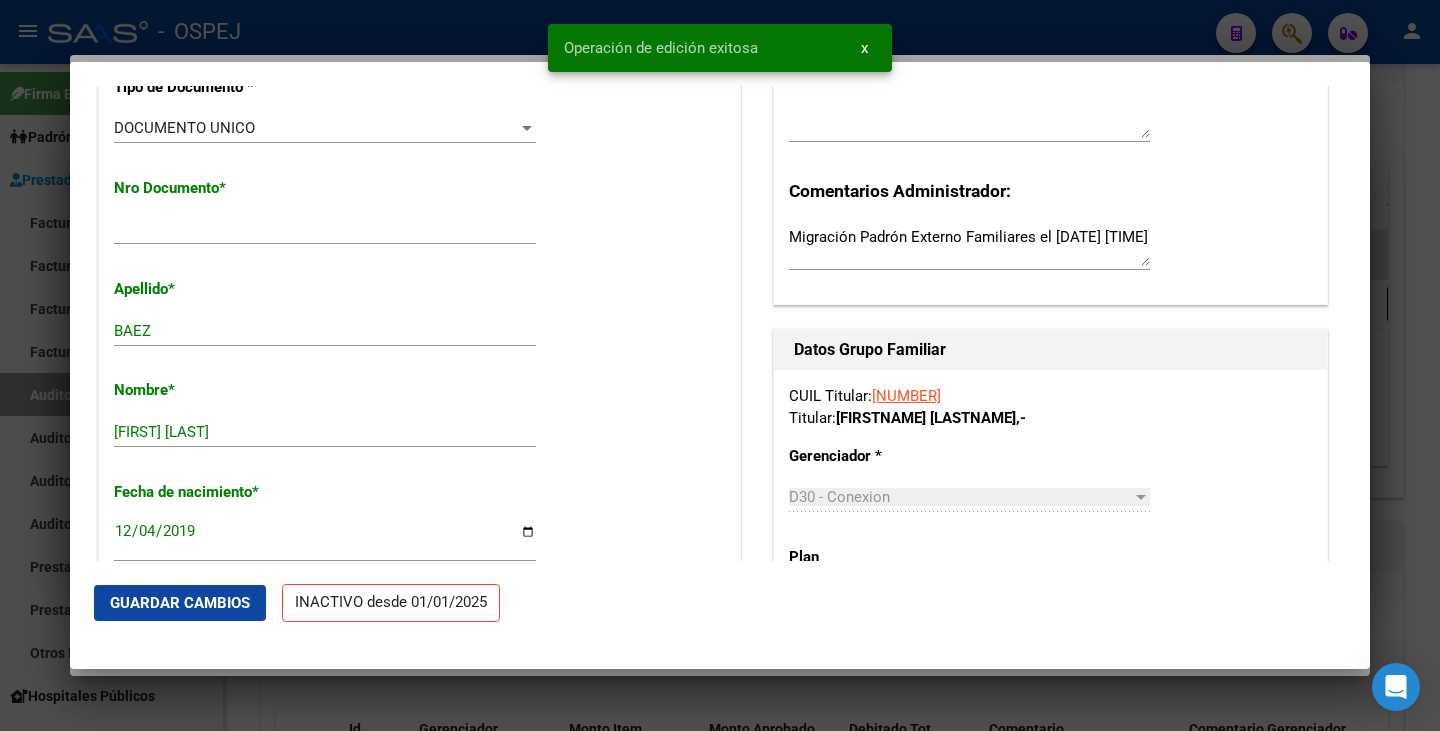 click at bounding box center (720, 365) 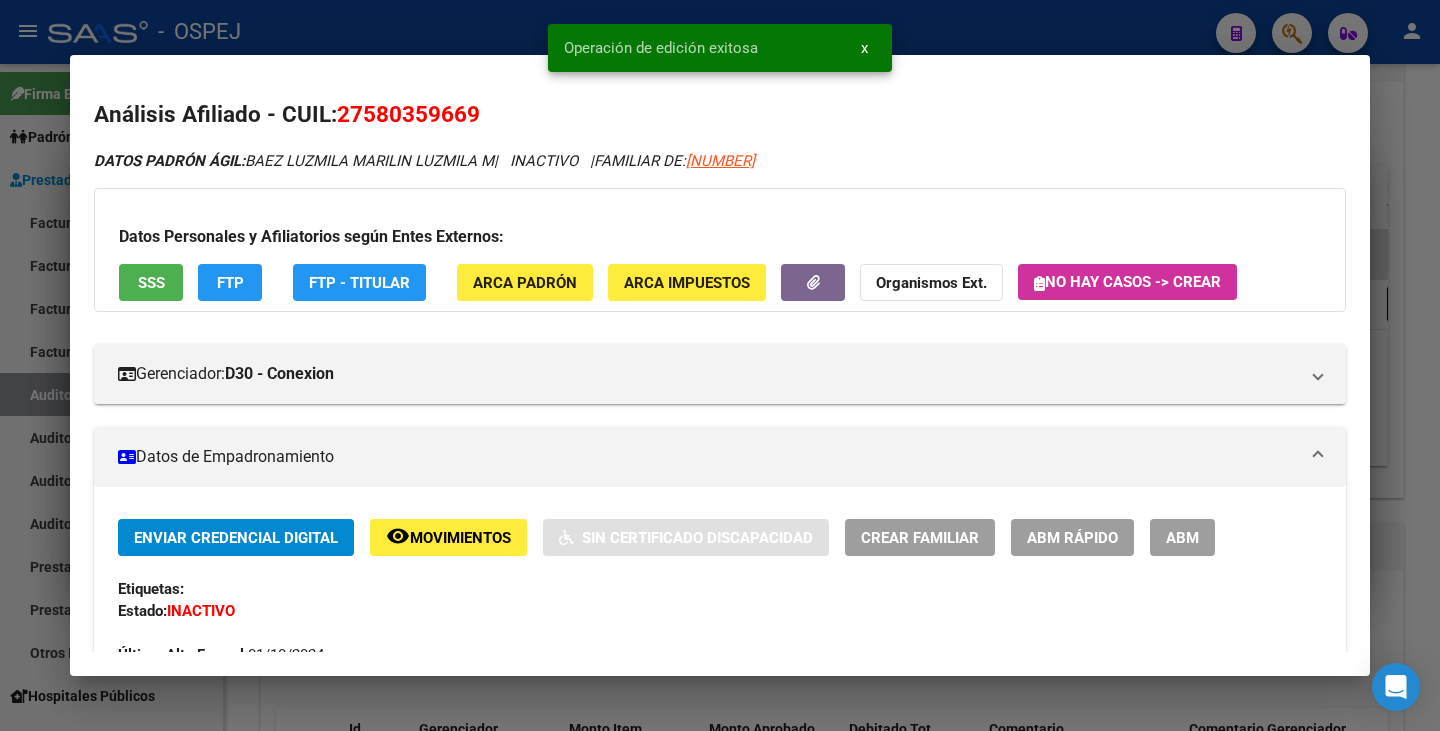 click at bounding box center (720, 365) 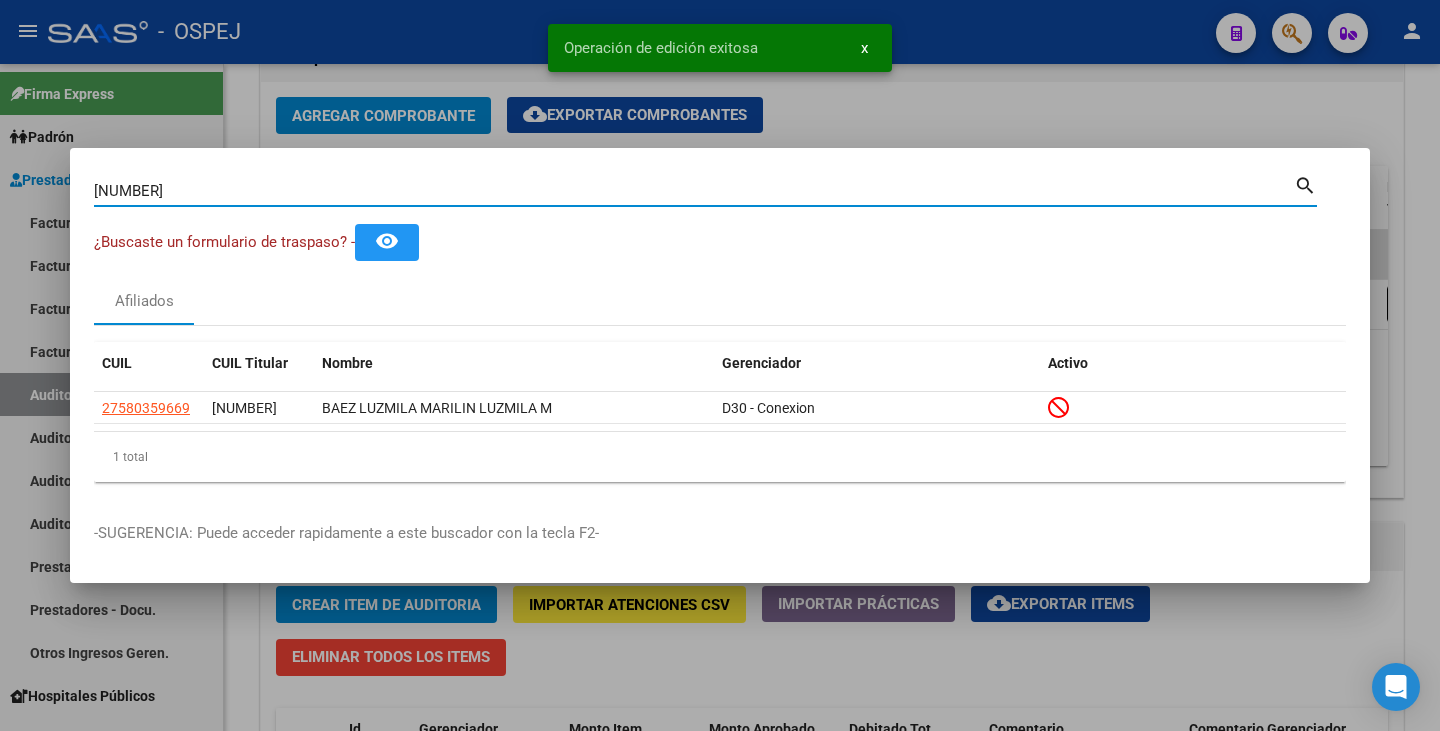 click on "[NUMBER]" at bounding box center (694, 191) 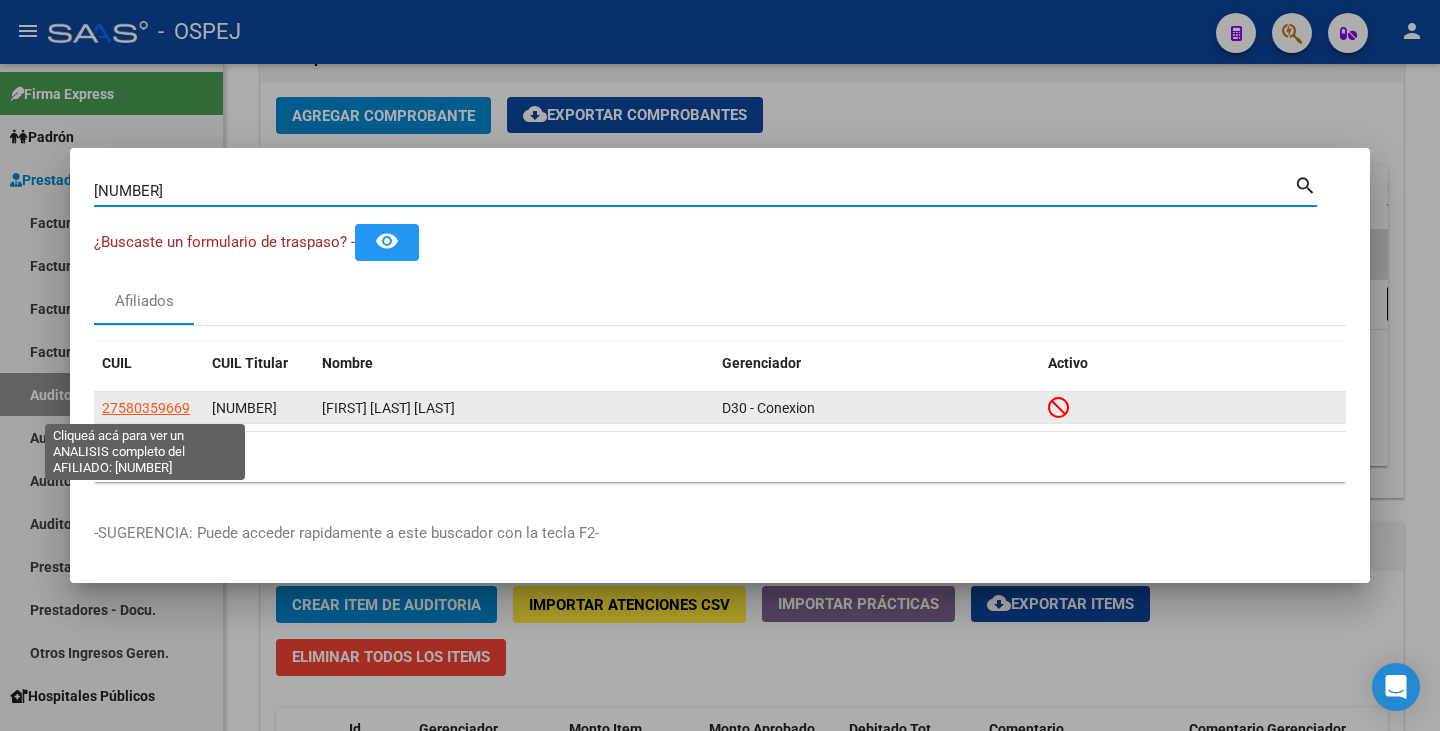 click on "27580359669" 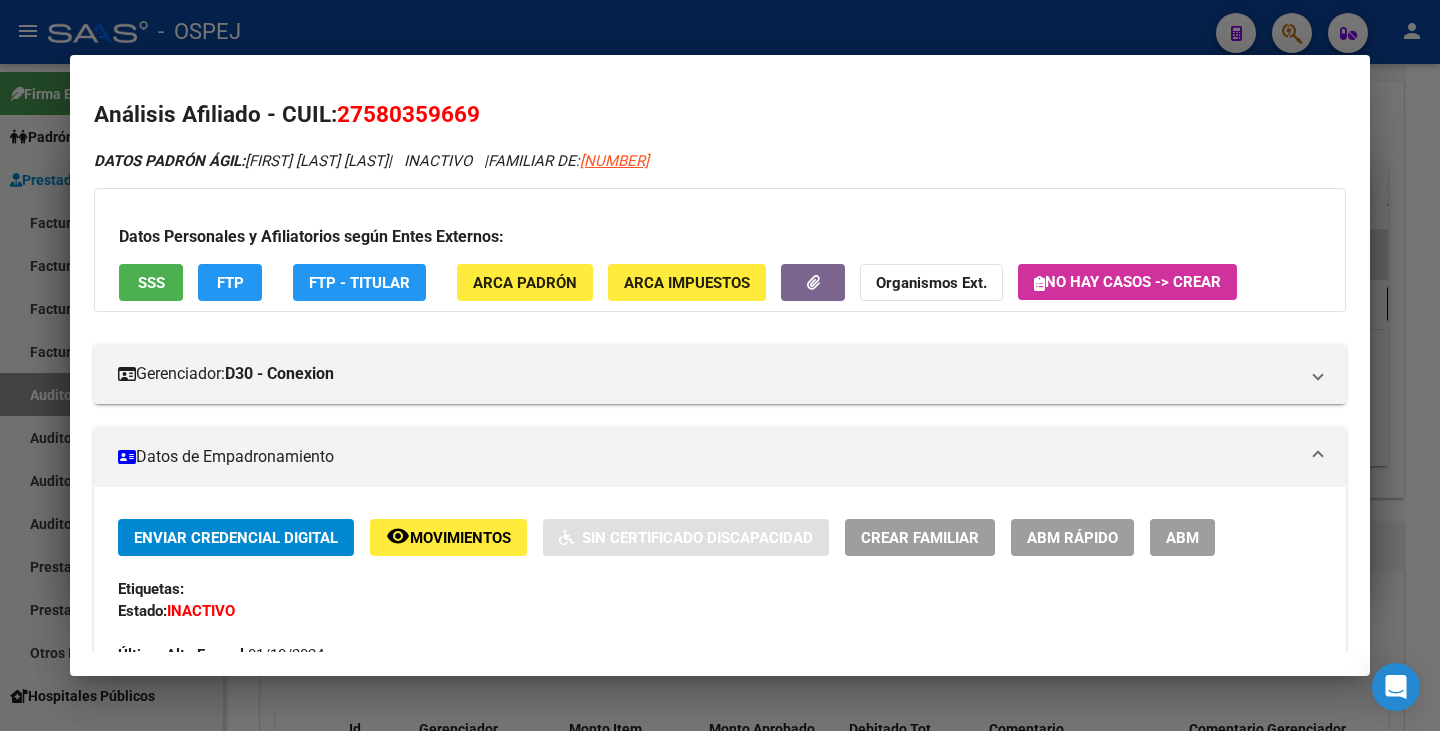 drag, startPoint x: 342, startPoint y: 112, endPoint x: 503, endPoint y: 89, distance: 162.63457 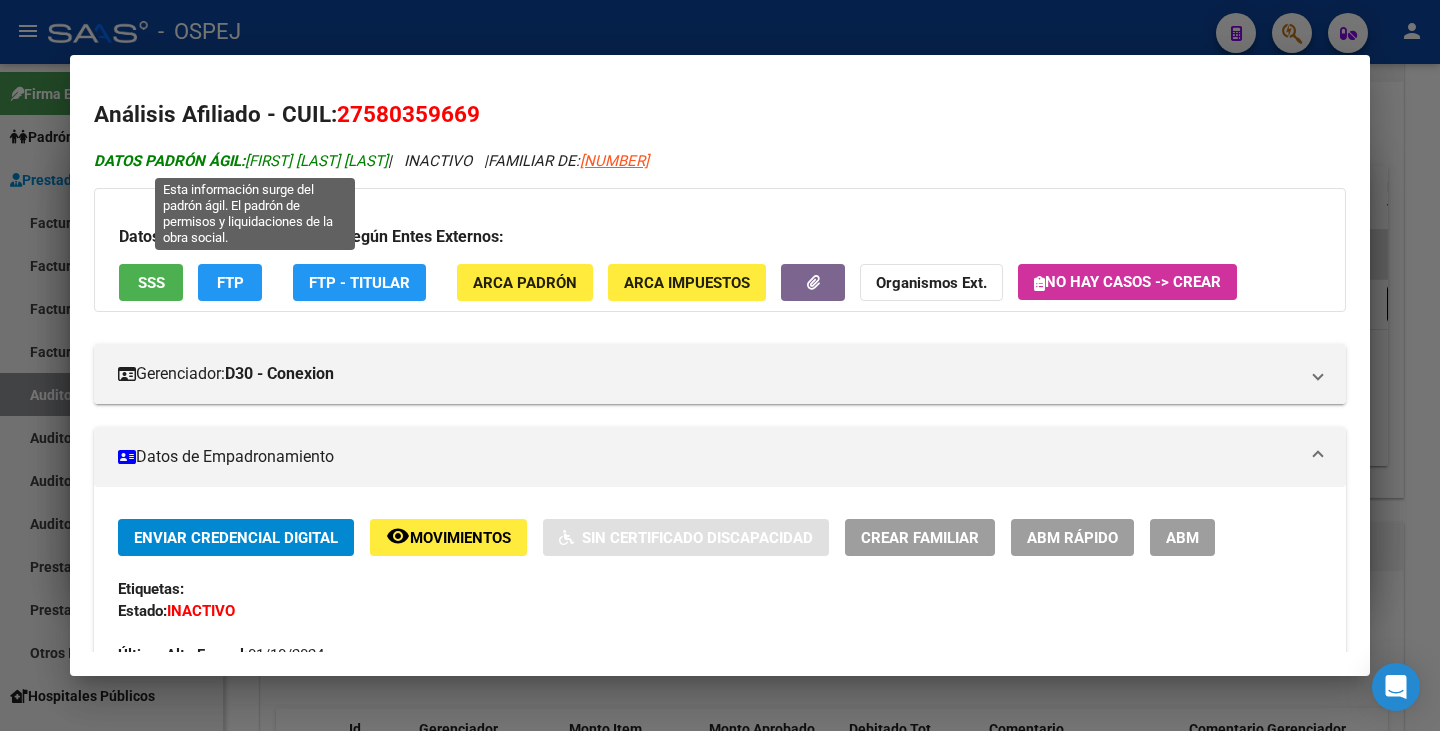 drag, startPoint x: 248, startPoint y: 157, endPoint x: 413, endPoint y: 156, distance: 165.00304 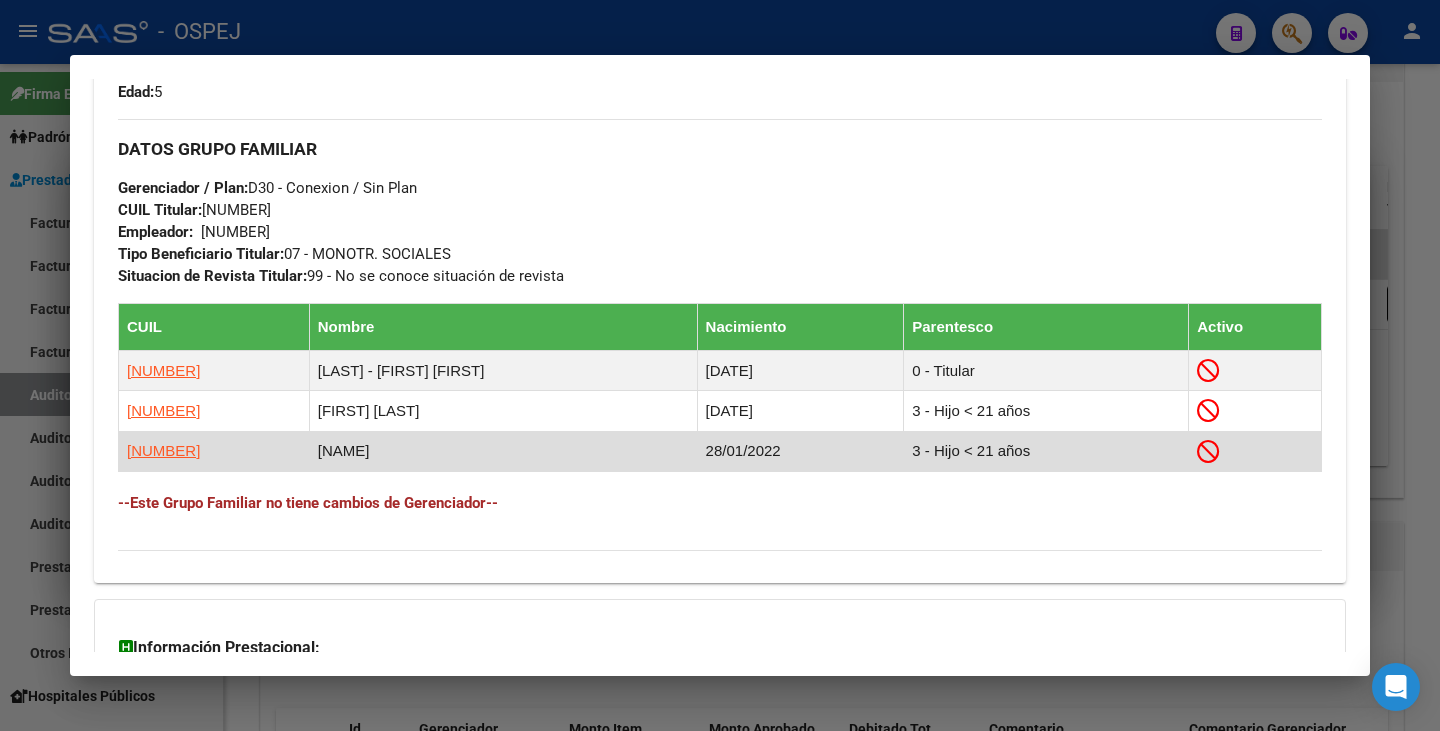 scroll, scrollTop: 900, scrollLeft: 0, axis: vertical 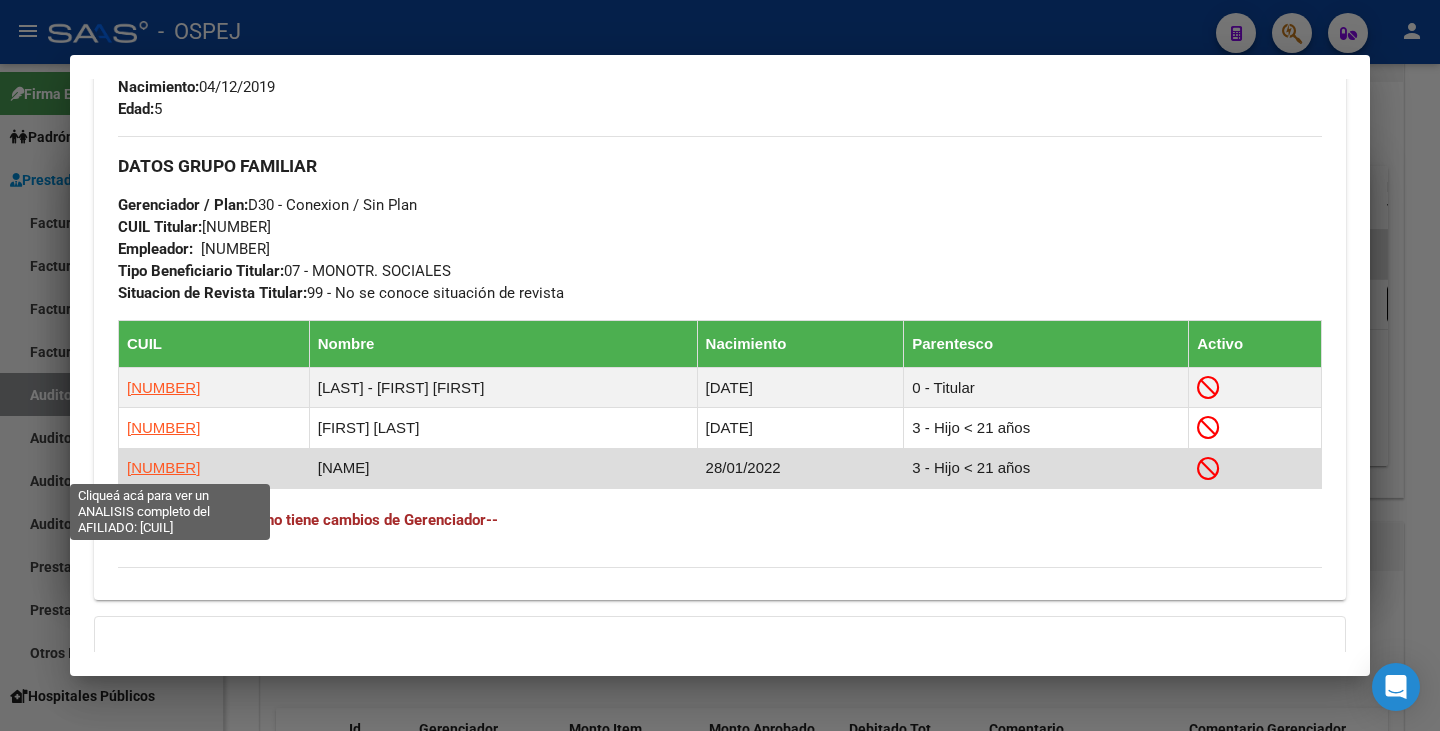 click on "[NUMBER]" at bounding box center [163, 467] 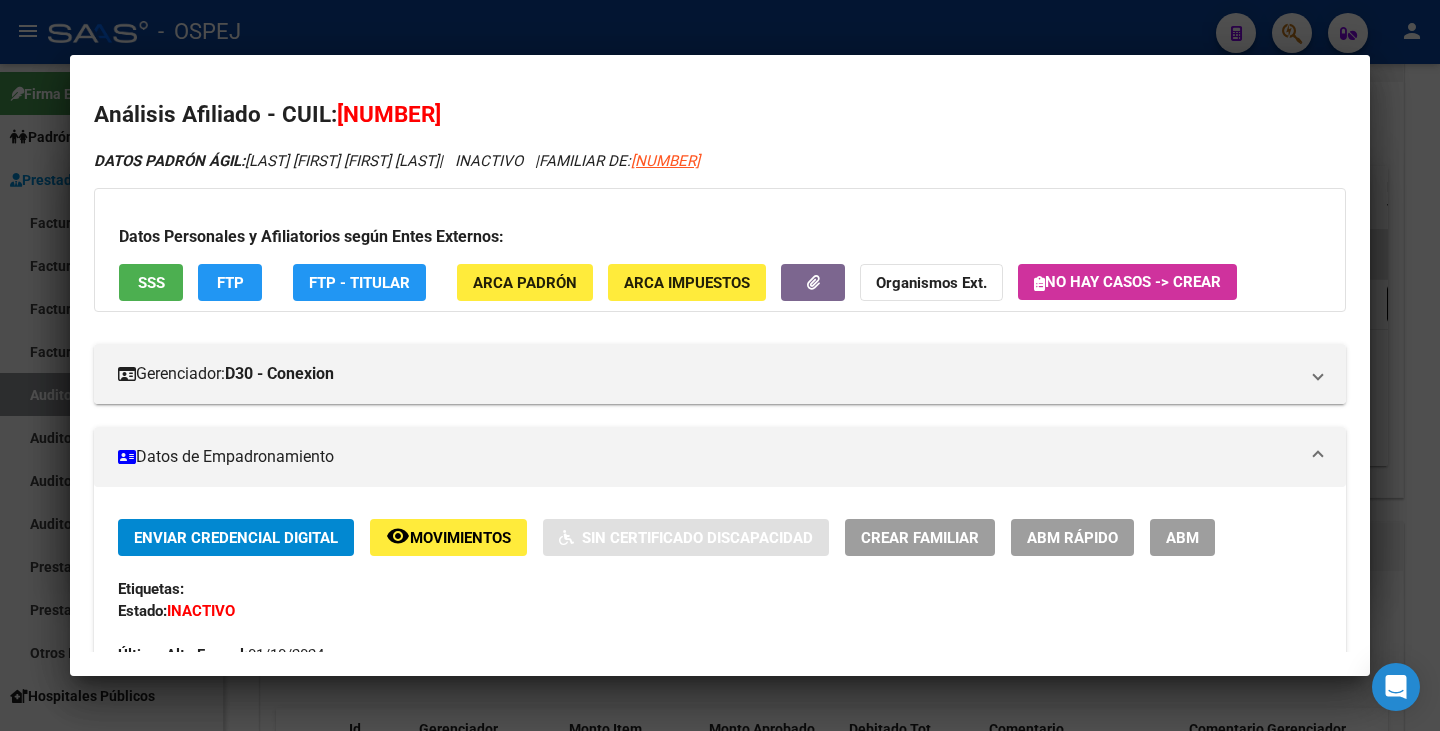 drag, startPoint x: 575, startPoint y: 204, endPoint x: 974, endPoint y: 265, distance: 403.636 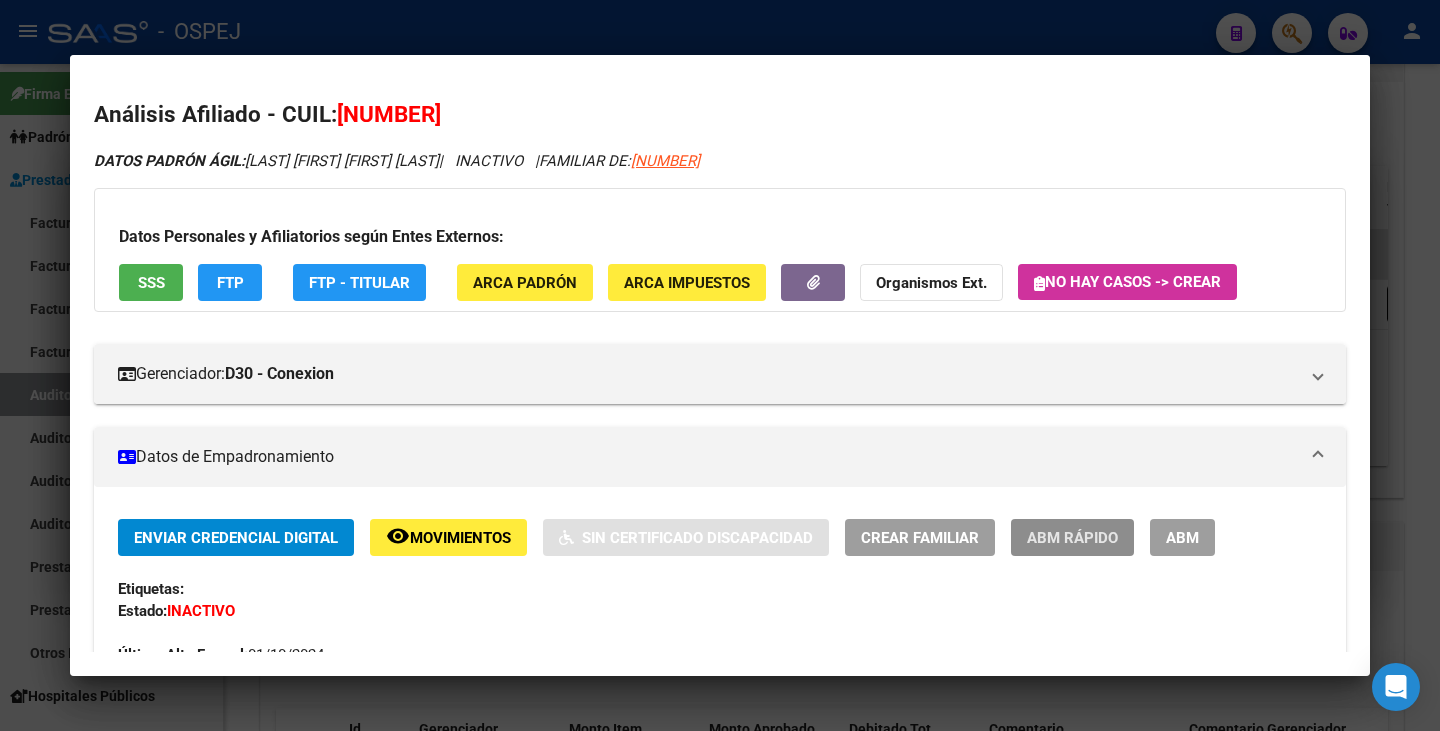 click on "ABM Rápido" 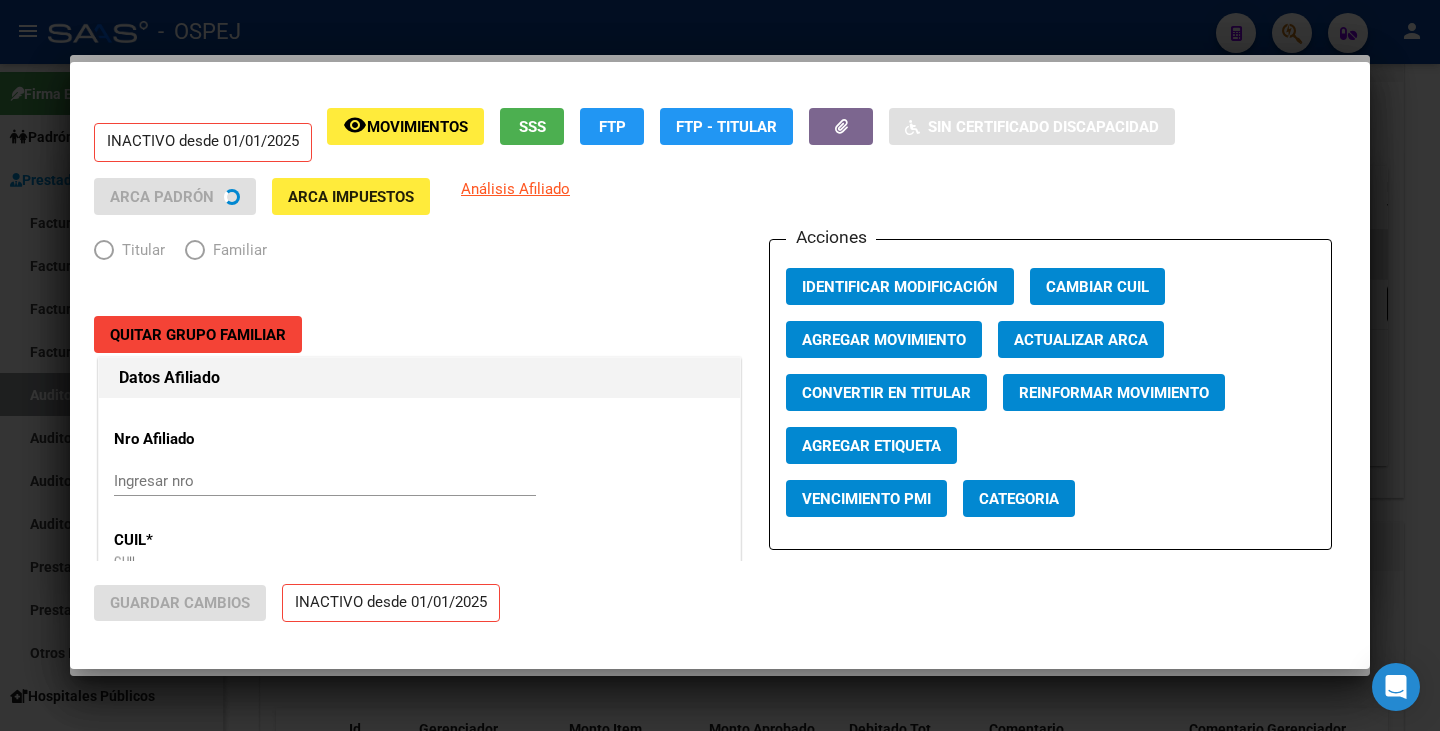 radio on "true" 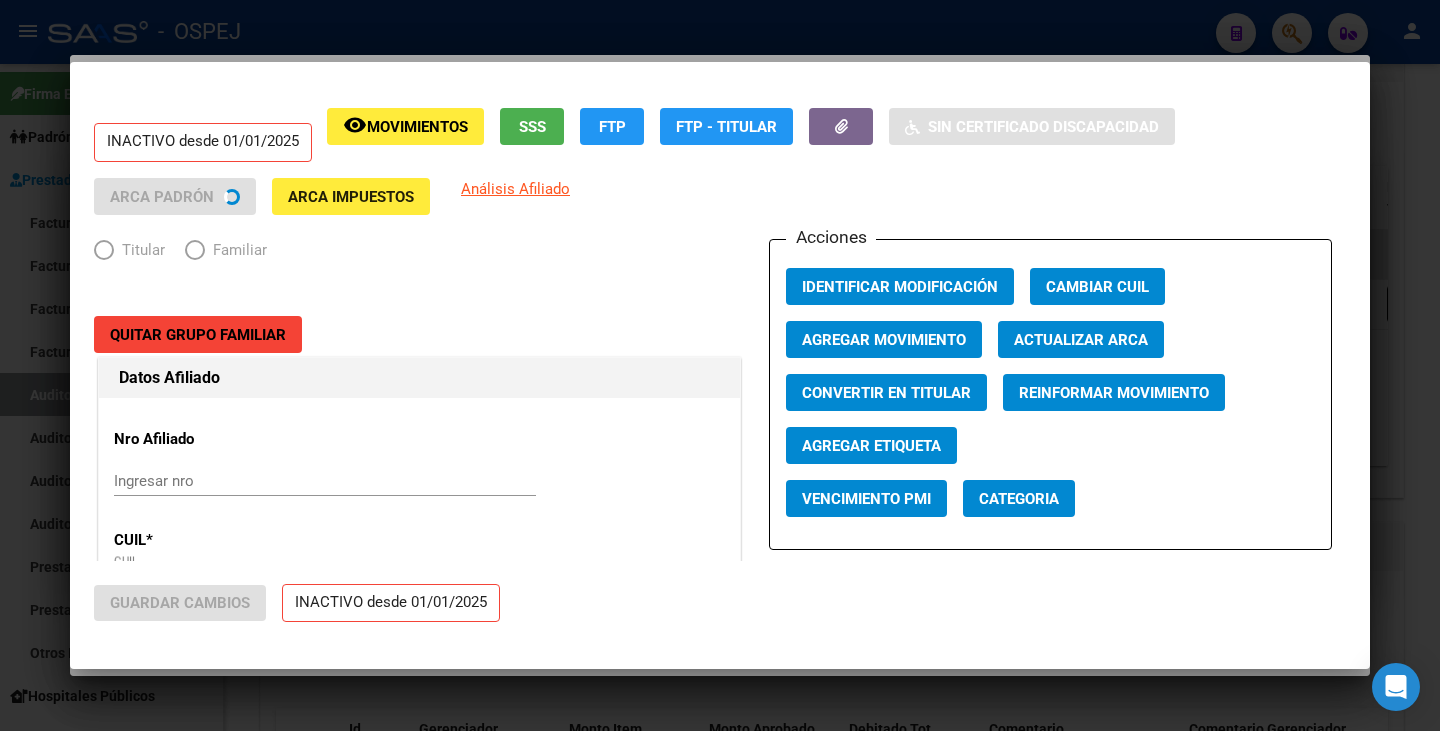 type on "[NUMBER]-[NUMBER]" 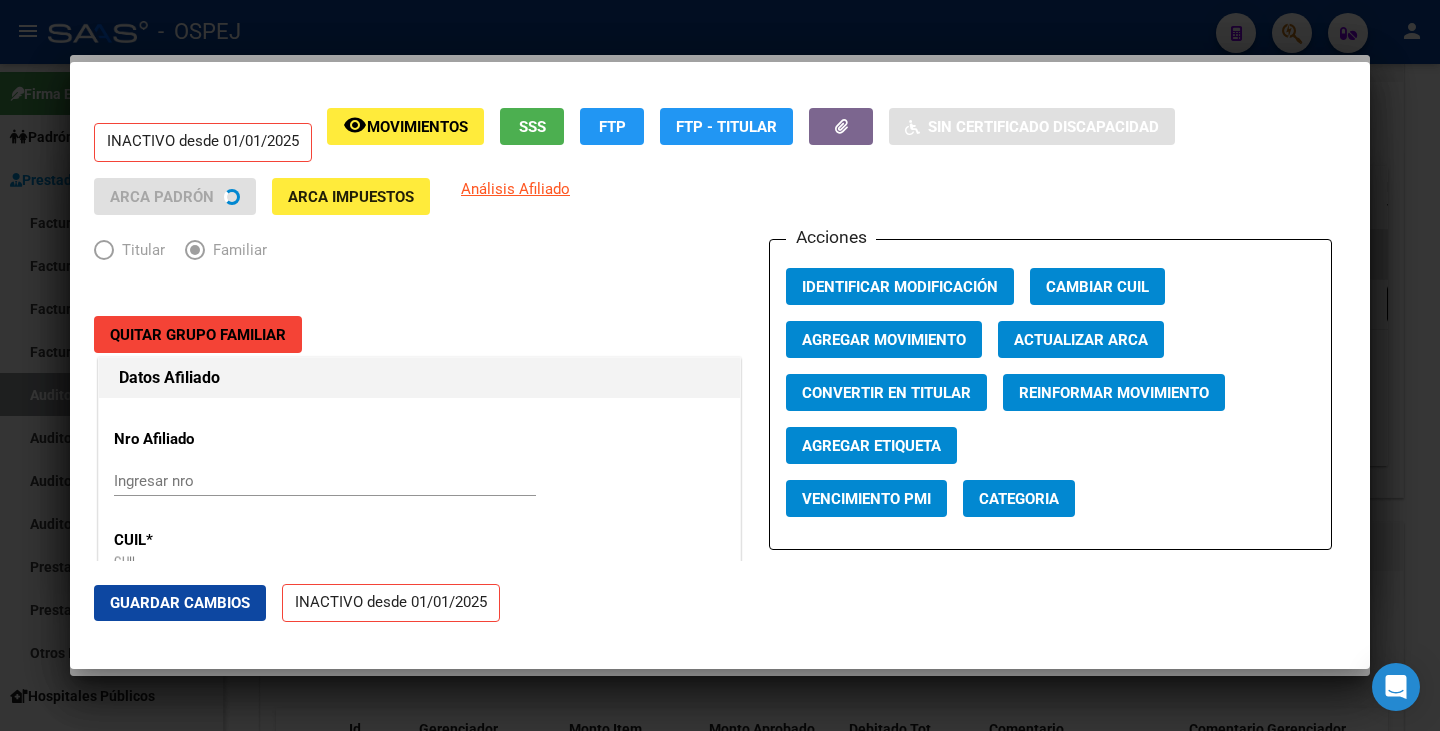 click on "Actualizar ARCA" at bounding box center (1081, 340) 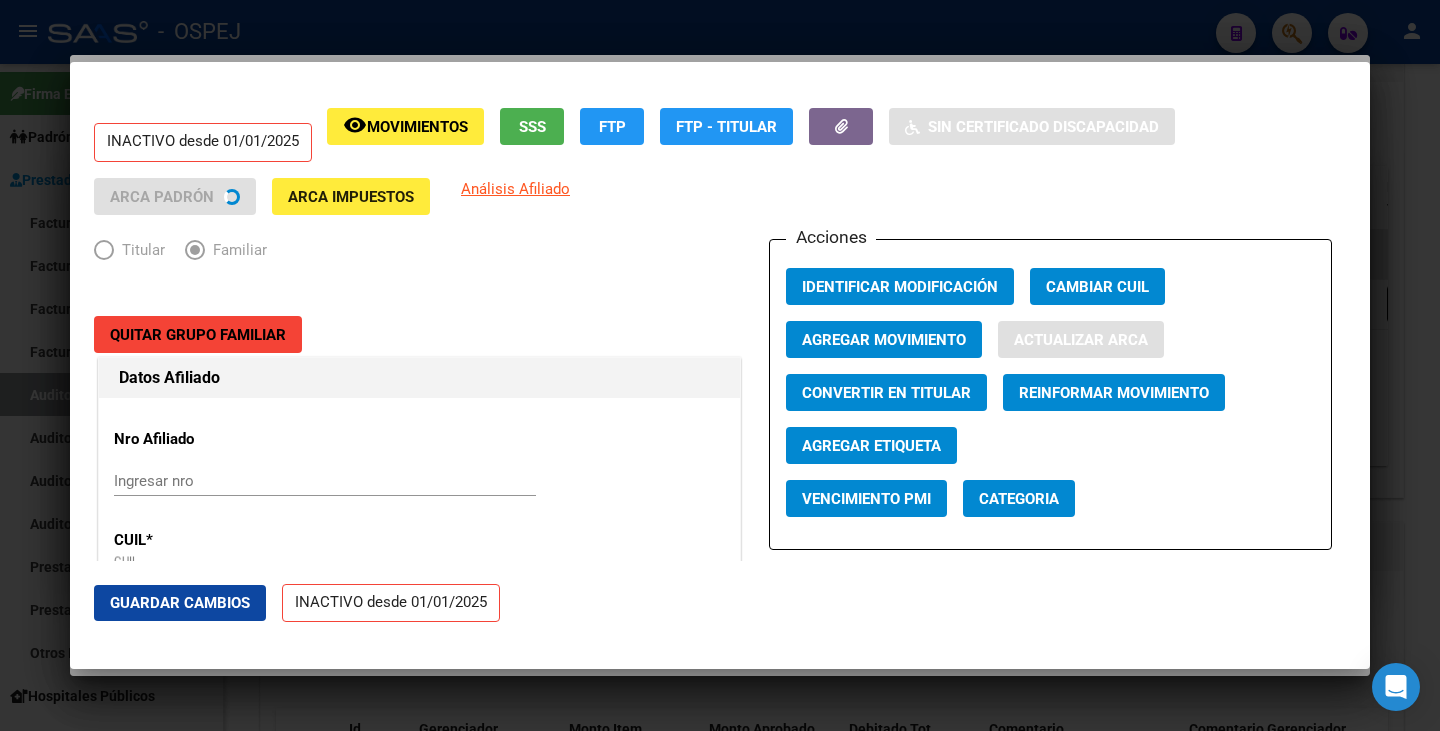 type on "BAEZ" 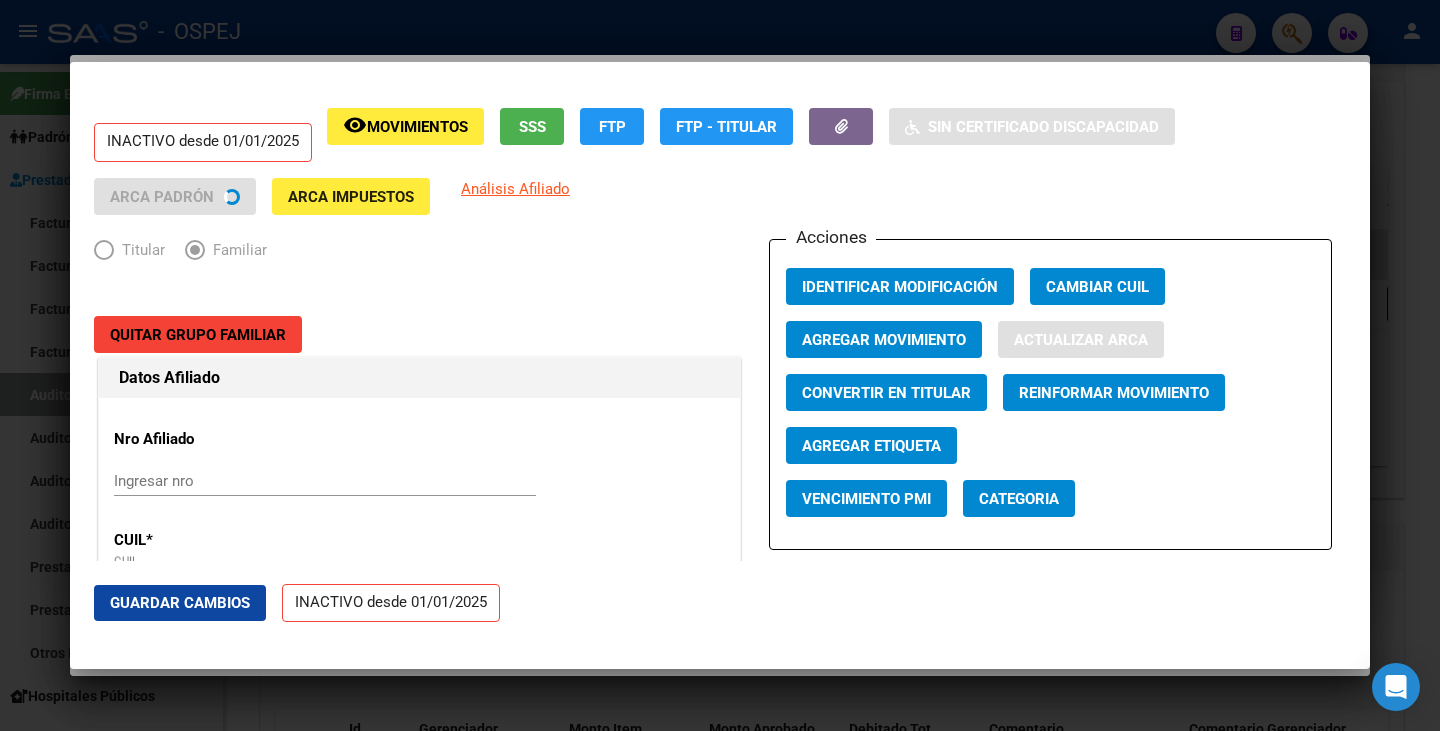 type on "[FIRSTNAME] [LASTNAME]" 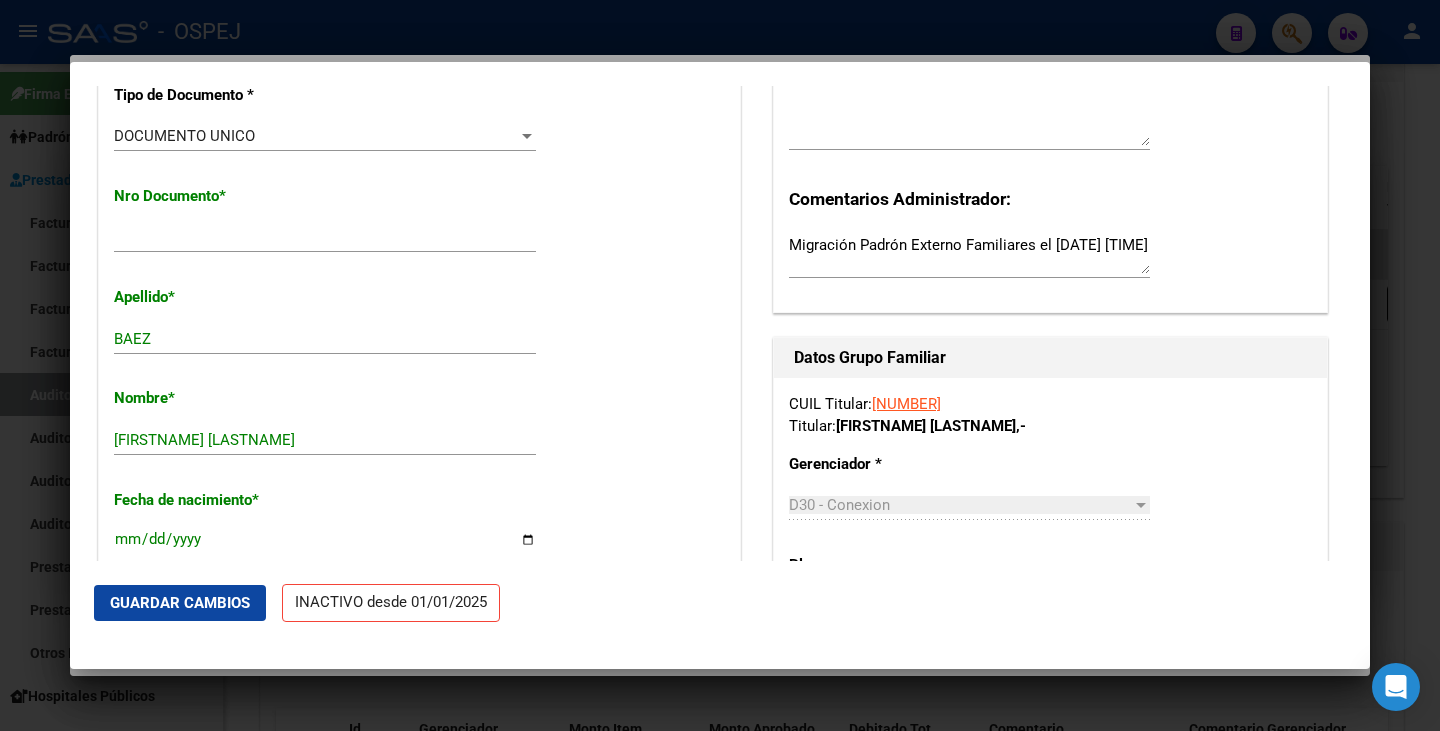 scroll, scrollTop: 600, scrollLeft: 0, axis: vertical 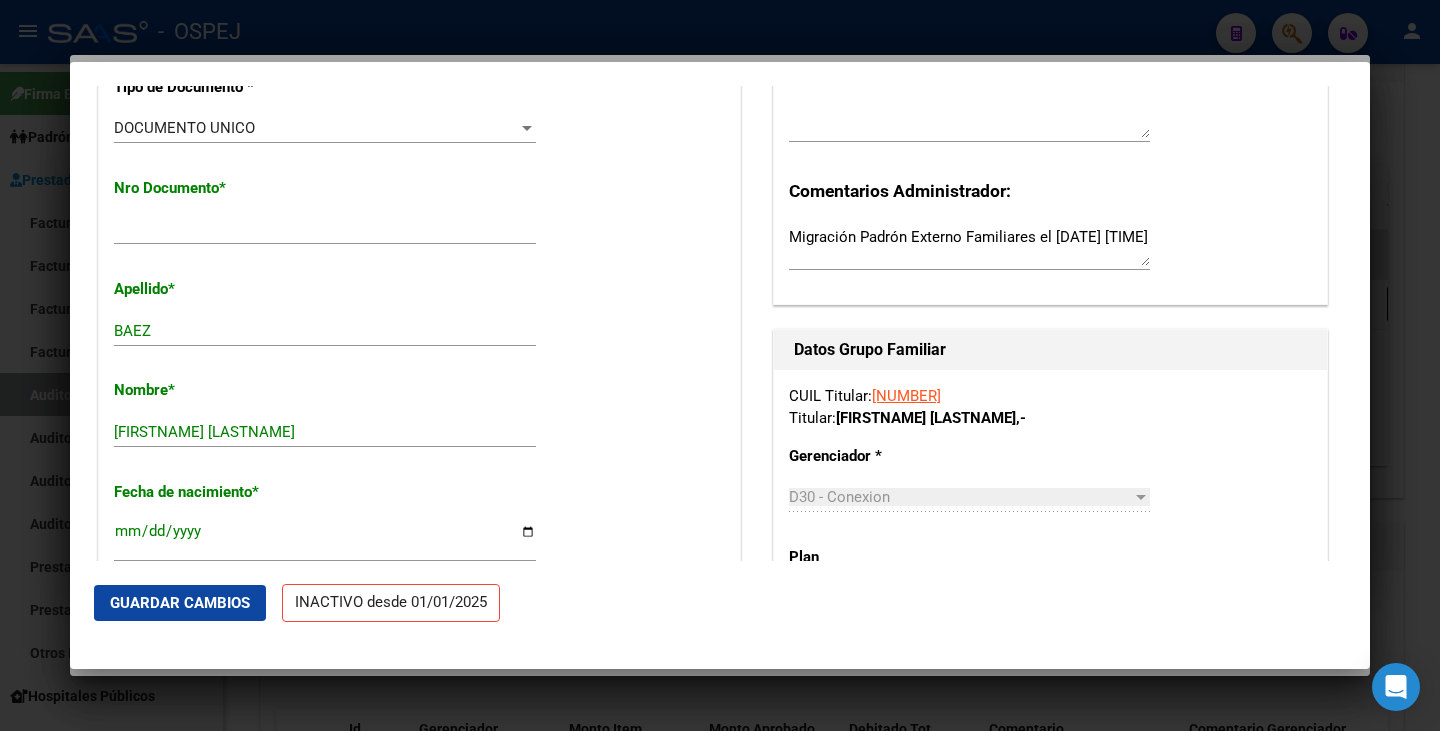 click on "Guardar Cambios" 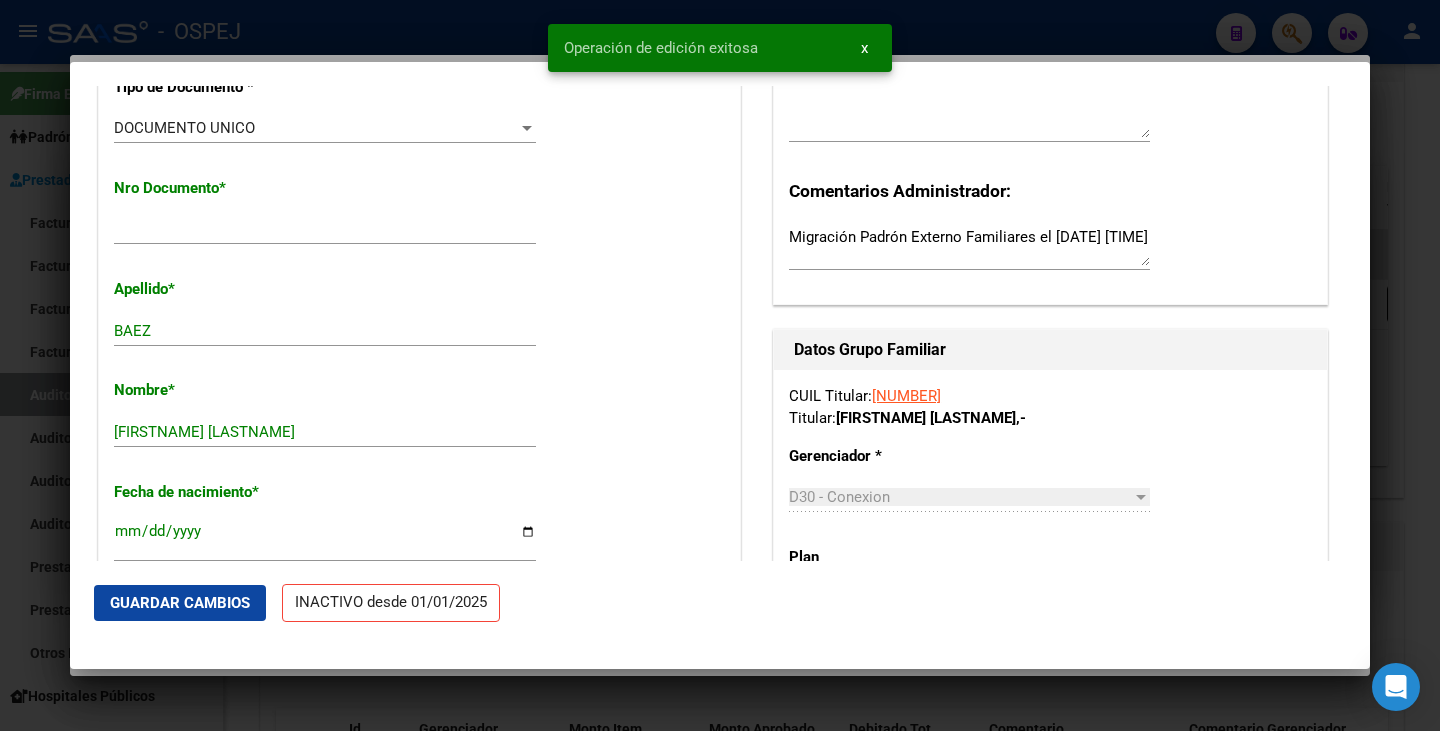 click at bounding box center [720, 365] 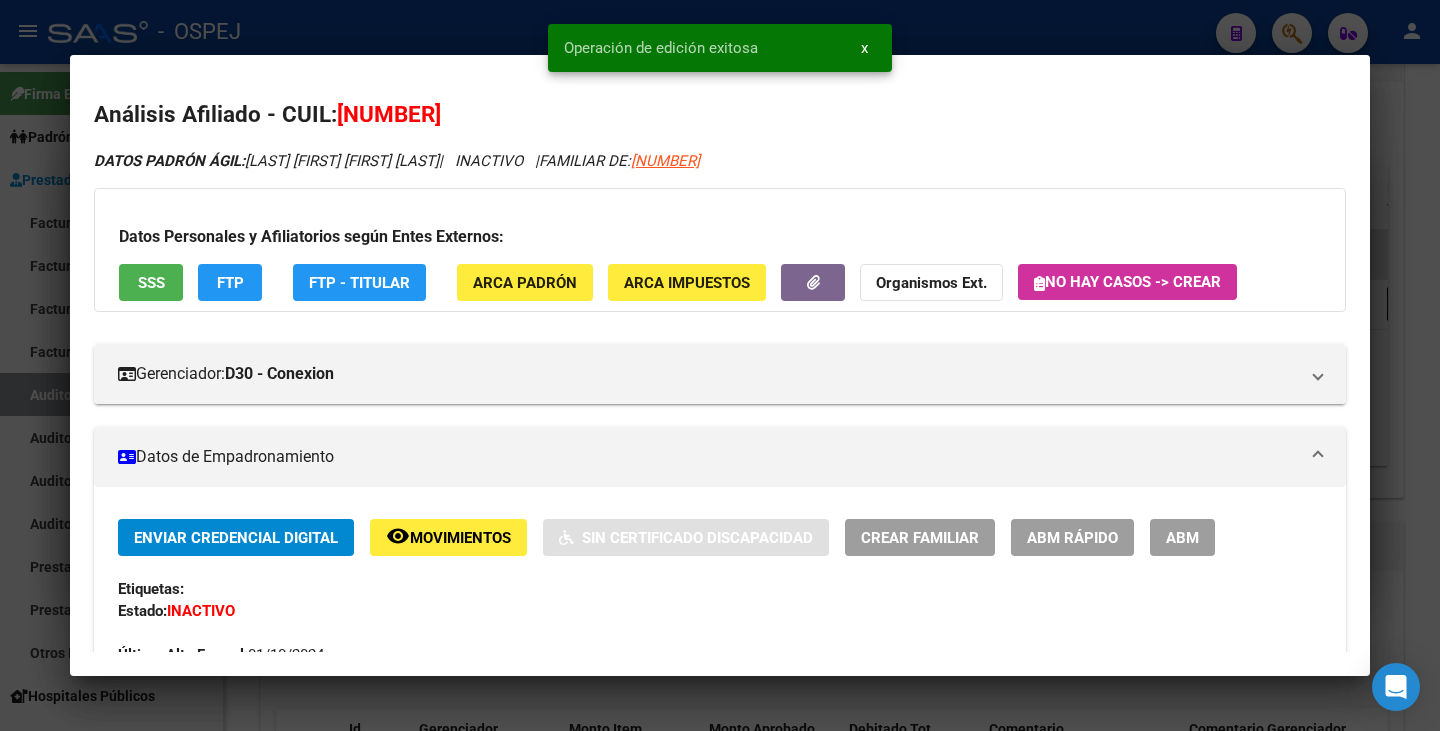 click at bounding box center [720, 365] 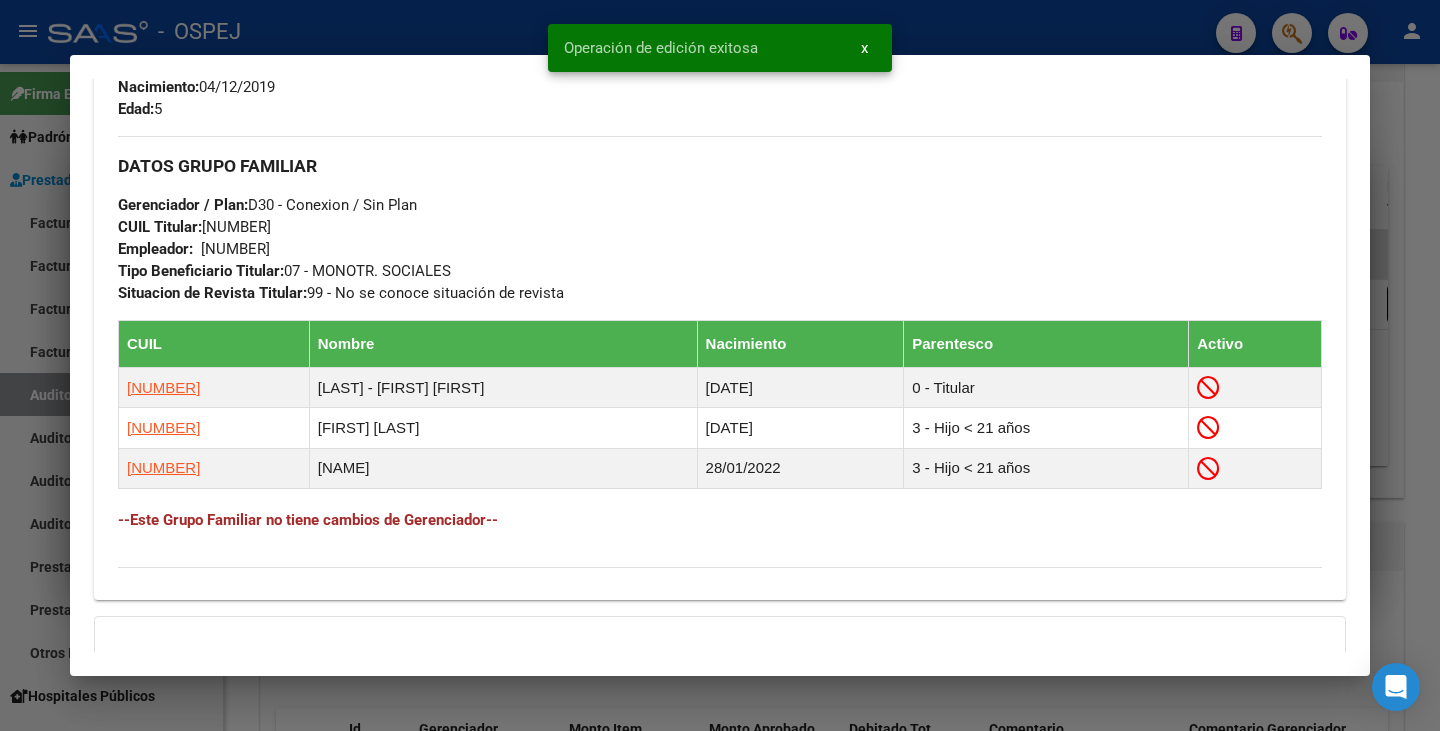 click at bounding box center (720, 365) 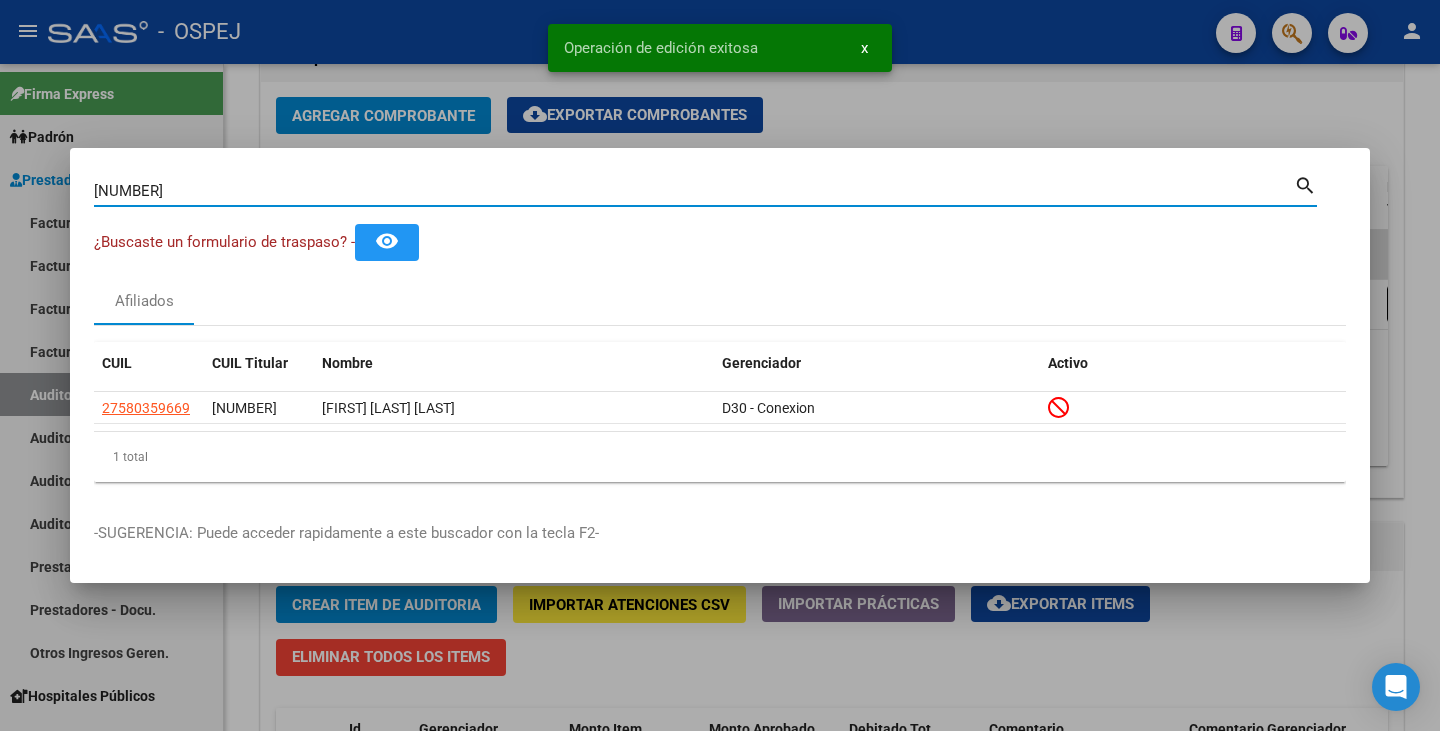 click on "[NUMBER]" at bounding box center (694, 191) 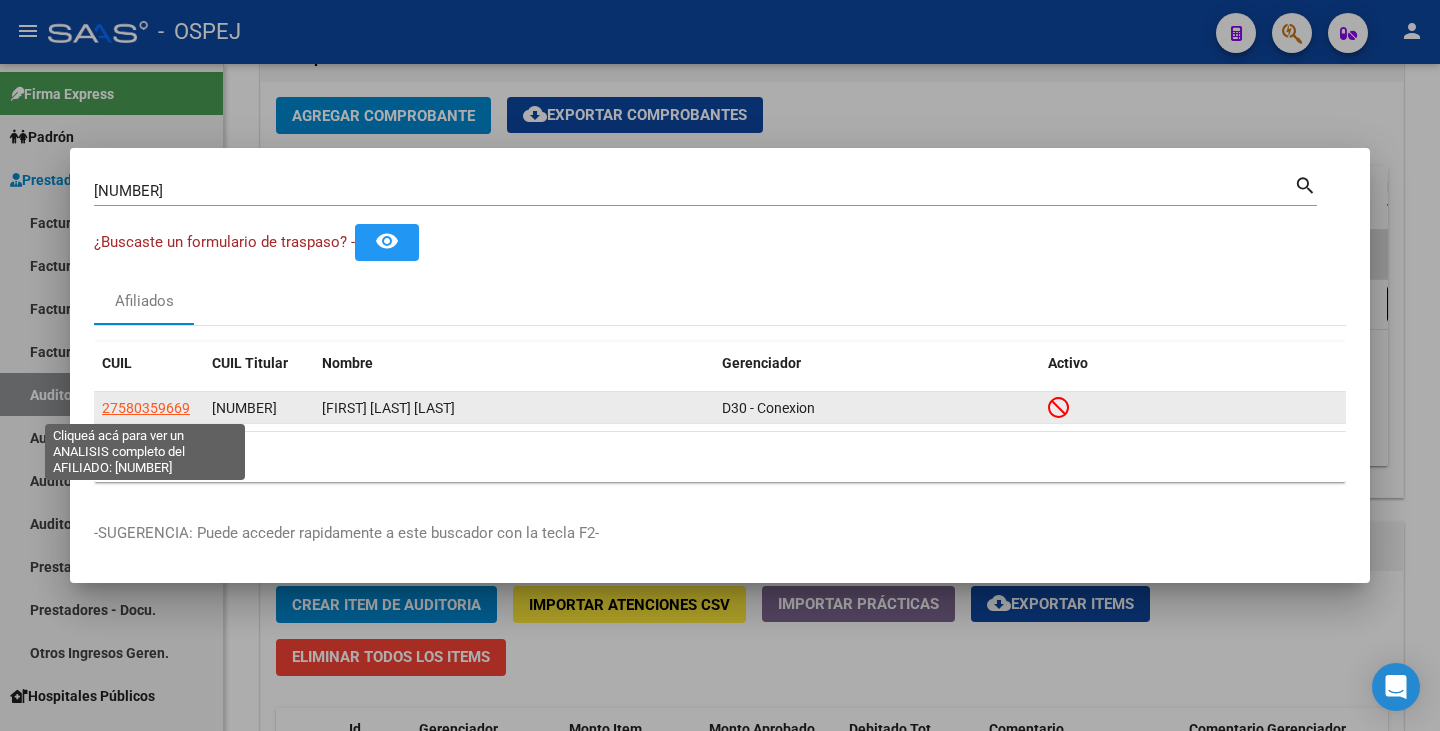 click on "27580359669" 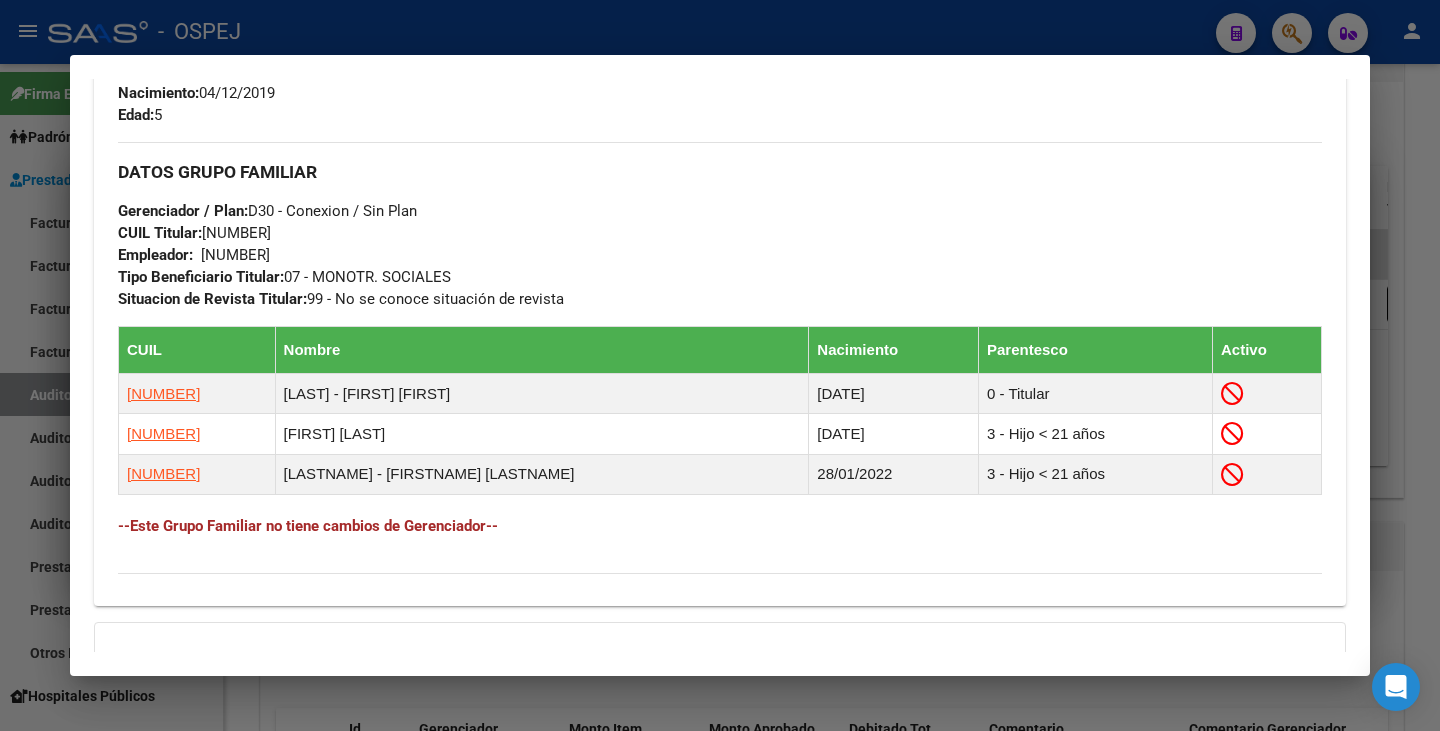 scroll, scrollTop: 1000, scrollLeft: 0, axis: vertical 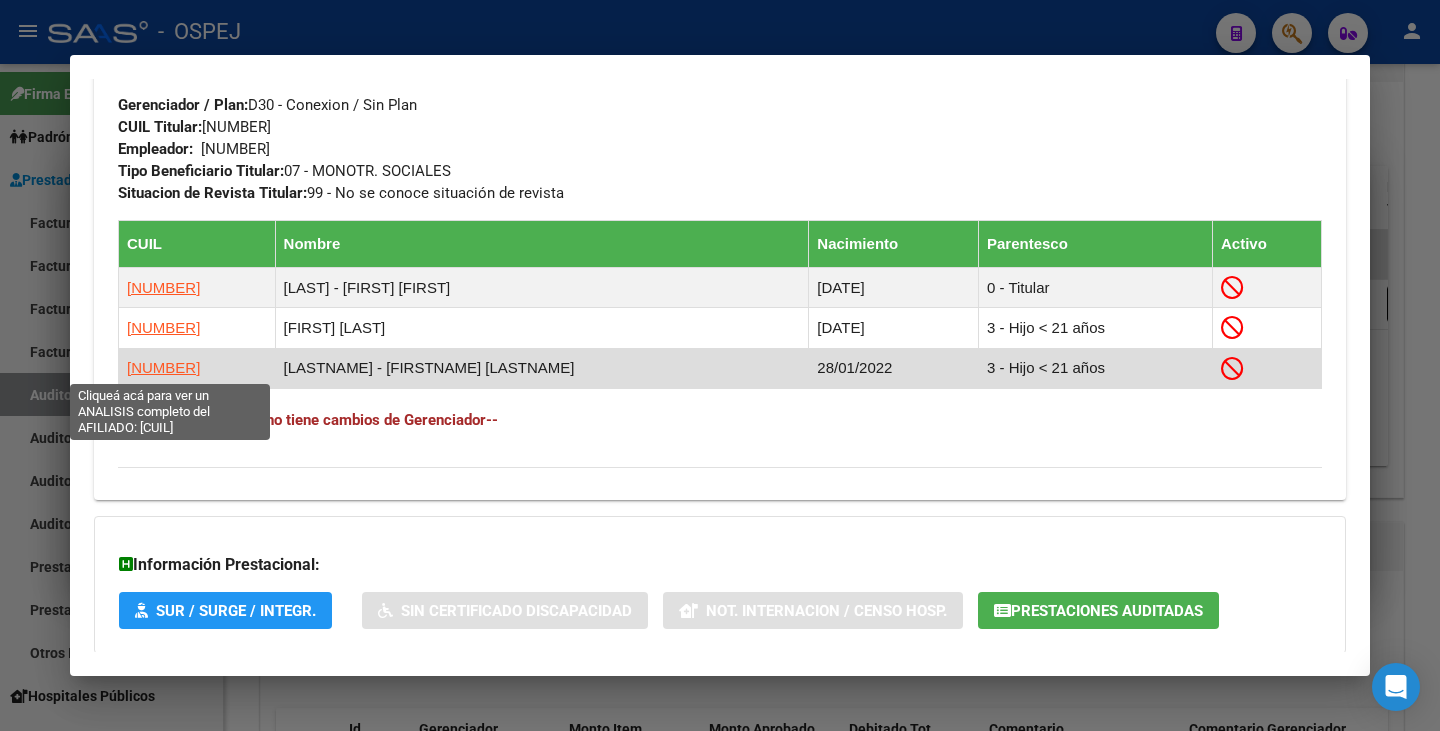 click on "[NUMBER]" at bounding box center (163, 367) 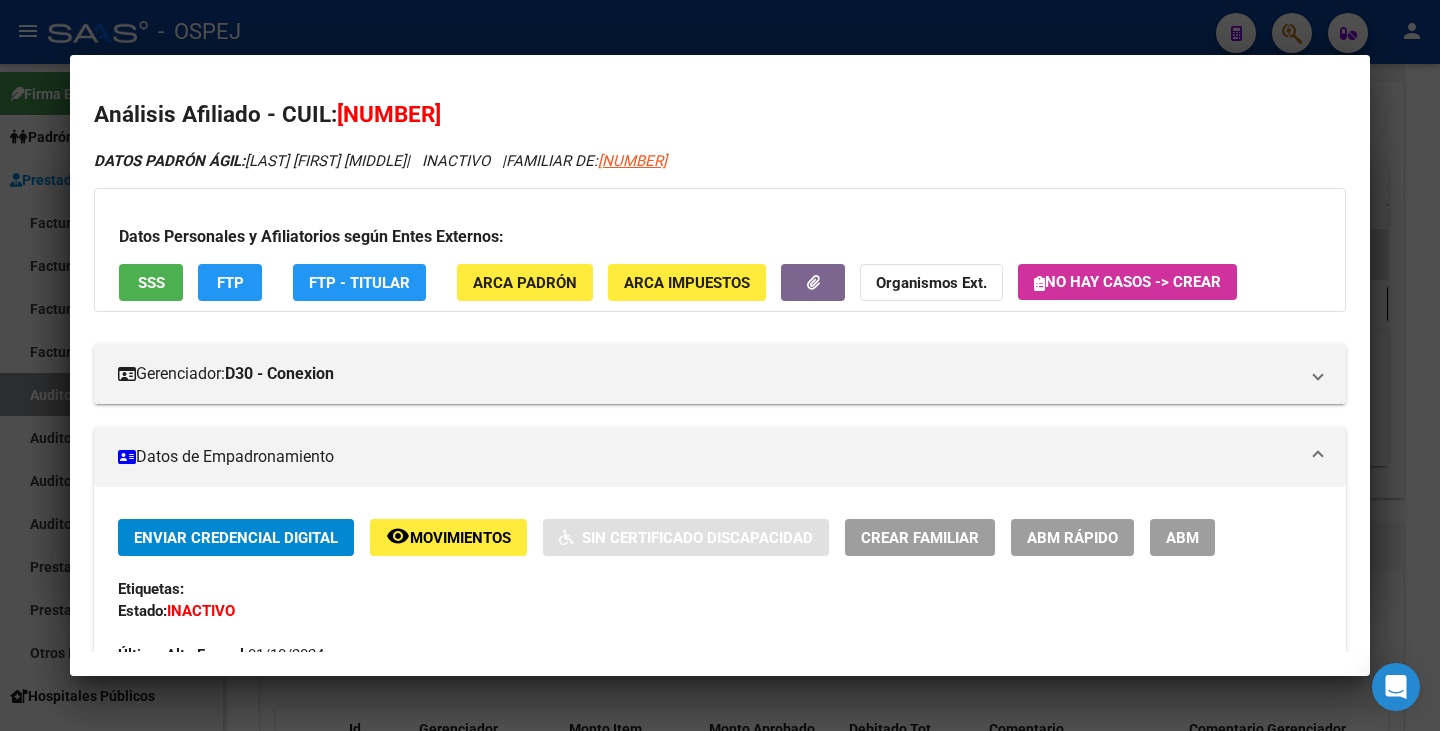 drag, startPoint x: 341, startPoint y: 110, endPoint x: 474, endPoint y: 111, distance: 133.00375 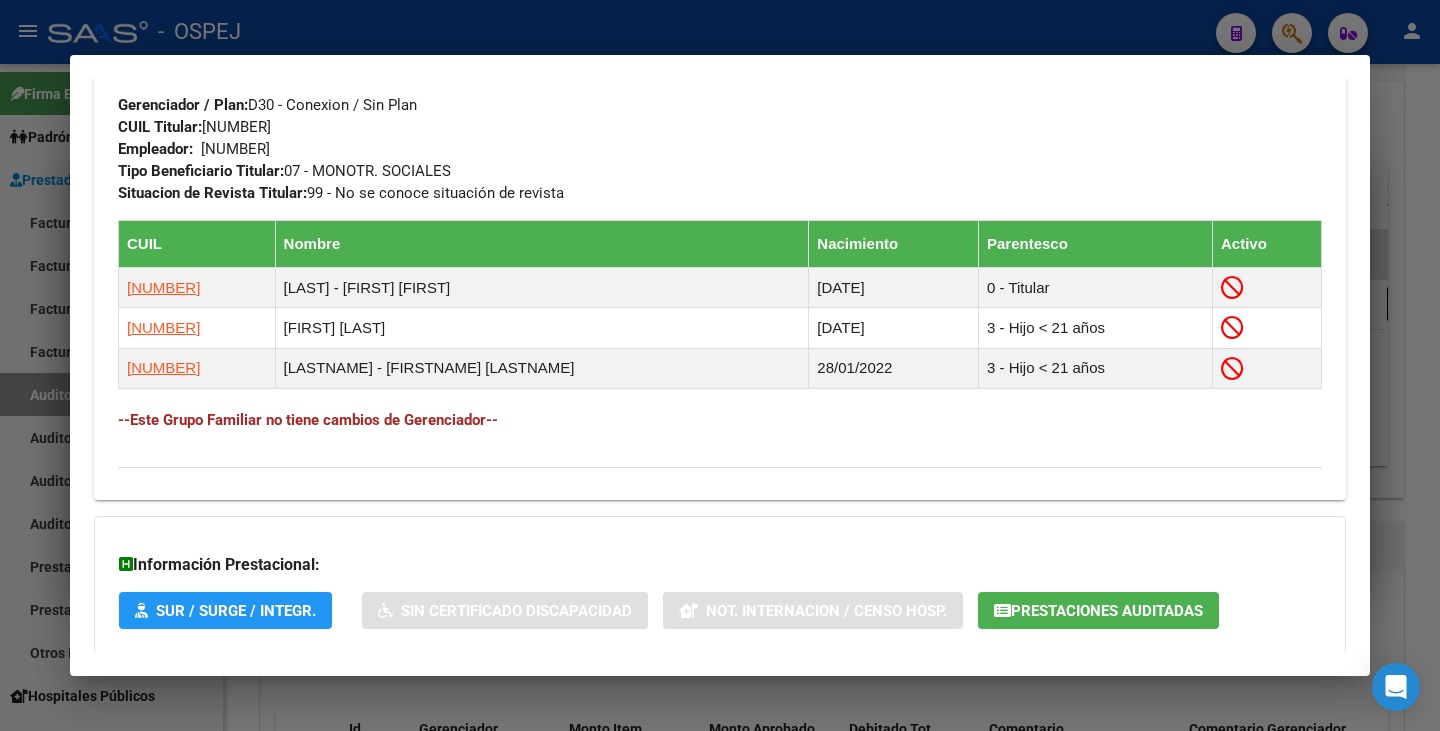 click at bounding box center (720, 365) 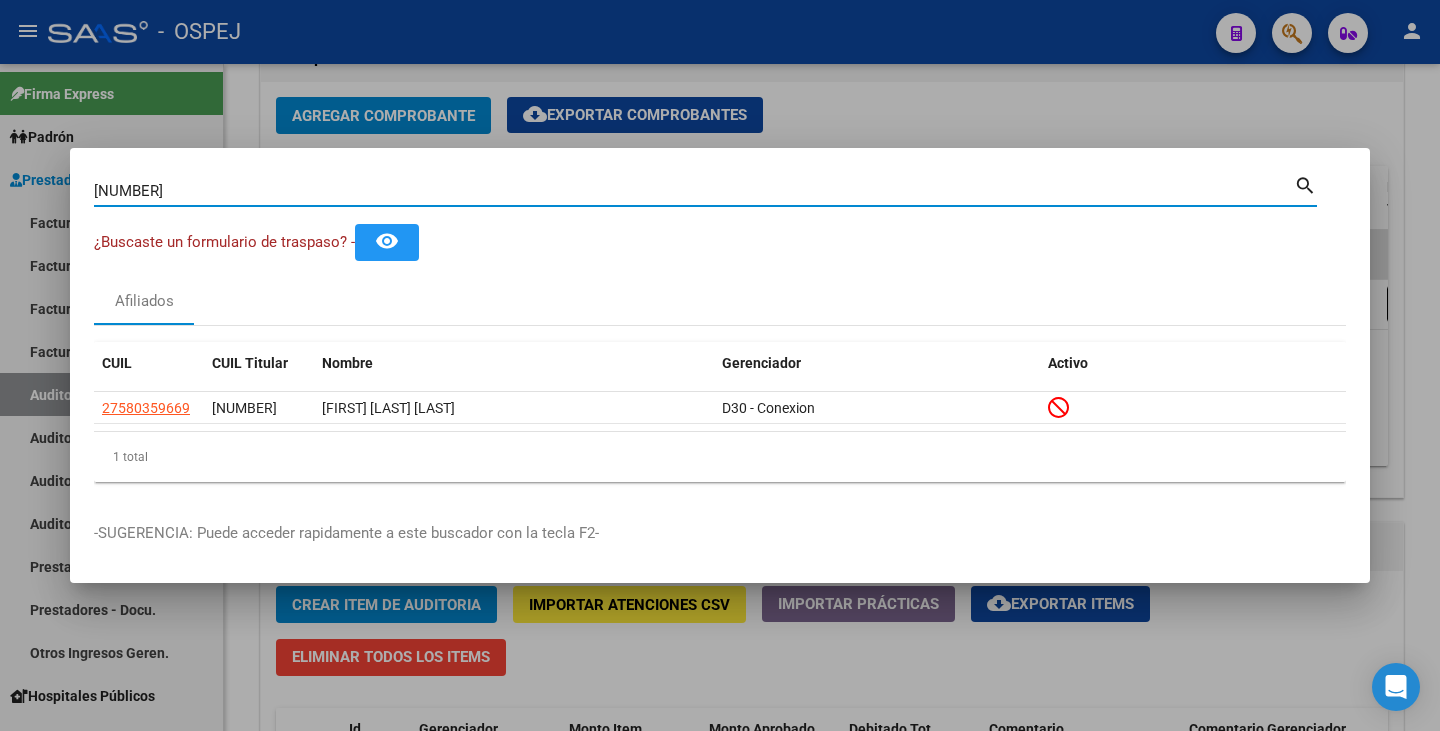 drag, startPoint x: 198, startPoint y: 184, endPoint x: 0, endPoint y: 195, distance: 198.30531 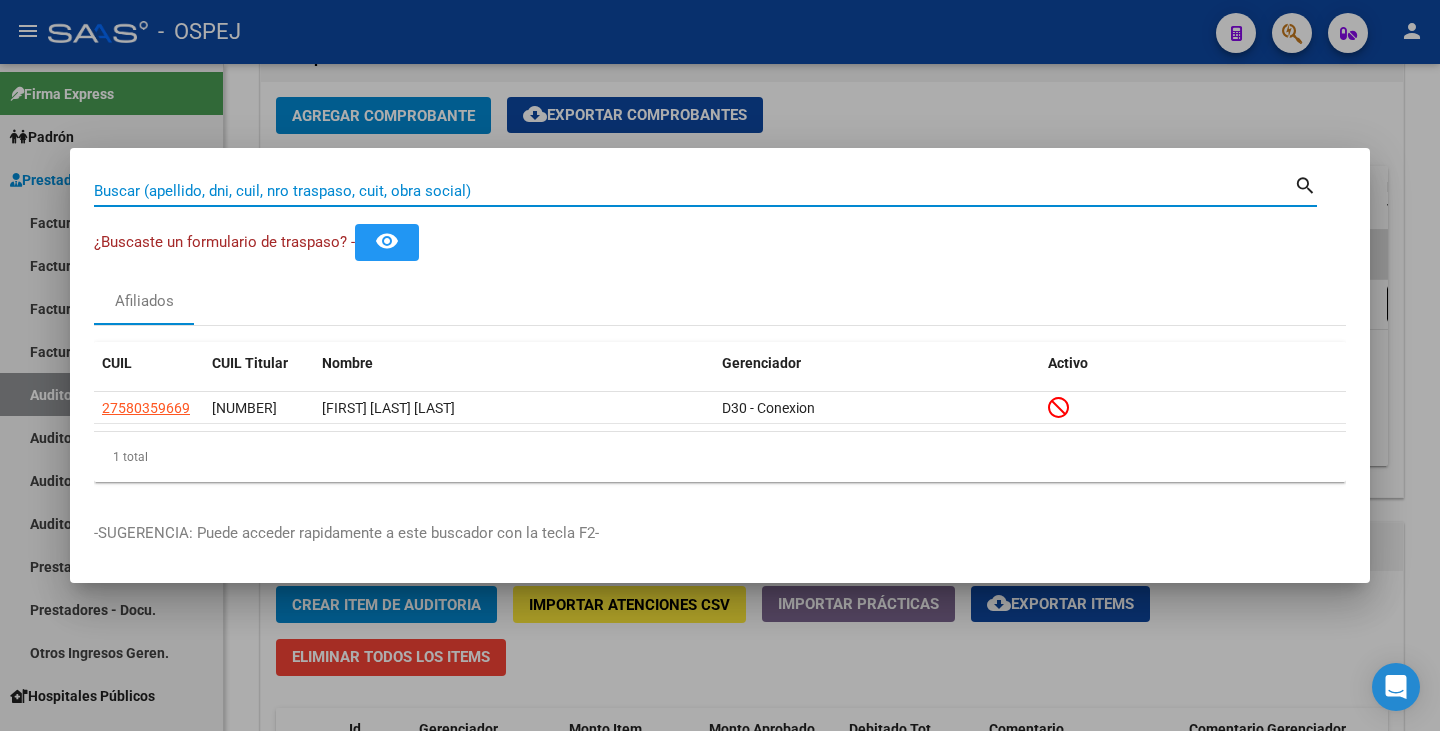paste on "[NUMBER]" 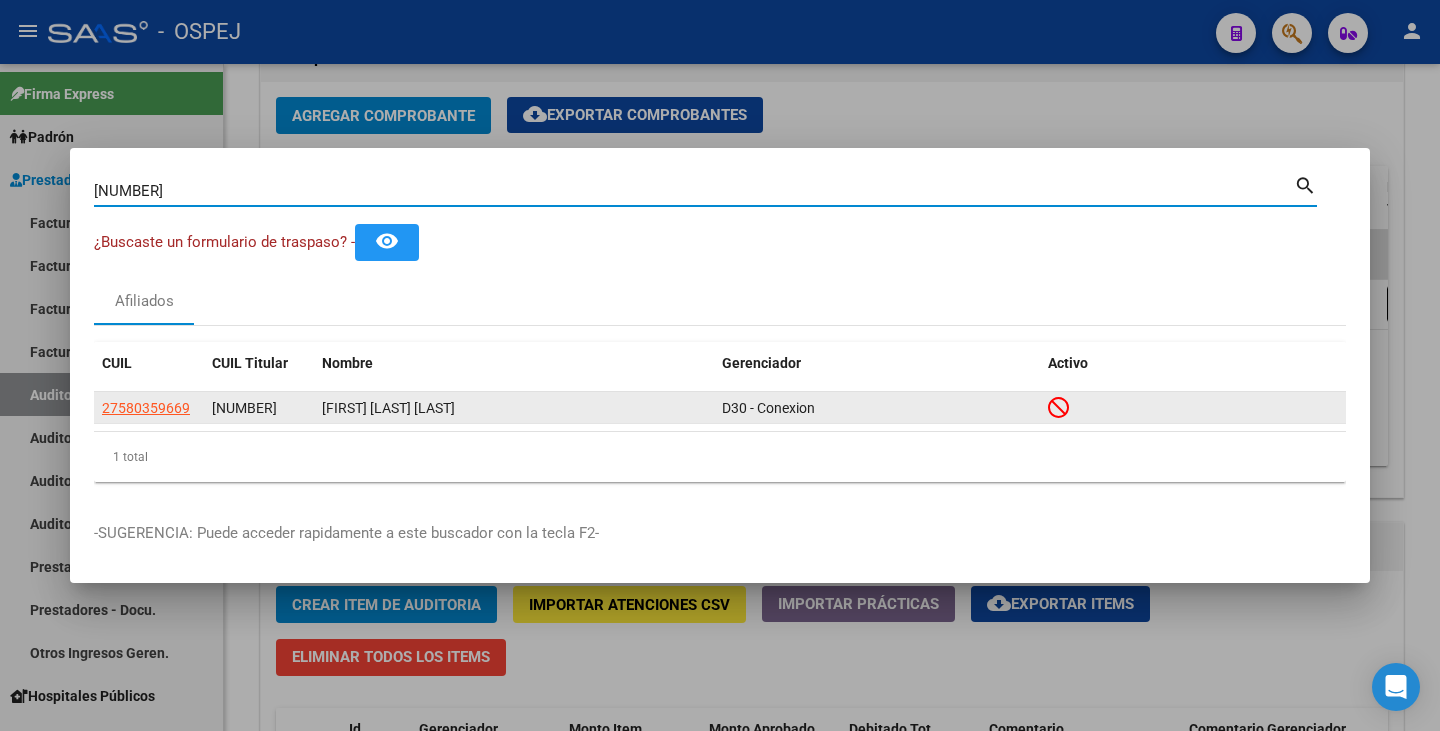 type on "[NUMBER]" 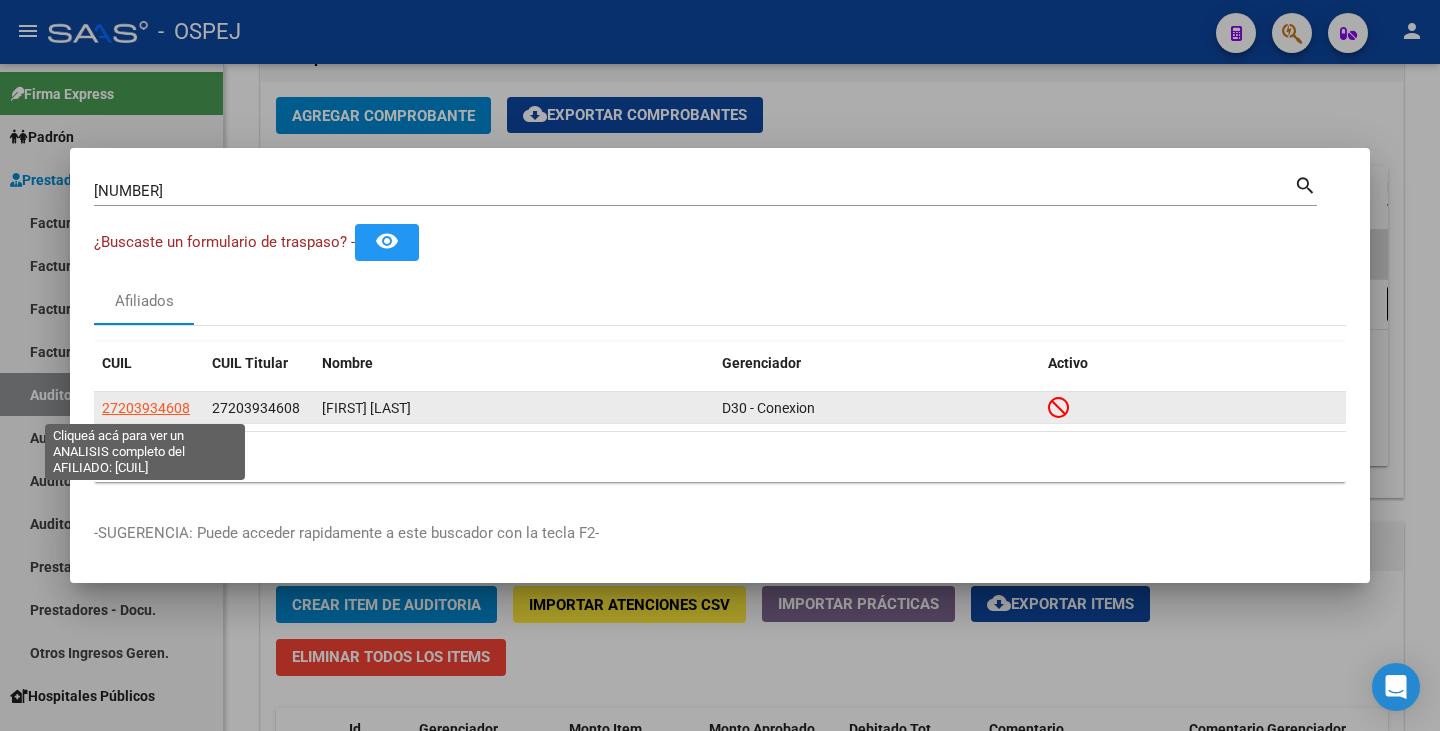 click on "27203934608" 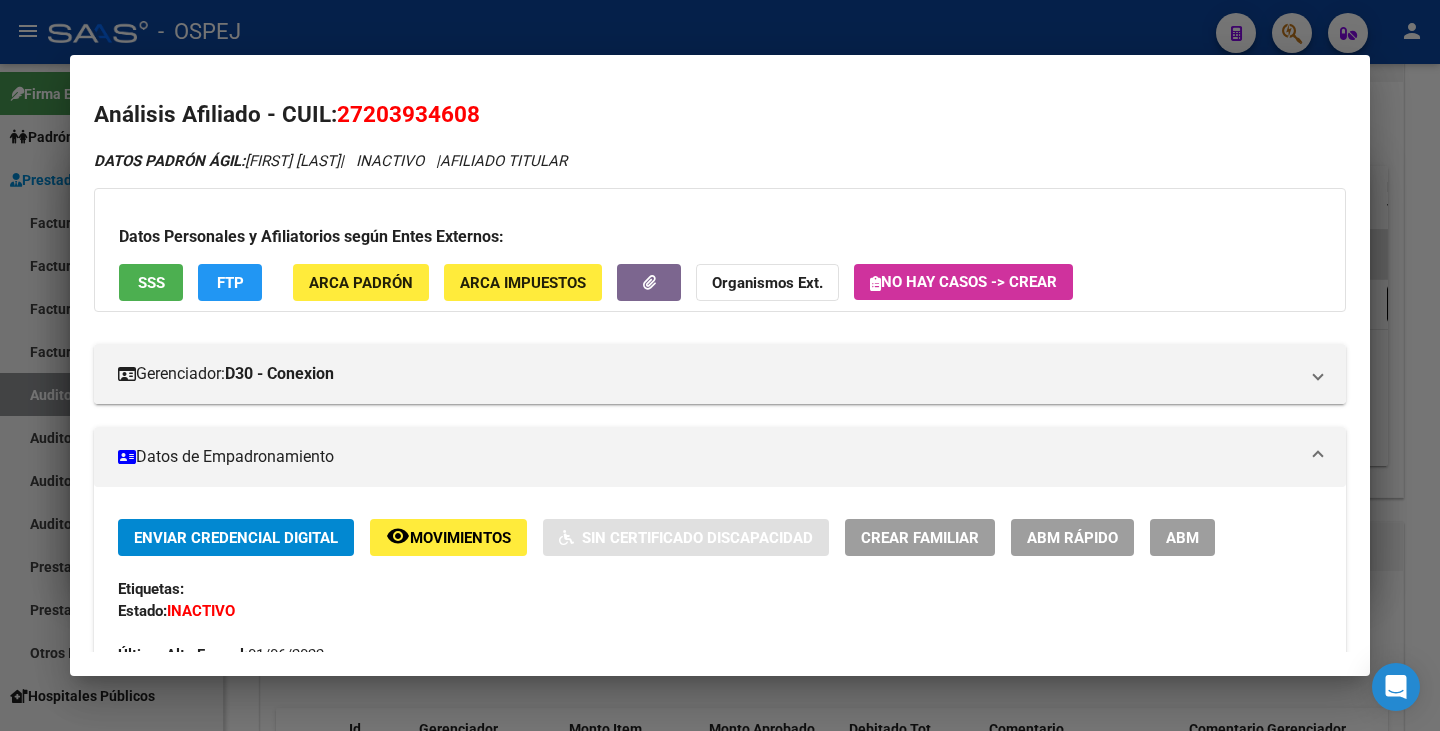drag, startPoint x: 343, startPoint y: 112, endPoint x: 480, endPoint y: 109, distance: 137.03284 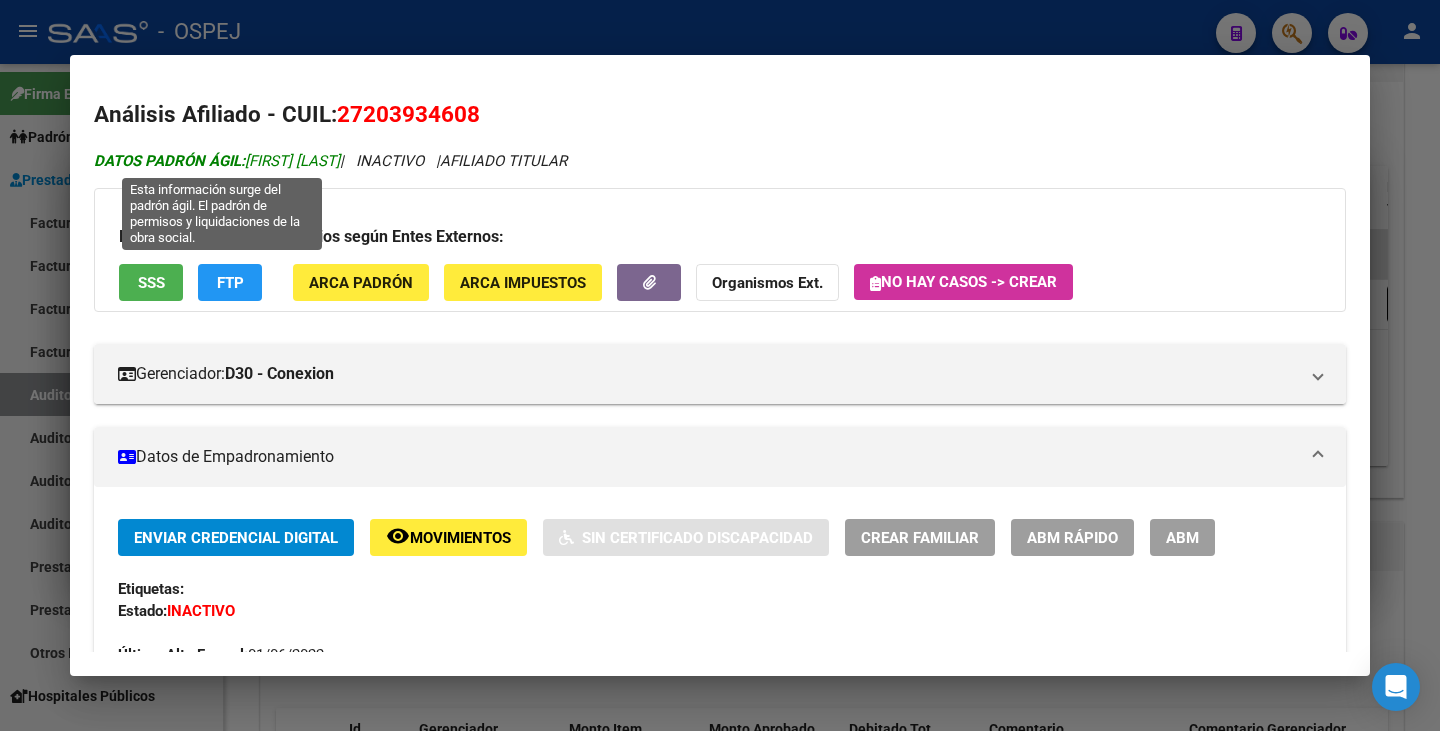 drag, startPoint x: 249, startPoint y: 163, endPoint x: 347, endPoint y: 162, distance: 98.005104 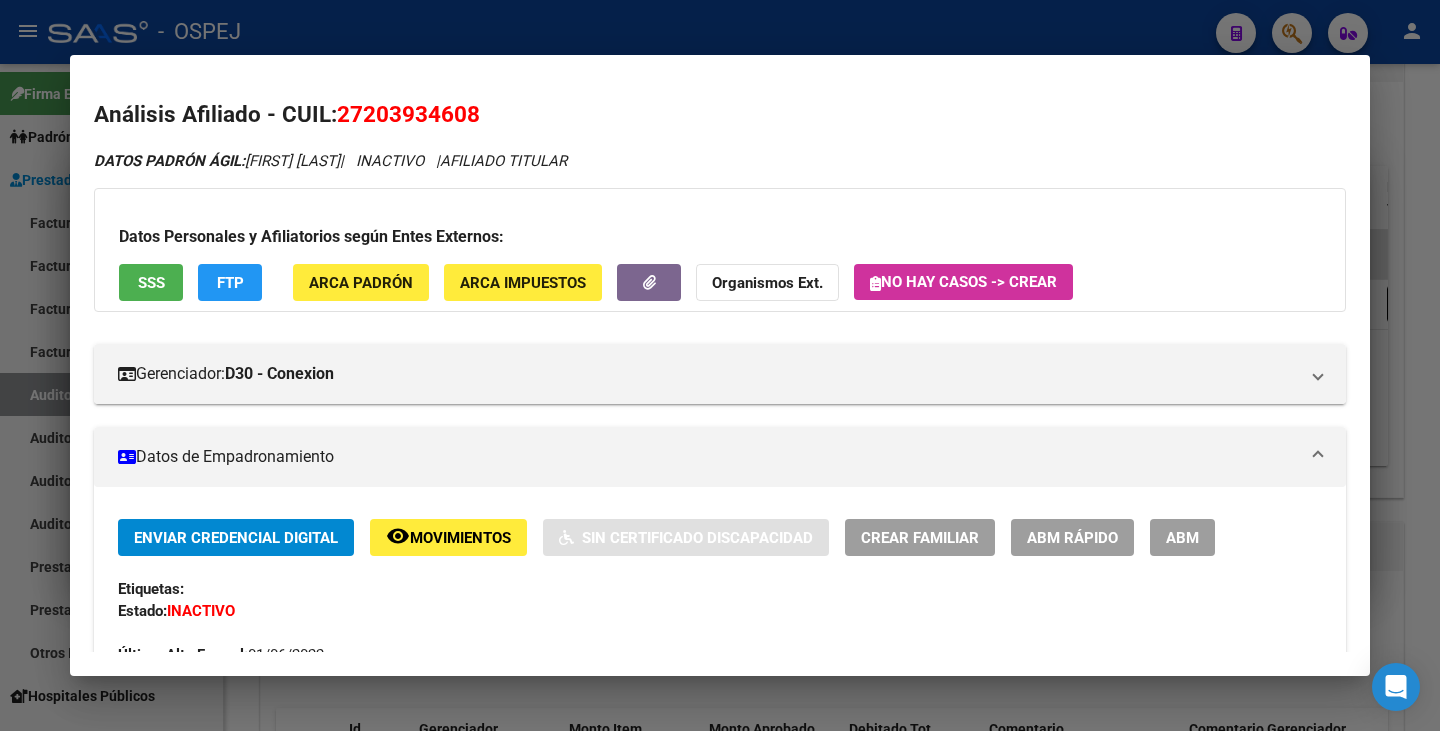 drag, startPoint x: 0, startPoint y: 384, endPoint x: 90, endPoint y: 311, distance: 115.88356 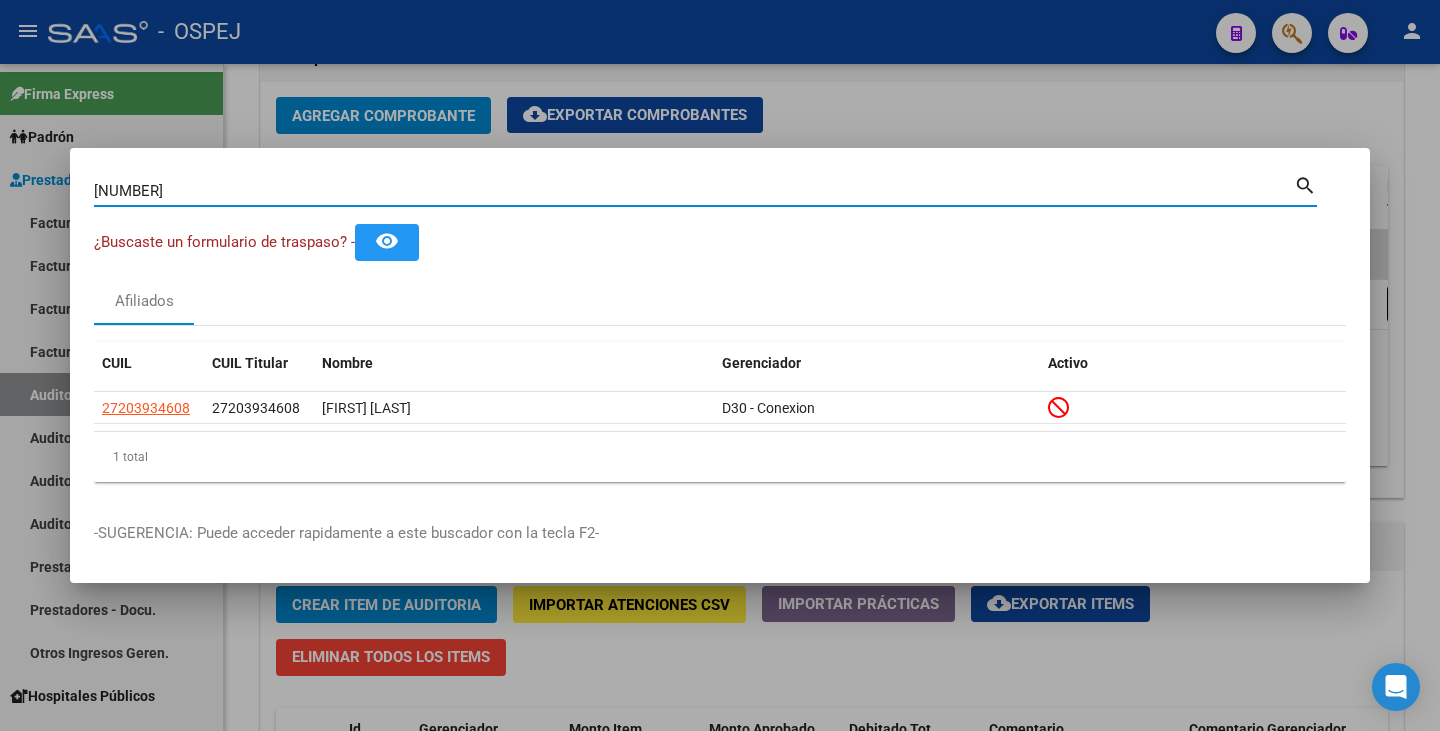 drag, startPoint x: 220, startPoint y: 186, endPoint x: 0, endPoint y: 199, distance: 220.38376 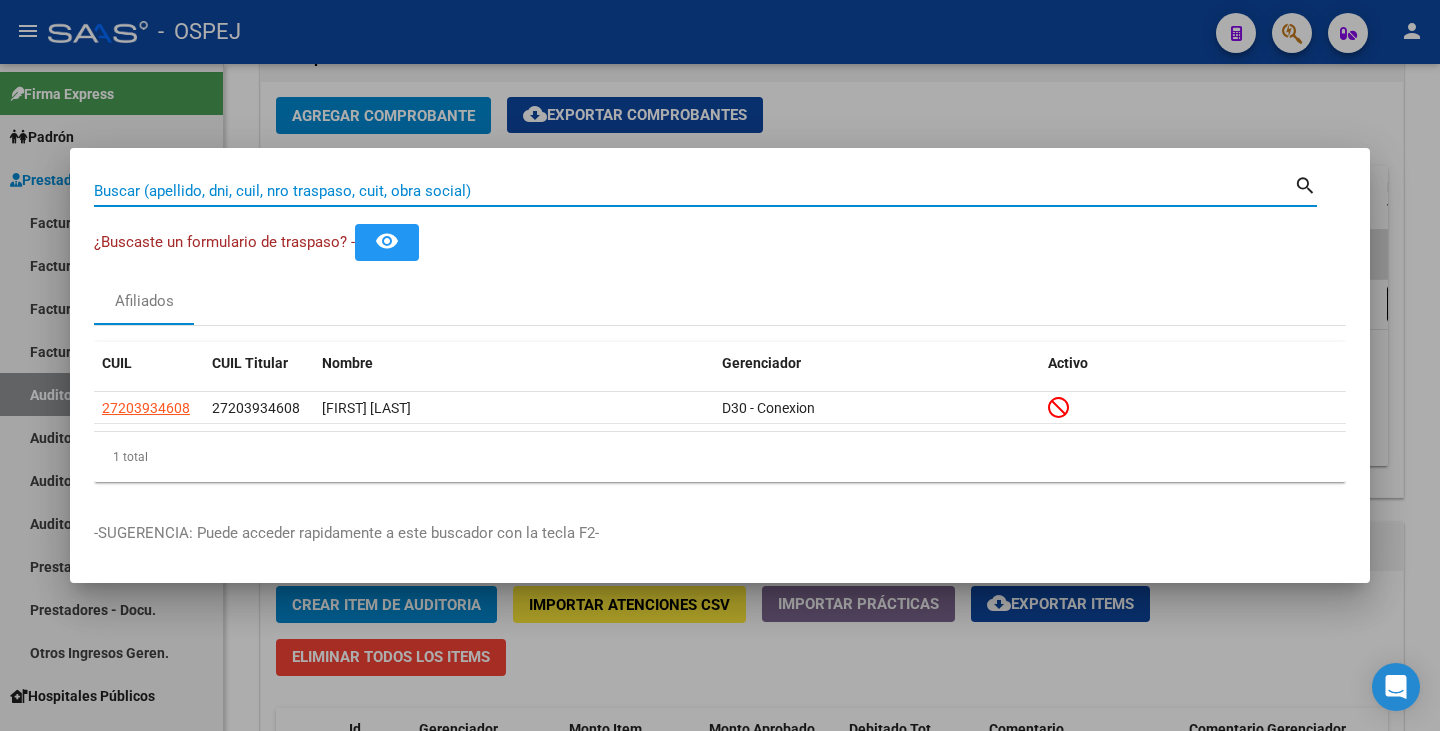 paste on "[DOCUMENT]" 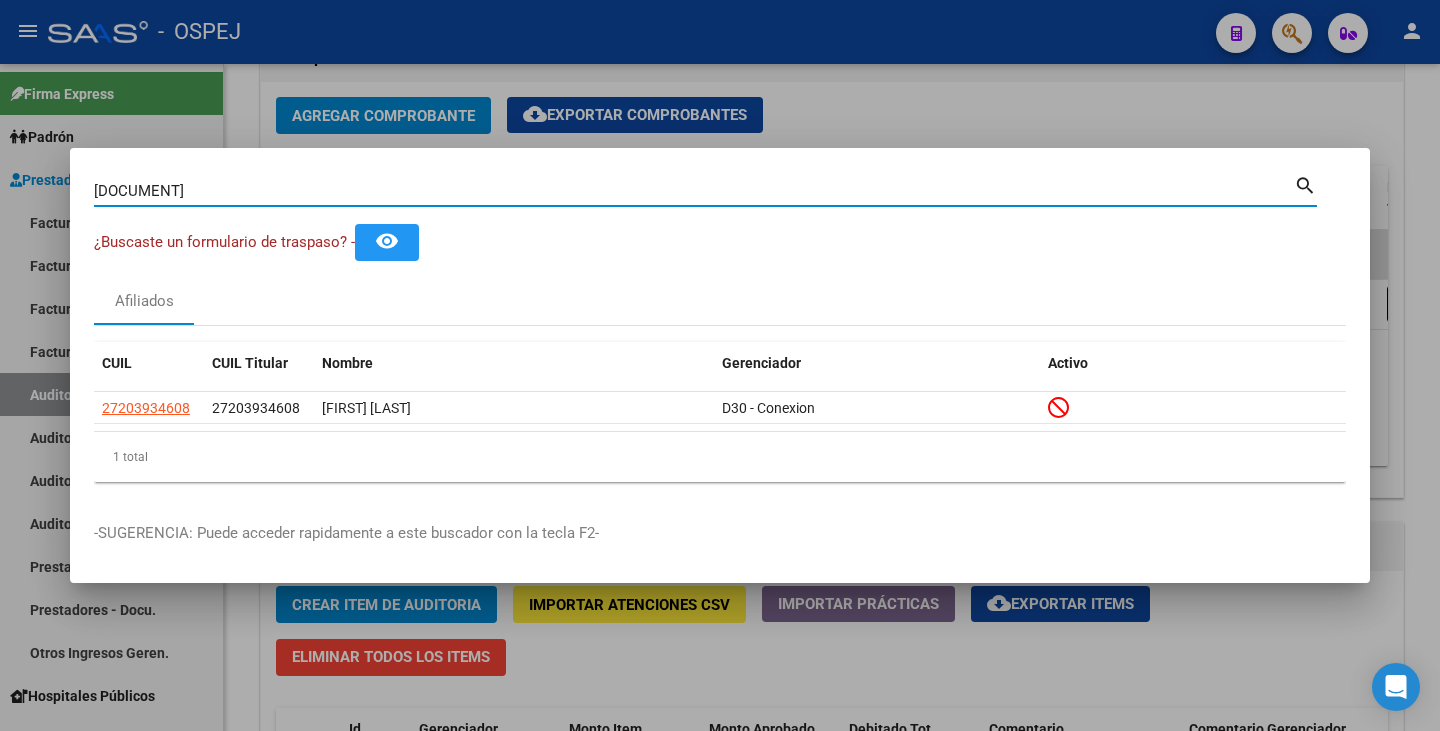 type on "[DOCUMENT]" 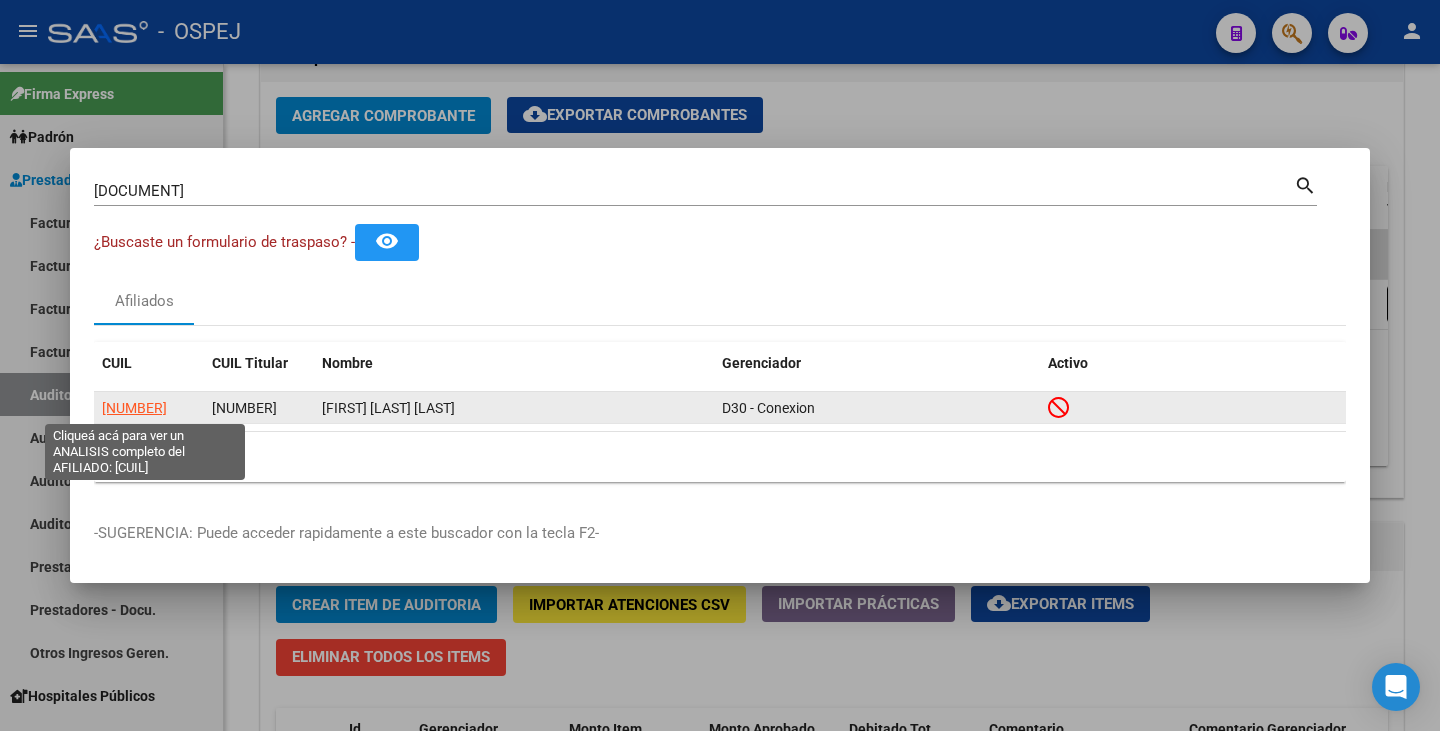 click on "[NUMBER]" 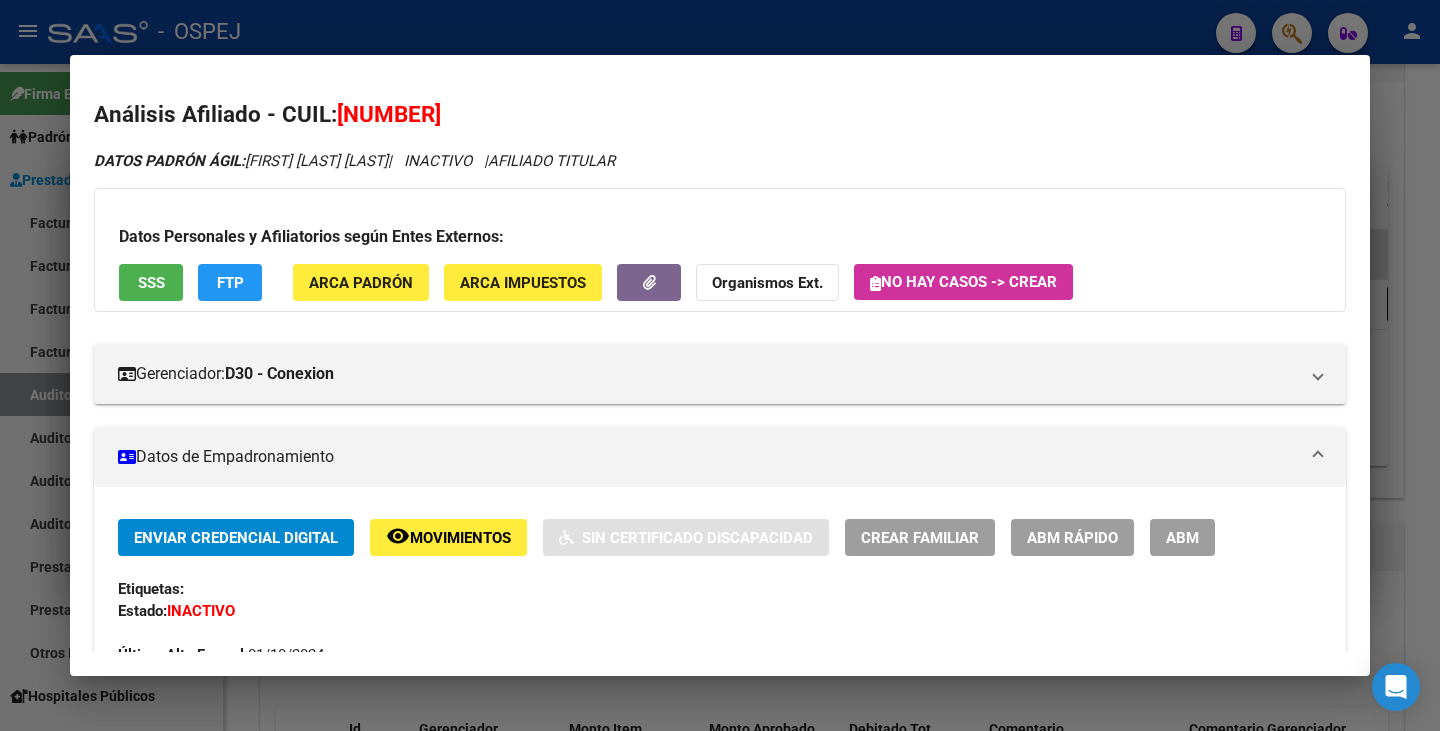 drag, startPoint x: 342, startPoint y: 102, endPoint x: 479, endPoint y: 114, distance: 137.52454 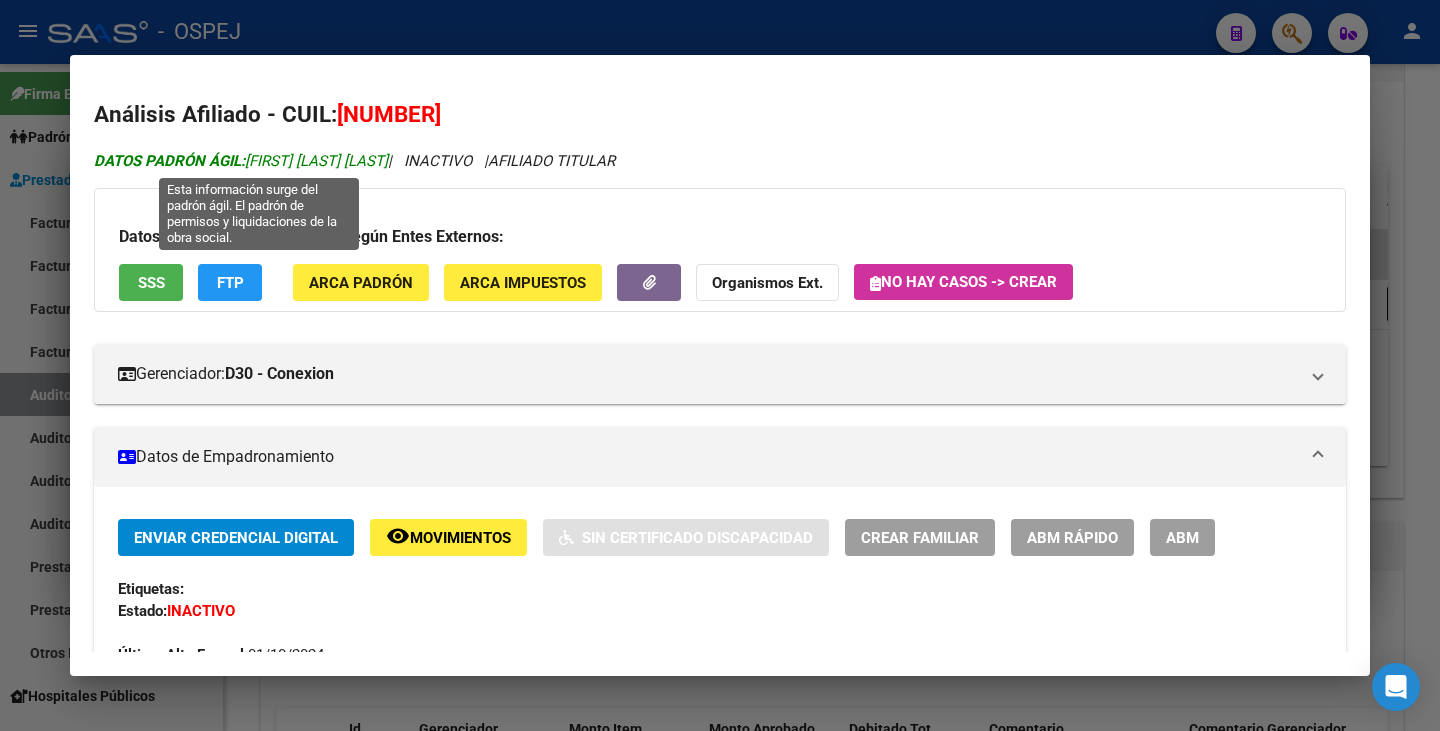 drag, startPoint x: 251, startPoint y: 165, endPoint x: 420, endPoint y: 169, distance: 169.04733 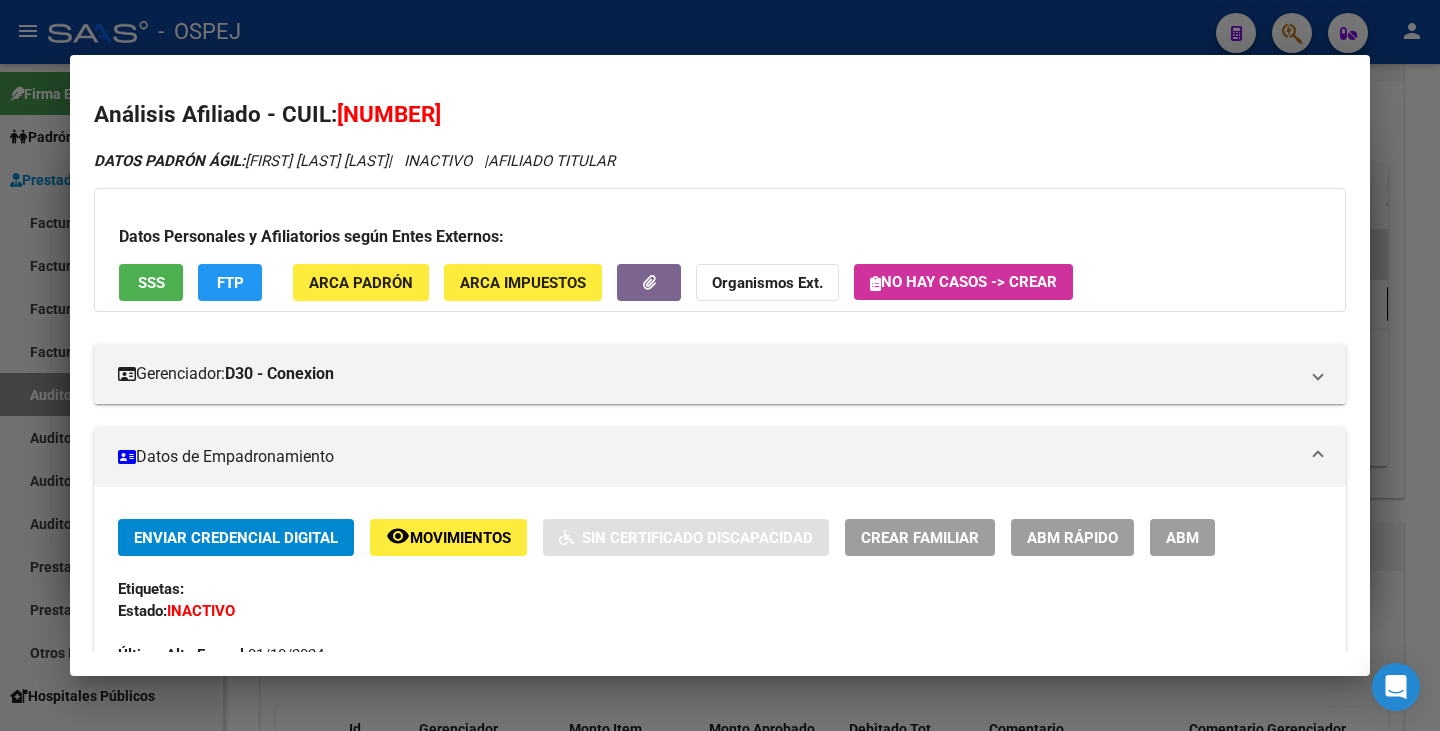 click at bounding box center [720, 365] 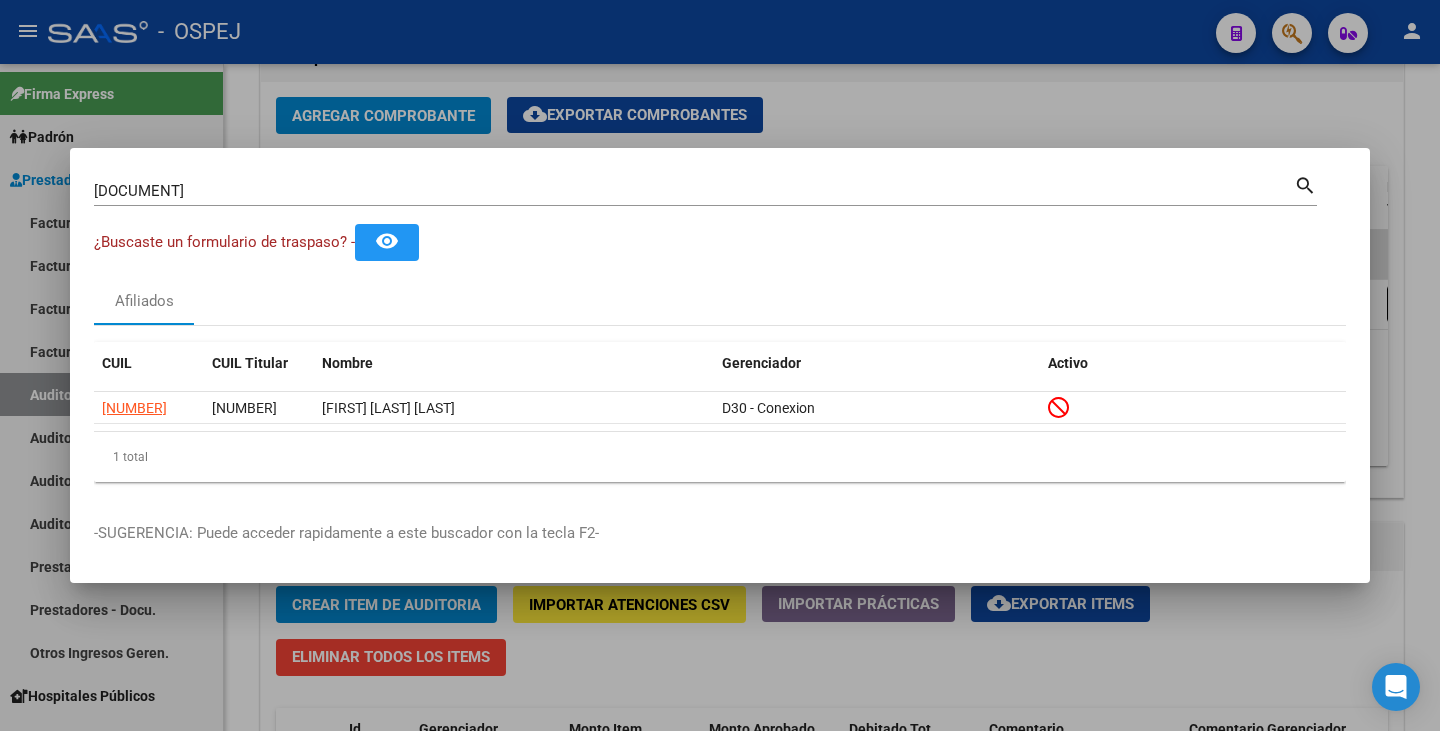 click at bounding box center (720, 365) 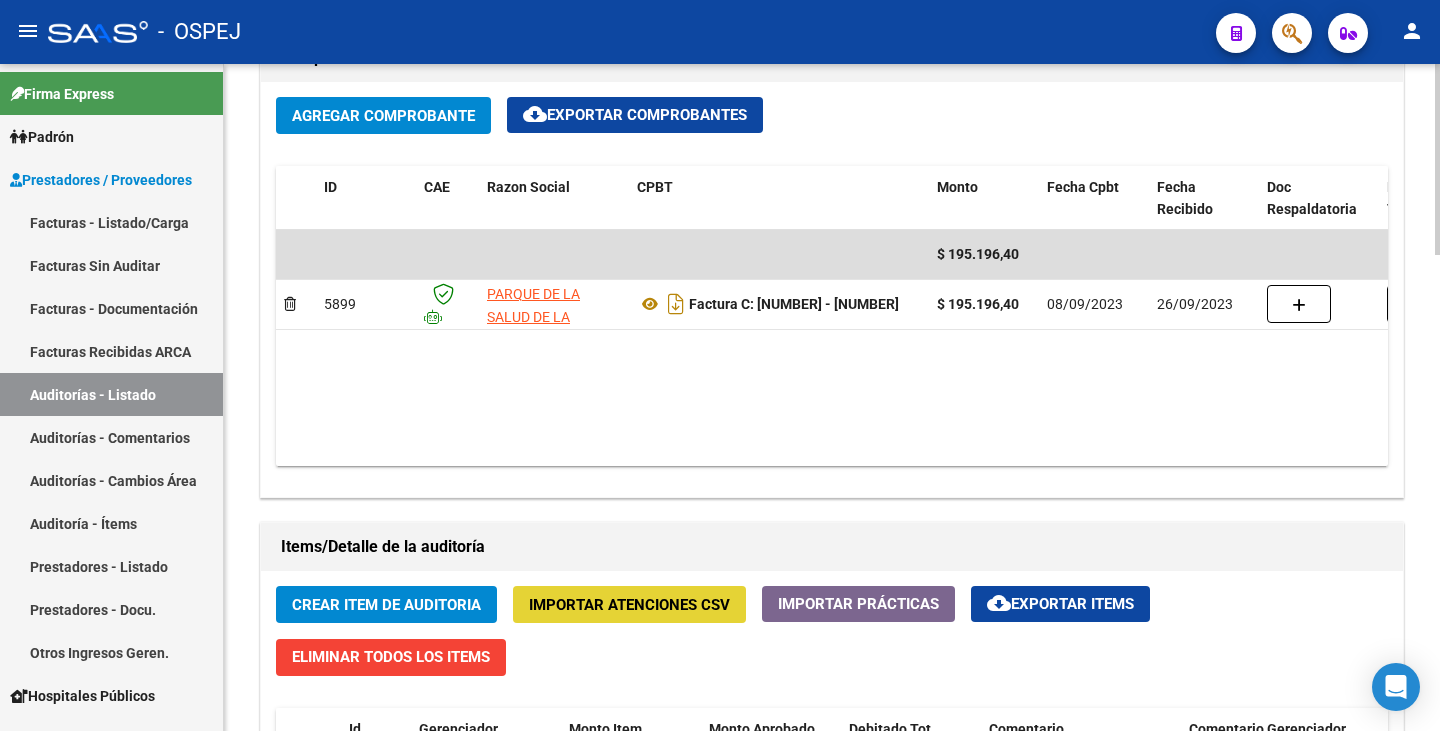 click on "Importar Atenciones CSV" 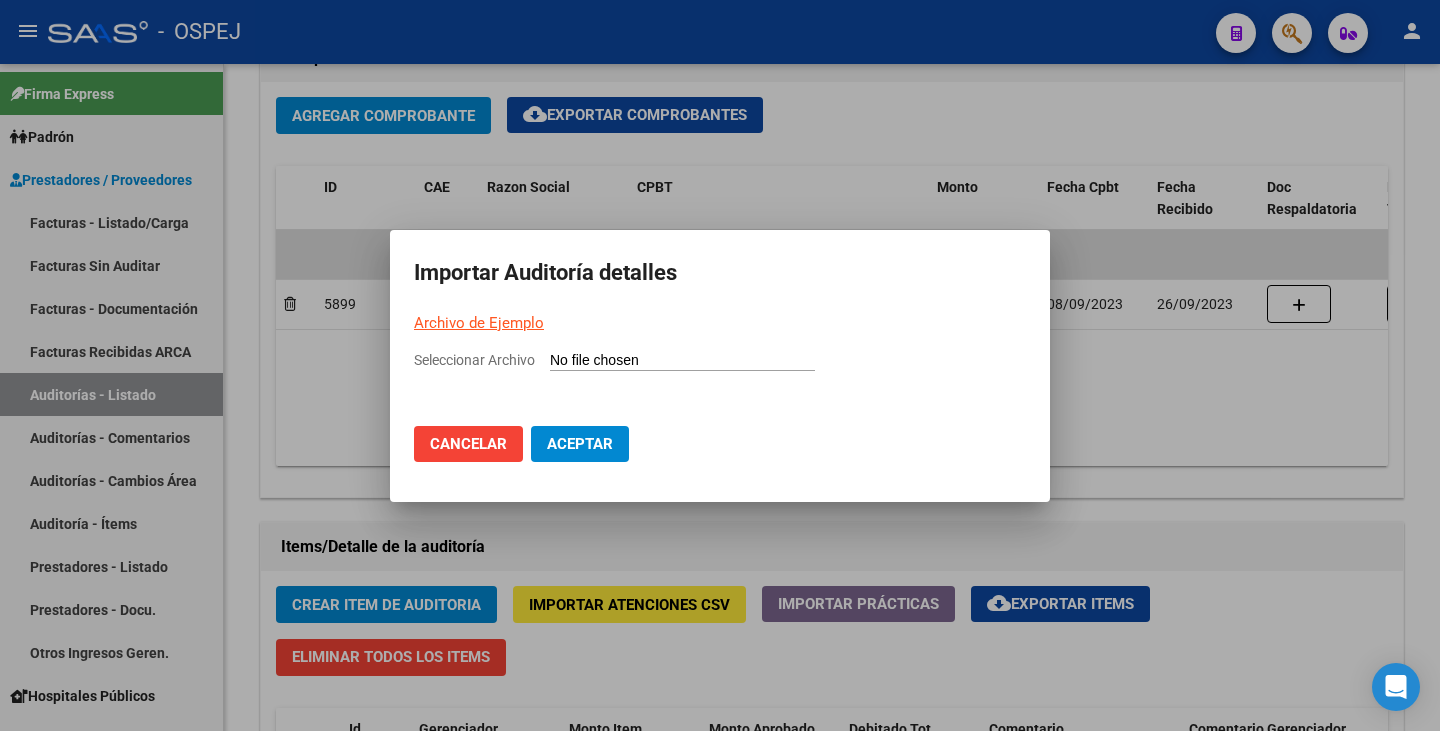 click on "Seleccionar Archivo" at bounding box center (682, 361) 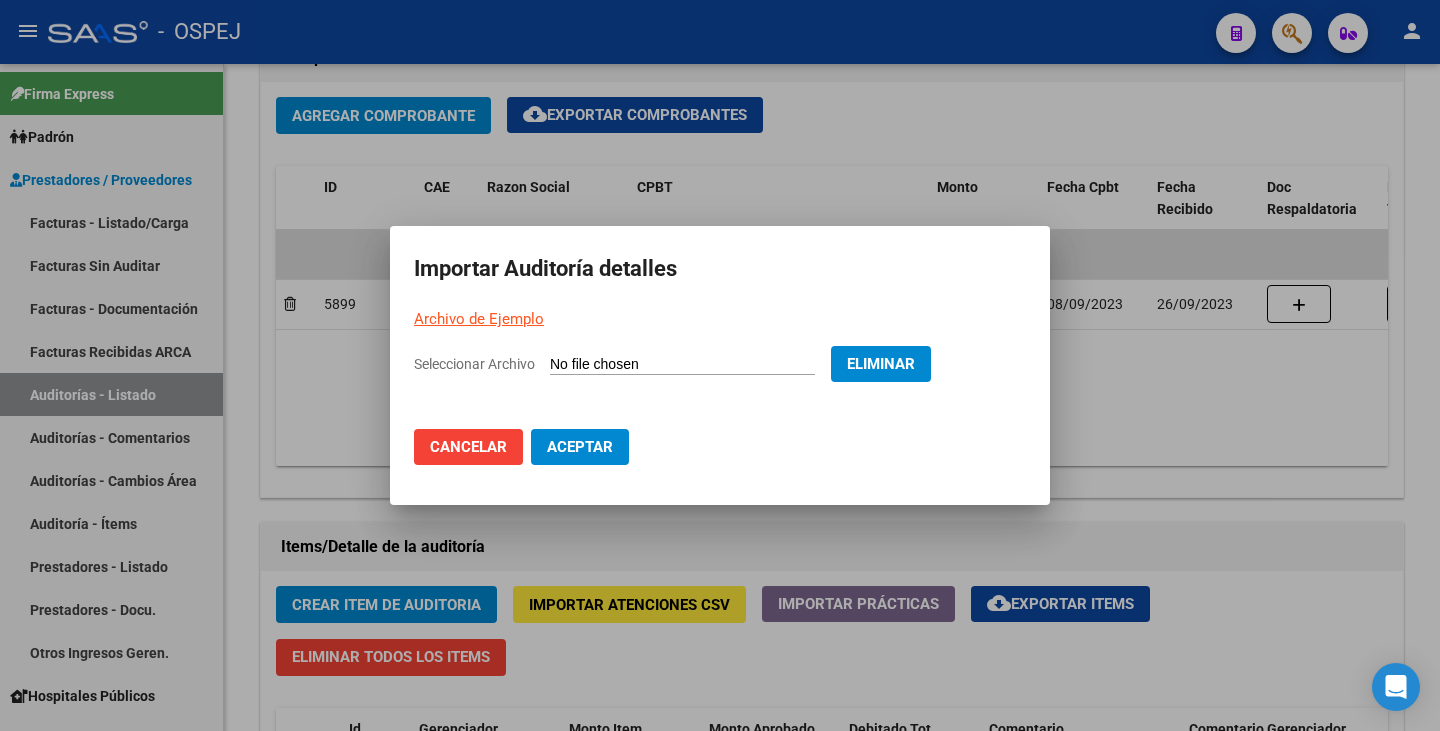 click on "Aceptar" 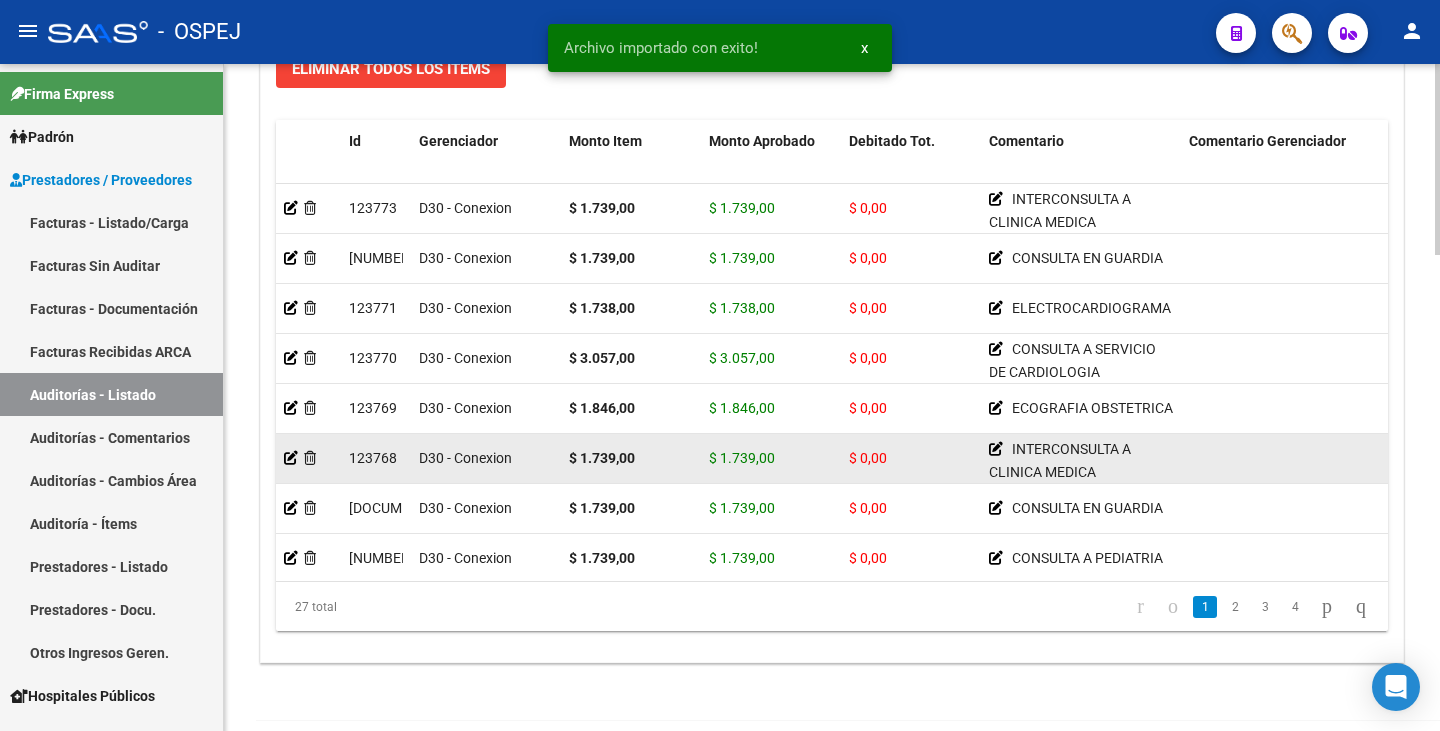 scroll, scrollTop: 1663, scrollLeft: 0, axis: vertical 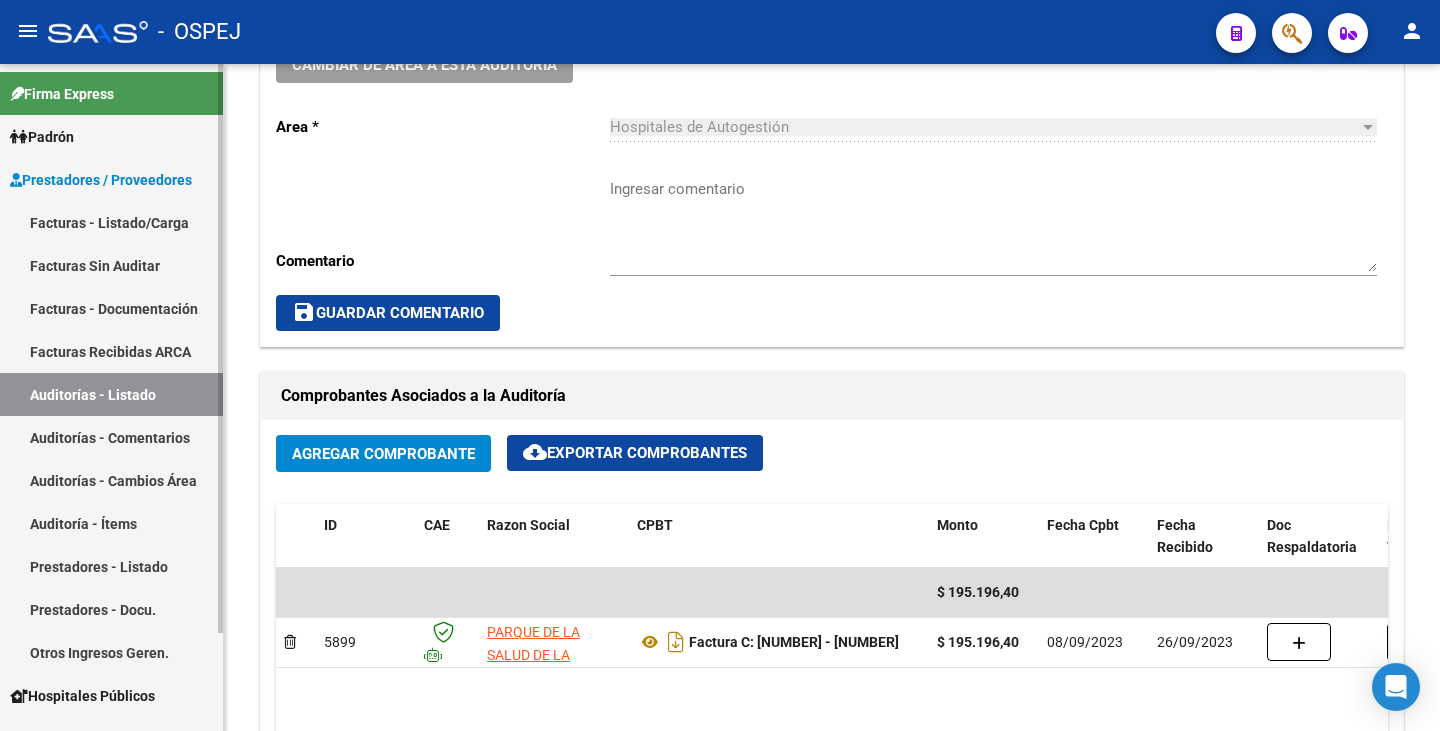 click on "Facturas Sin Auditar" at bounding box center [111, 265] 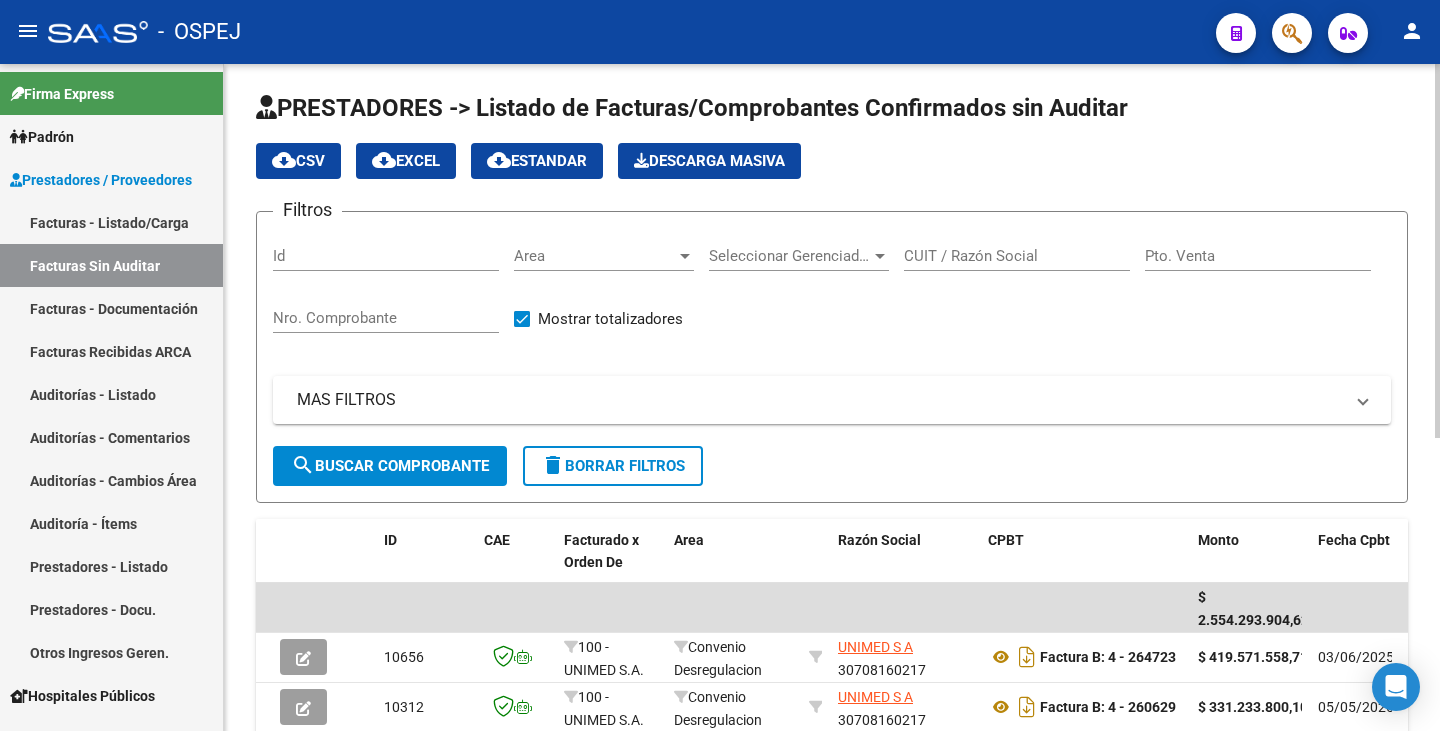 scroll, scrollTop: 0, scrollLeft: 0, axis: both 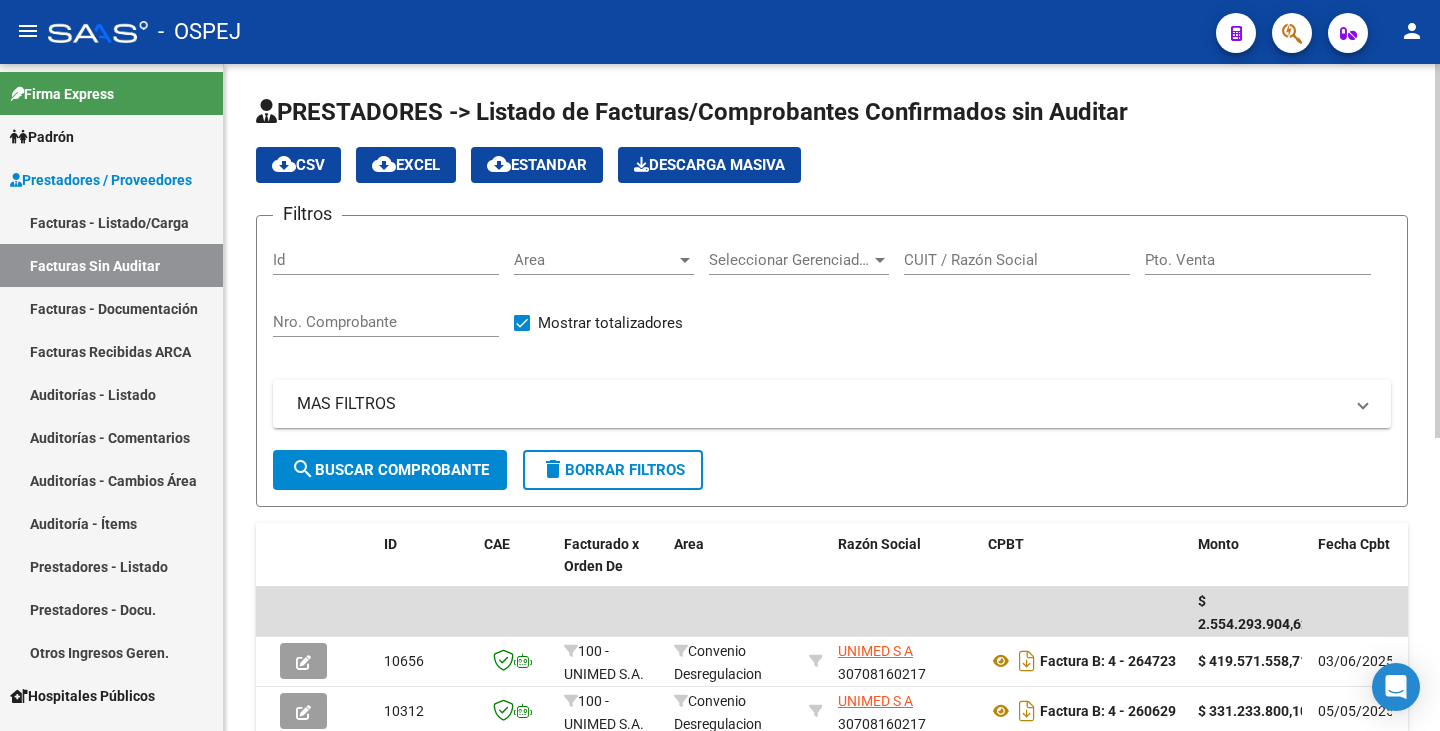 click at bounding box center (685, 260) 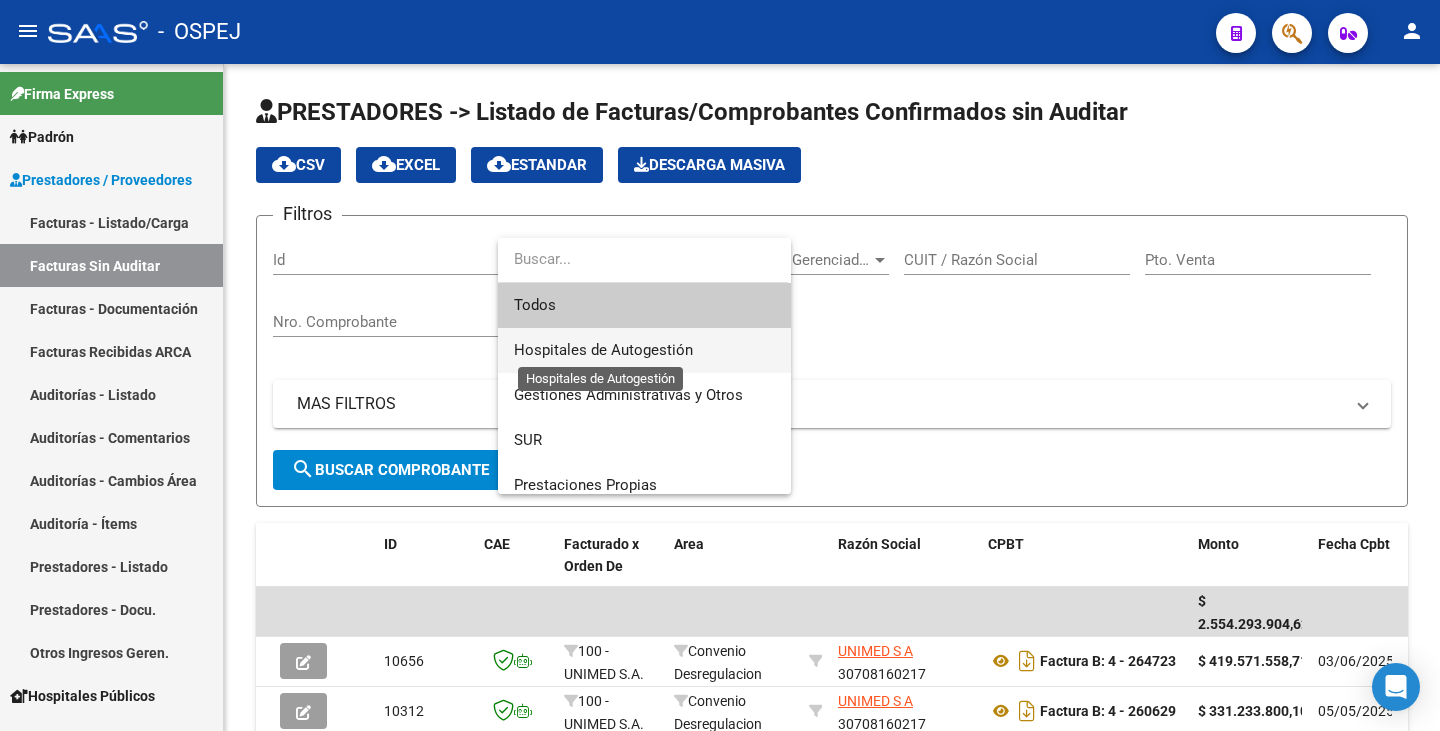 click on "Hospitales de Autogestión" at bounding box center (603, 350) 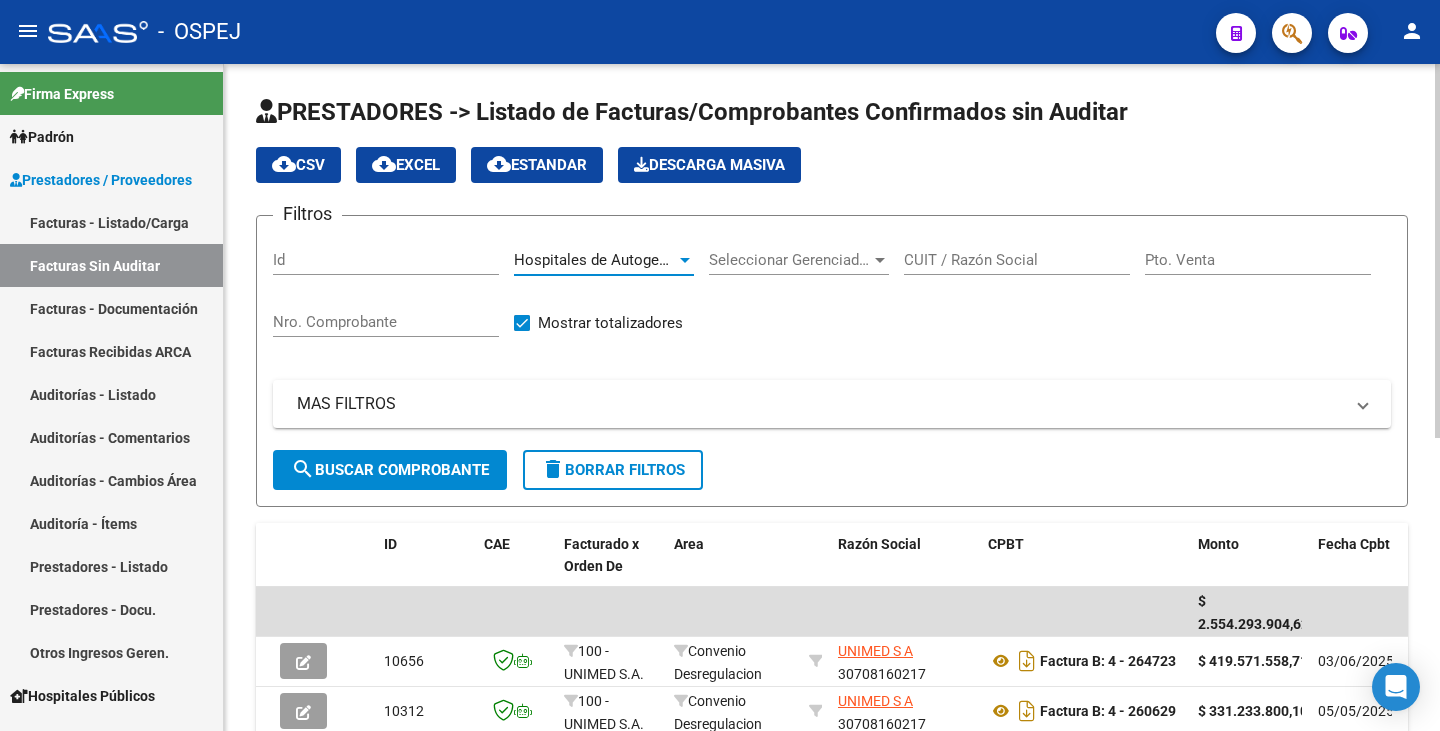click on "search  Buscar Comprobante" 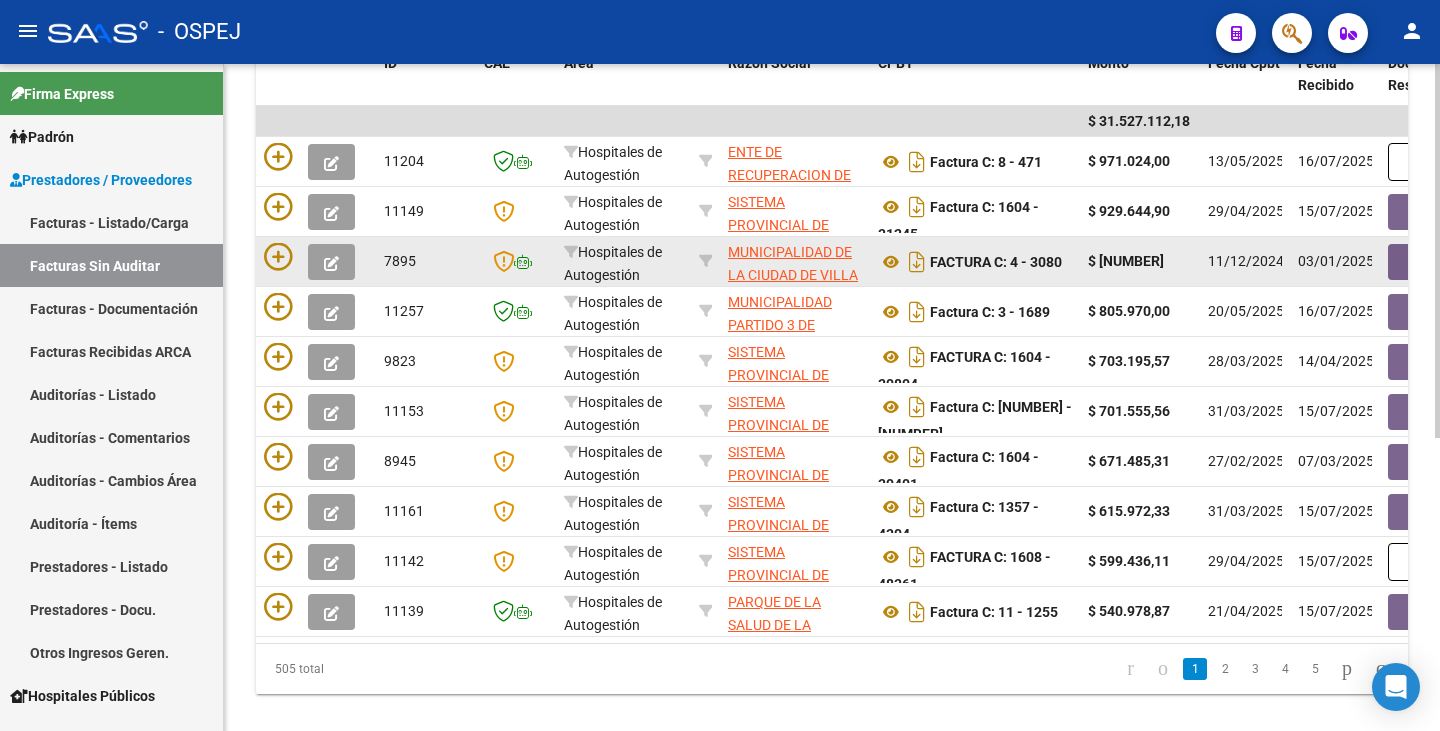 scroll, scrollTop: 500, scrollLeft: 0, axis: vertical 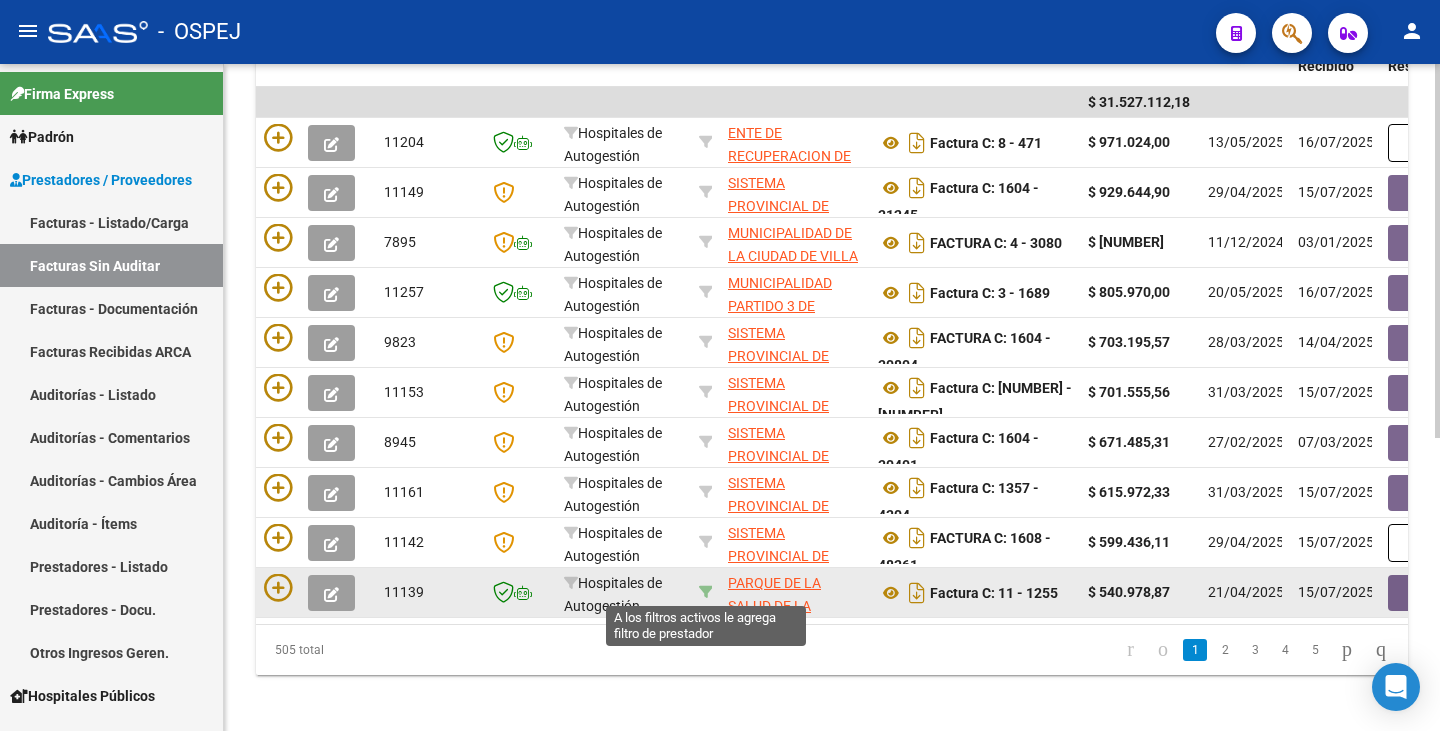 click 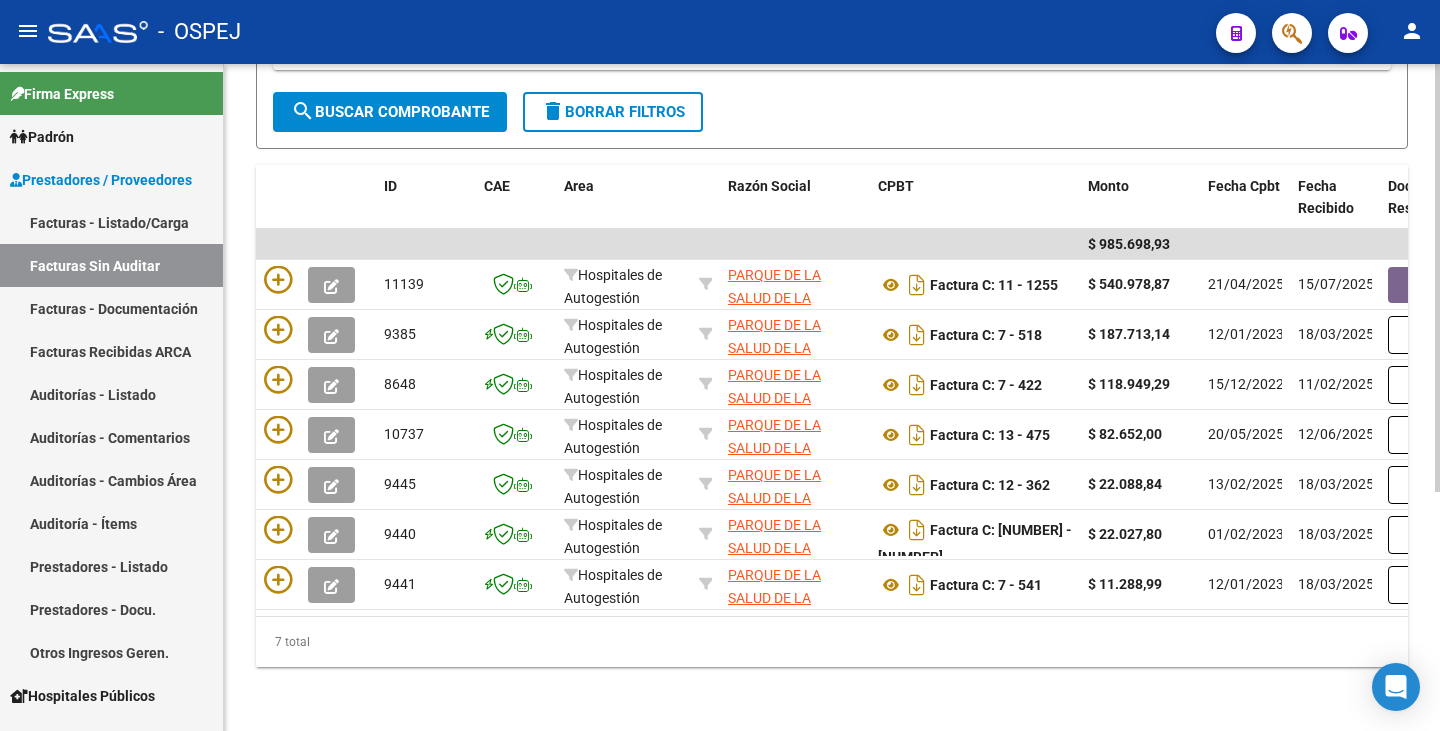 scroll, scrollTop: 373, scrollLeft: 0, axis: vertical 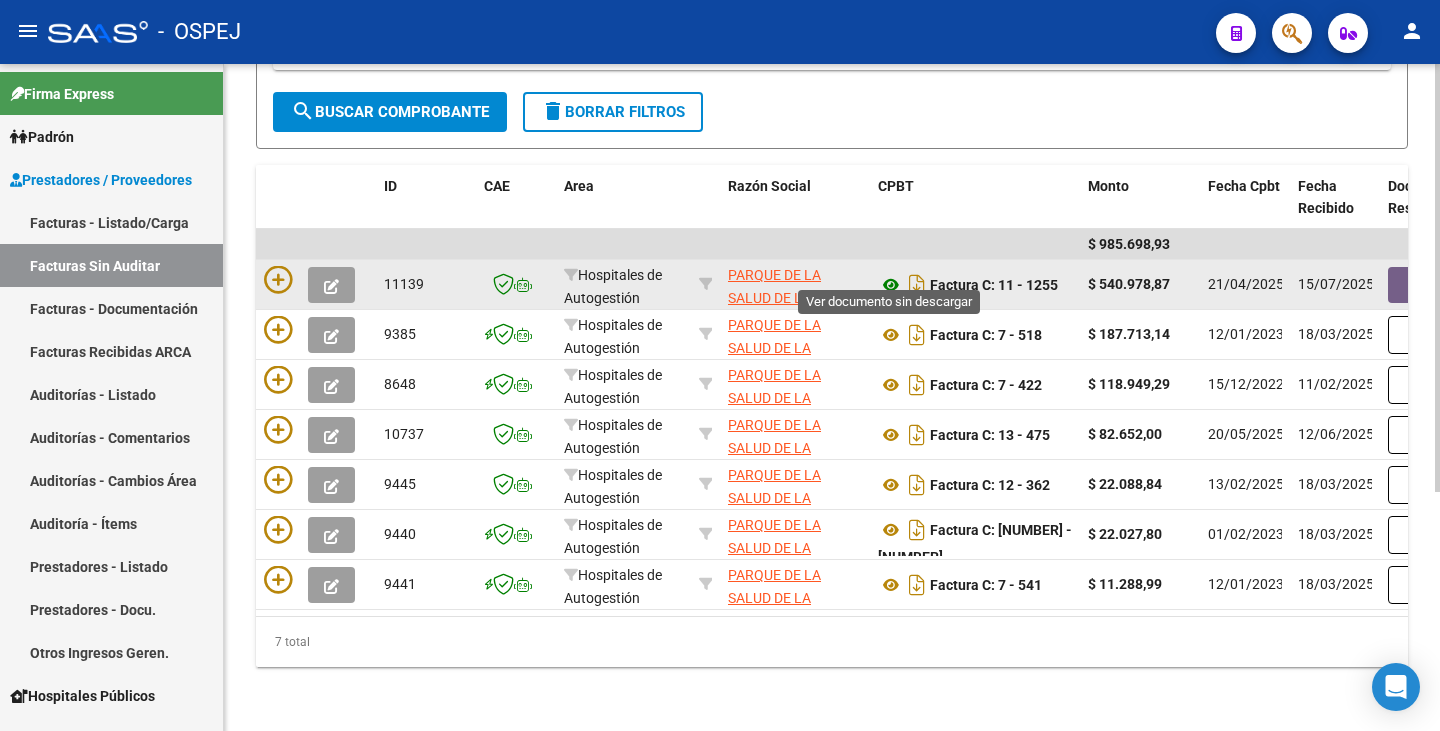 click 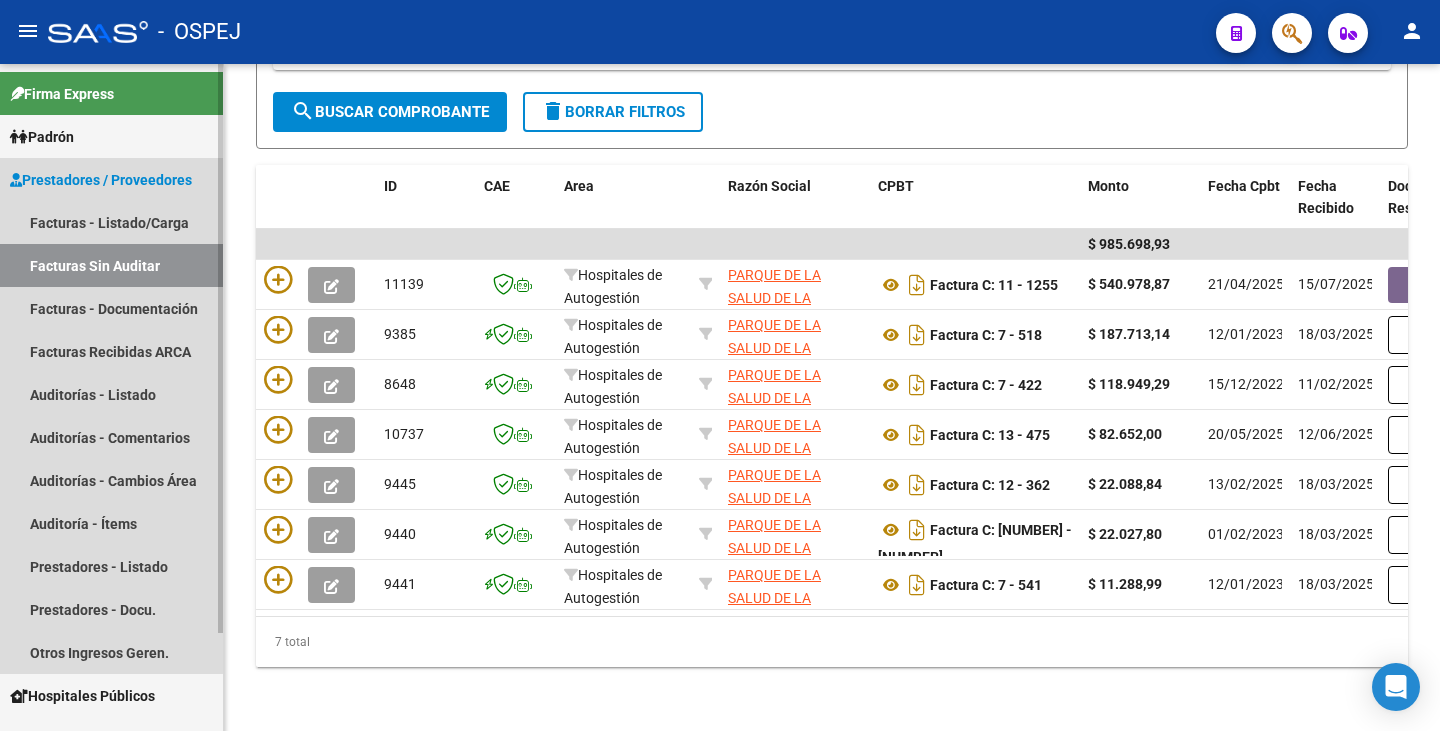 click on "Facturas Sin Auditar" at bounding box center (111, 265) 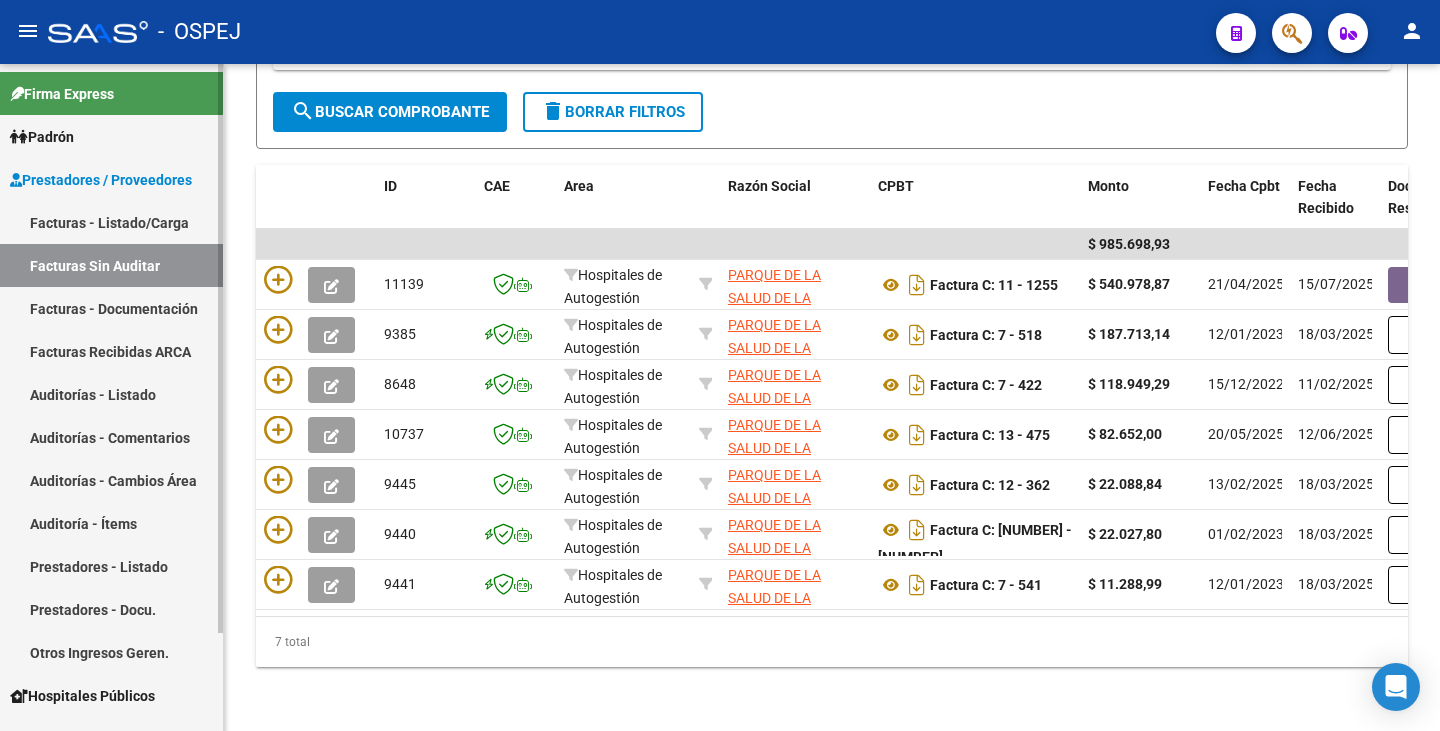 click on "Auditorías - Listado" at bounding box center (111, 394) 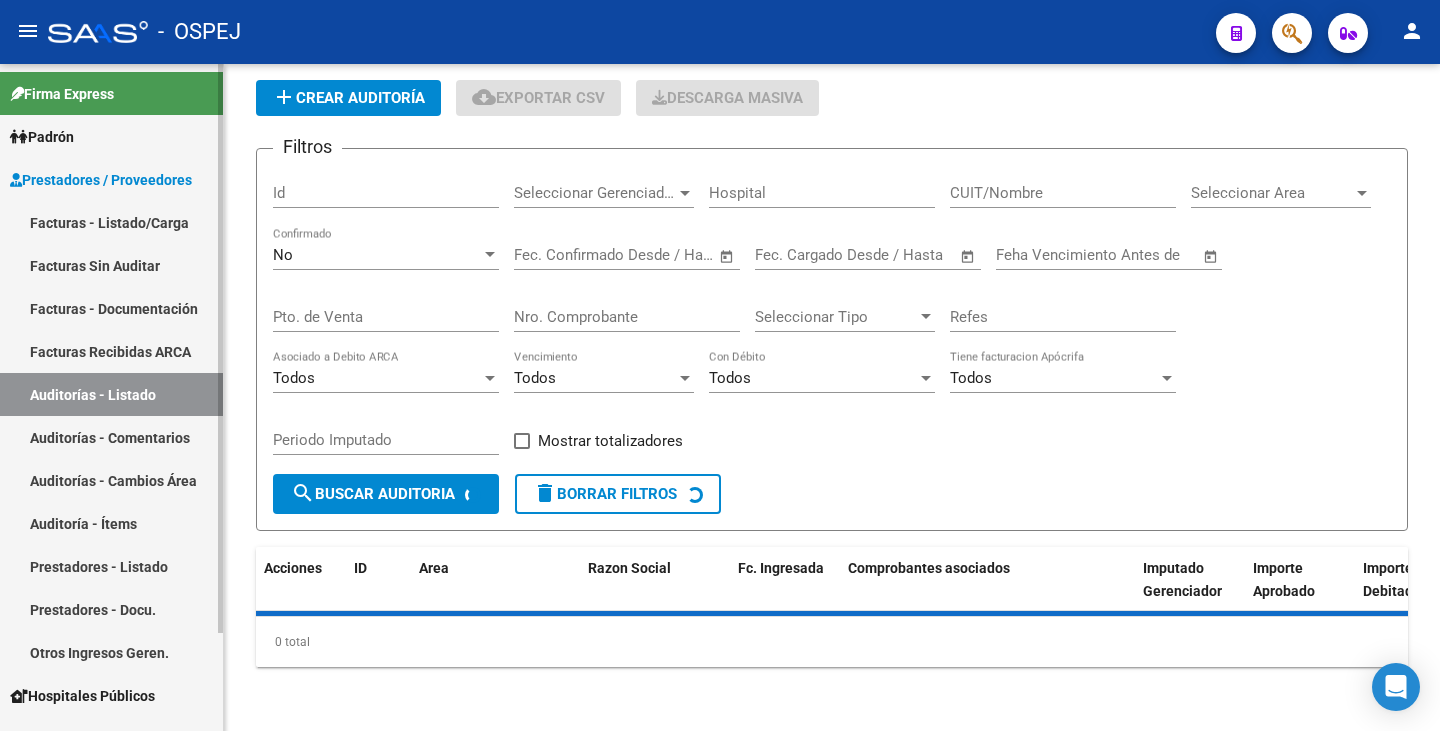 scroll, scrollTop: 0, scrollLeft: 0, axis: both 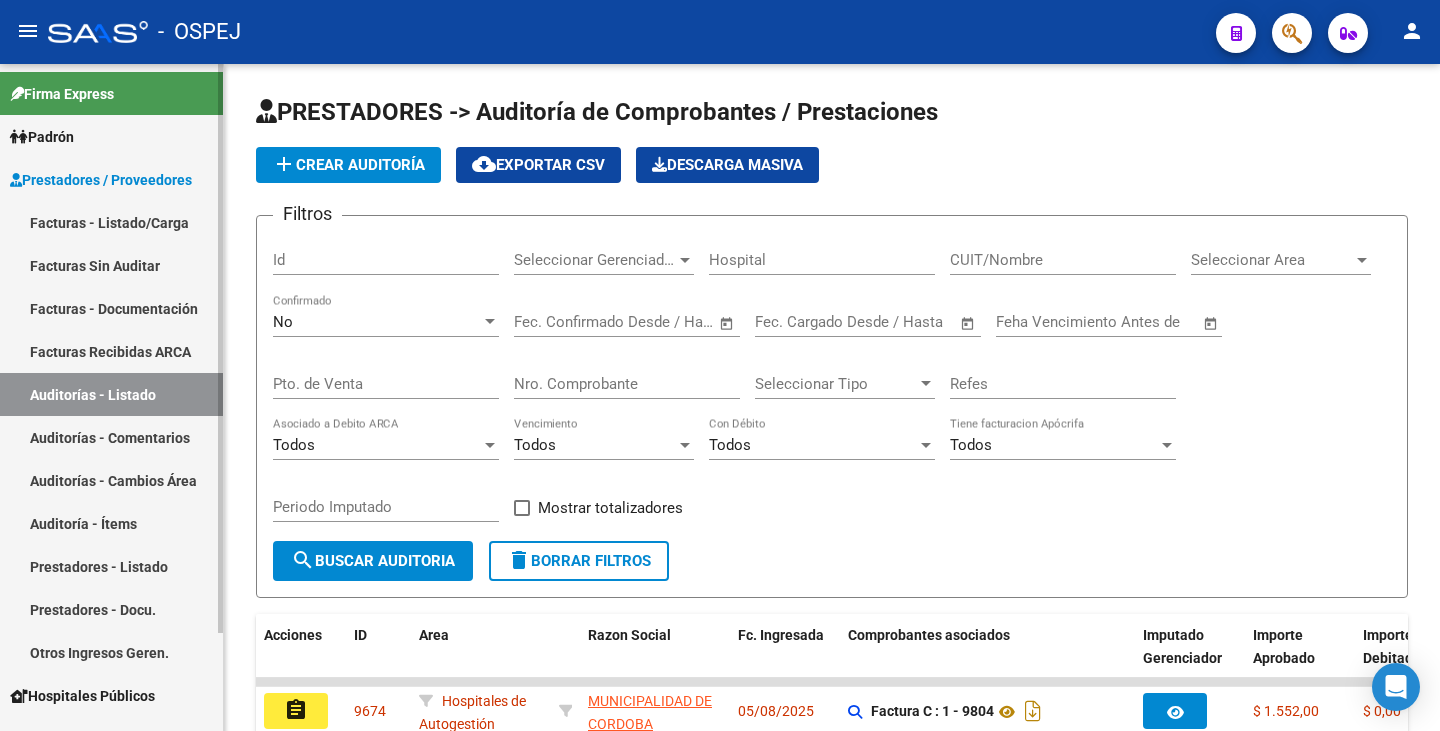 click on "Facturas Sin Auditar" at bounding box center [111, 265] 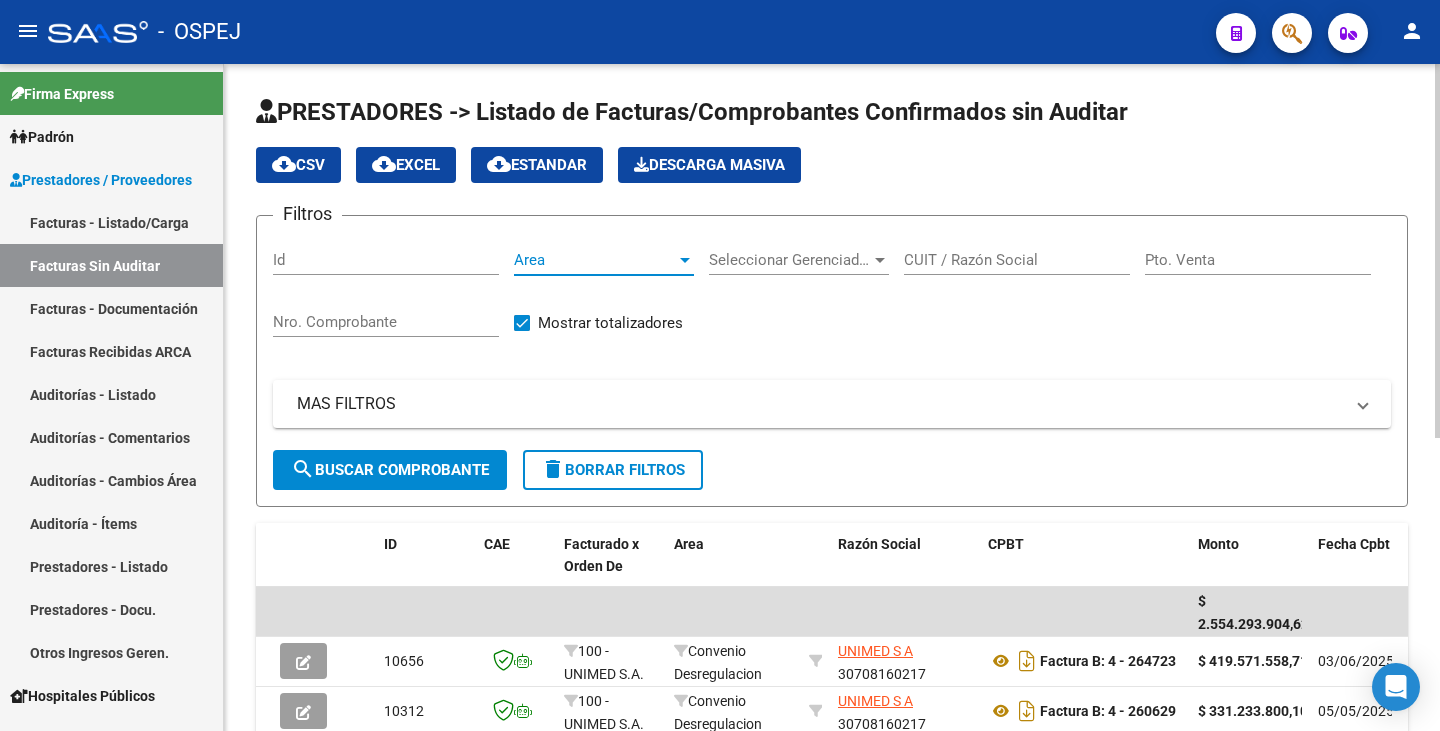 click on "Area Area" 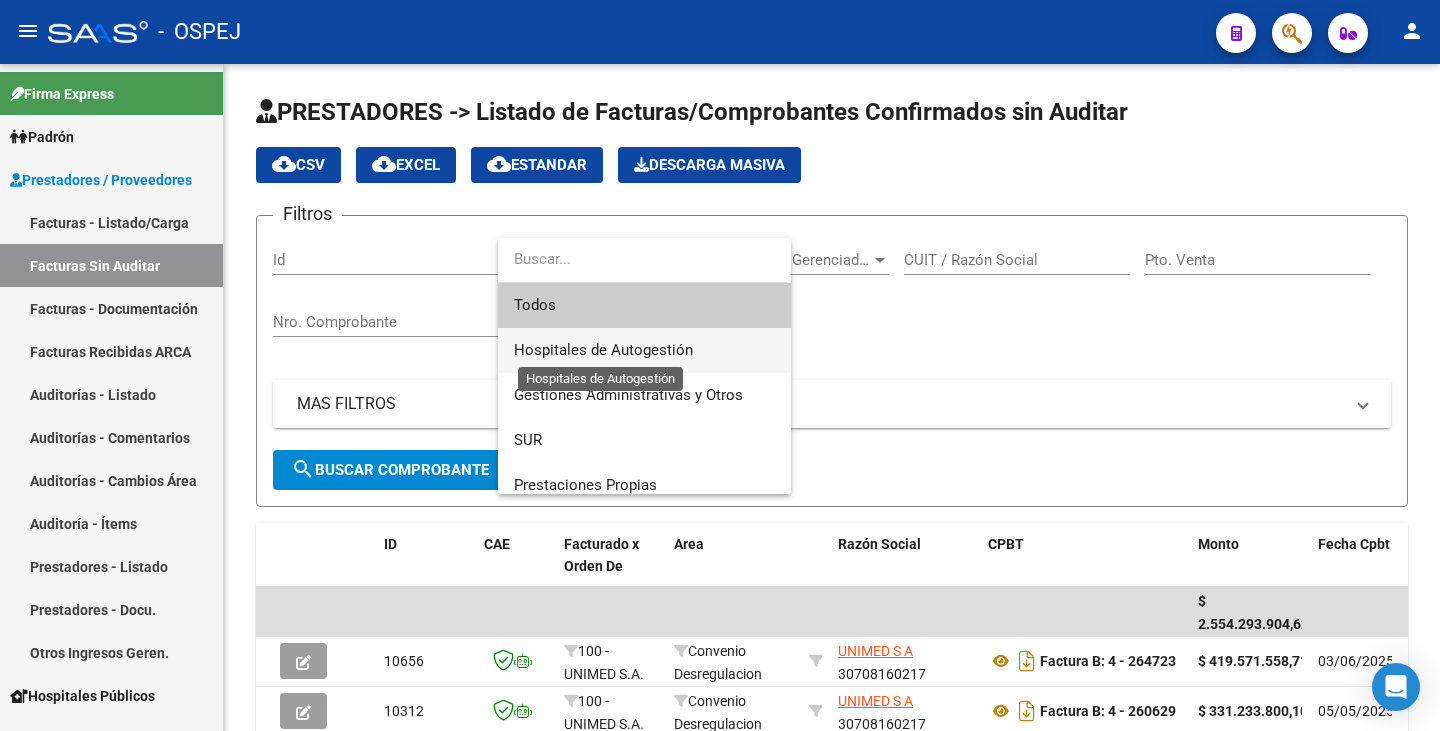 click on "Hospitales de Autogestión" at bounding box center [603, 350] 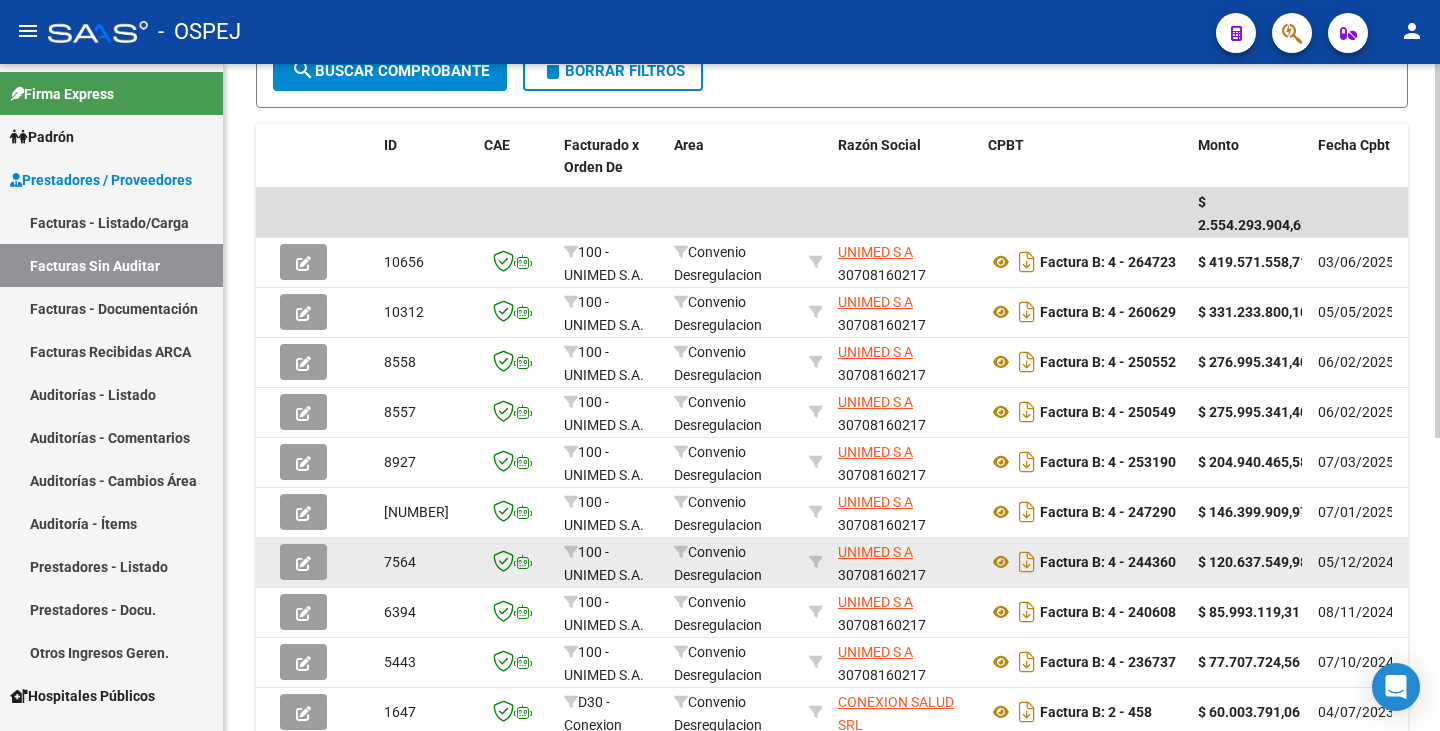 scroll, scrollTop: 123, scrollLeft: 0, axis: vertical 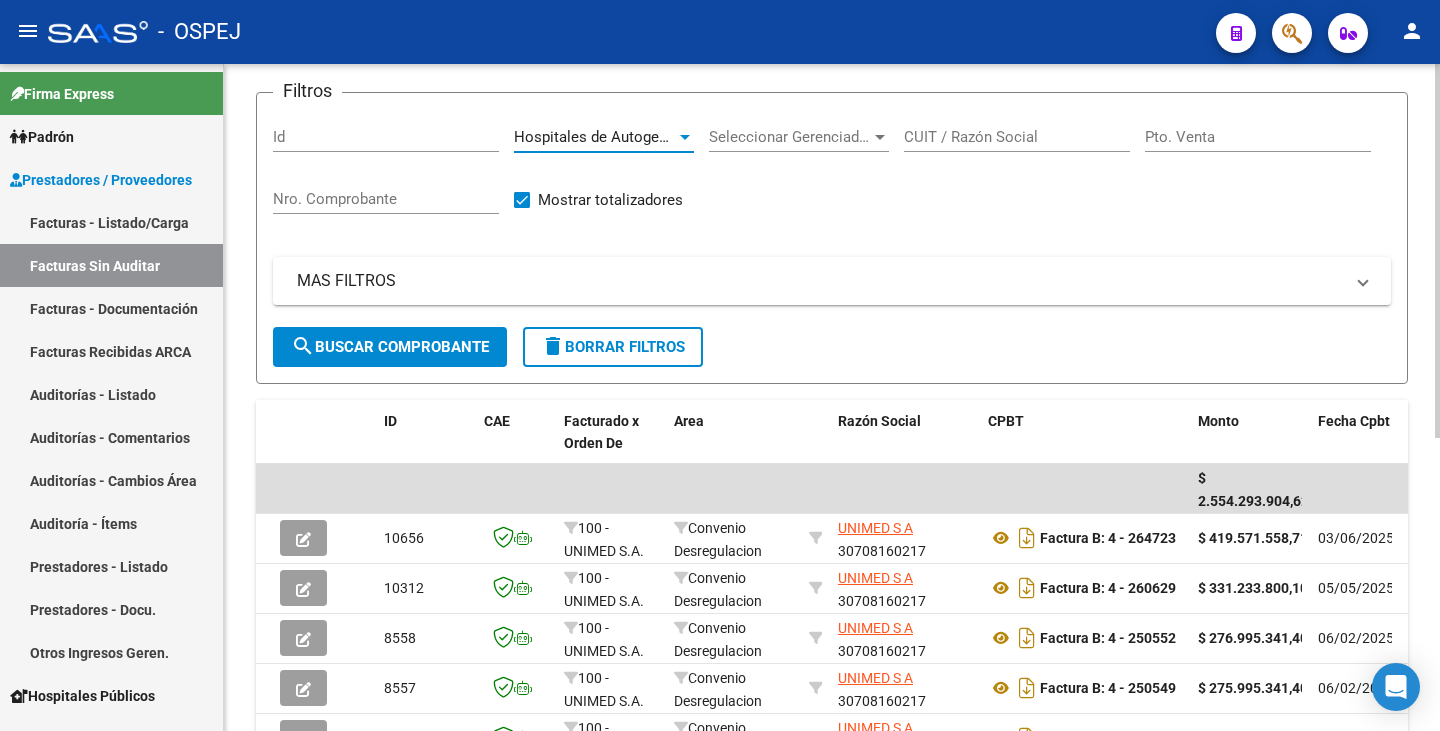 click on "search  Buscar Comprobante" 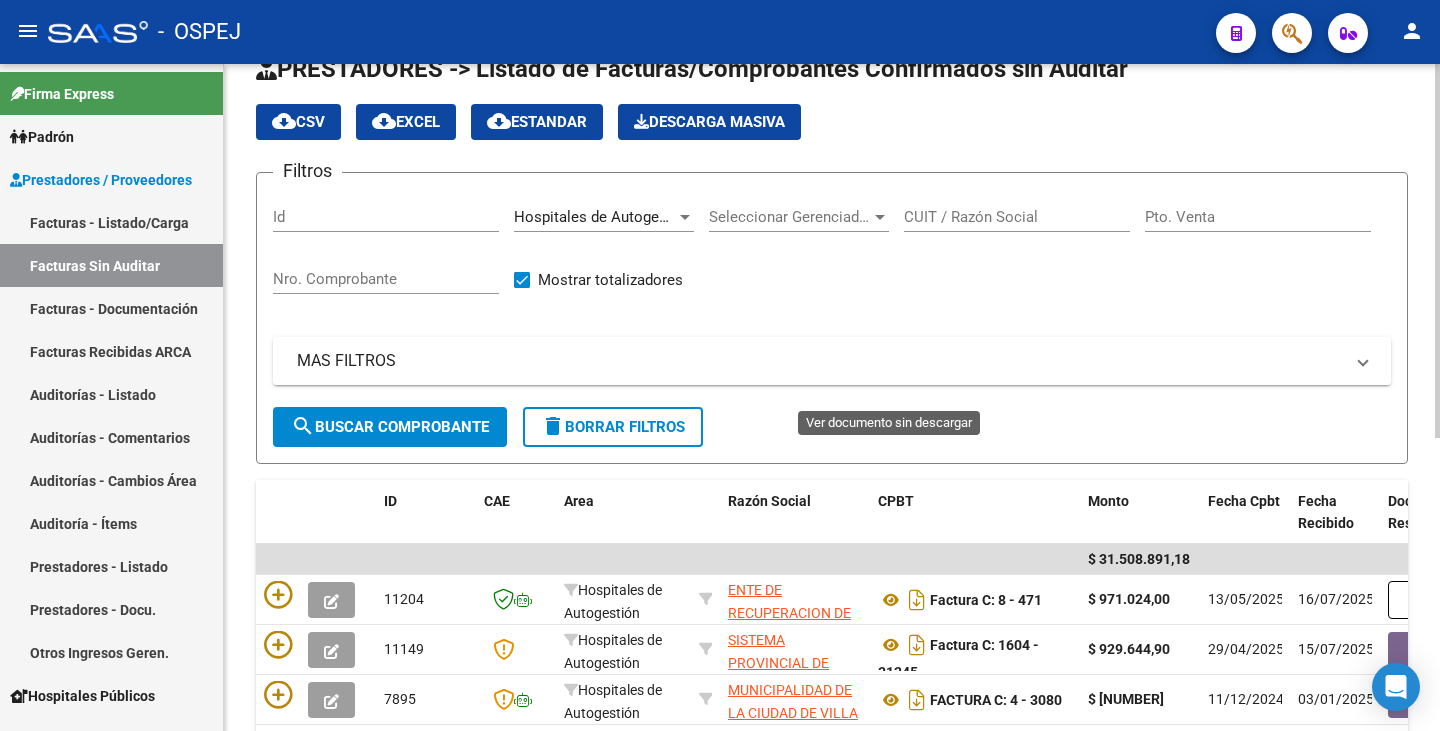 scroll, scrollTop: 23, scrollLeft: 0, axis: vertical 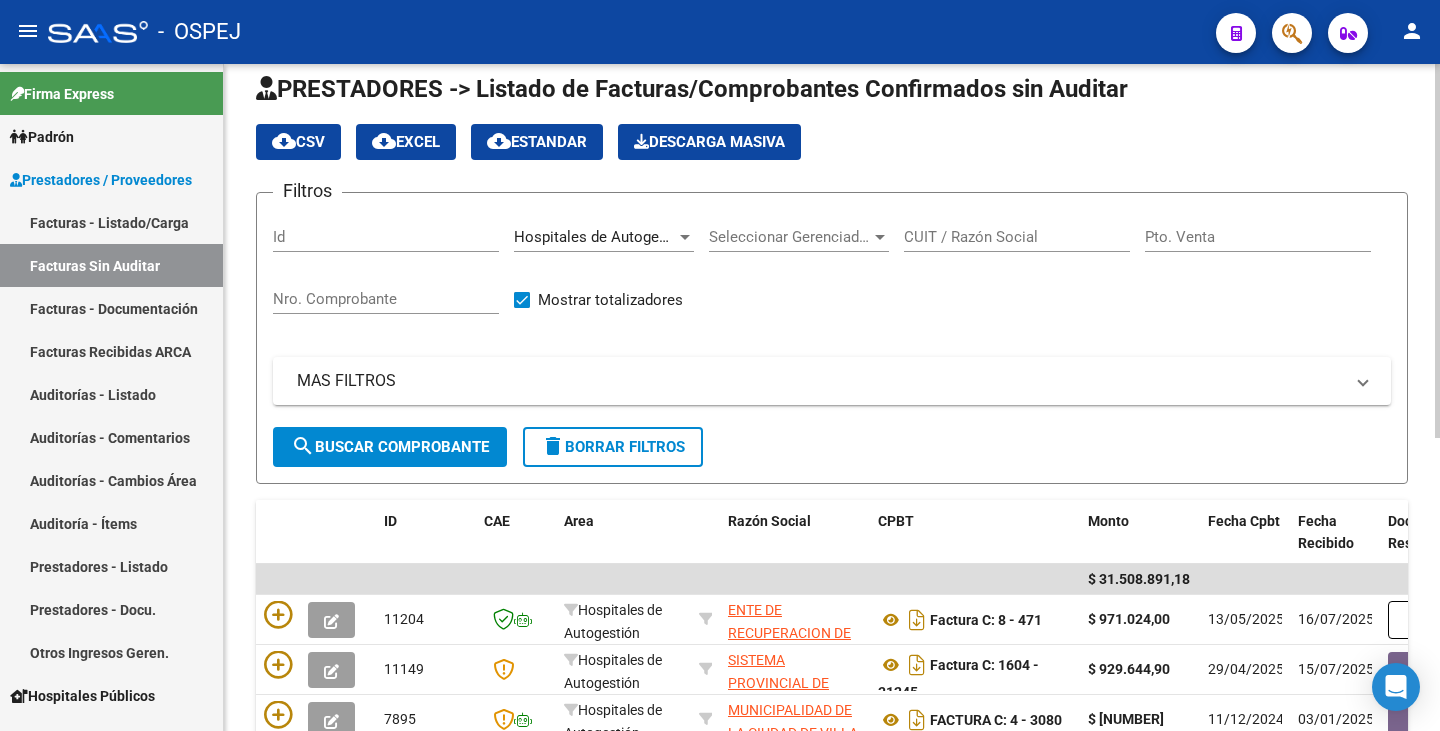 click on "CUIT / Razón Social" at bounding box center (1017, 237) 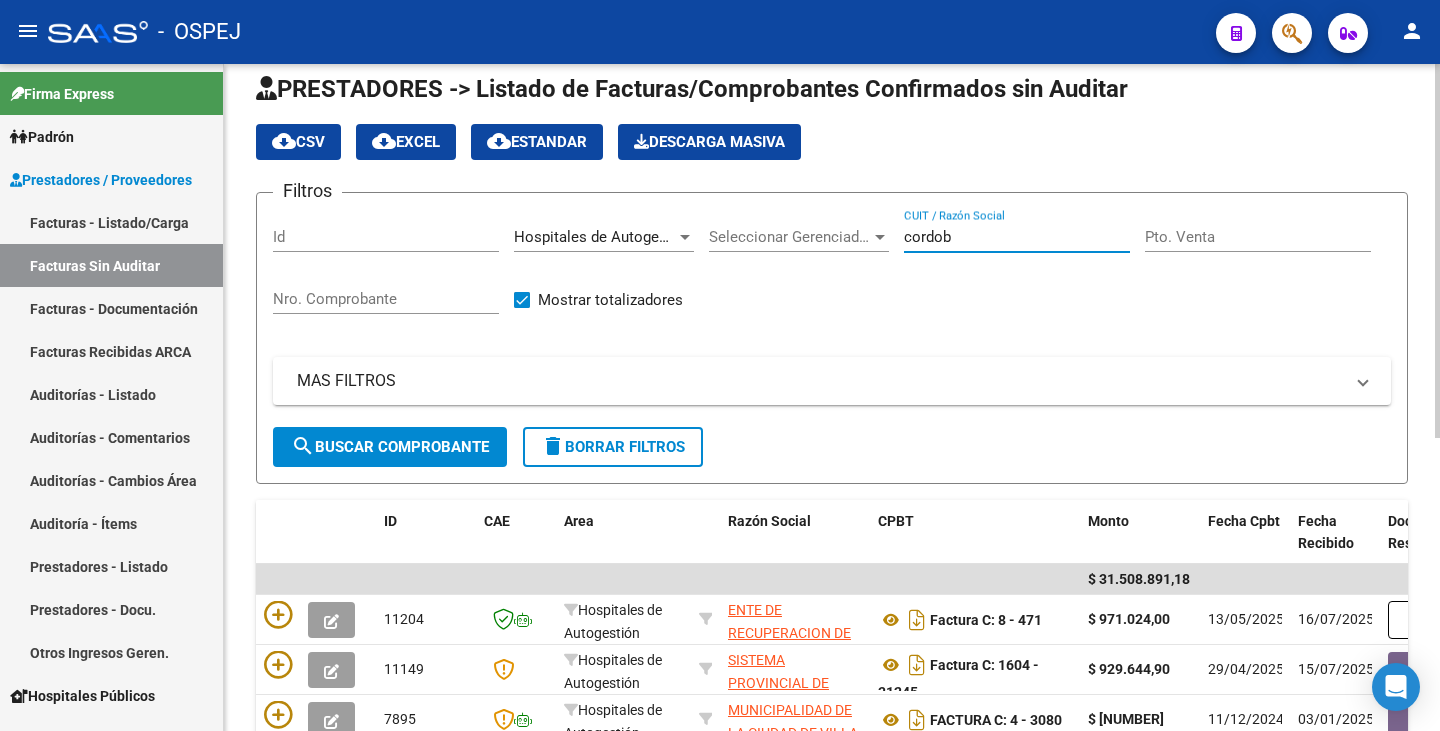 type on "cordoba" 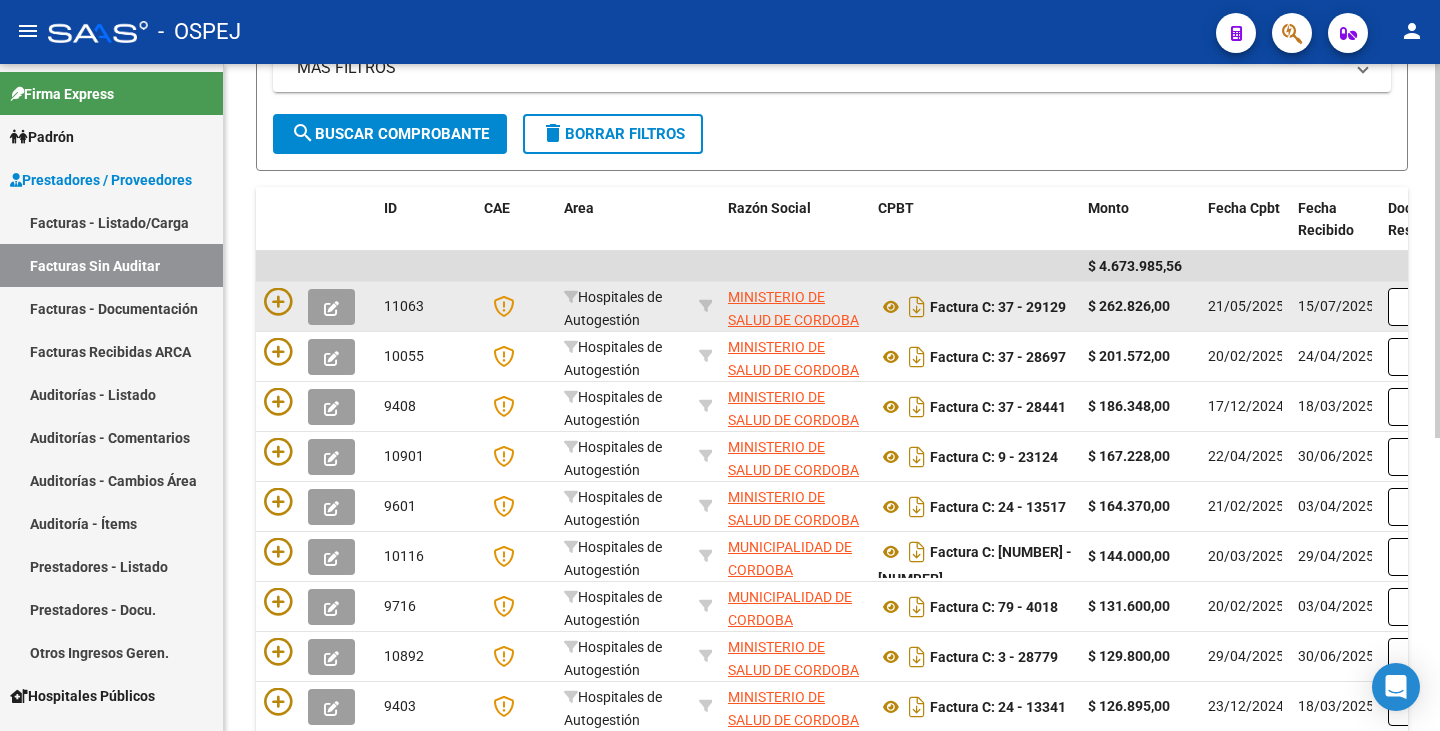 scroll, scrollTop: 23, scrollLeft: 0, axis: vertical 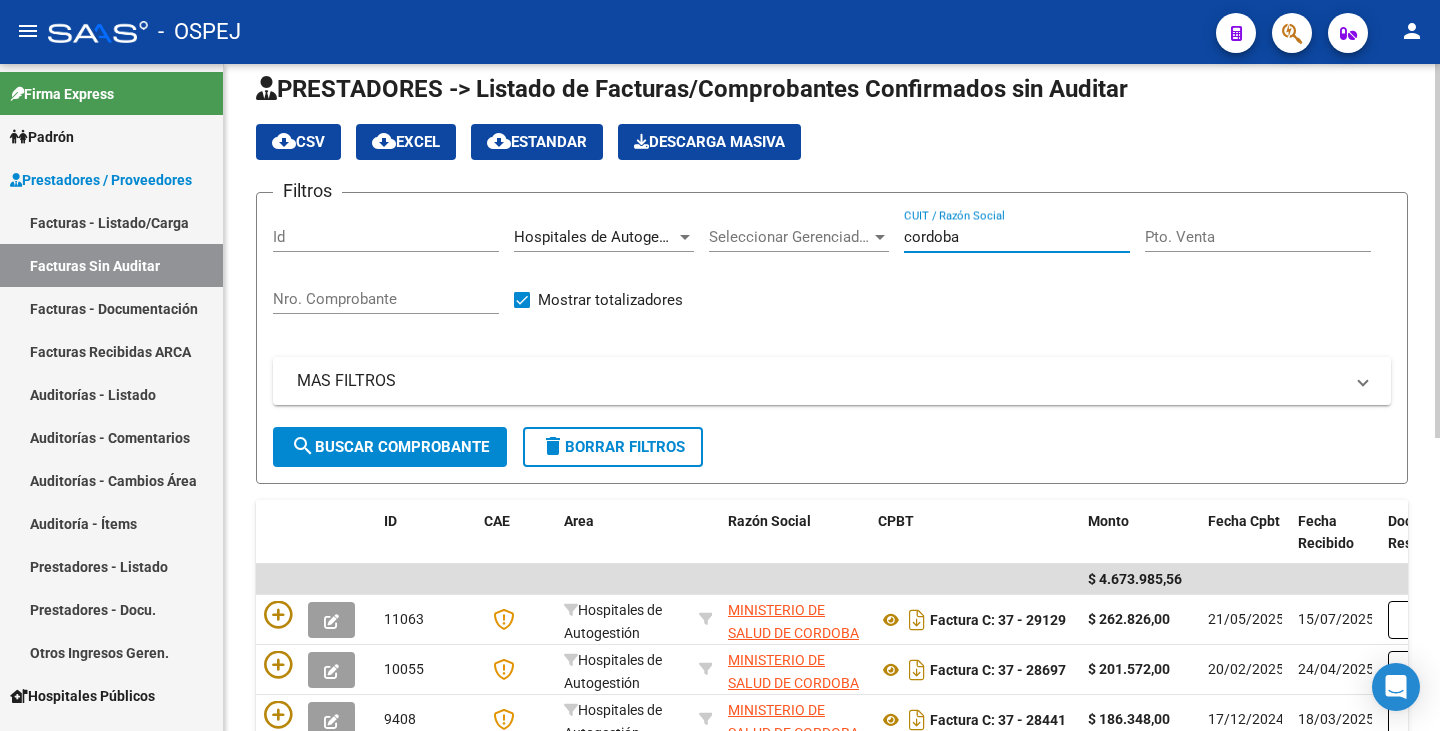 drag, startPoint x: 993, startPoint y: 243, endPoint x: 776, endPoint y: 206, distance: 220.13177 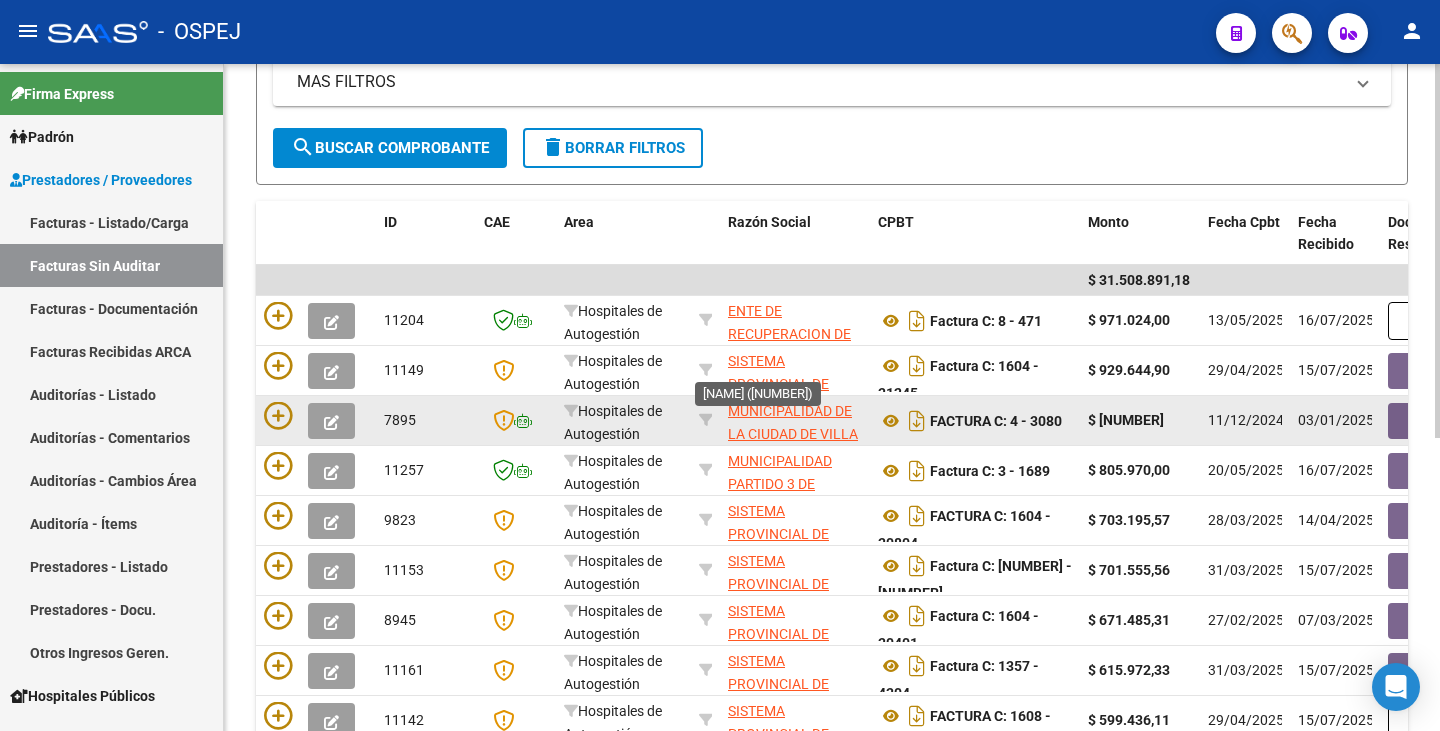 scroll, scrollTop: 423, scrollLeft: 0, axis: vertical 